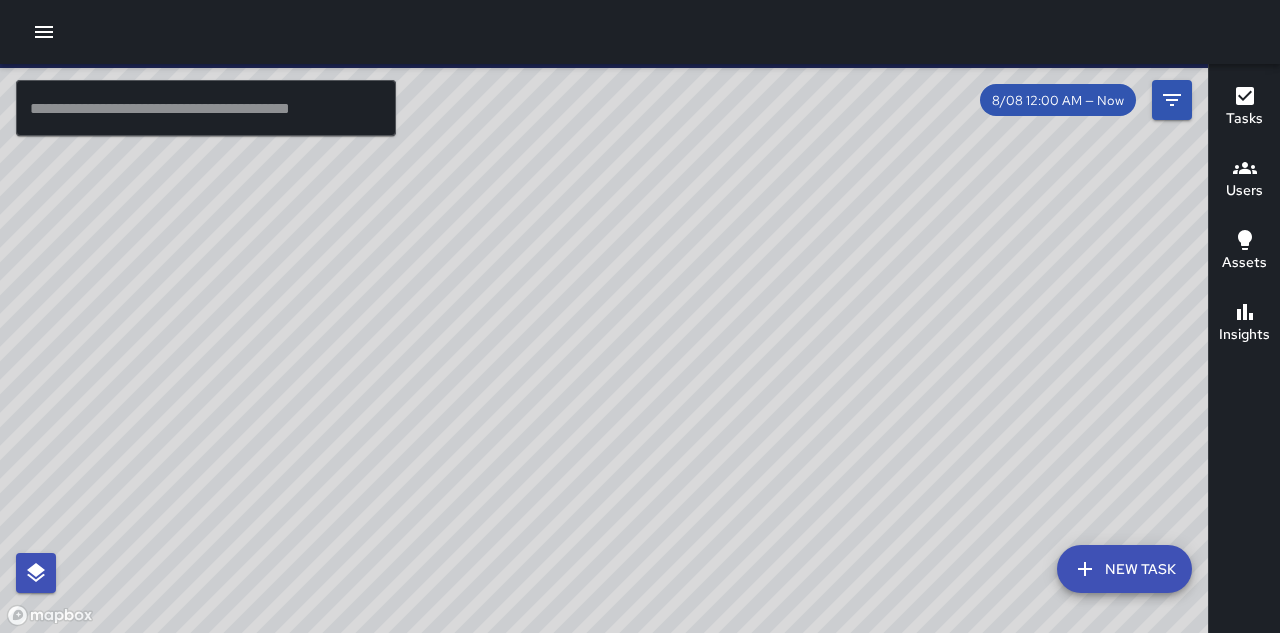 scroll, scrollTop: 0, scrollLeft: 0, axis: both 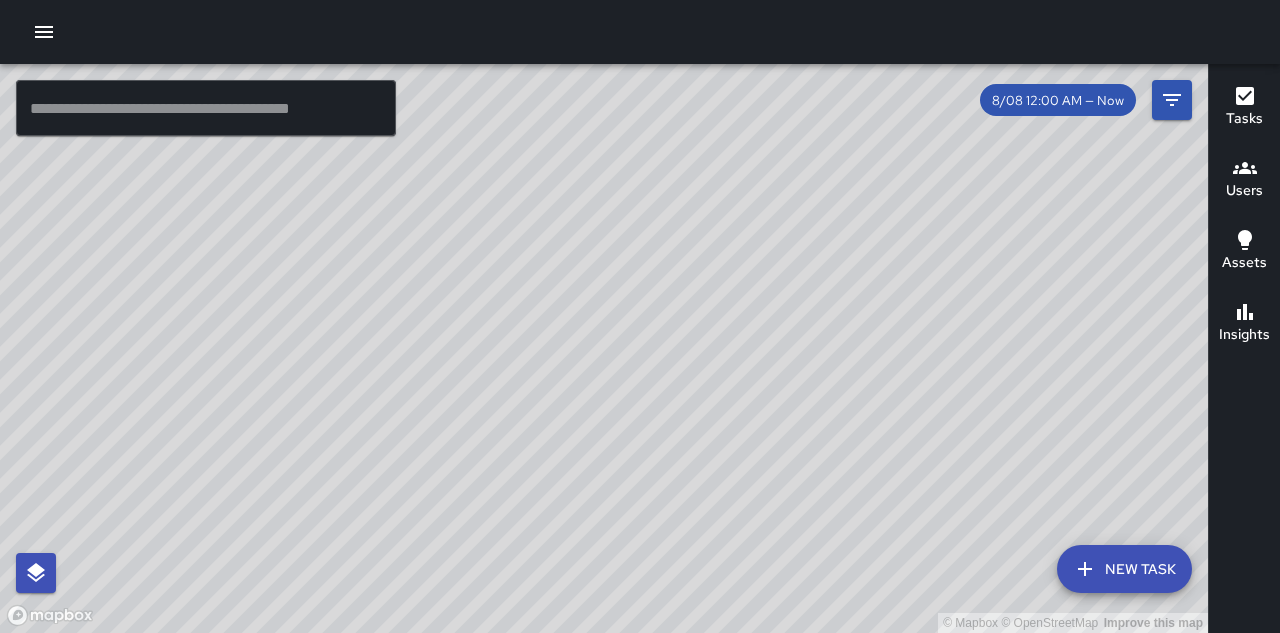 drag, startPoint x: 616, startPoint y: 387, endPoint x: 403, endPoint y: 262, distance: 246.96964 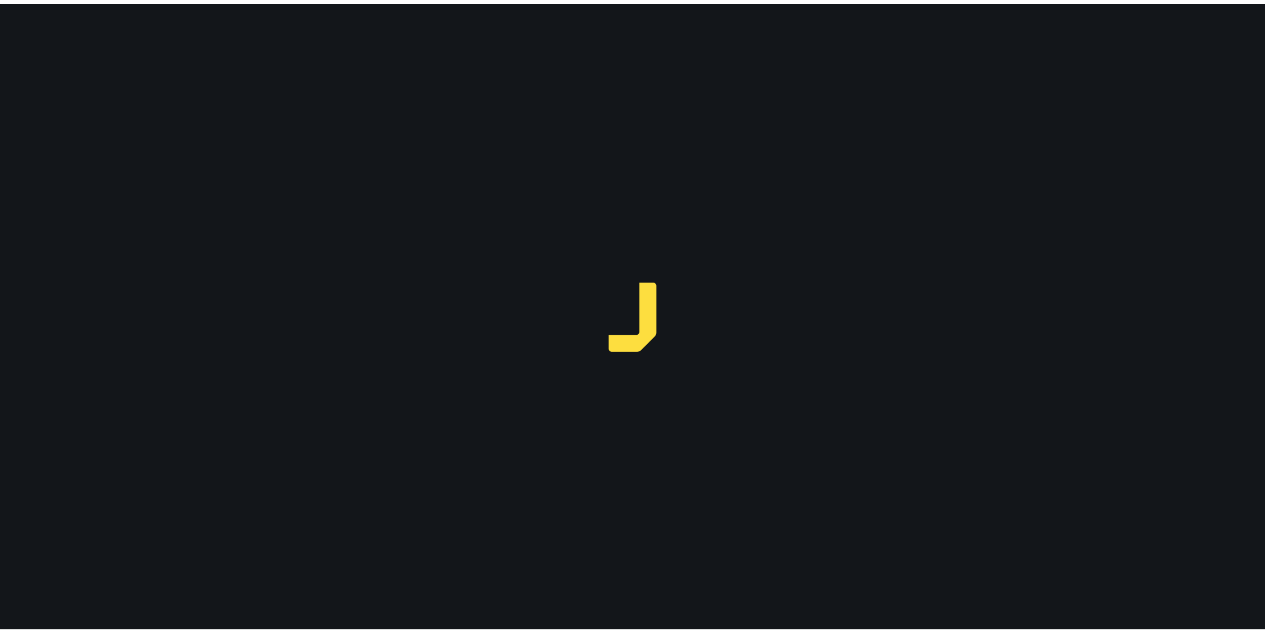 scroll, scrollTop: 0, scrollLeft: 0, axis: both 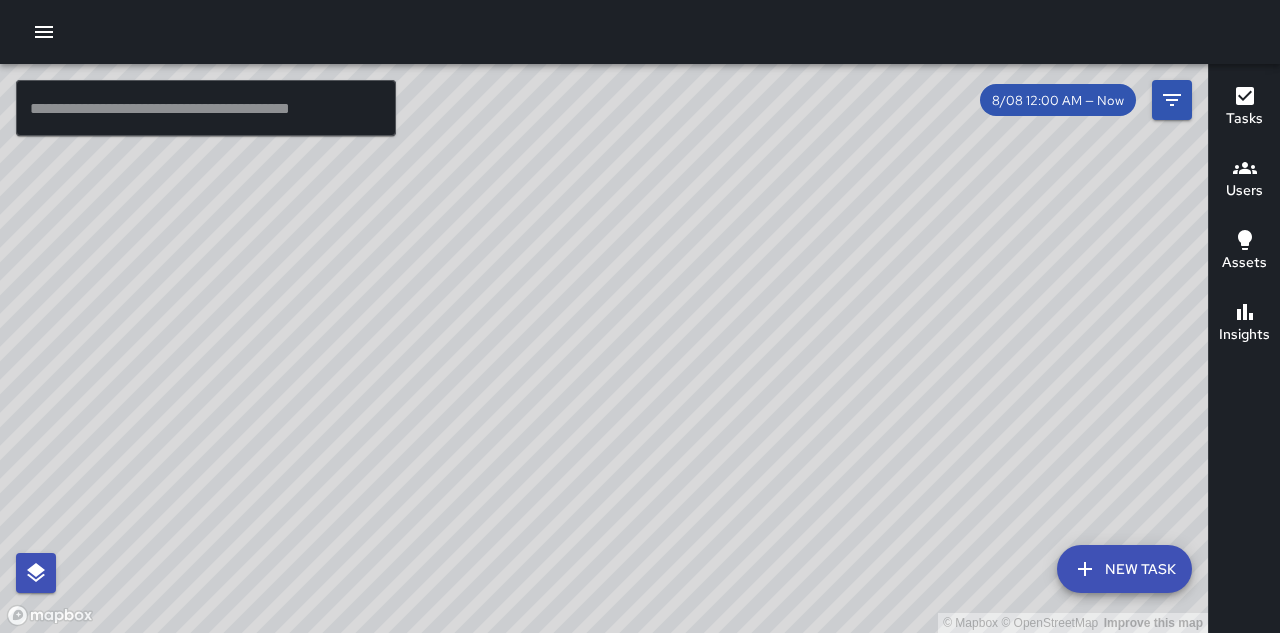 drag, startPoint x: 602, startPoint y: 340, endPoint x: 779, endPoint y: 489, distance: 231.36551 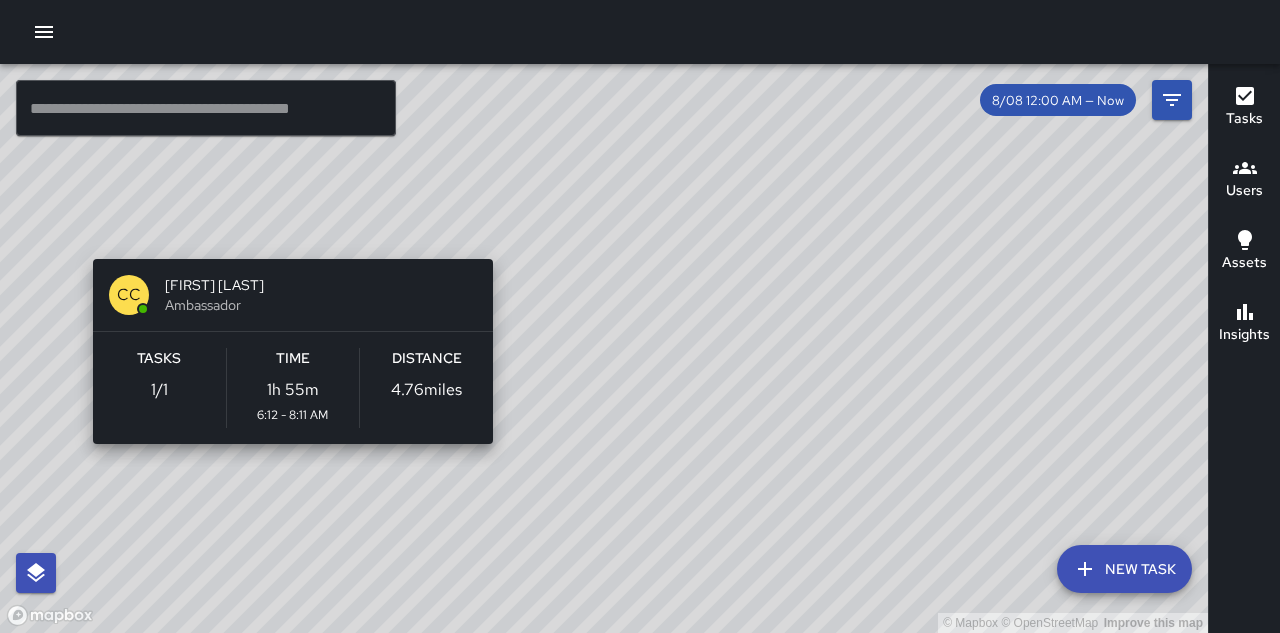 click on "© Mapbox   © OpenStreetMap   Improve this map CC Christopher Coleon Ambassador Tasks 1  /  1 Time 1h 55m 6:12 - 8:11 AM Distance 4.76  miles" at bounding box center (604, 348) 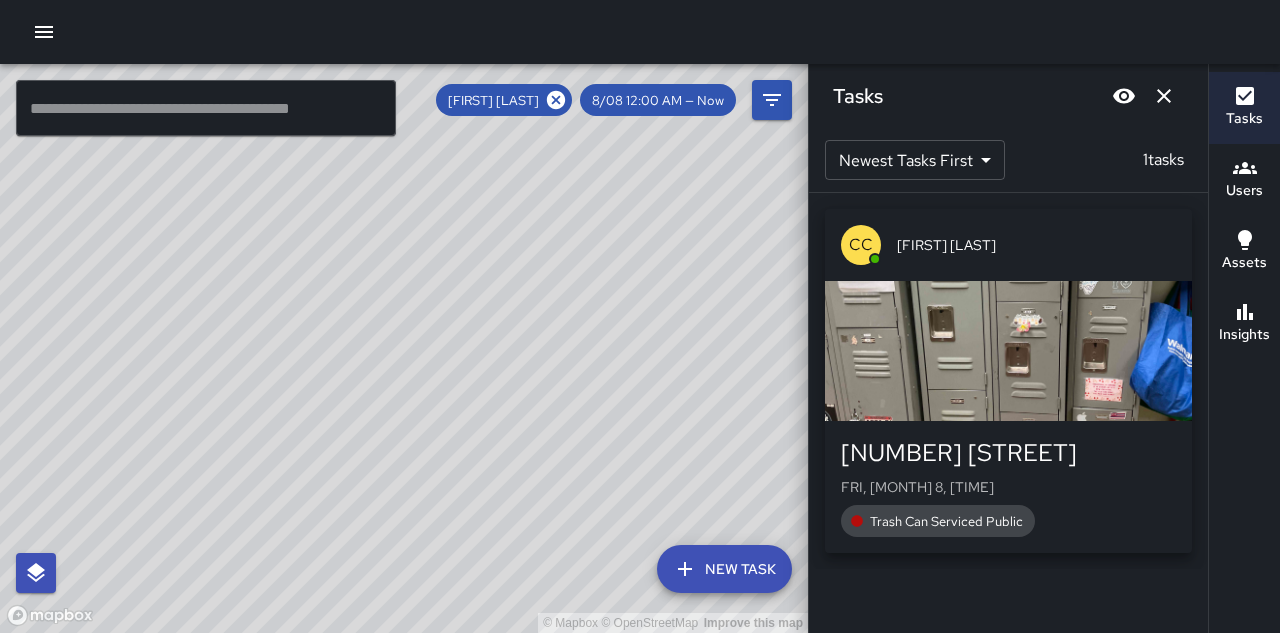 drag, startPoint x: 654, startPoint y: 424, endPoint x: 578, endPoint y: 375, distance: 90.426765 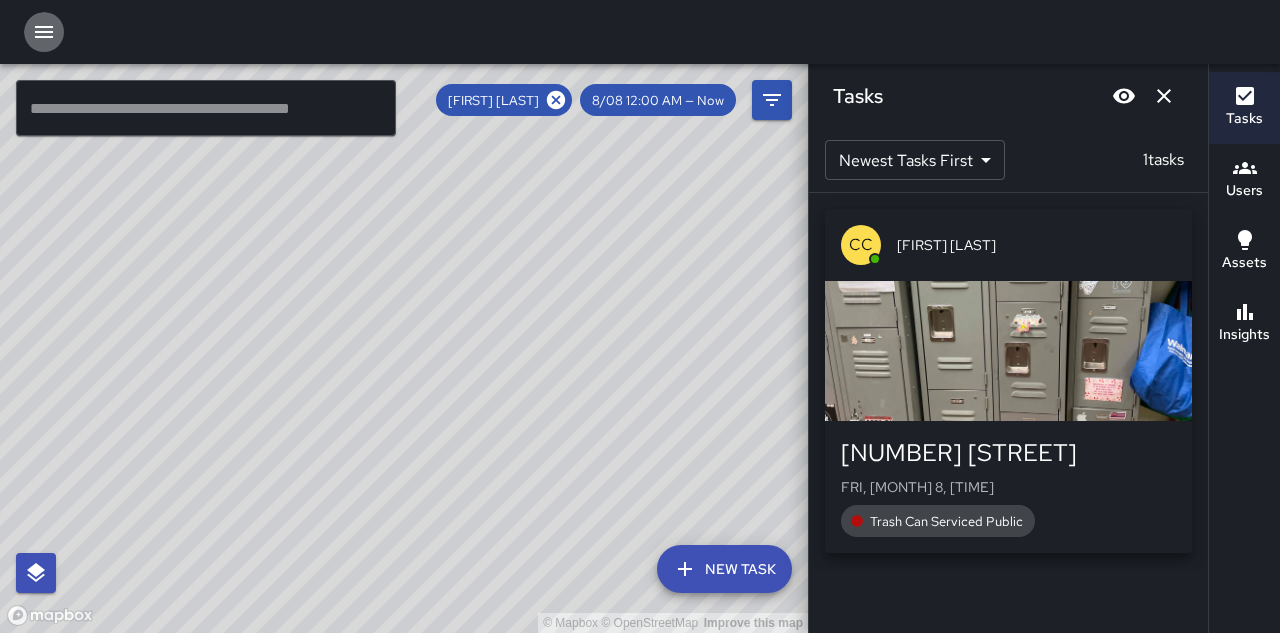 click 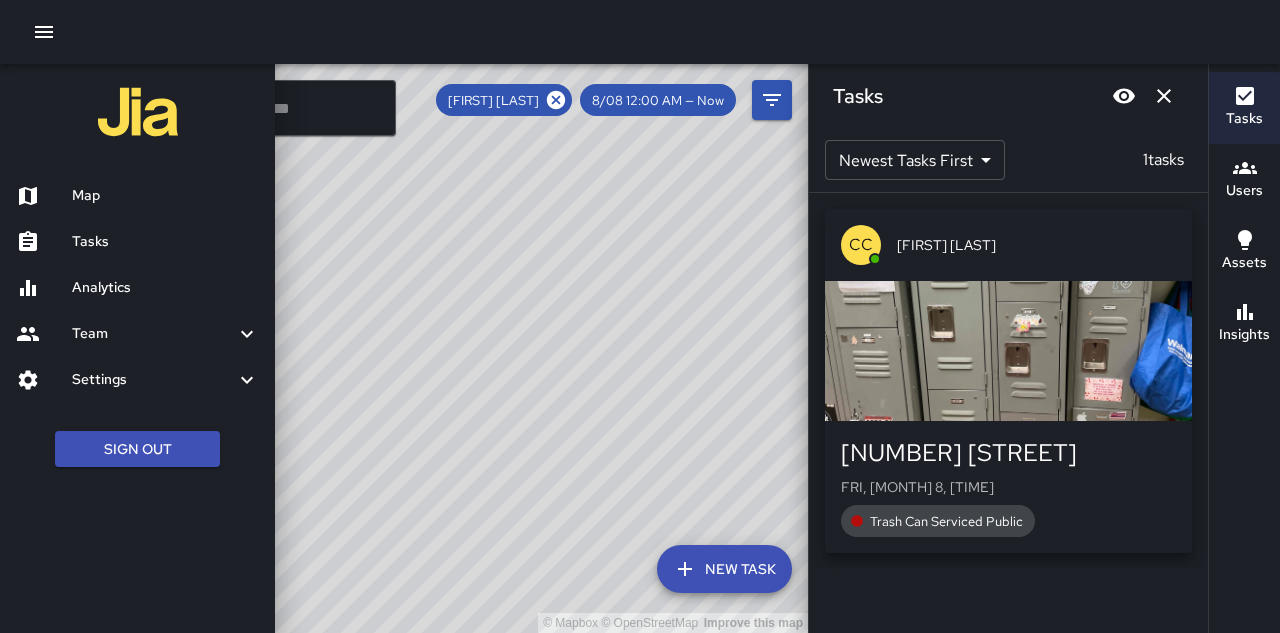 click on "Team" at bounding box center (153, 334) 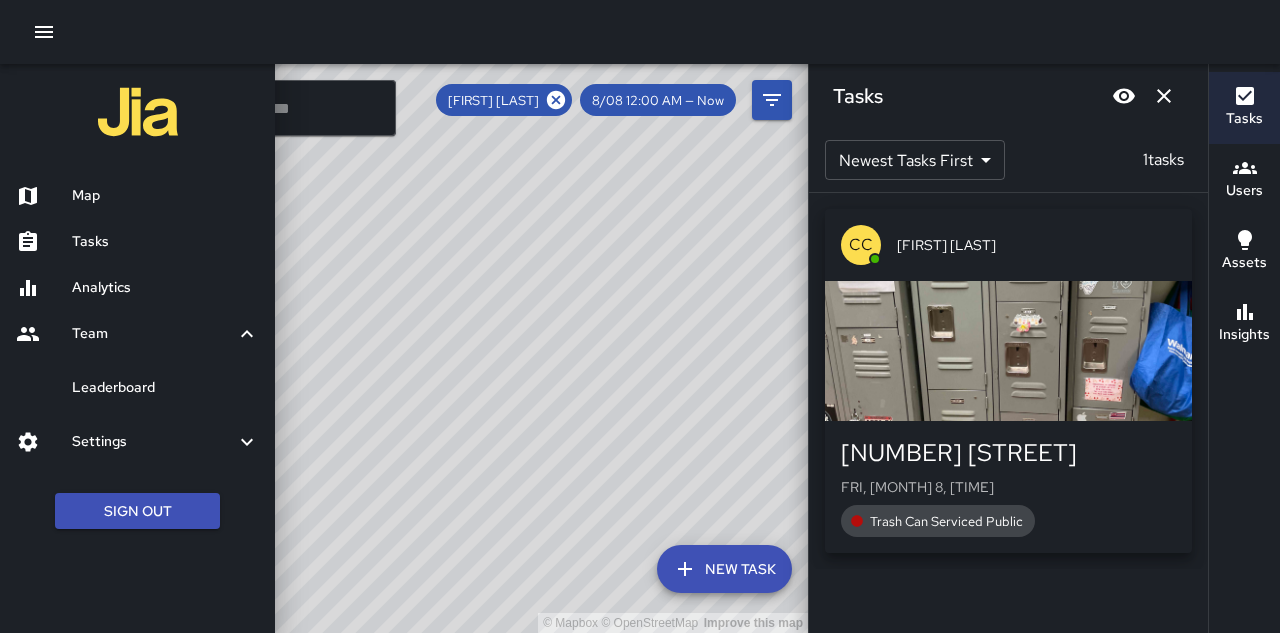 click on "Settings" at bounding box center [153, 442] 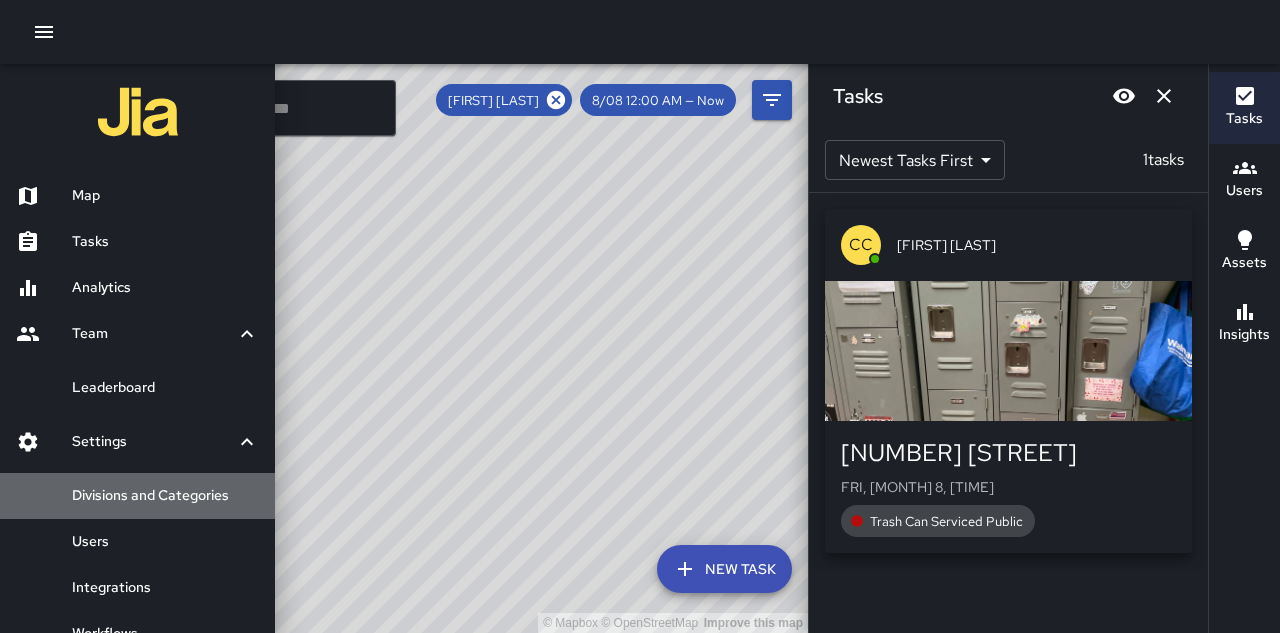 click on "Divisions and Categories" at bounding box center (165, 496) 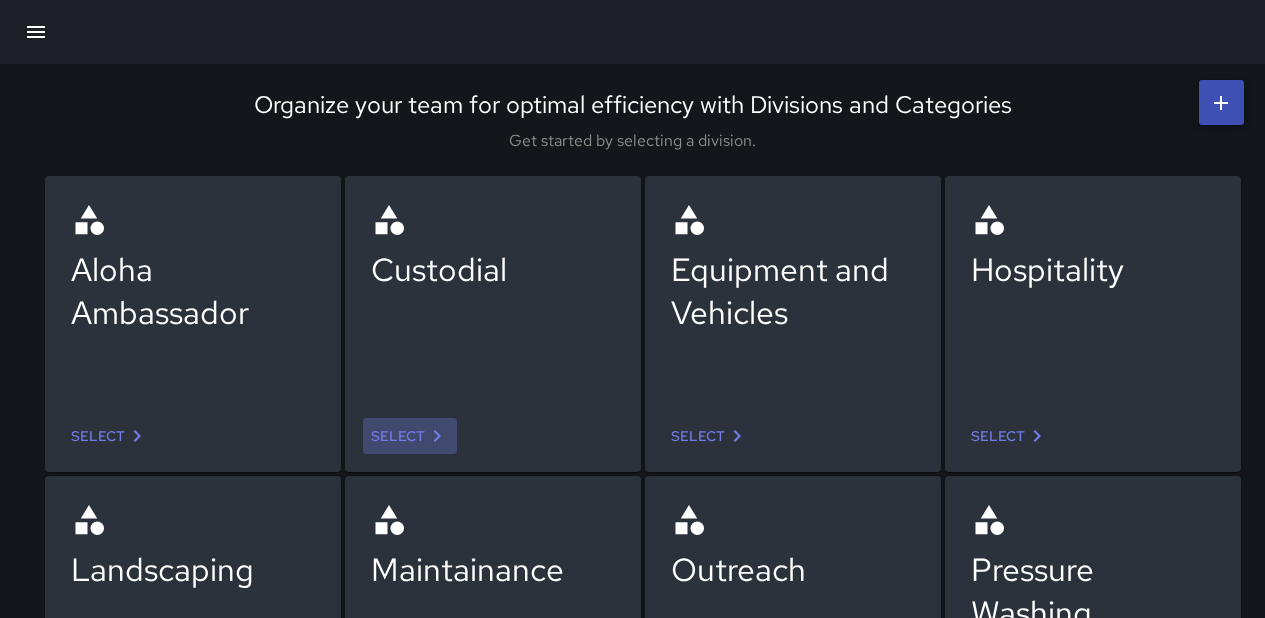 click 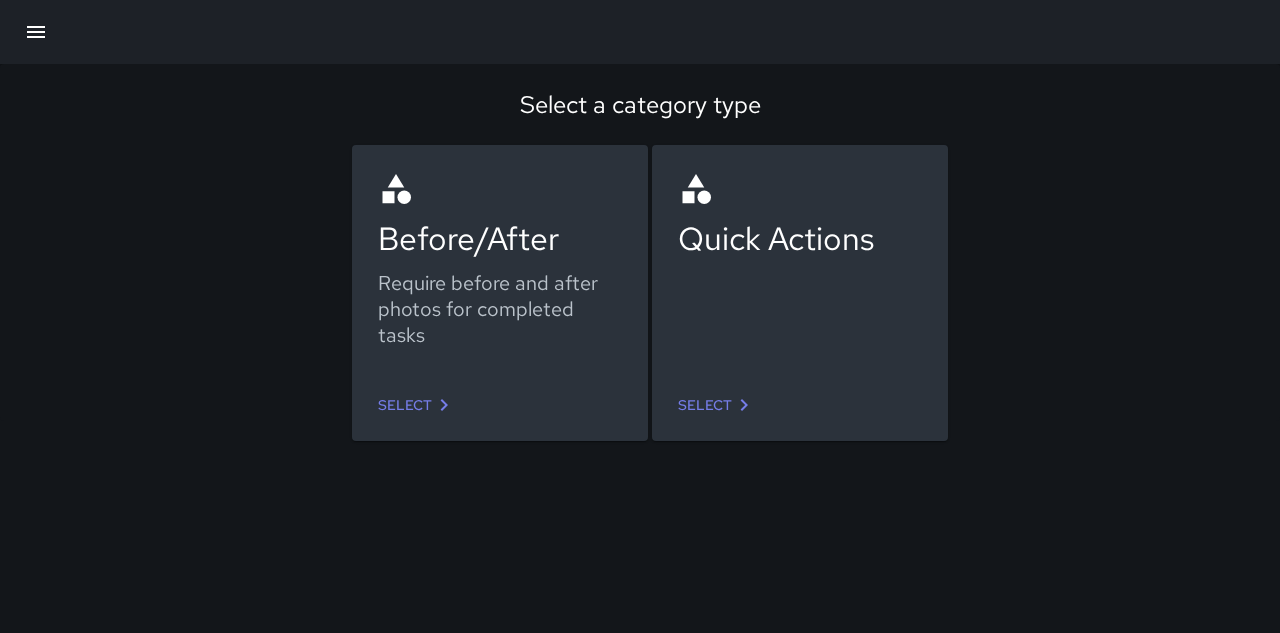 click on "Select" at bounding box center [717, 405] 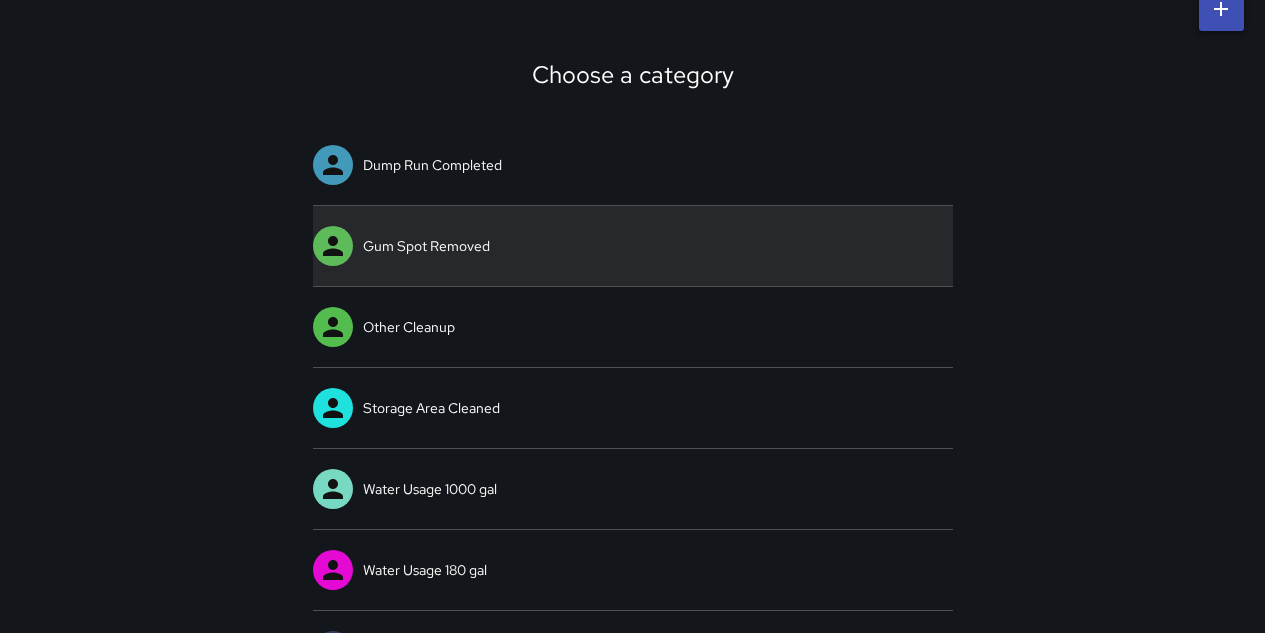 scroll, scrollTop: 90, scrollLeft: 0, axis: vertical 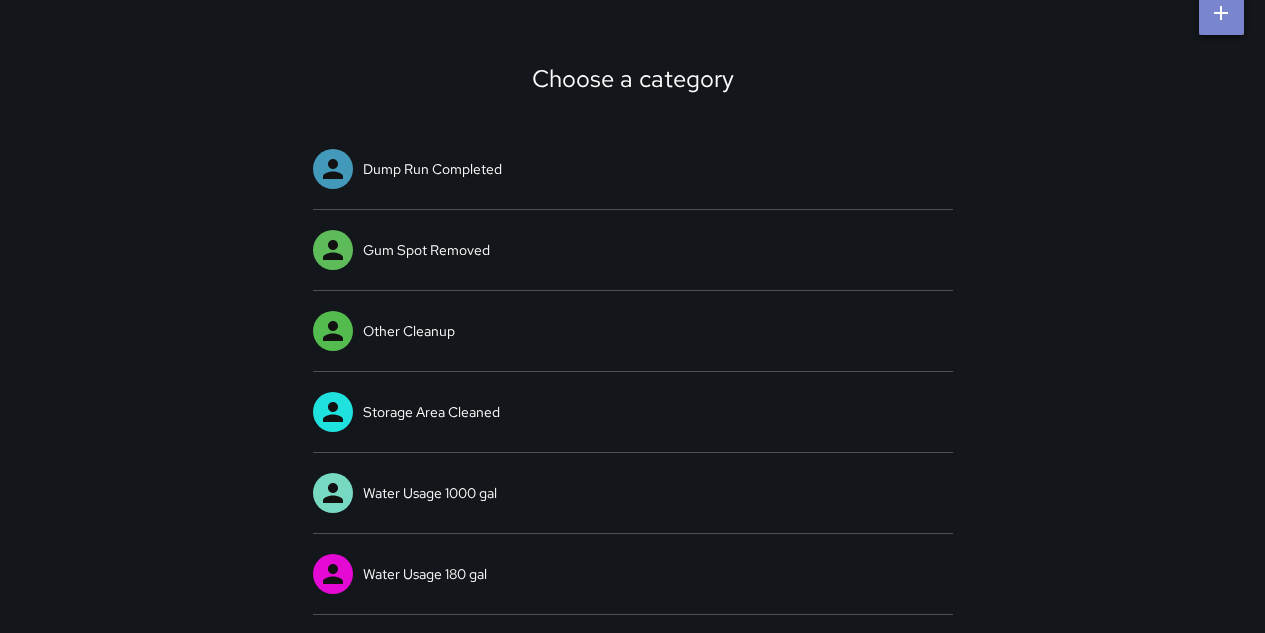 click 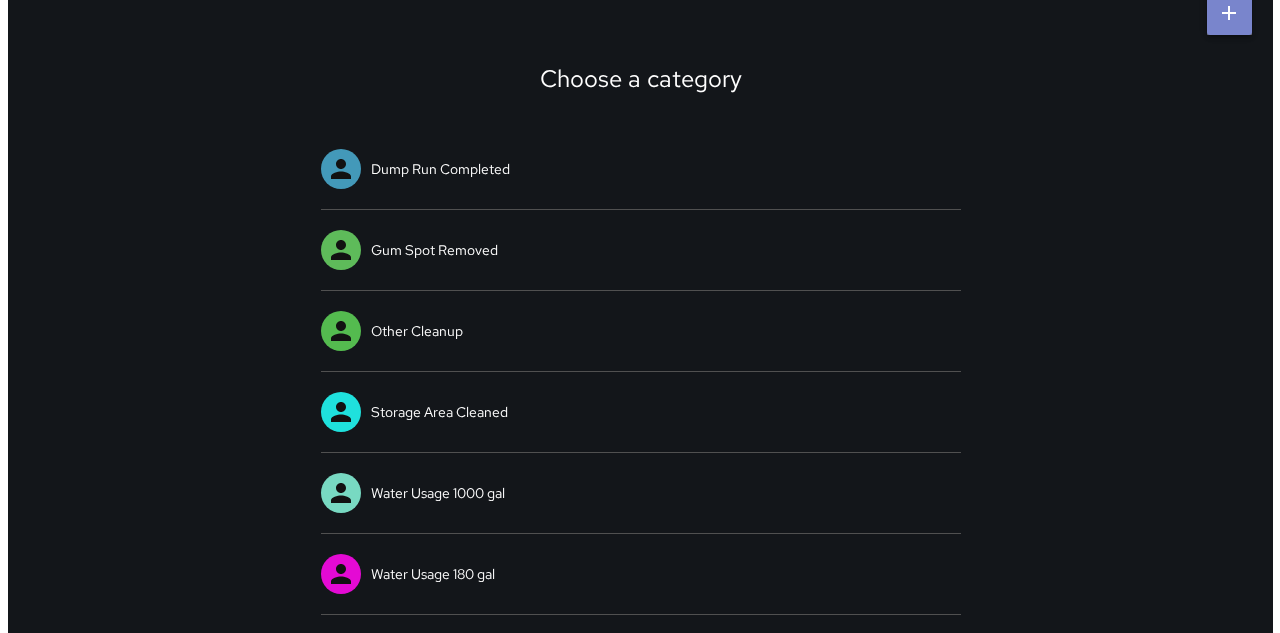 scroll, scrollTop: 37, scrollLeft: 0, axis: vertical 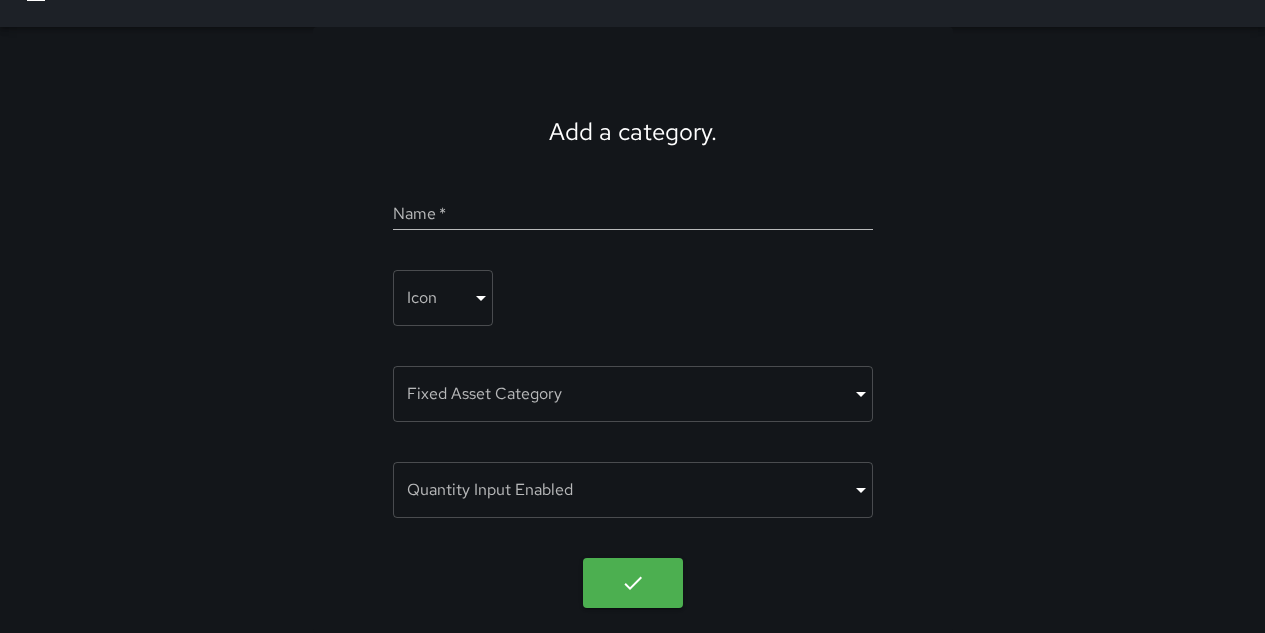 click on "Name   *" at bounding box center [633, 214] 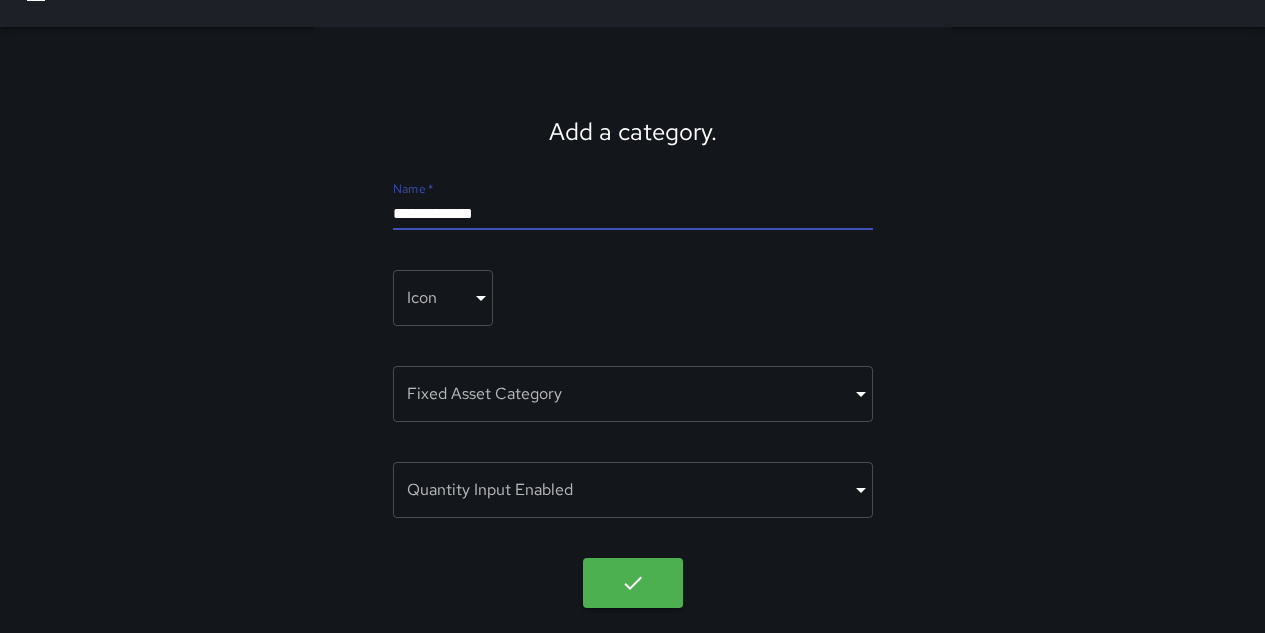 type on "**********" 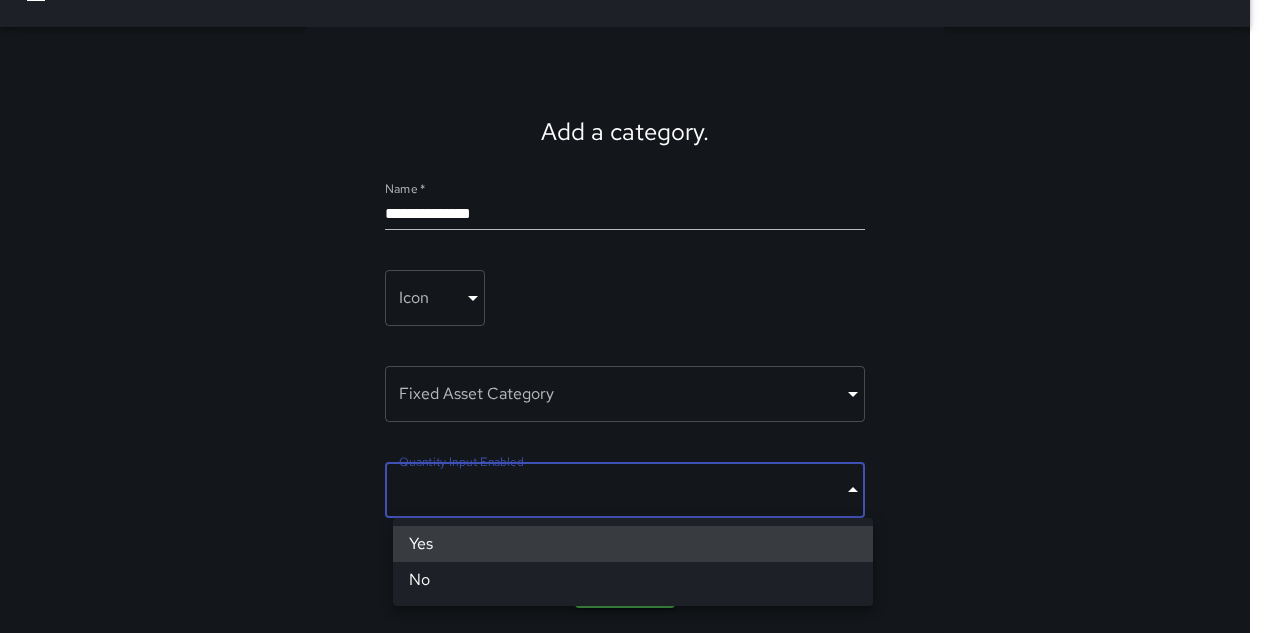 click on "**********" at bounding box center [632, 298] 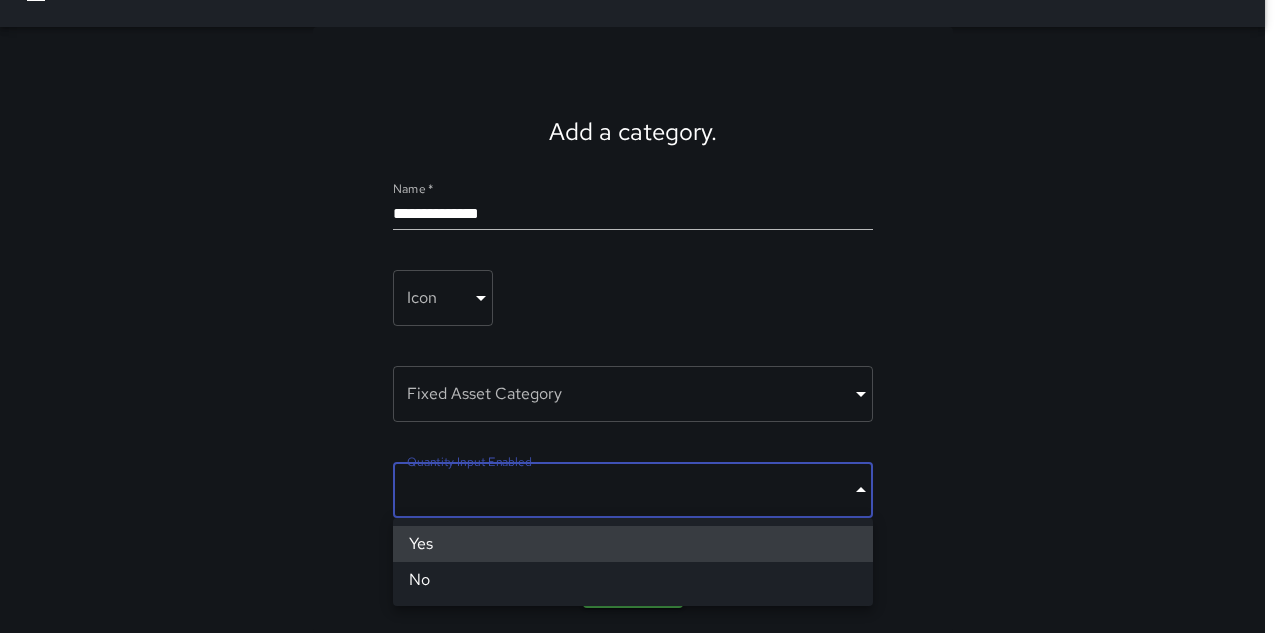 click at bounding box center (640, 316) 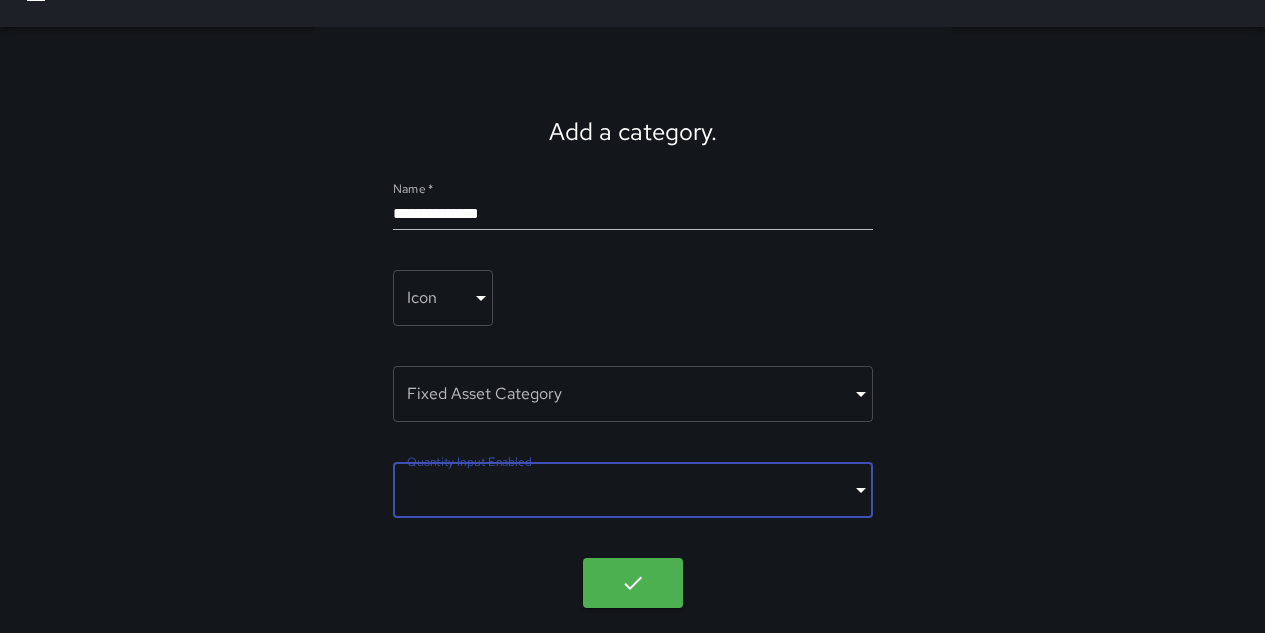 click on "**********" at bounding box center (632, 298) 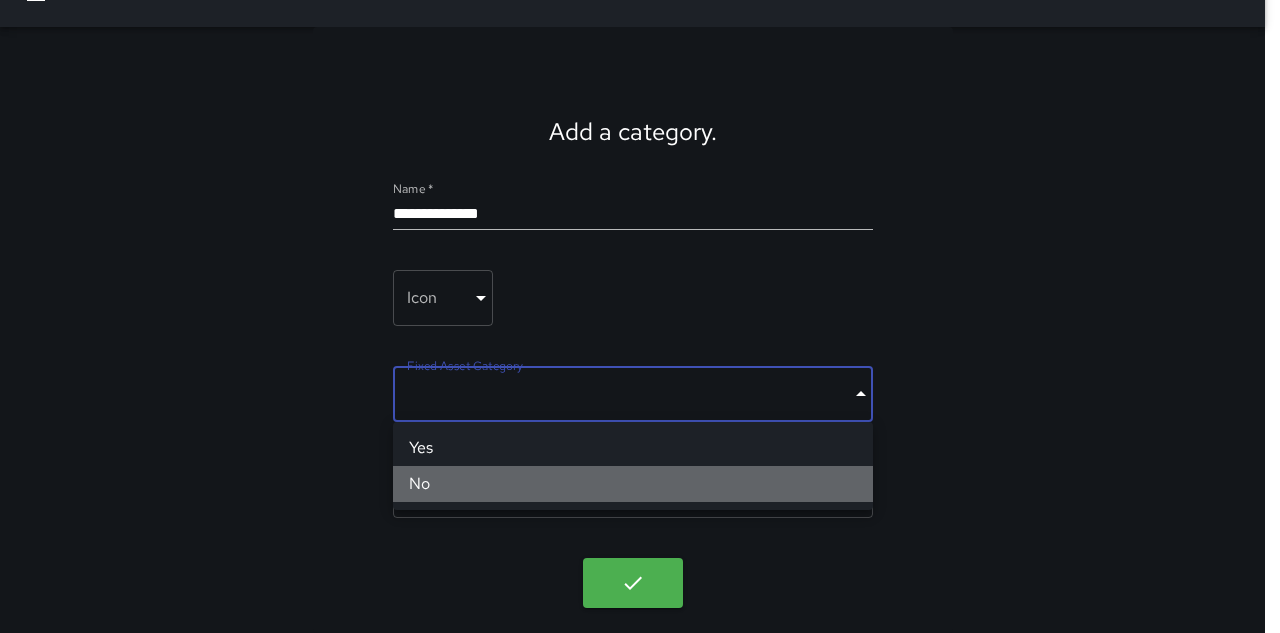 click on "No" at bounding box center [633, 484] 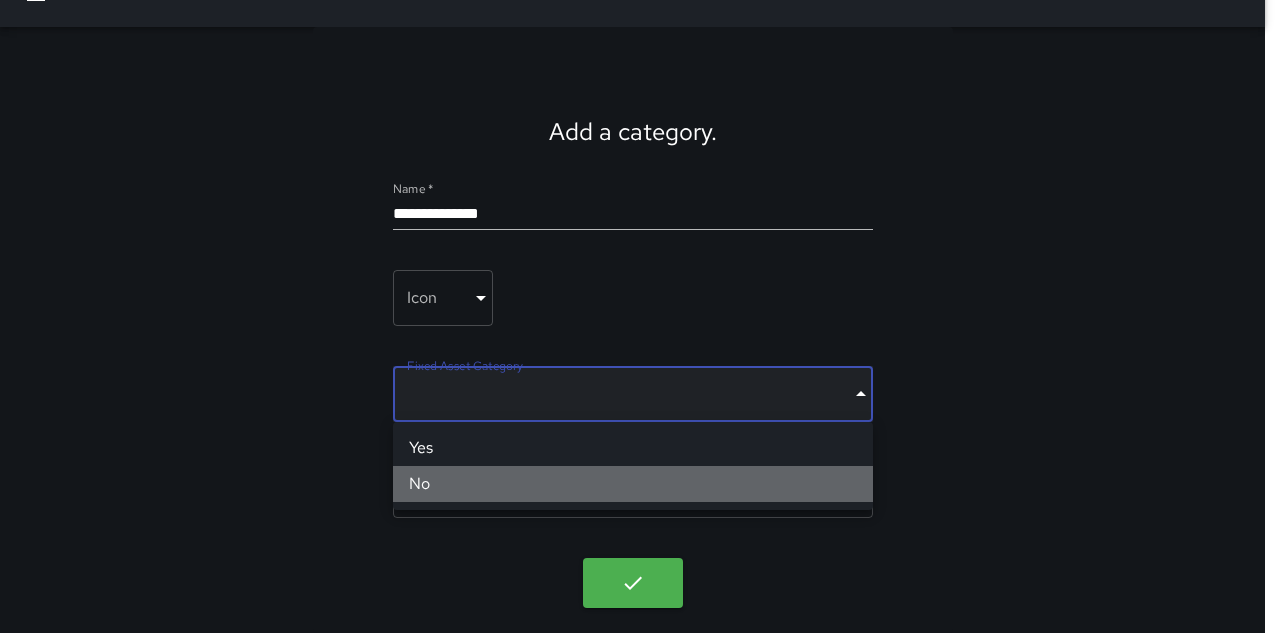 type on "*****" 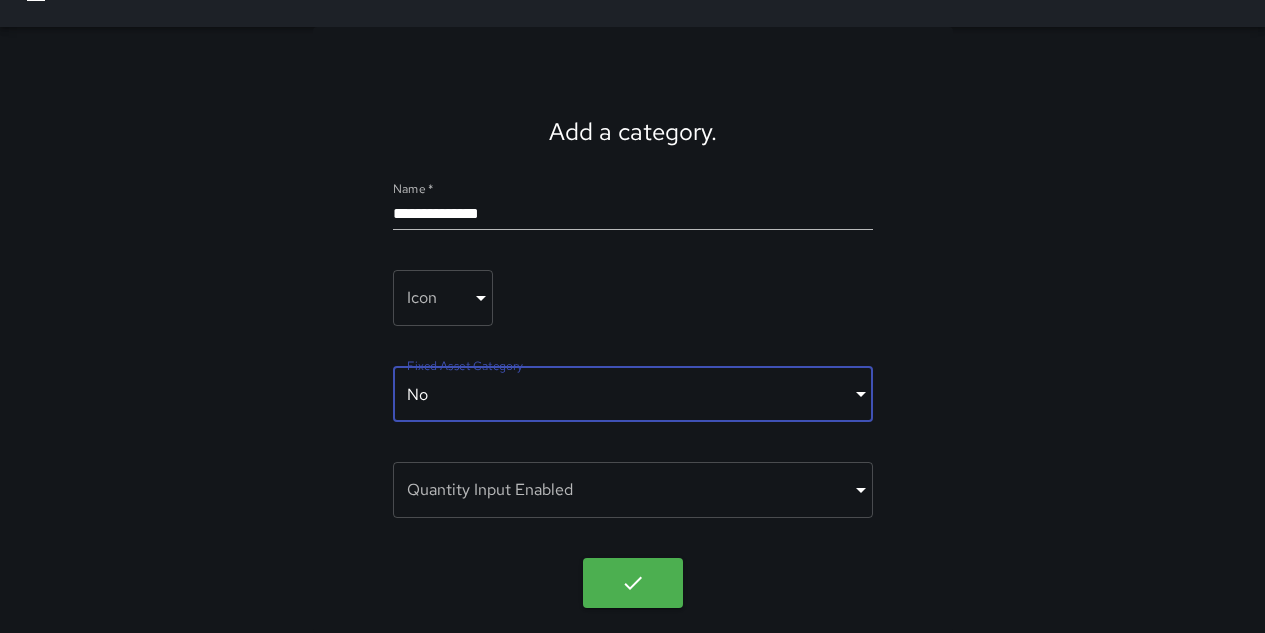 click on "**********" at bounding box center [632, 298] 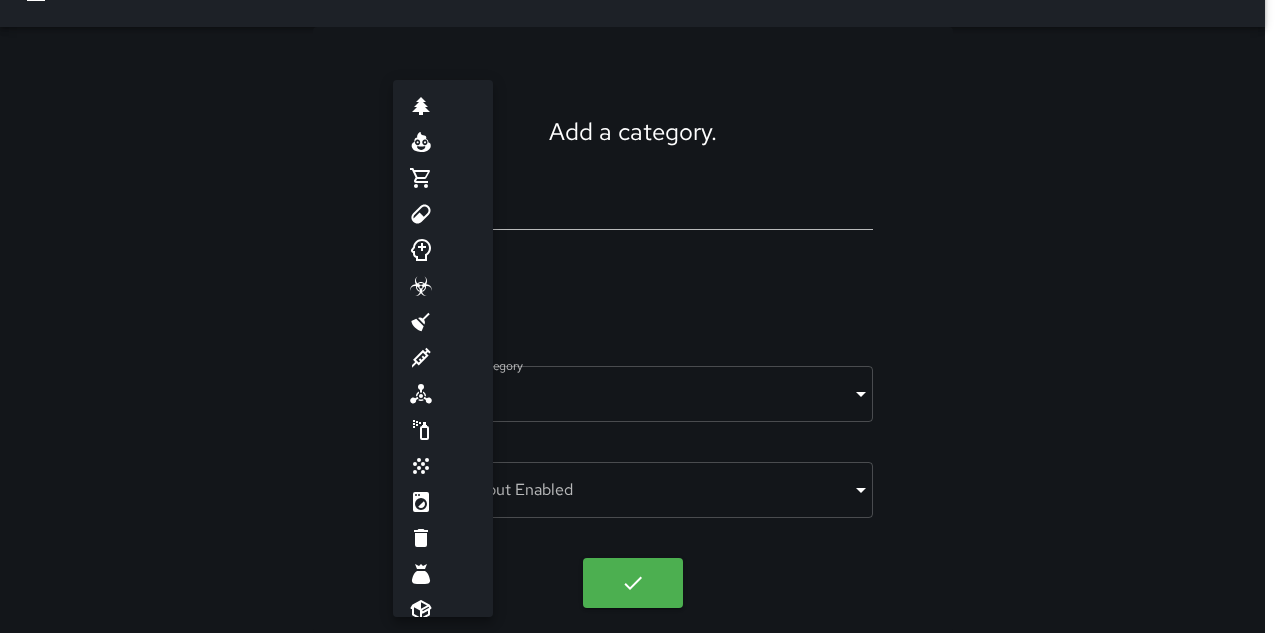 scroll, scrollTop: 200, scrollLeft: 0, axis: vertical 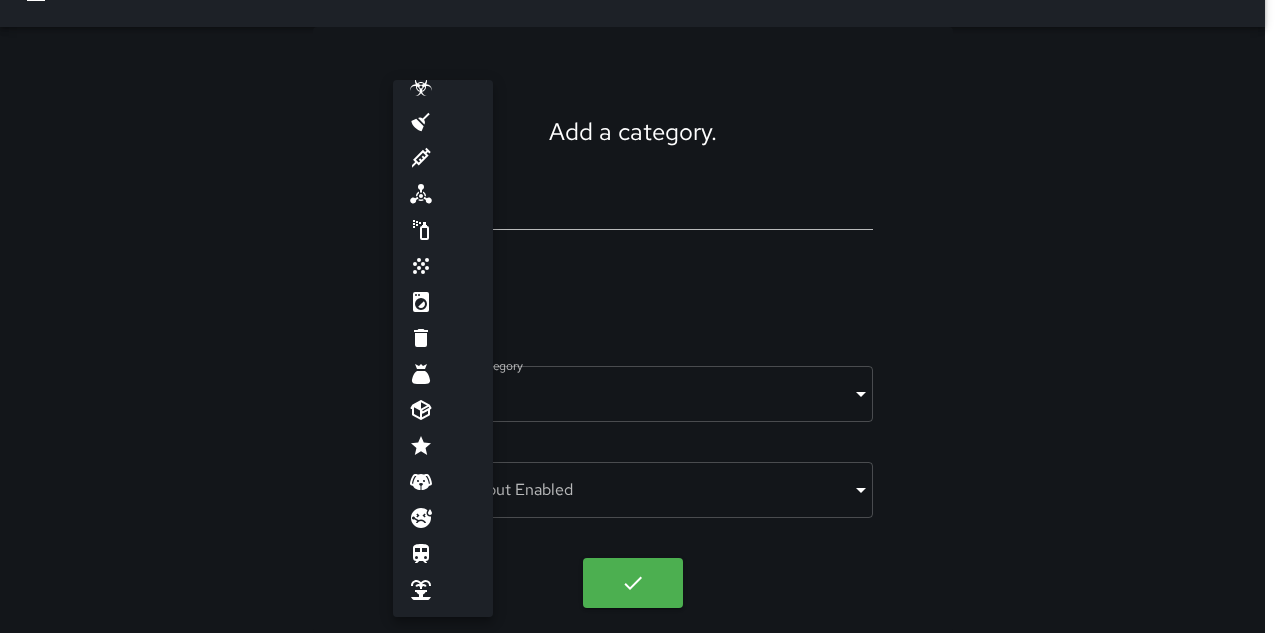 click at bounding box center [443, 374] 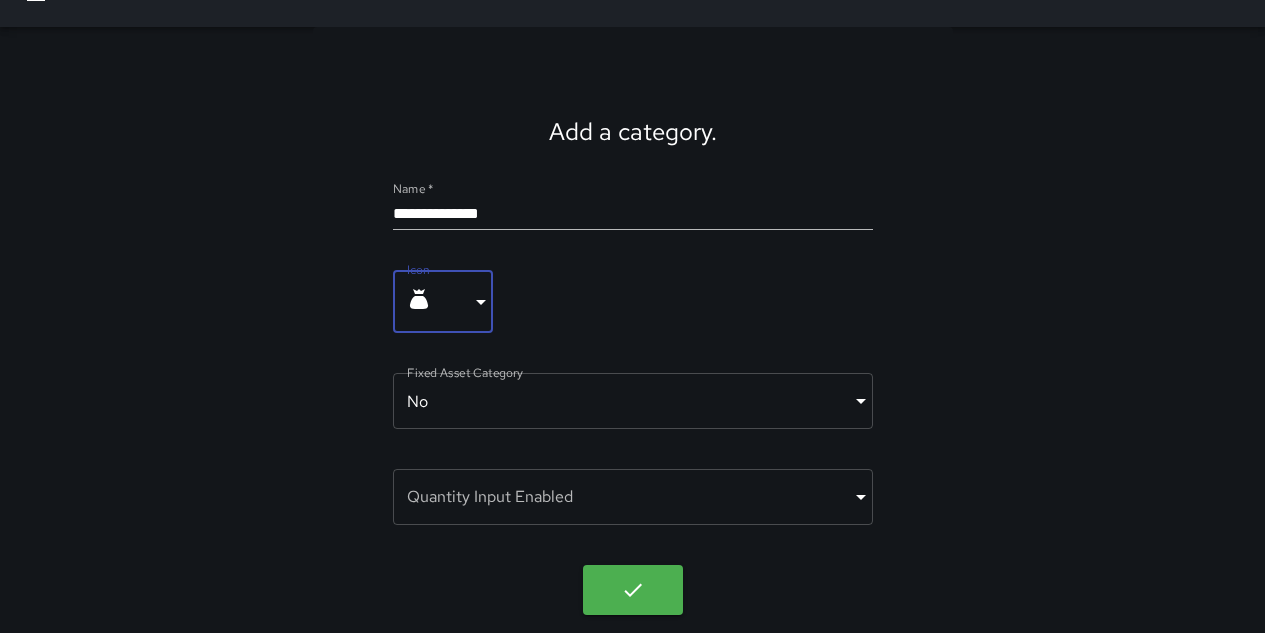 click on "**********" at bounding box center (633, 214) 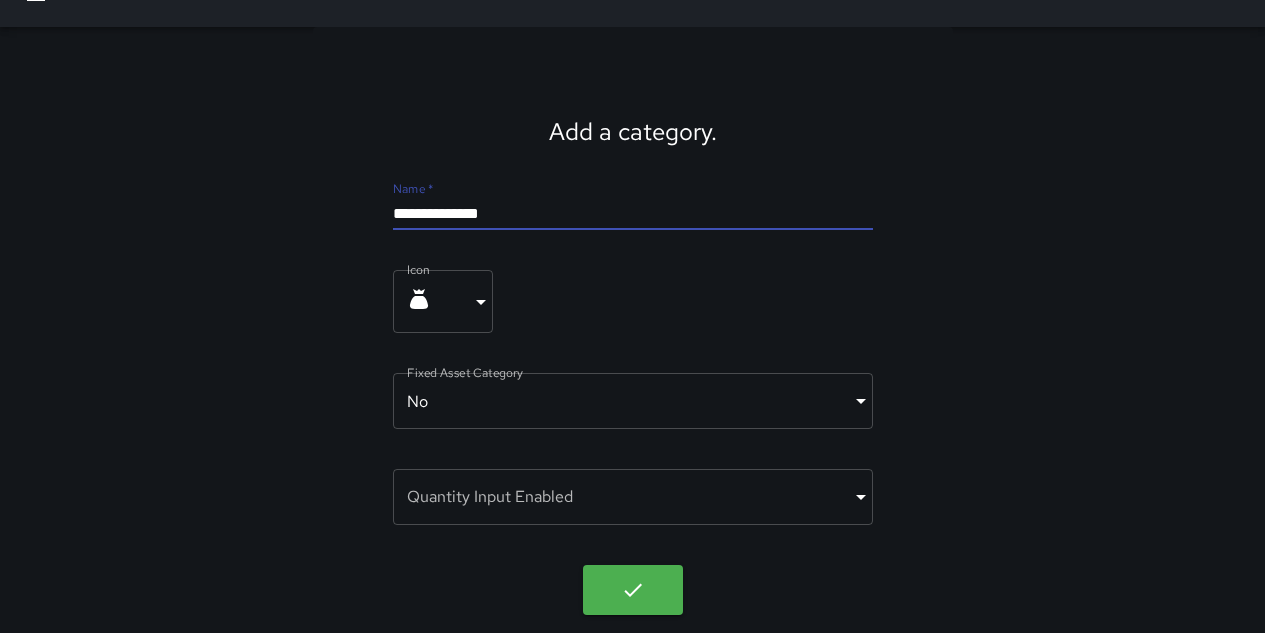 click on "**********" at bounding box center [633, 214] 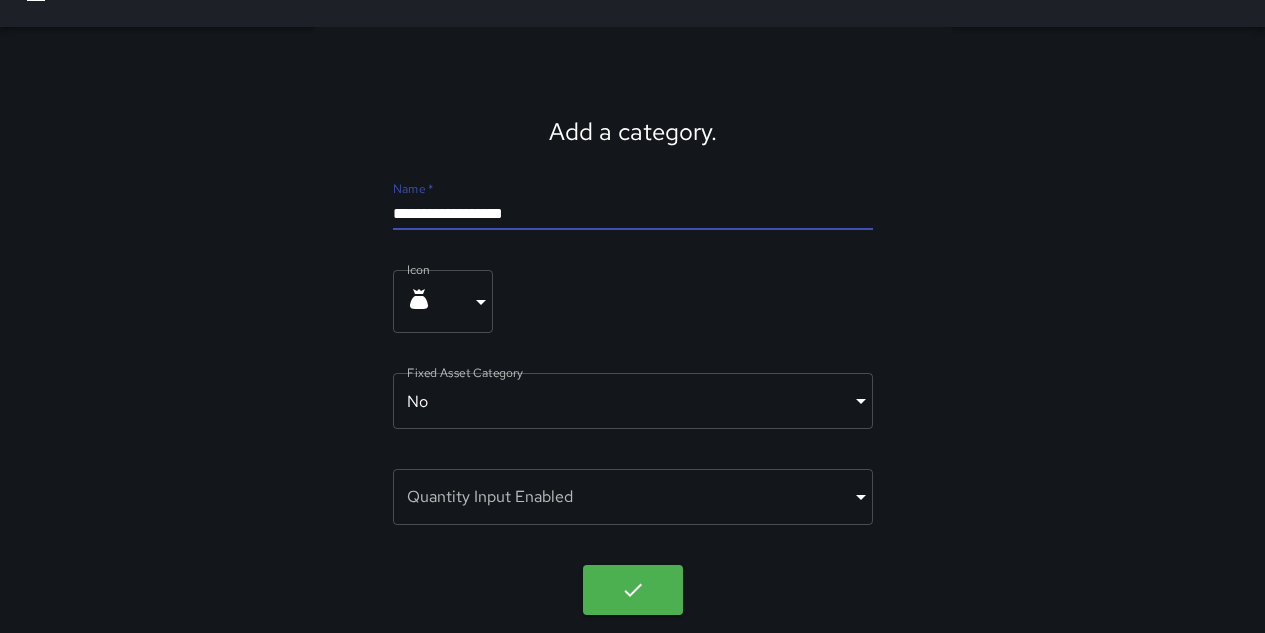 type on "**********" 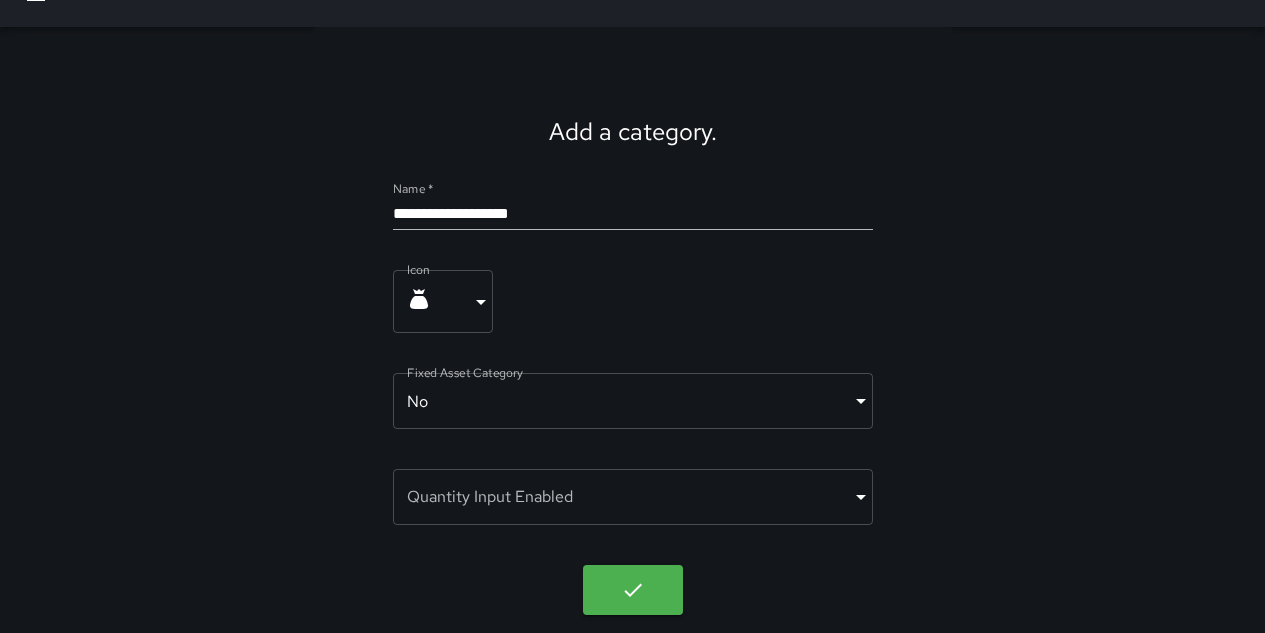 click on "**********" at bounding box center (632, 301) 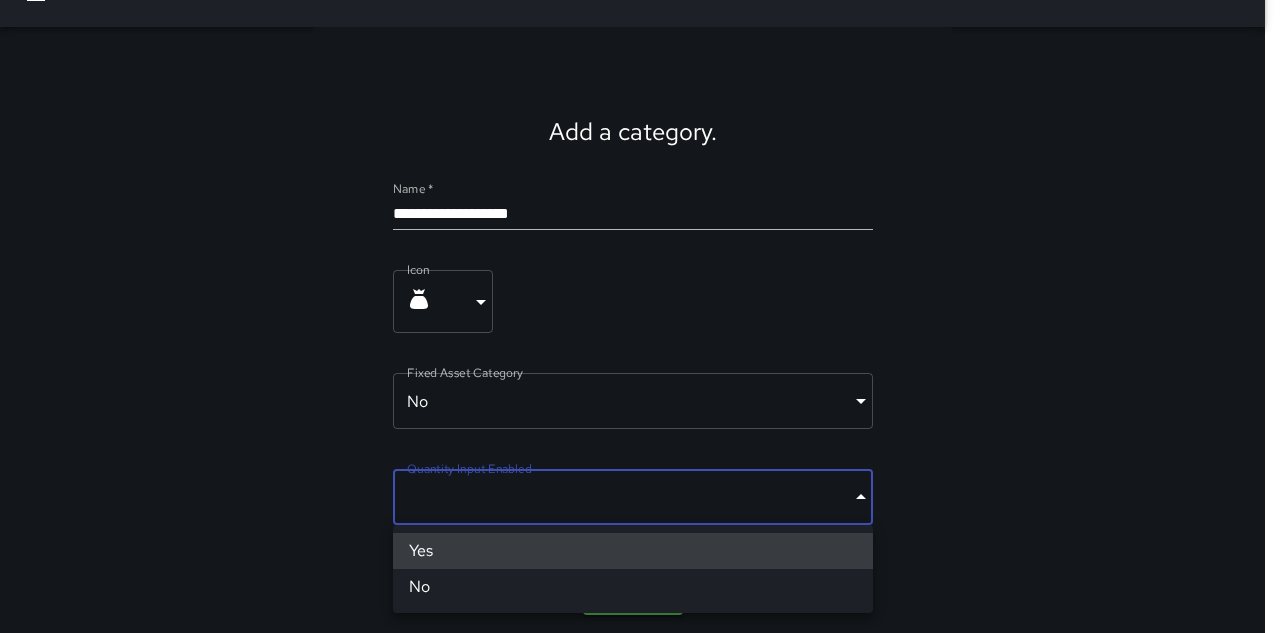 click on "Yes" at bounding box center (633, 551) 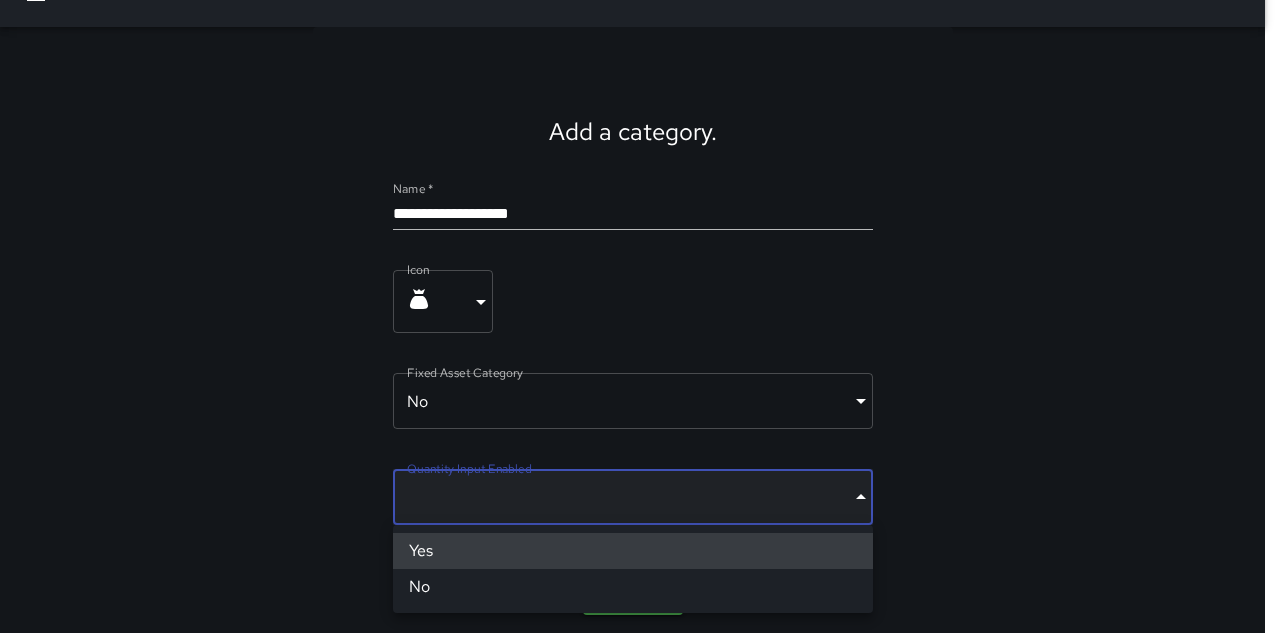 type on "****" 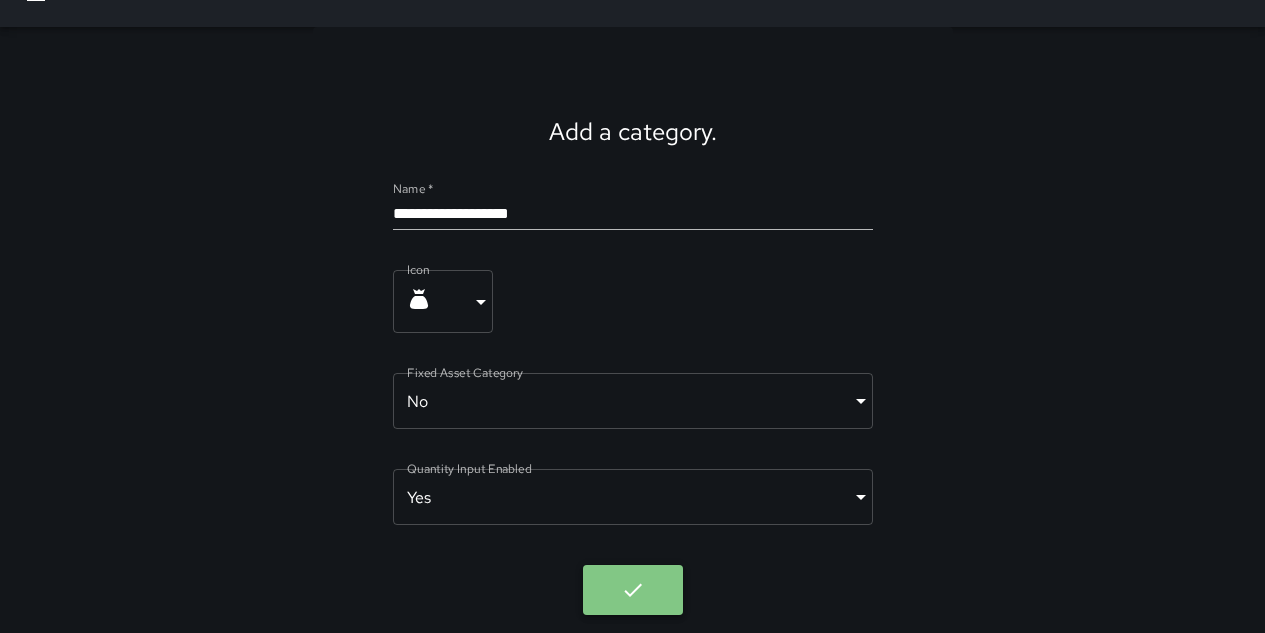 click at bounding box center (633, 590) 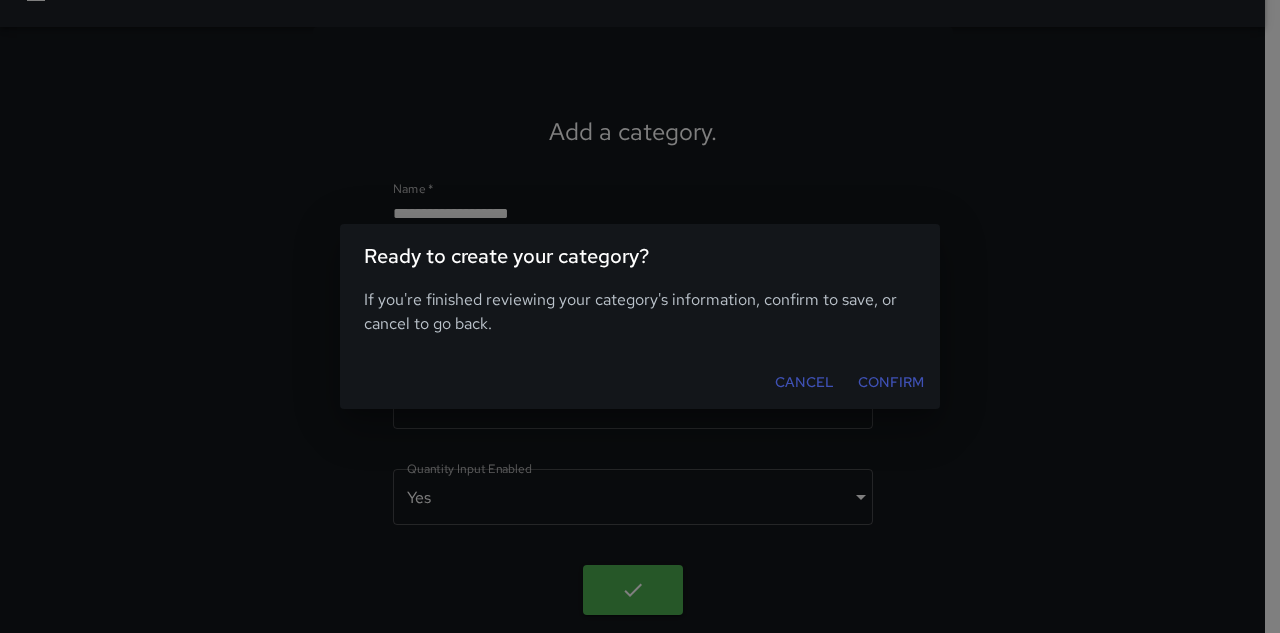 click on "Confirm" at bounding box center (891, 382) 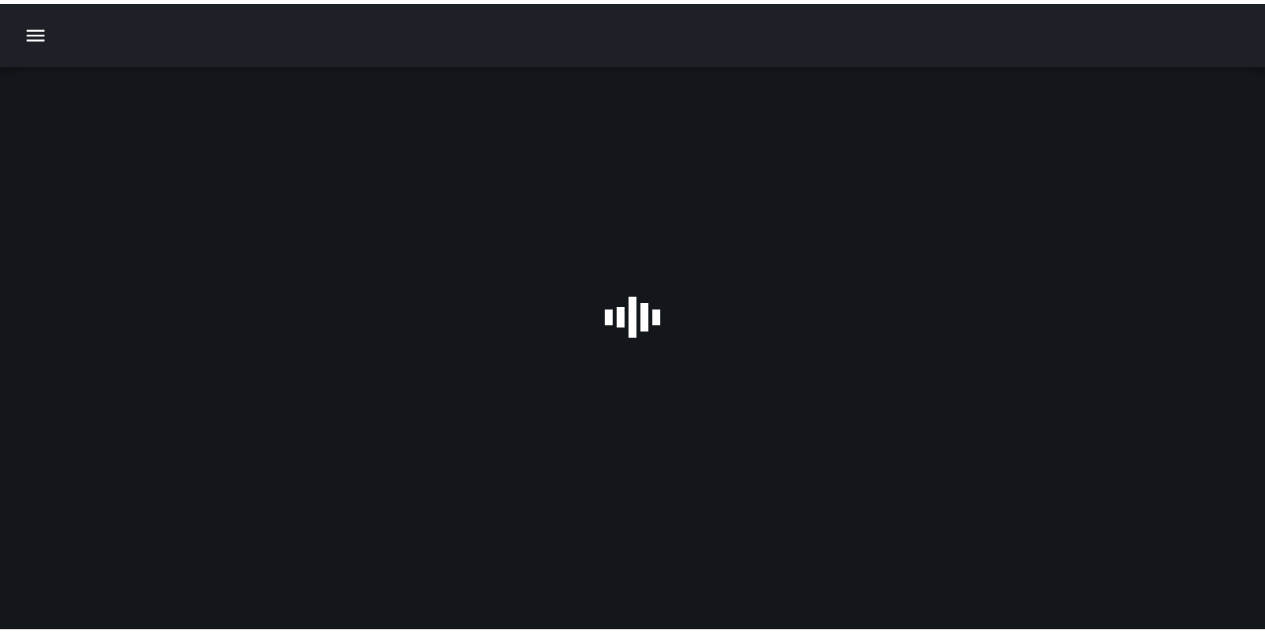 scroll, scrollTop: 0, scrollLeft: 0, axis: both 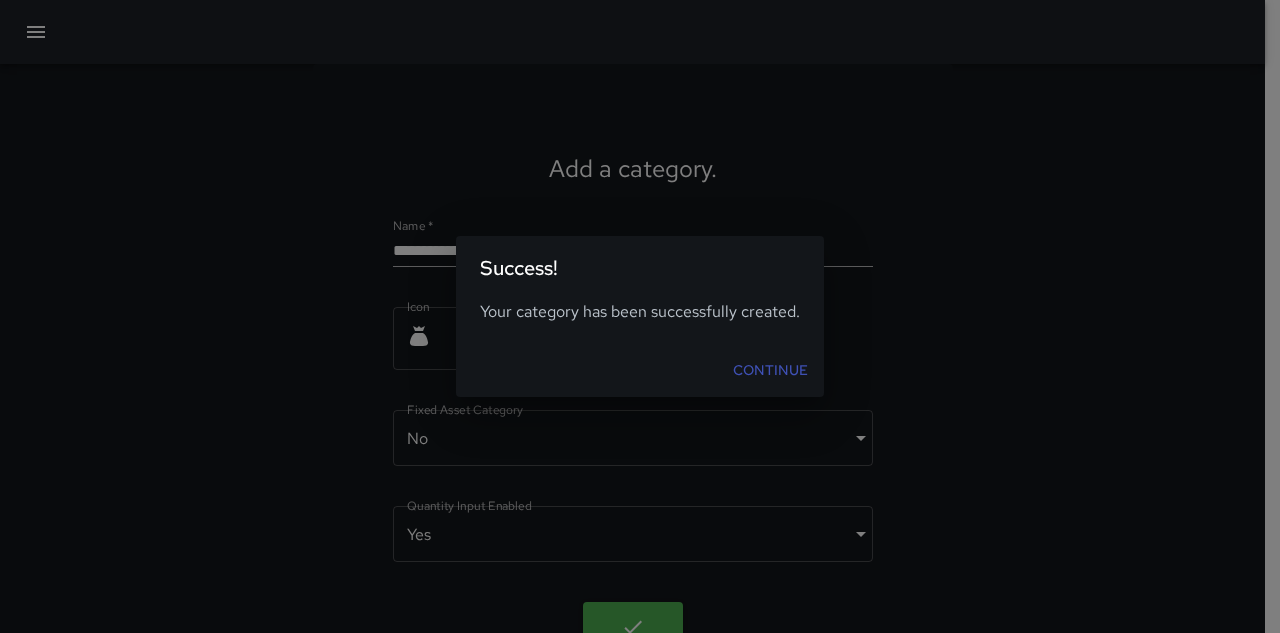 click on "Success! Your category has been successfully created. Continue" at bounding box center [640, 316] 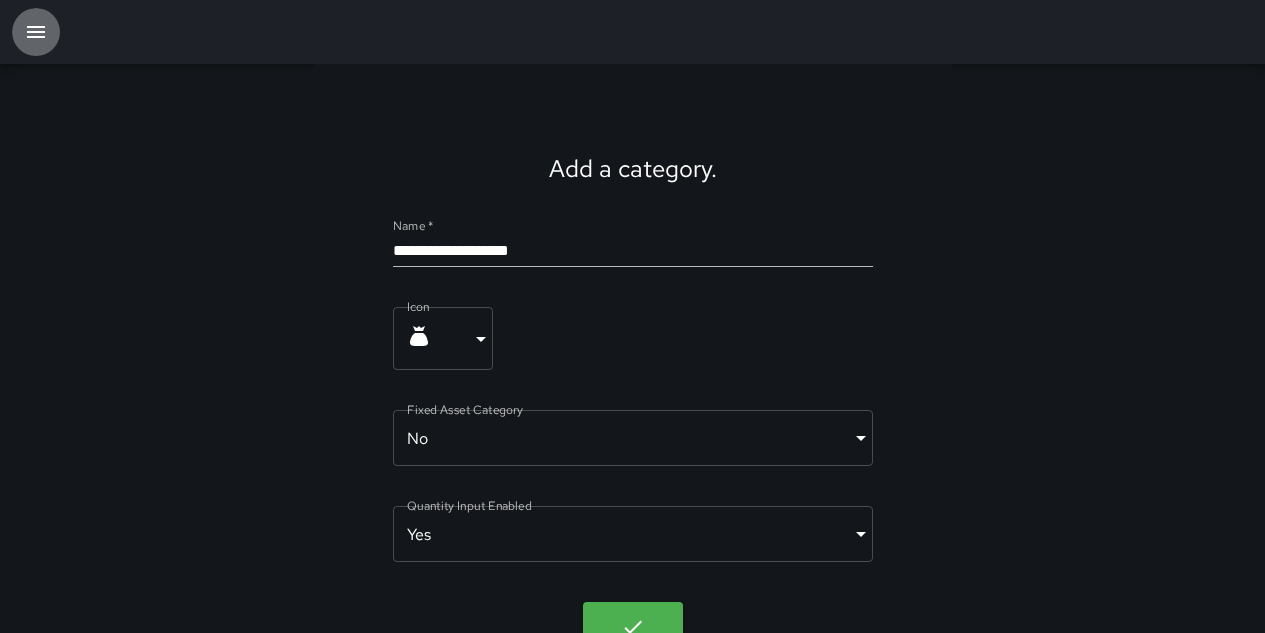 click 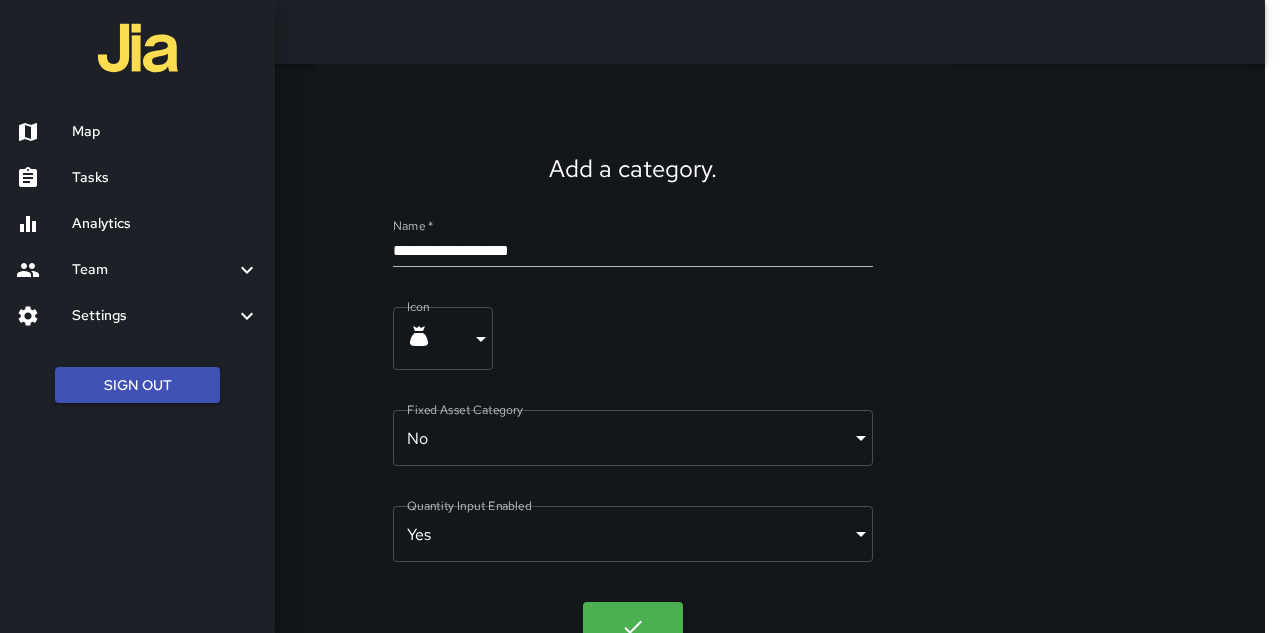 click on "Settings" at bounding box center (153, 316) 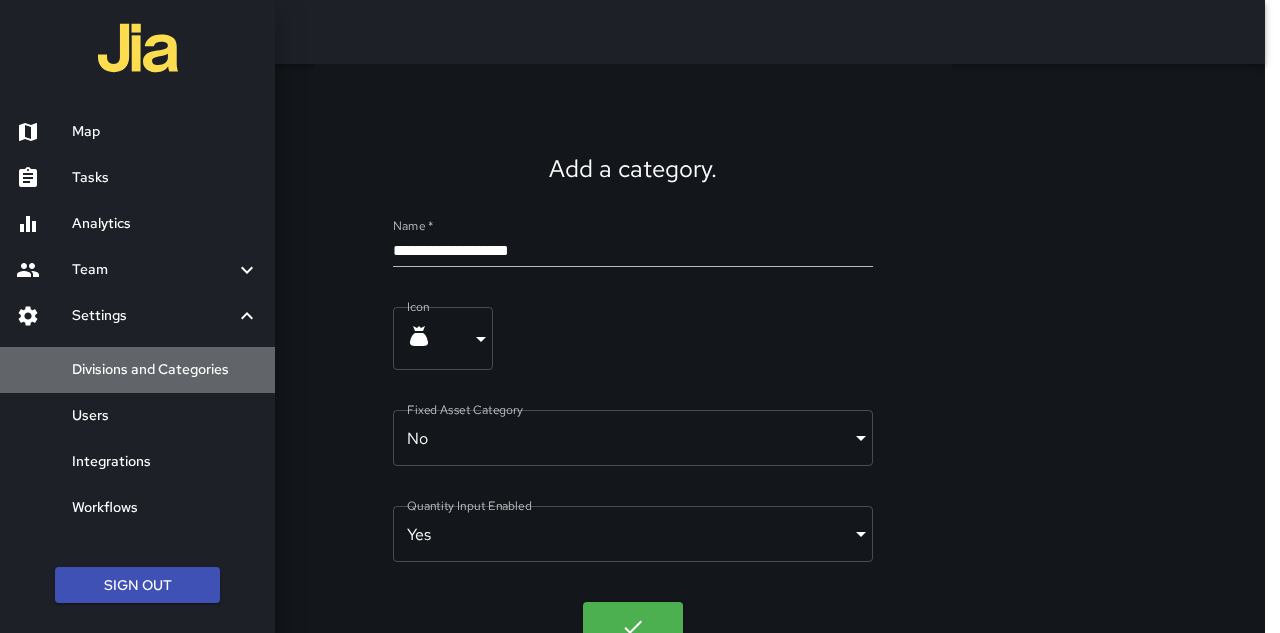 click on "Divisions and Categories" at bounding box center [165, 370] 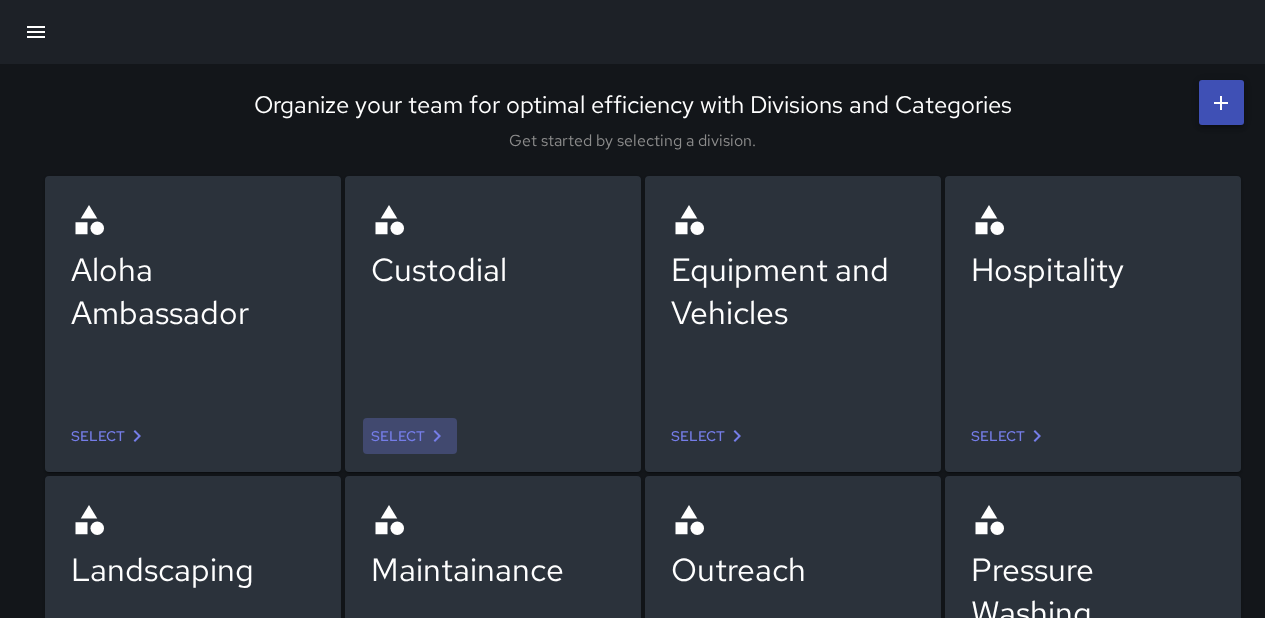 click on "Select" at bounding box center (410, 436) 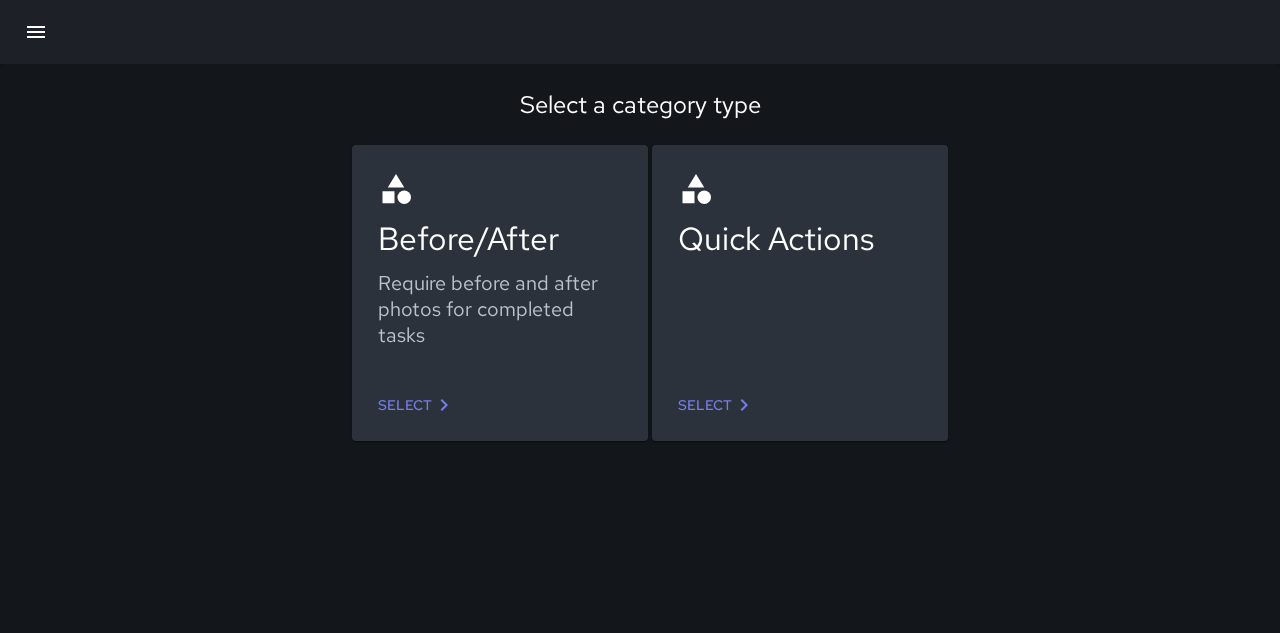 click on "Select" at bounding box center (417, 405) 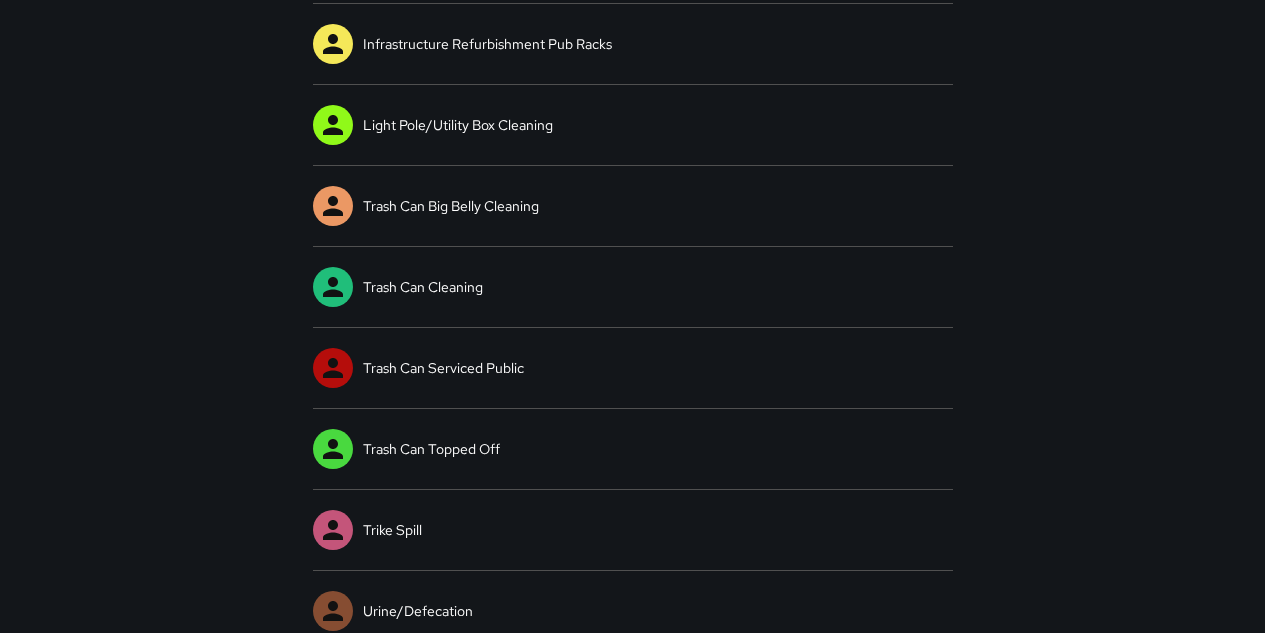 scroll, scrollTop: 600, scrollLeft: 0, axis: vertical 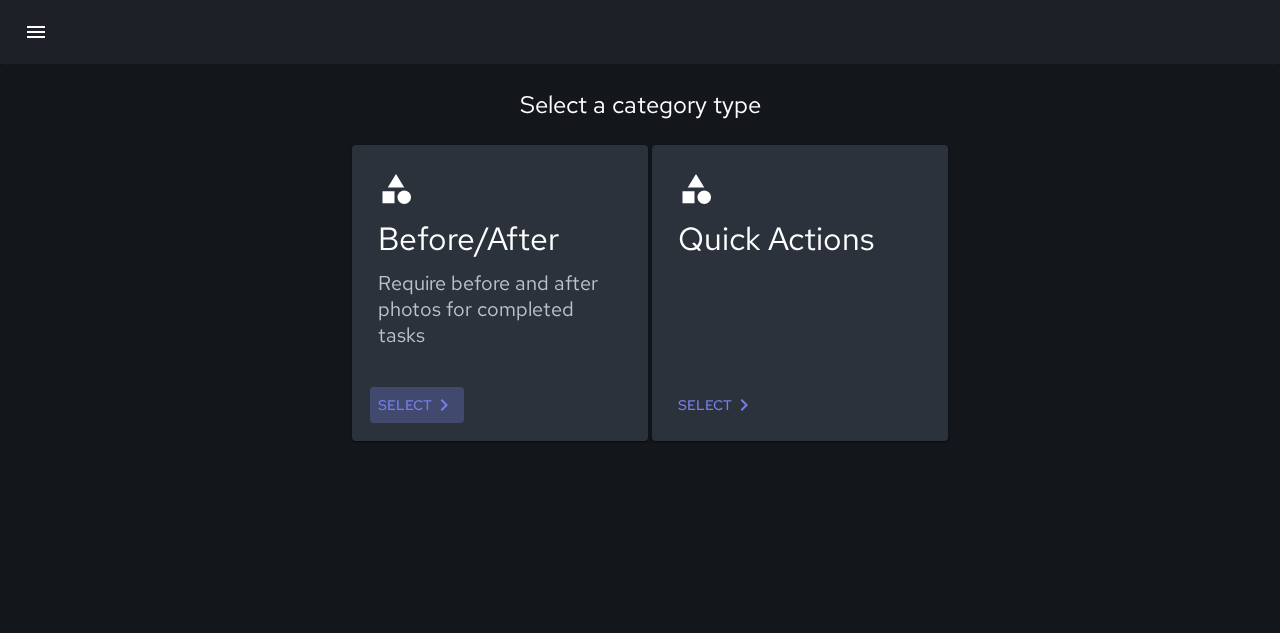 click on "Select" at bounding box center [417, 405] 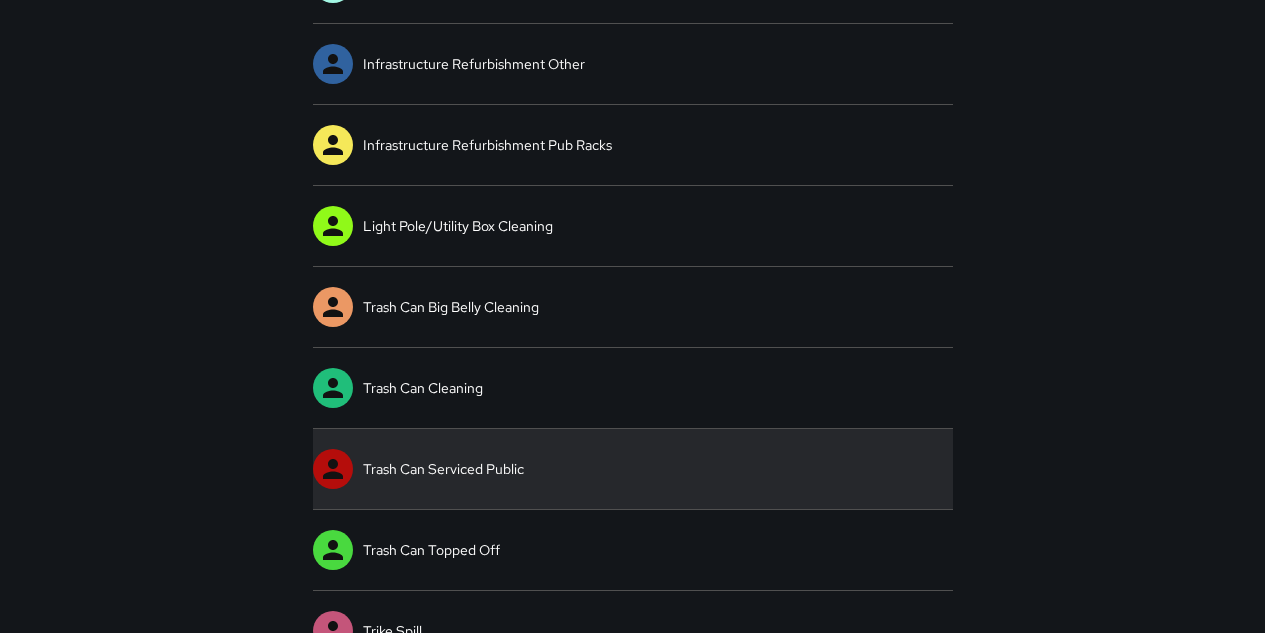 scroll, scrollTop: 700, scrollLeft: 0, axis: vertical 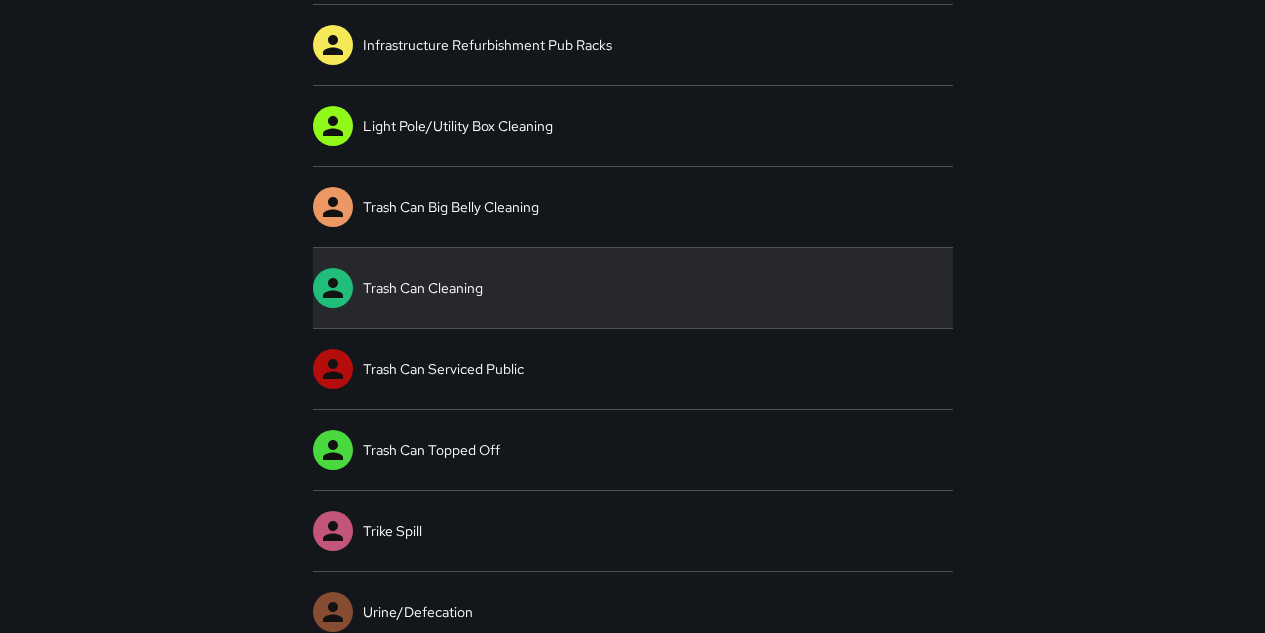 click on "Trash Can Cleaning" at bounding box center (633, 288) 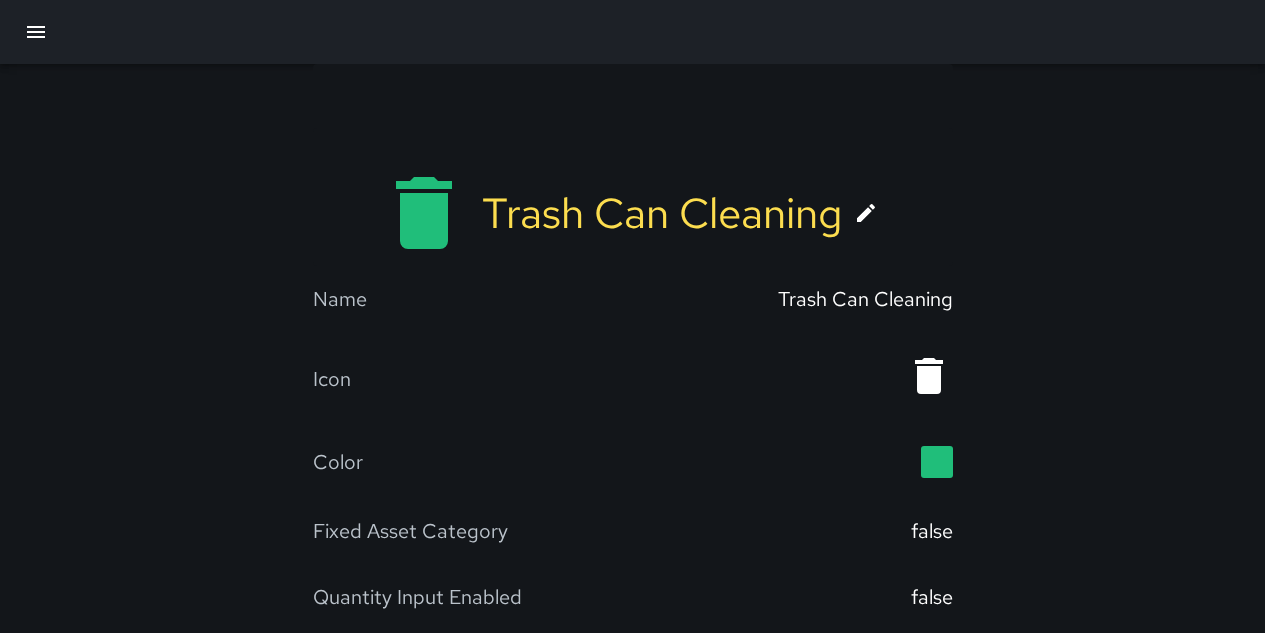 click 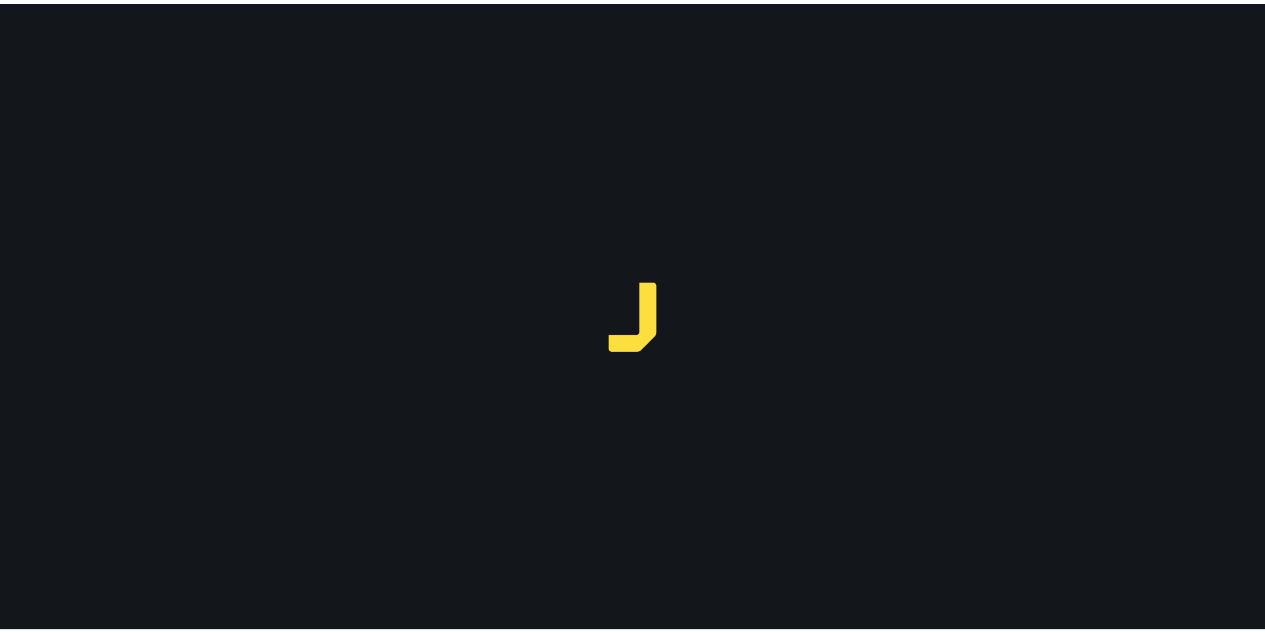scroll, scrollTop: 0, scrollLeft: 0, axis: both 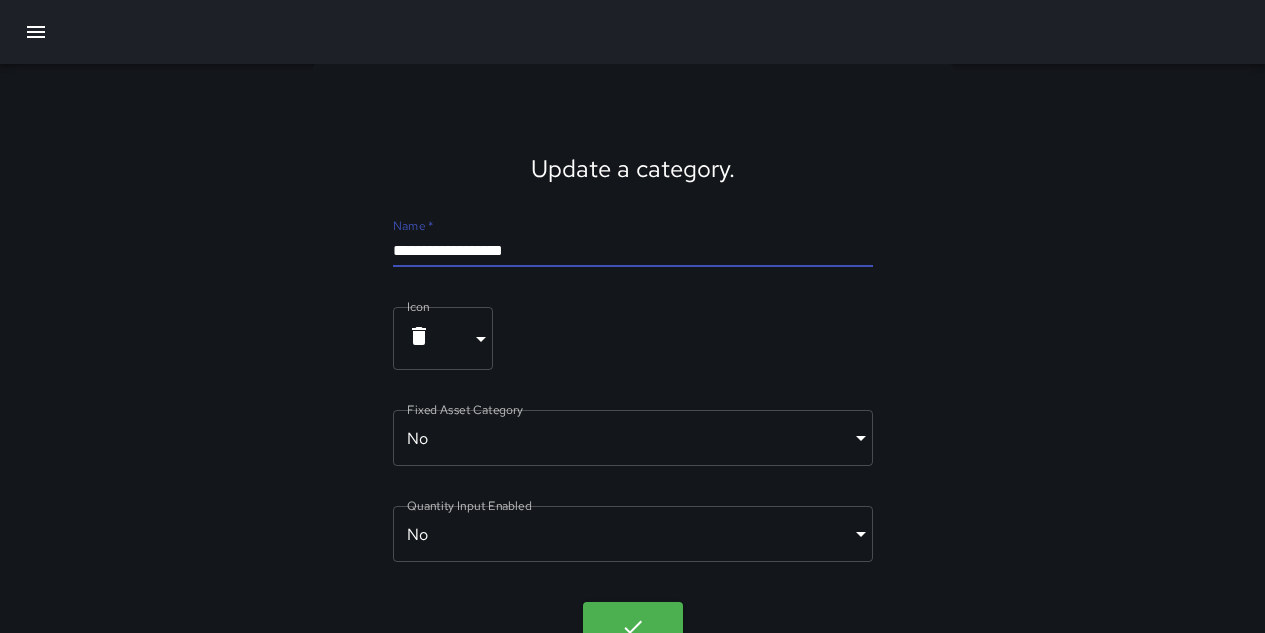 click on "**********" at bounding box center [633, 251] 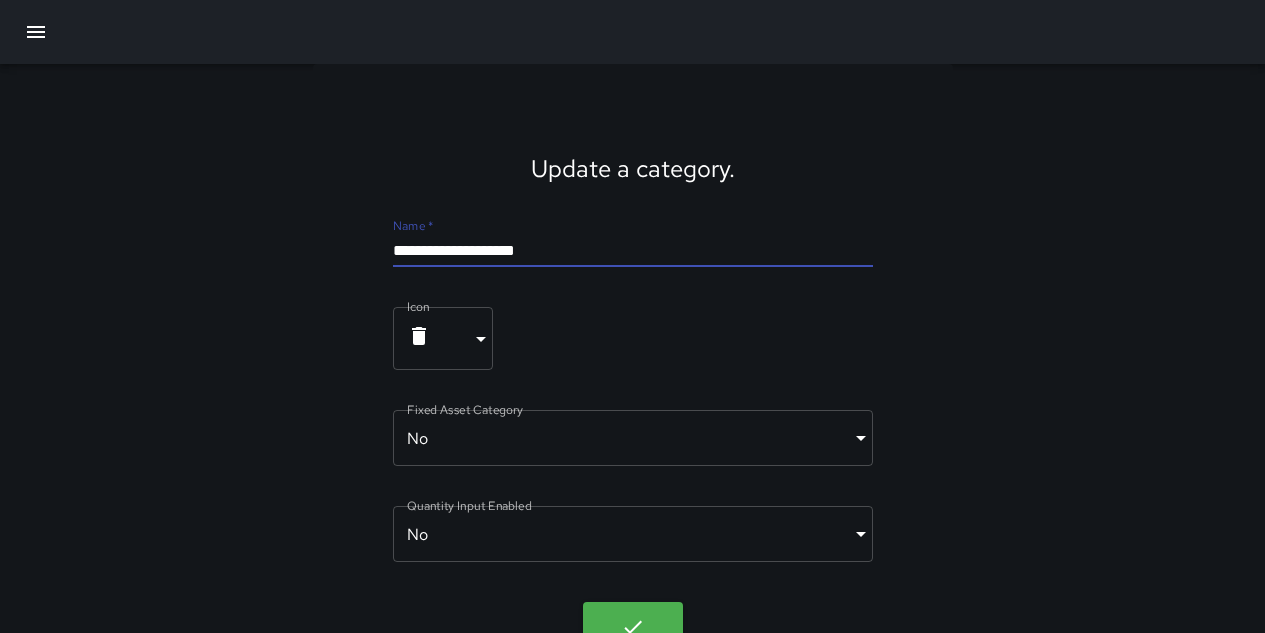type on "**********" 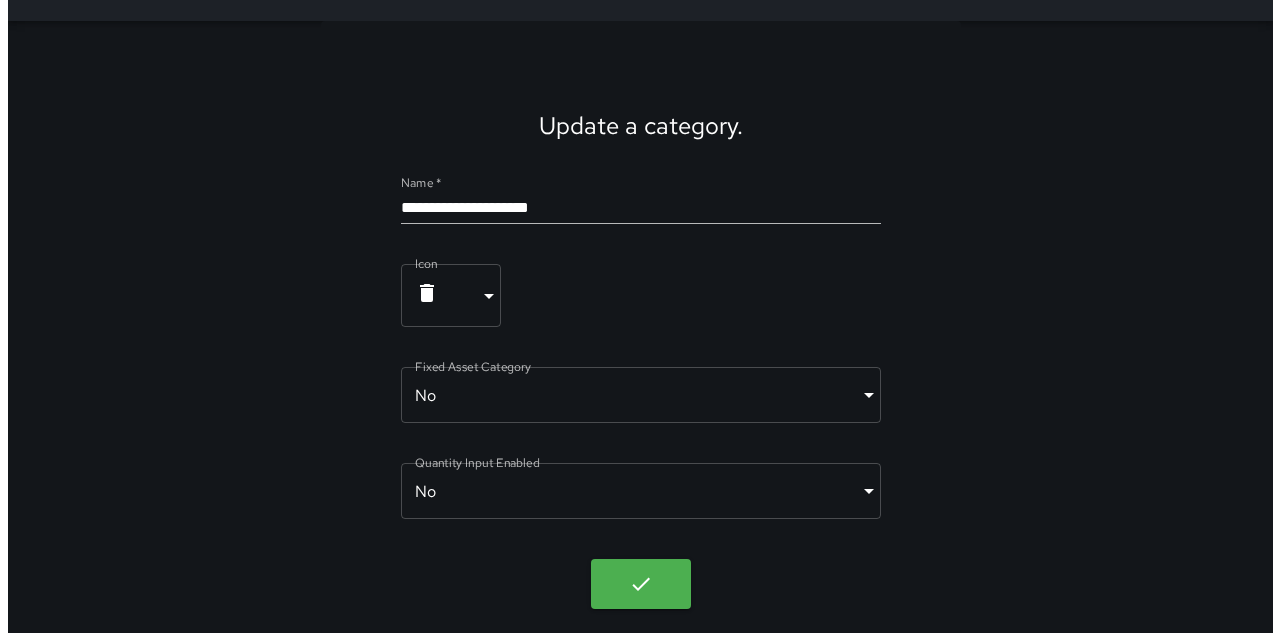 scroll, scrollTop: 44, scrollLeft: 0, axis: vertical 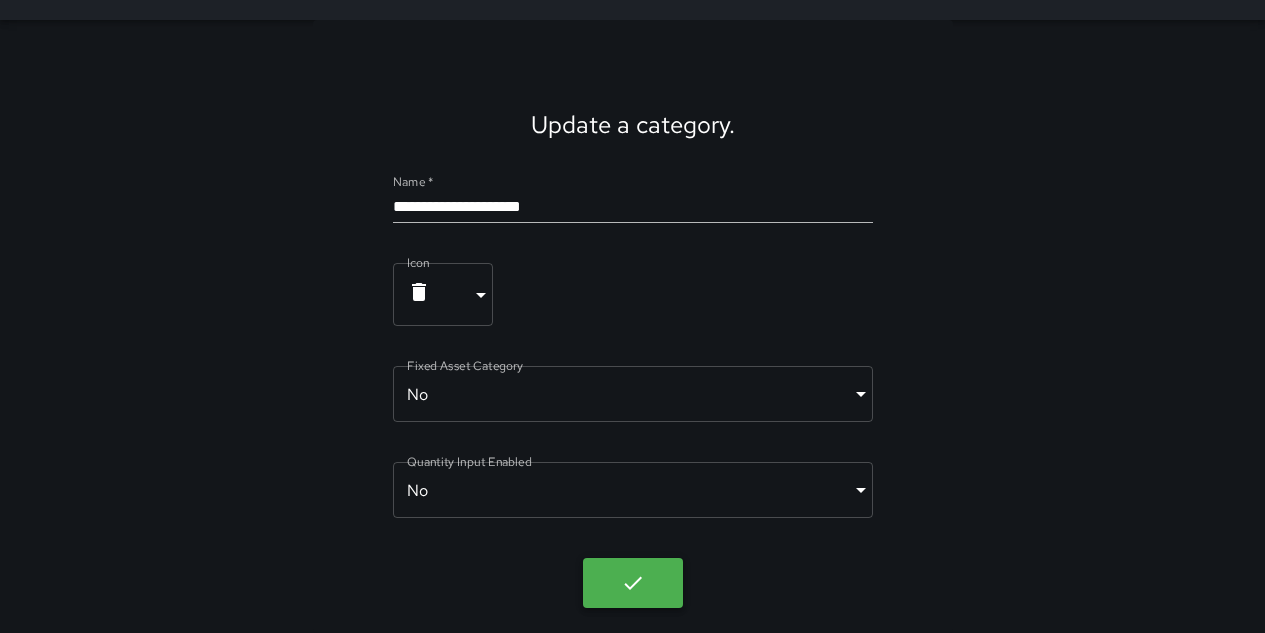 click at bounding box center [633, 583] 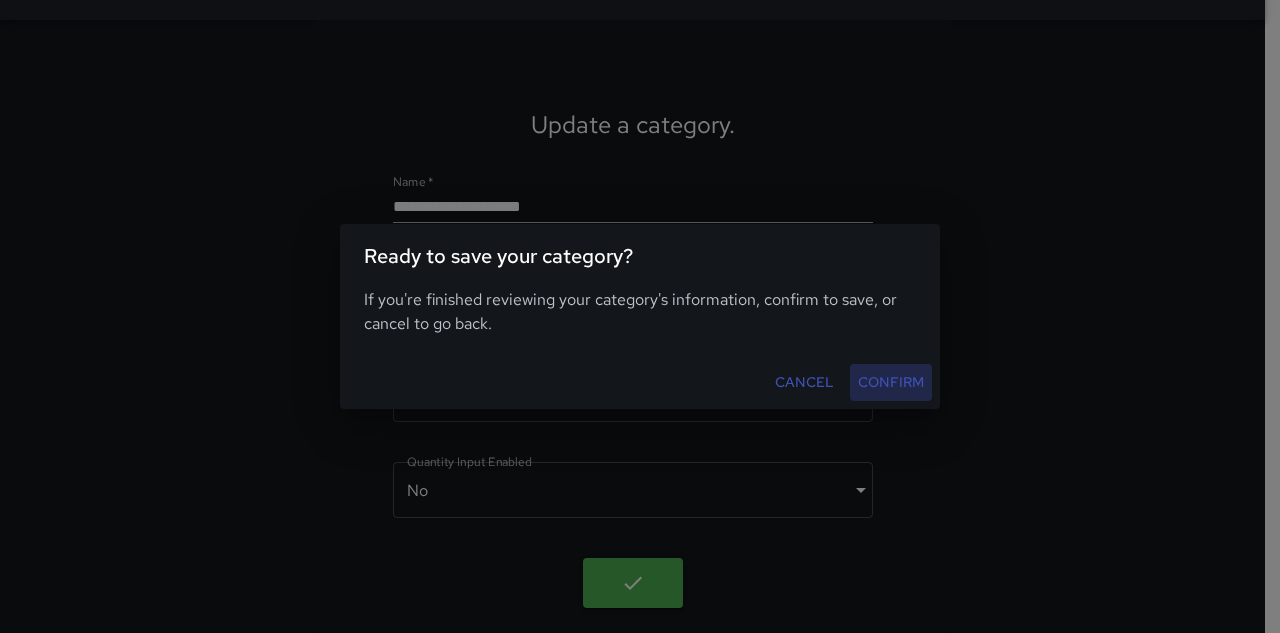 click on "Confirm" at bounding box center (891, 382) 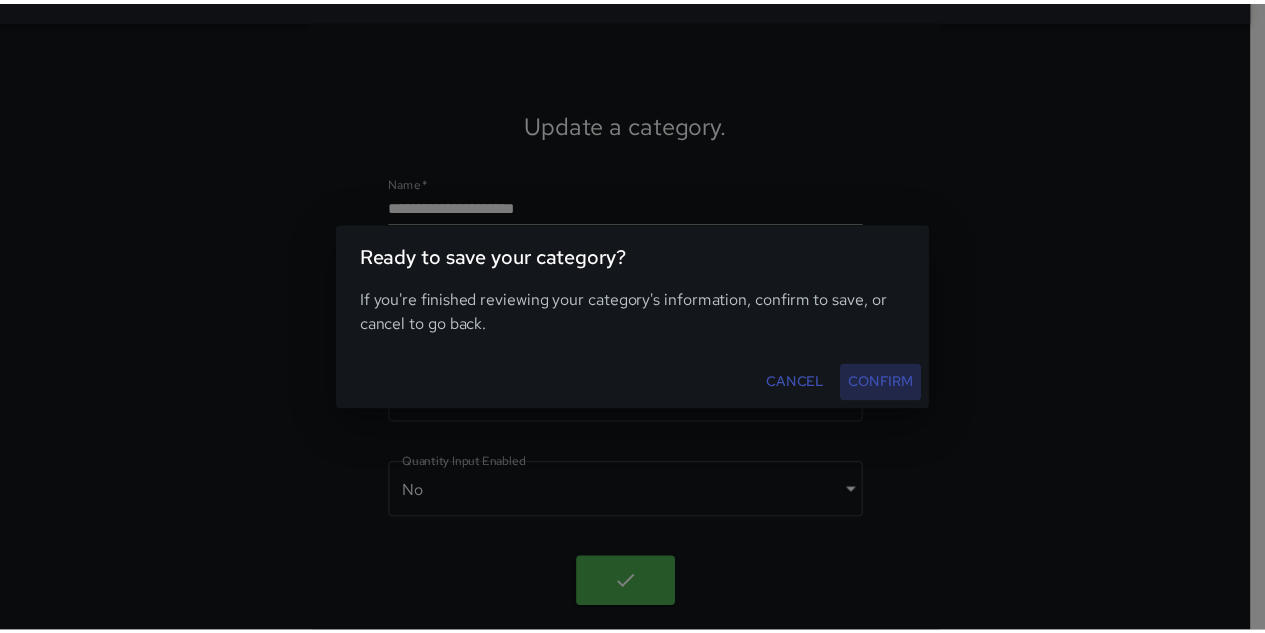 scroll, scrollTop: 0, scrollLeft: 0, axis: both 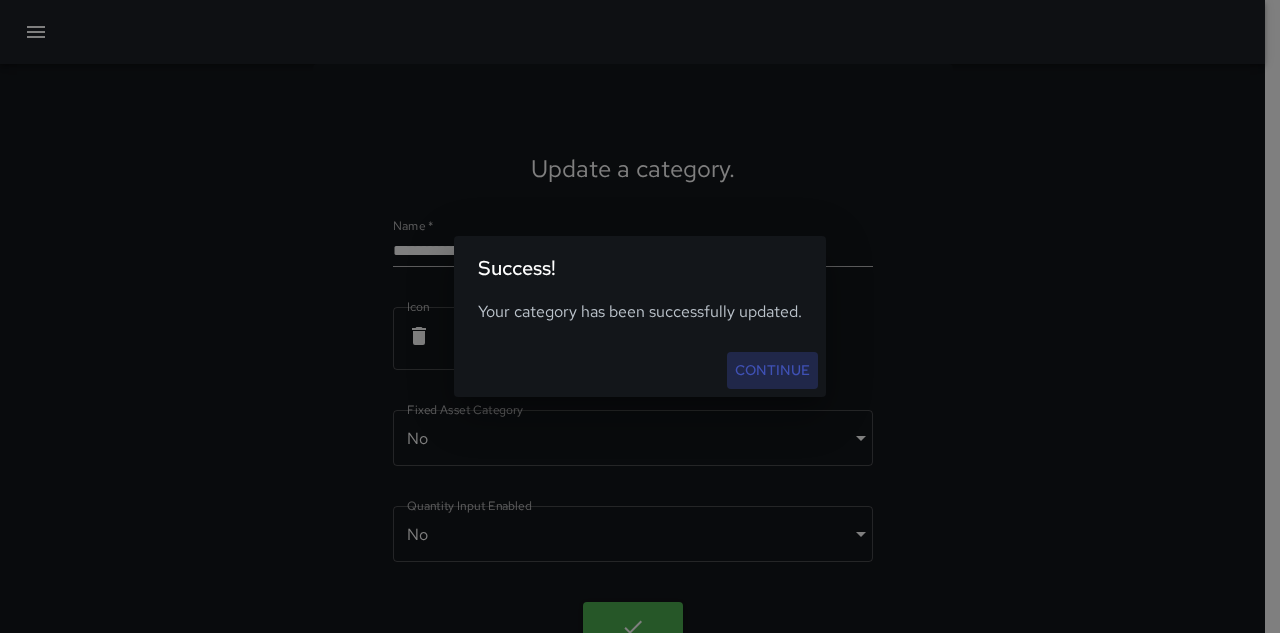 click on "Continue" at bounding box center (772, 370) 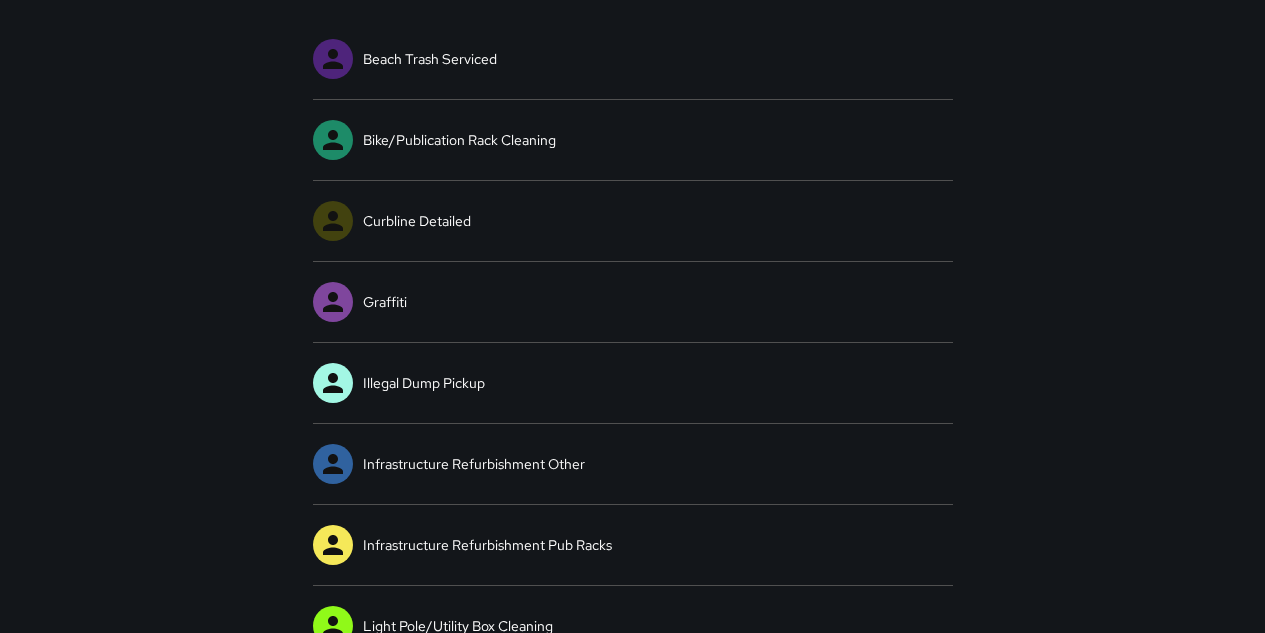 scroll, scrollTop: 0, scrollLeft: 0, axis: both 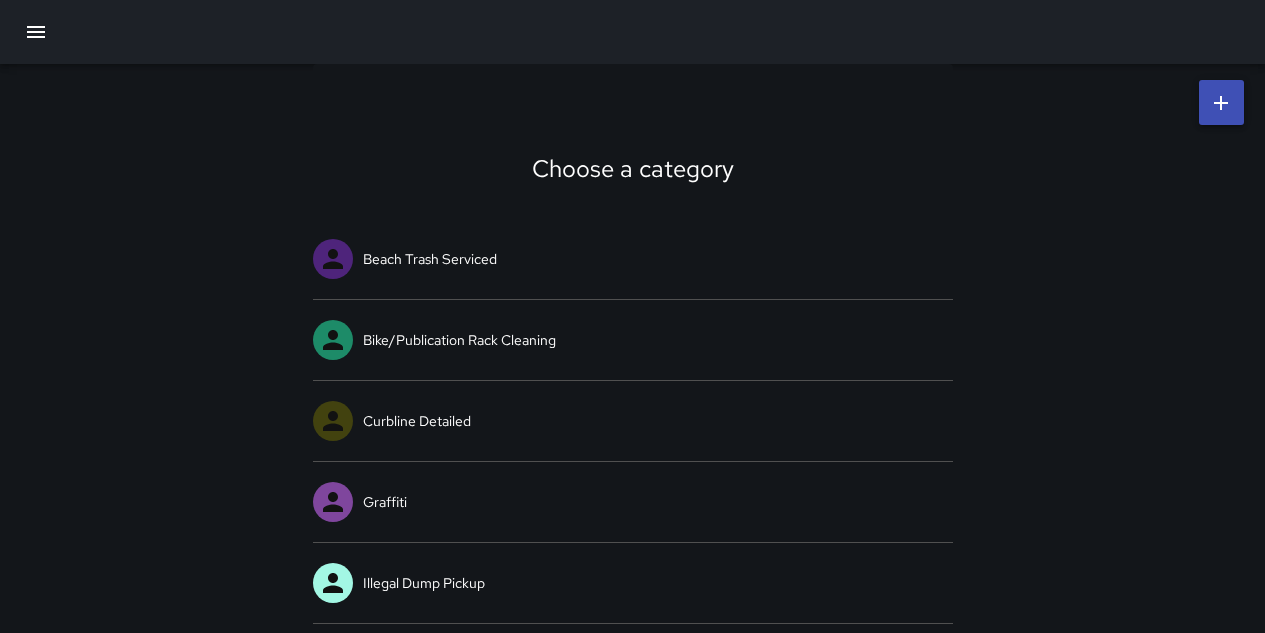 click 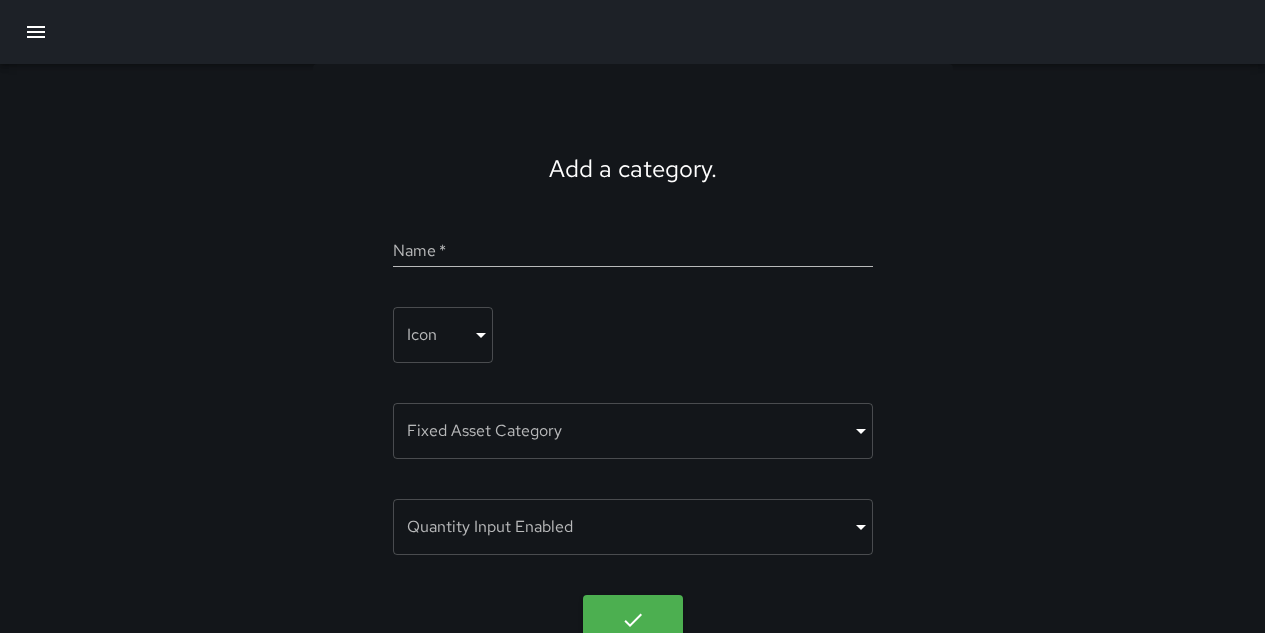 click on "Name   *" at bounding box center [633, 251] 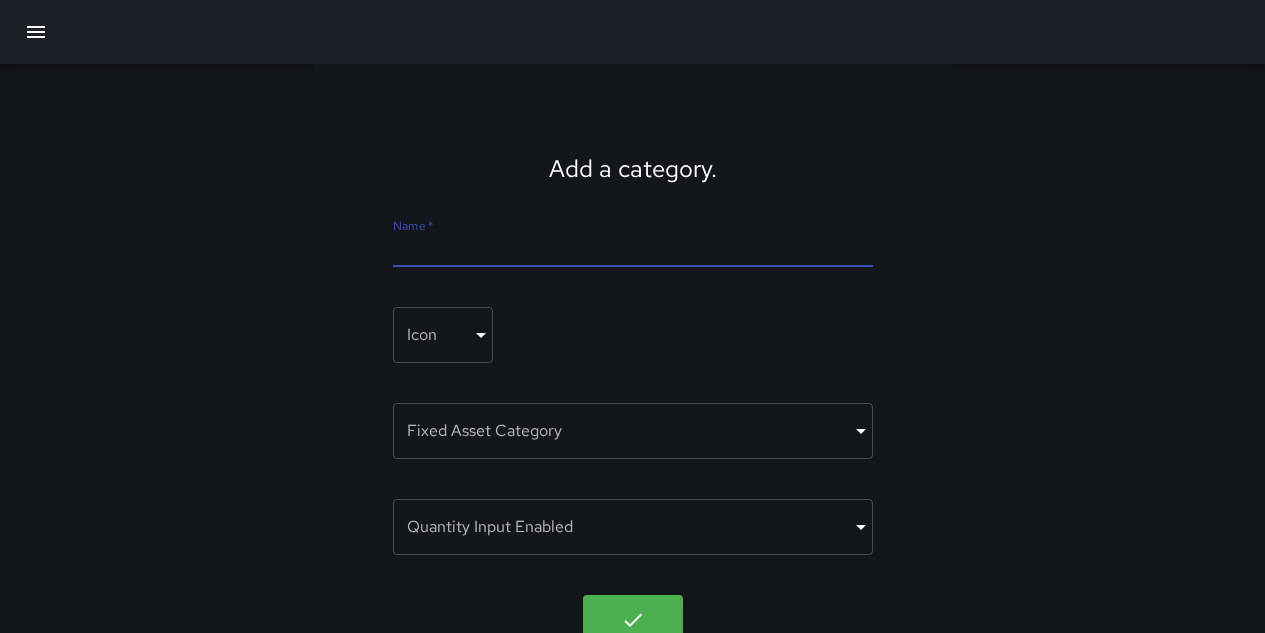 paste on "**********" 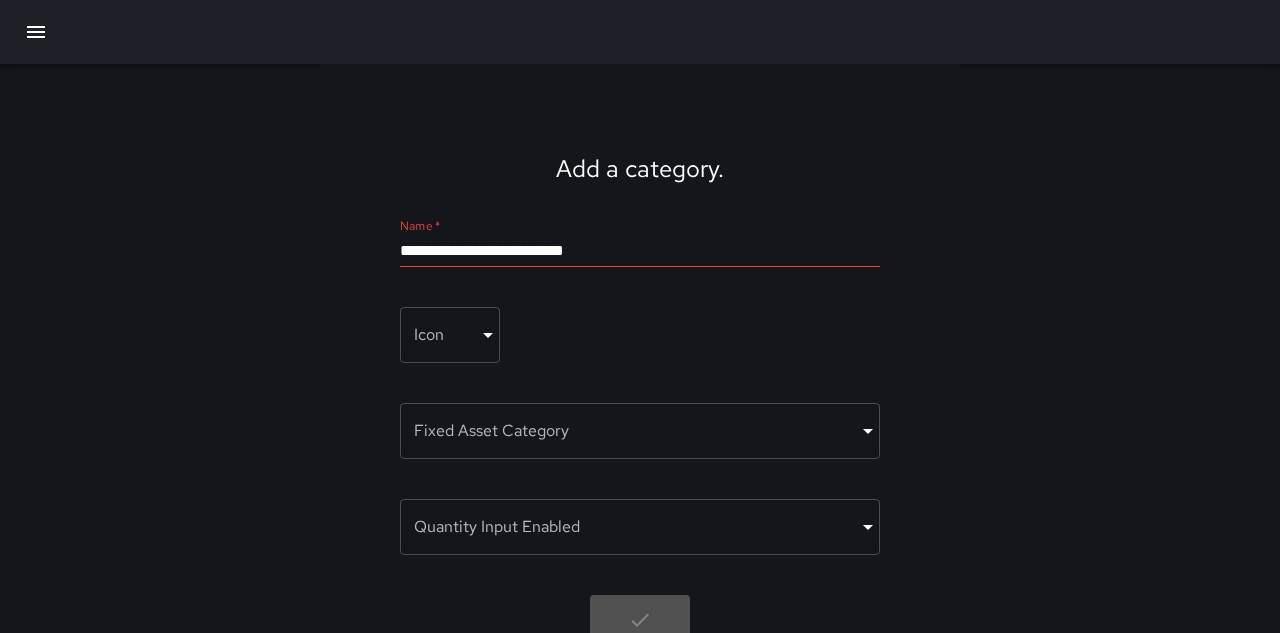 click on "**********" at bounding box center (640, 335) 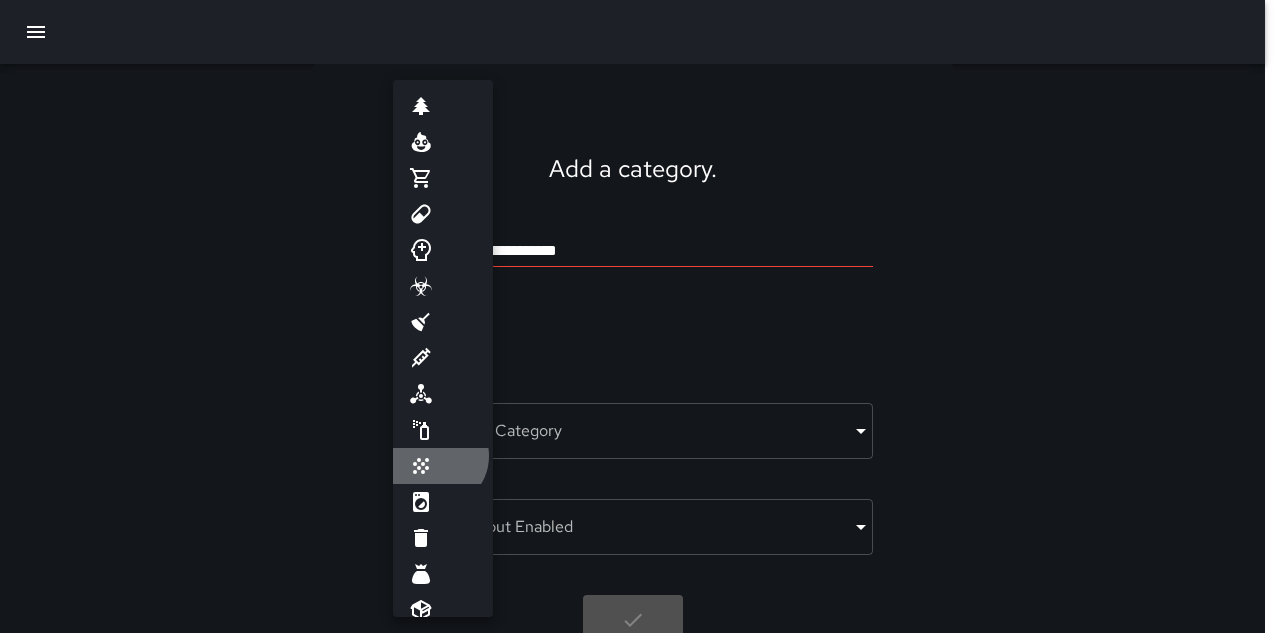 click at bounding box center (443, 466) 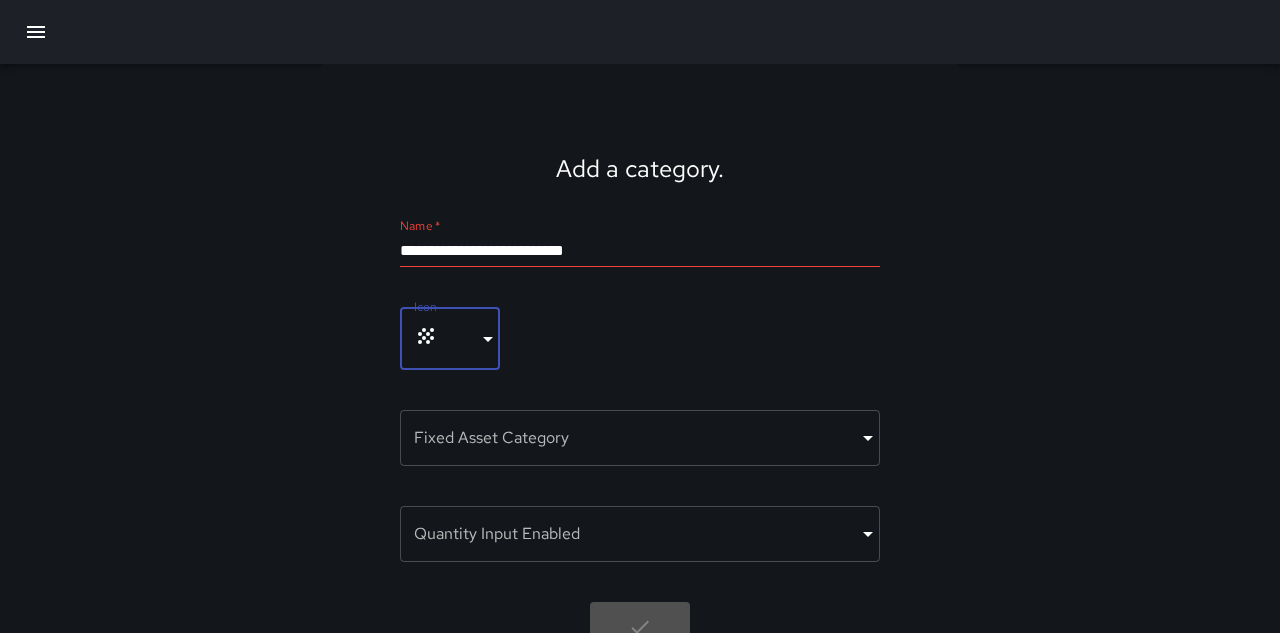click on "**********" at bounding box center [640, 338] 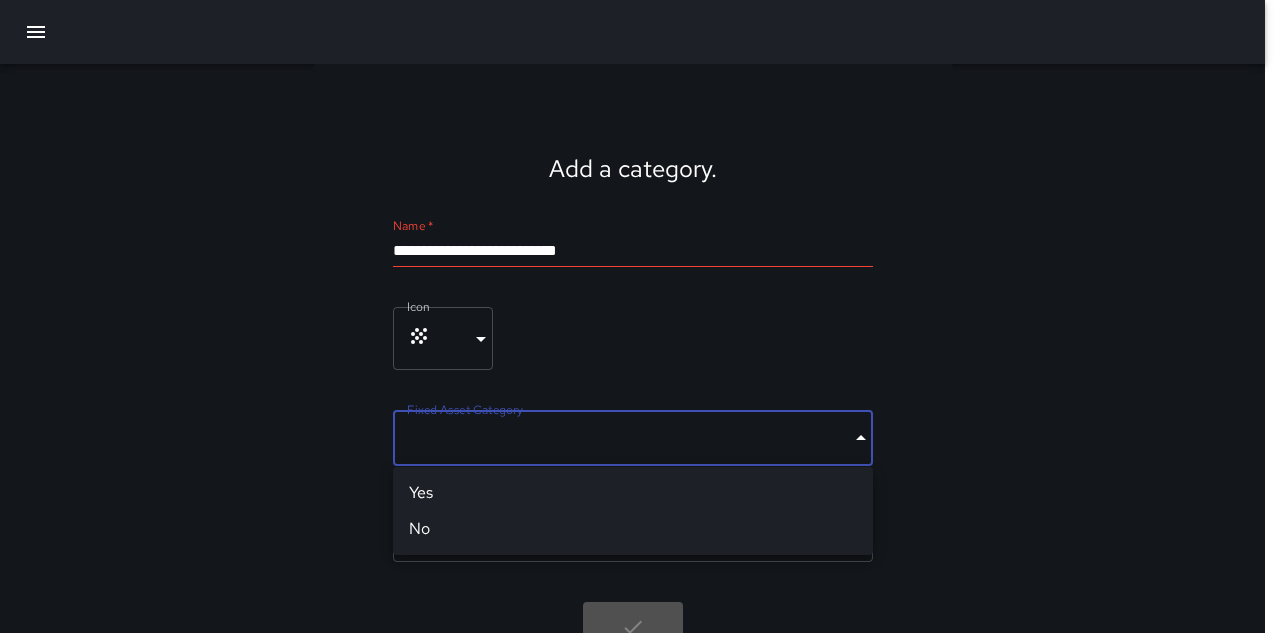 click on "No" at bounding box center (633, 529) 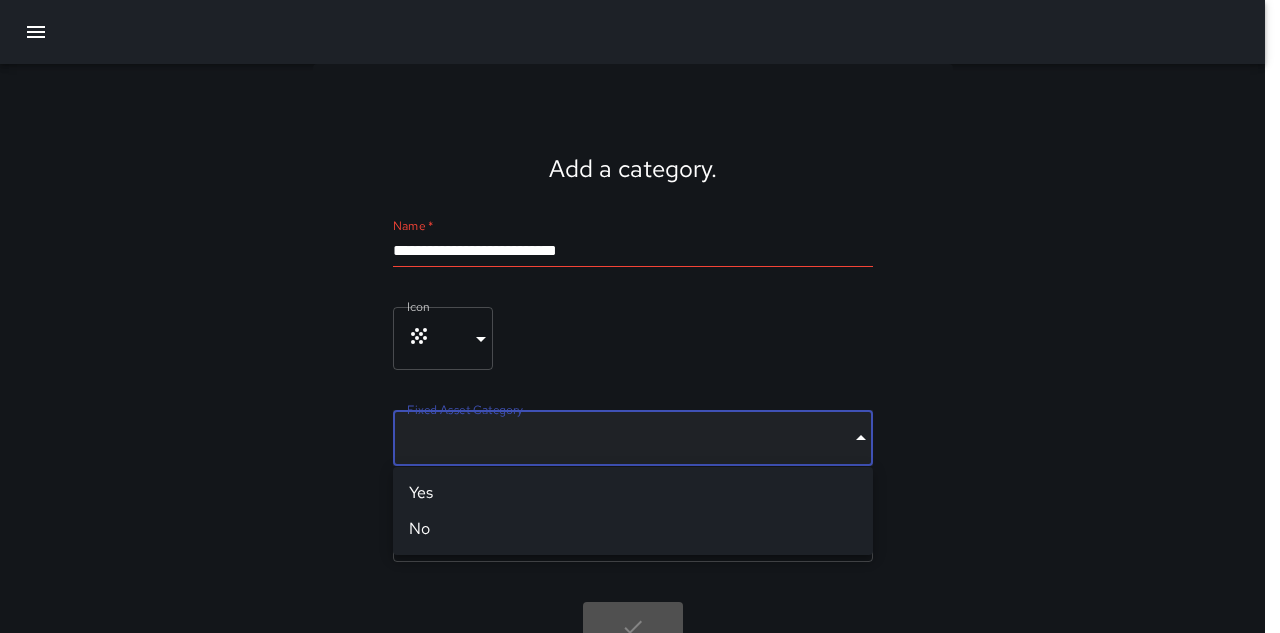 type on "*****" 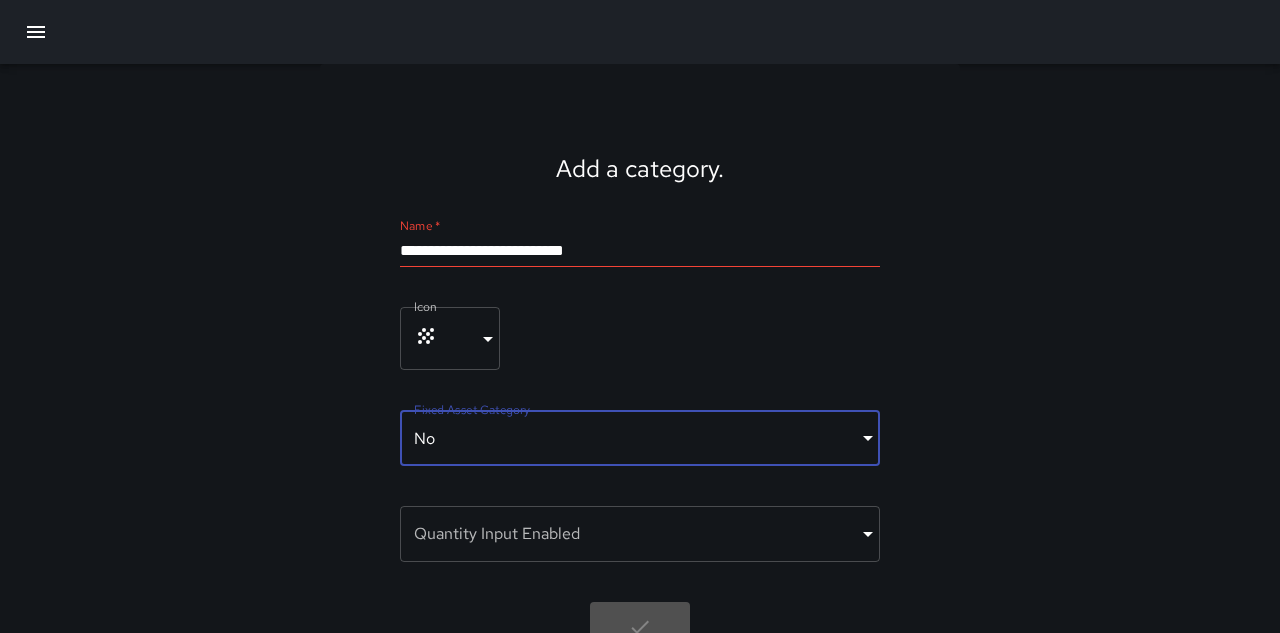 click on "**********" at bounding box center [640, 338] 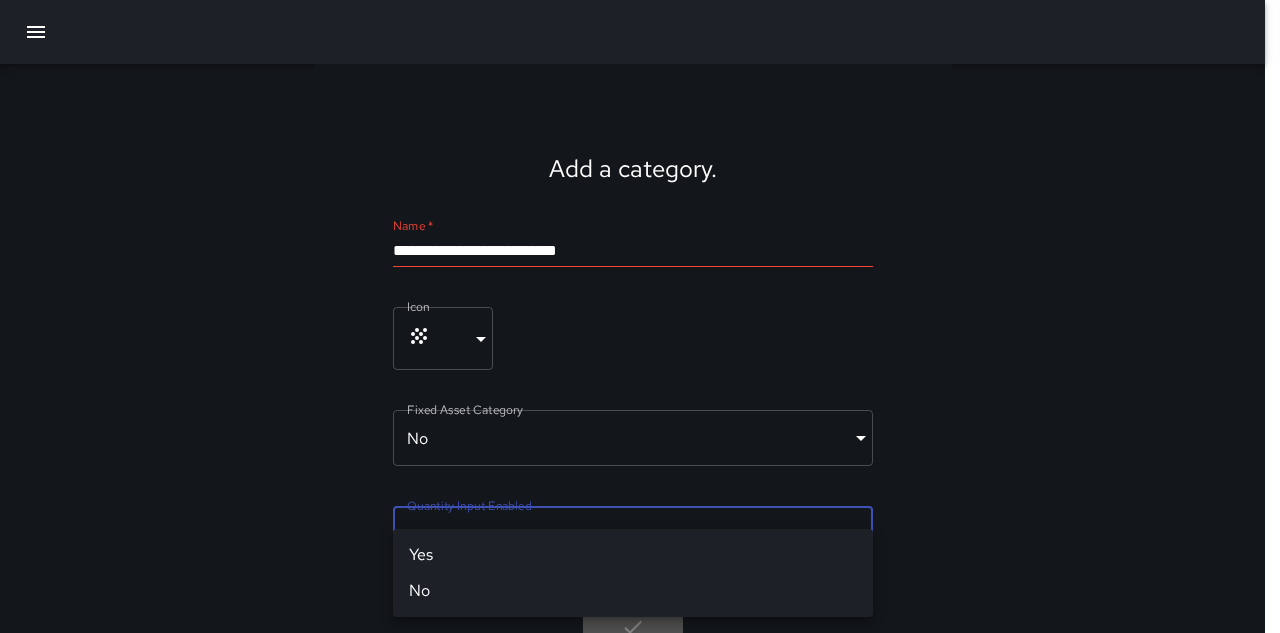 click on "No" at bounding box center [633, 591] 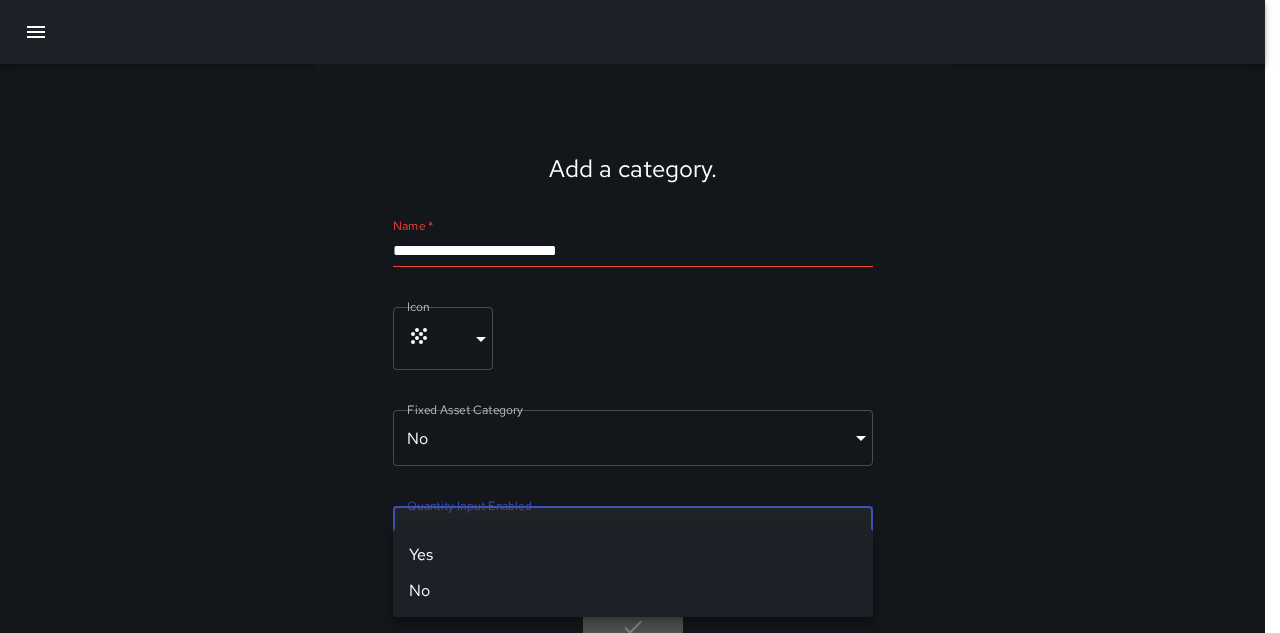 type on "*****" 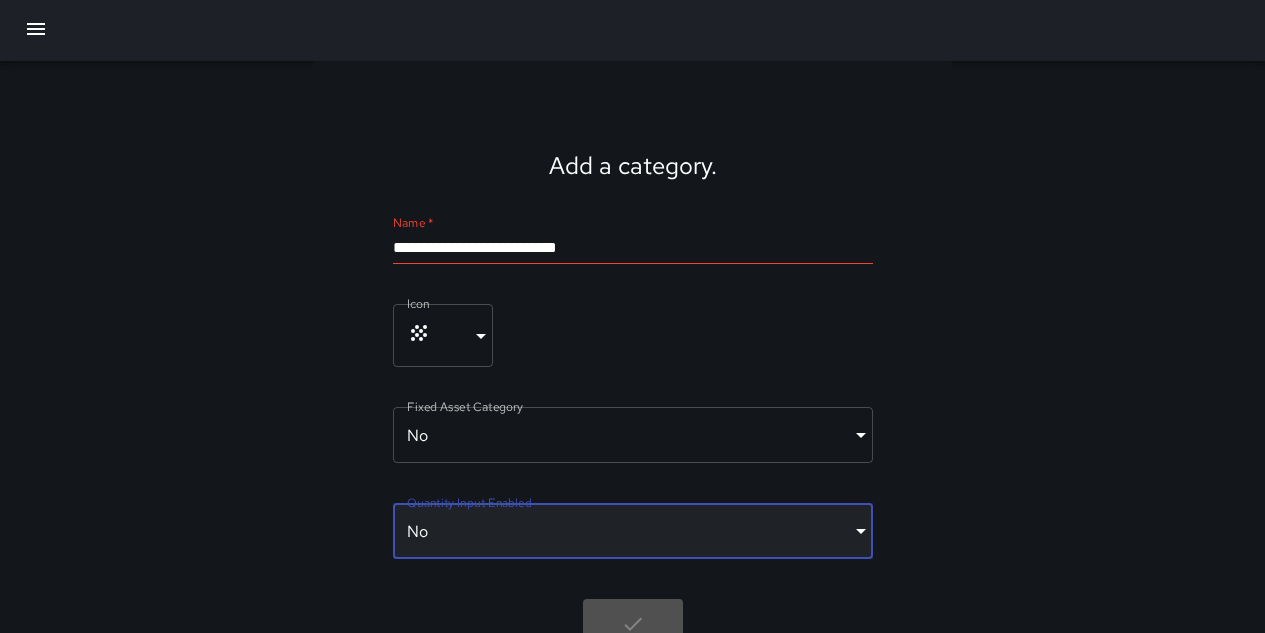 scroll, scrollTop: 44, scrollLeft: 0, axis: vertical 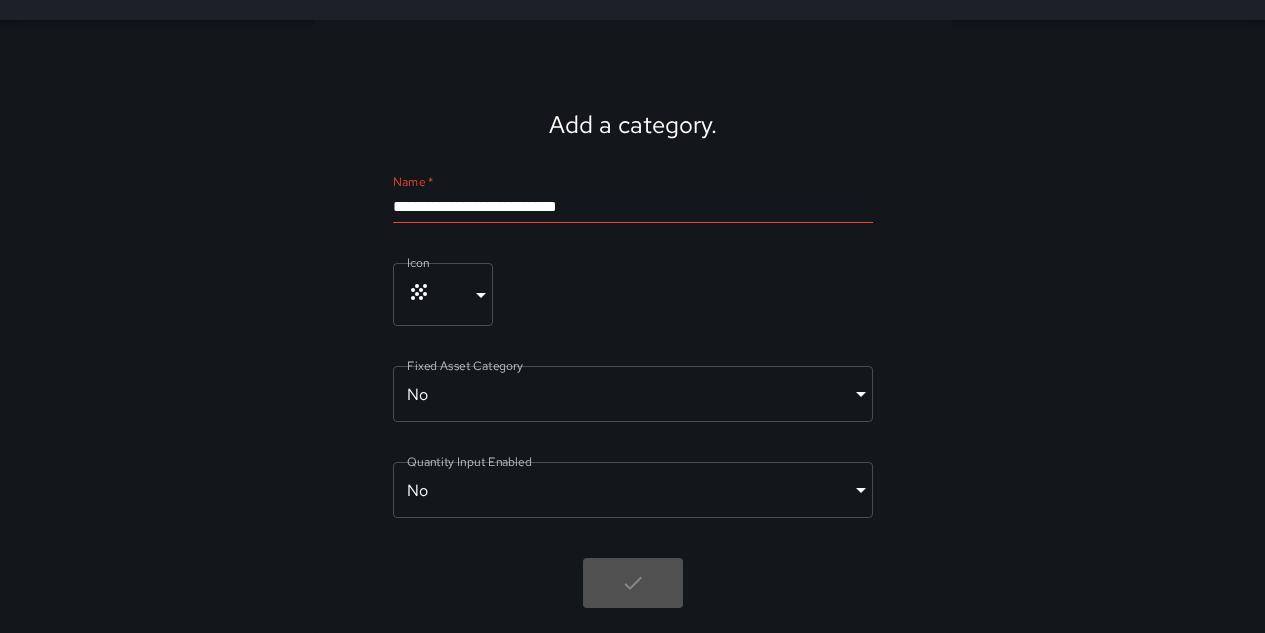 click at bounding box center [633, 538] 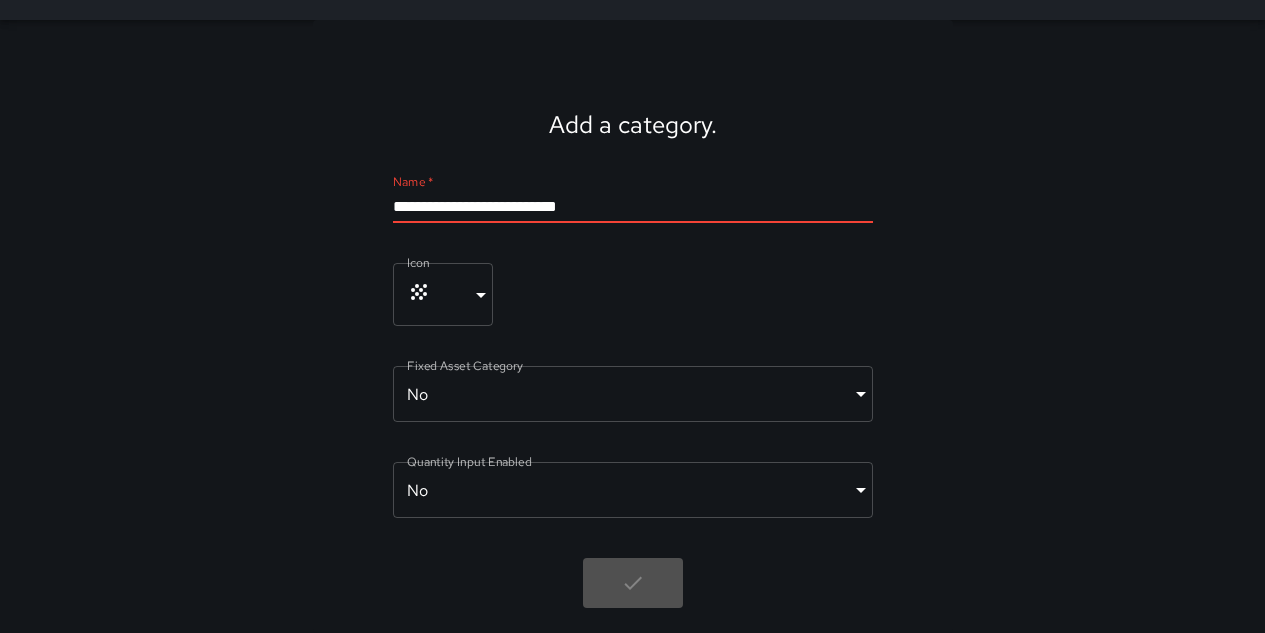 click on "**********" at bounding box center [633, 207] 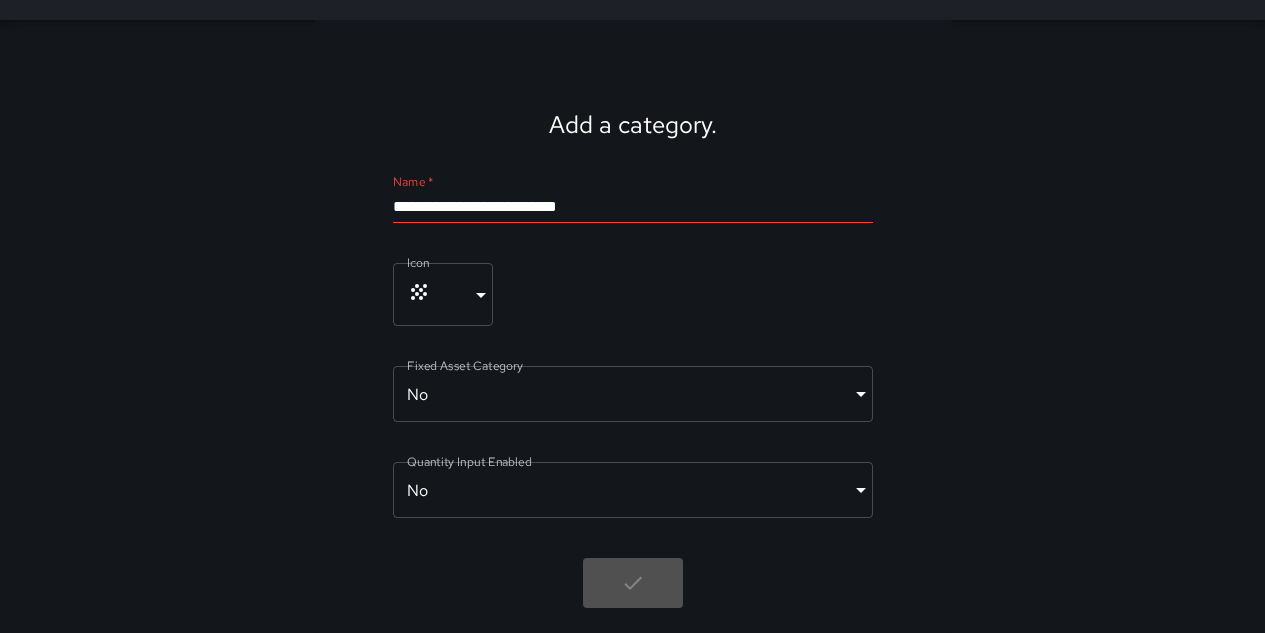 click on "**********" at bounding box center [633, 326] 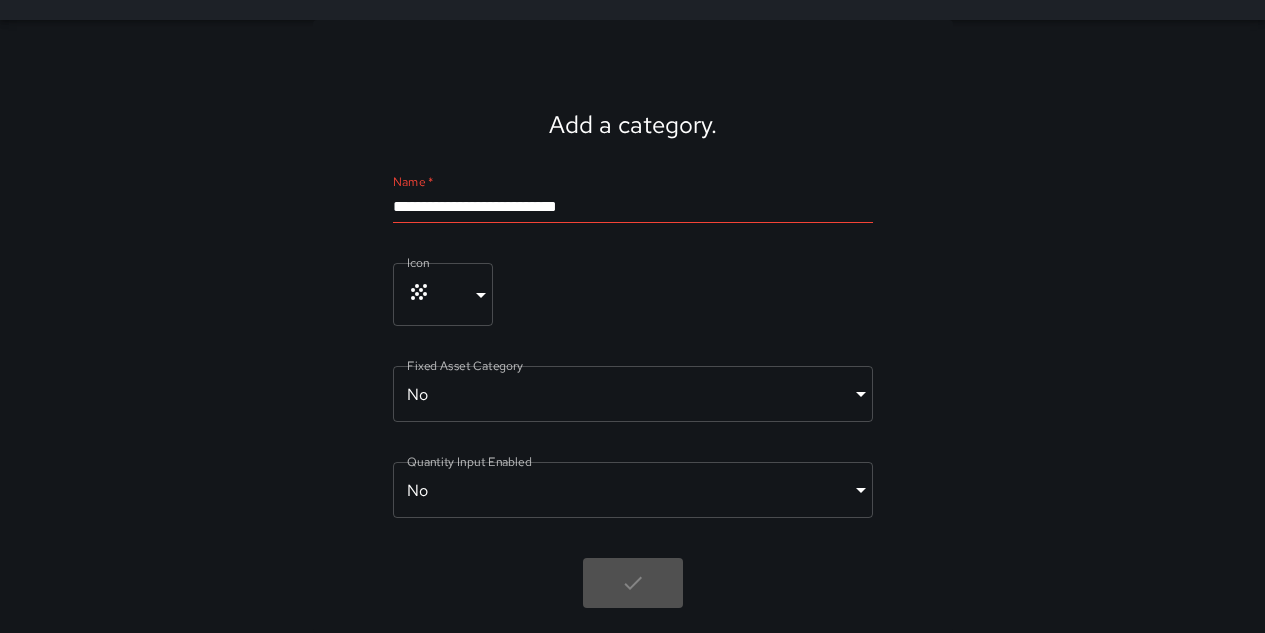 click on "**********" at bounding box center (632, 294) 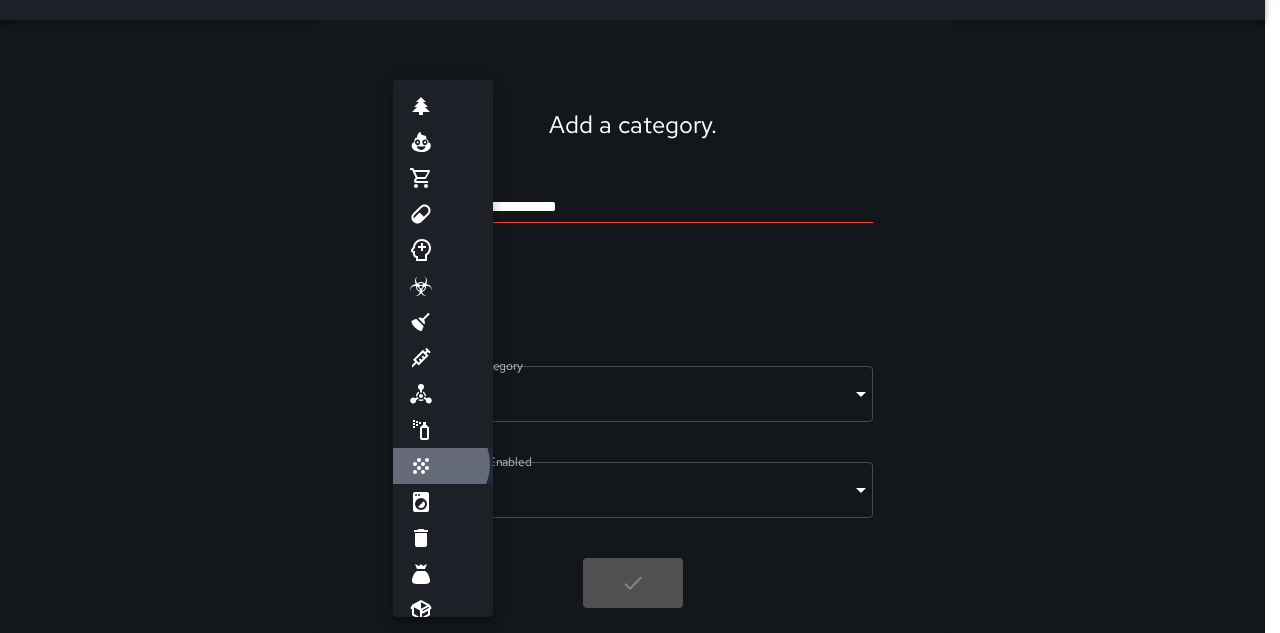 click at bounding box center [443, 466] 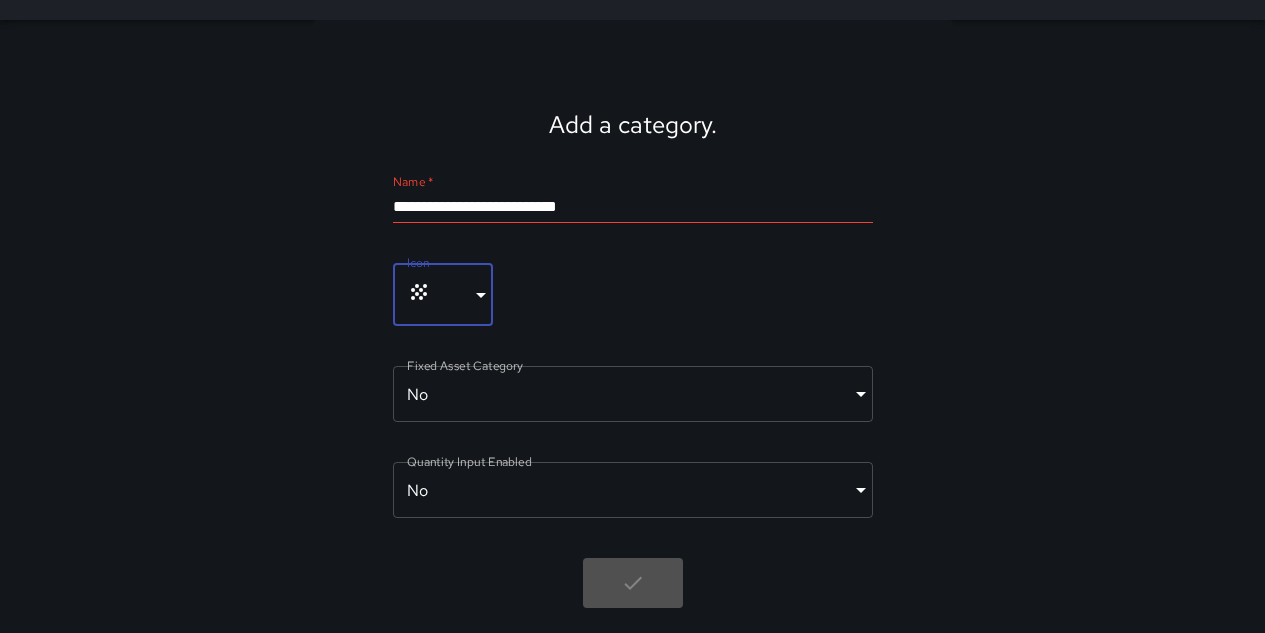 click on "**********" at bounding box center [632, 294] 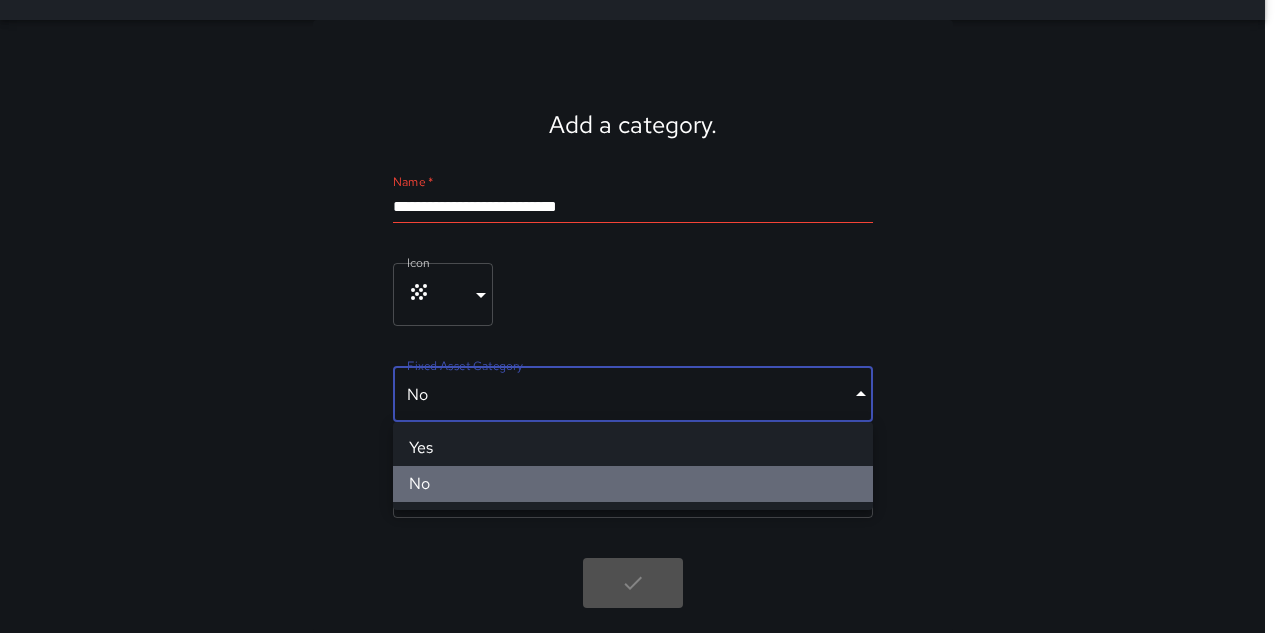 click on "No" at bounding box center (633, 484) 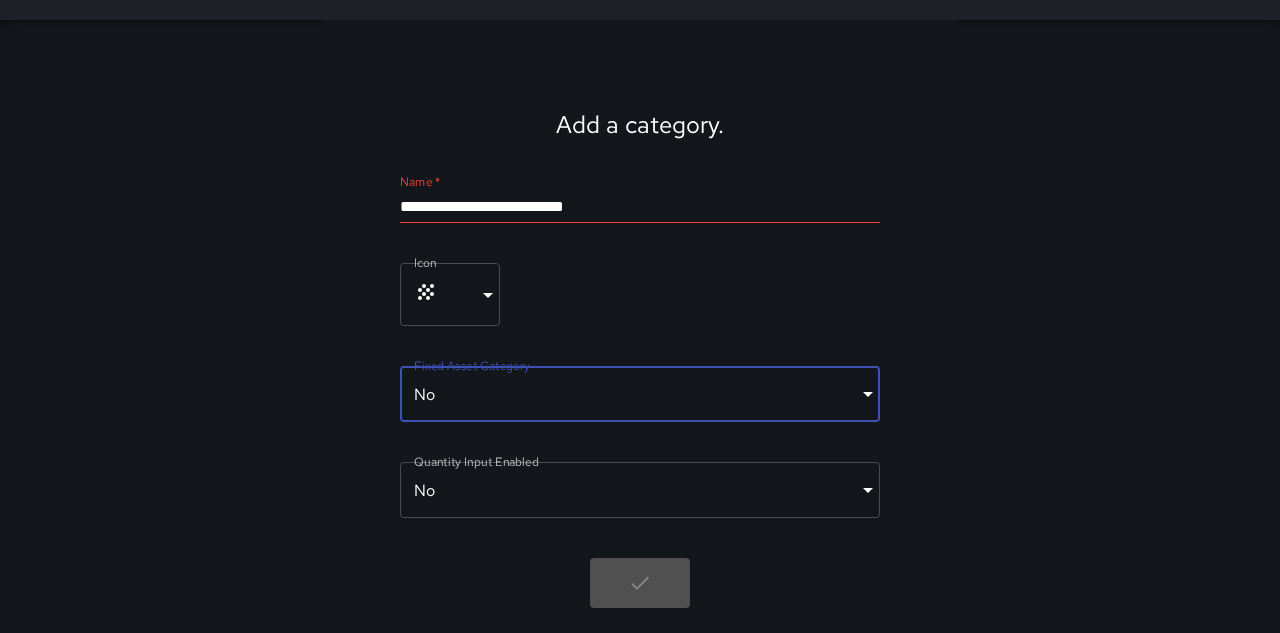 click on "**********" at bounding box center [640, 294] 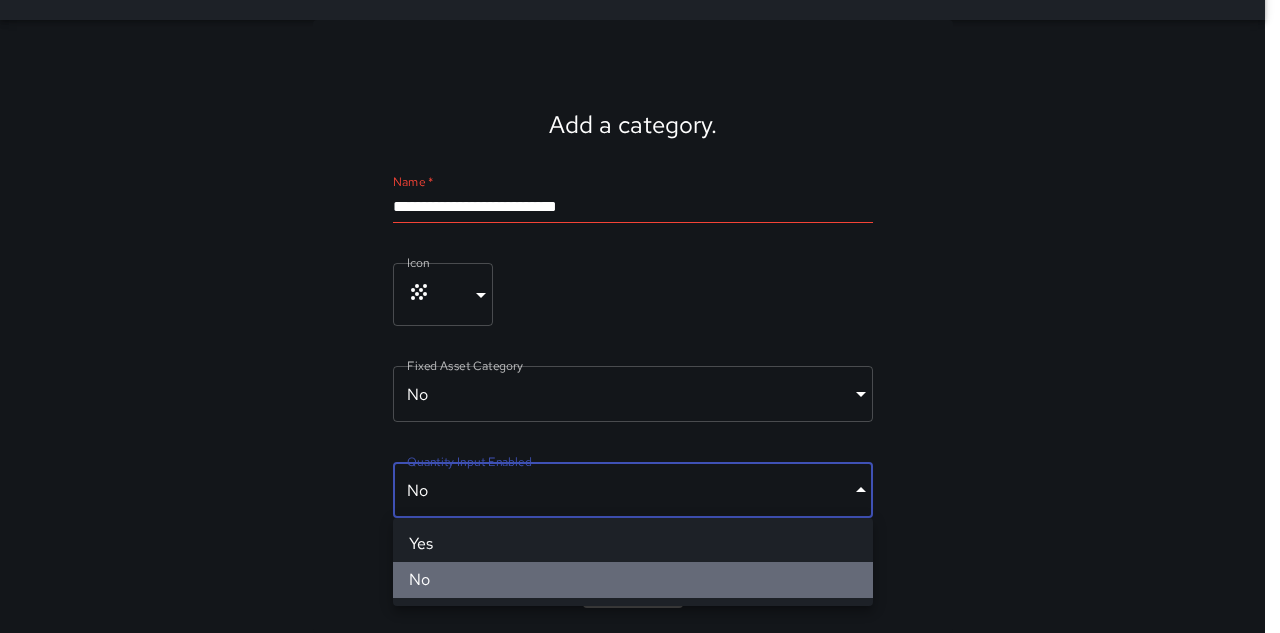 click on "No" at bounding box center (633, 580) 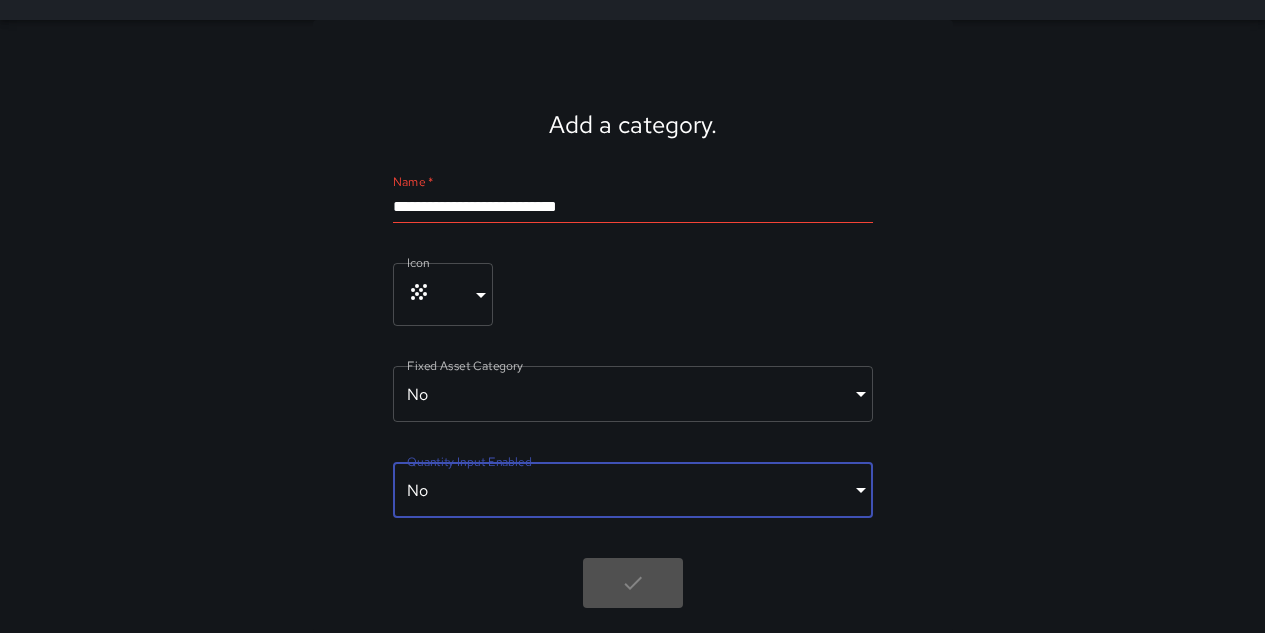 click on "**********" at bounding box center [633, 326] 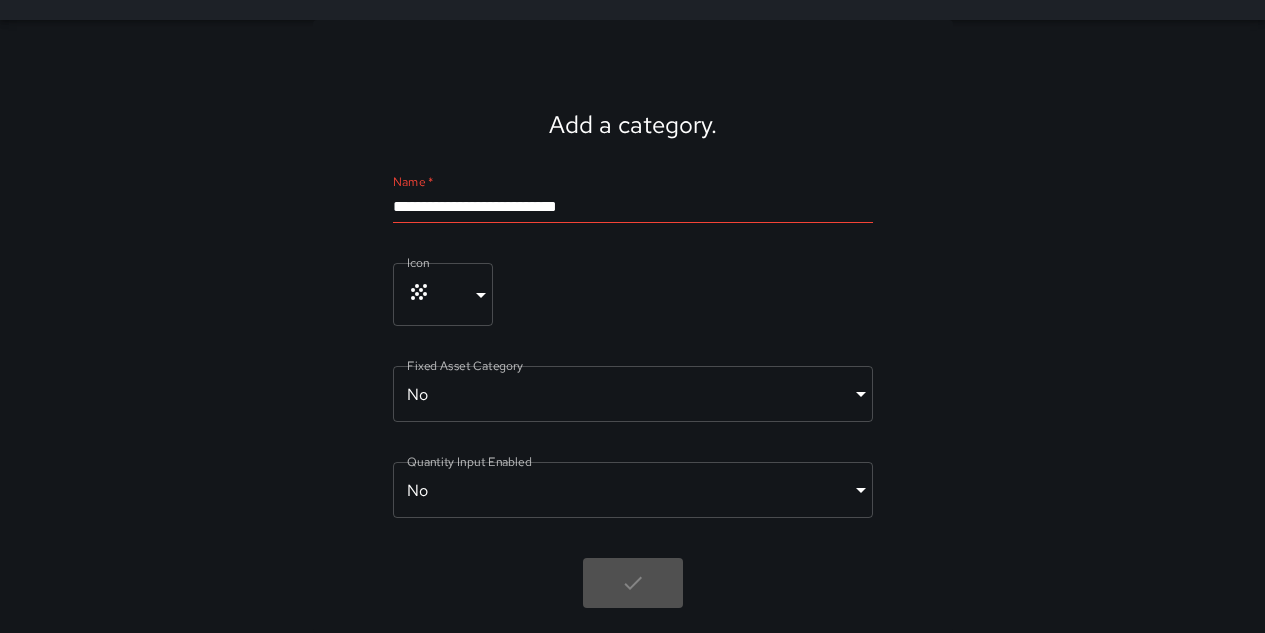 click on "**********" at bounding box center (633, 326) 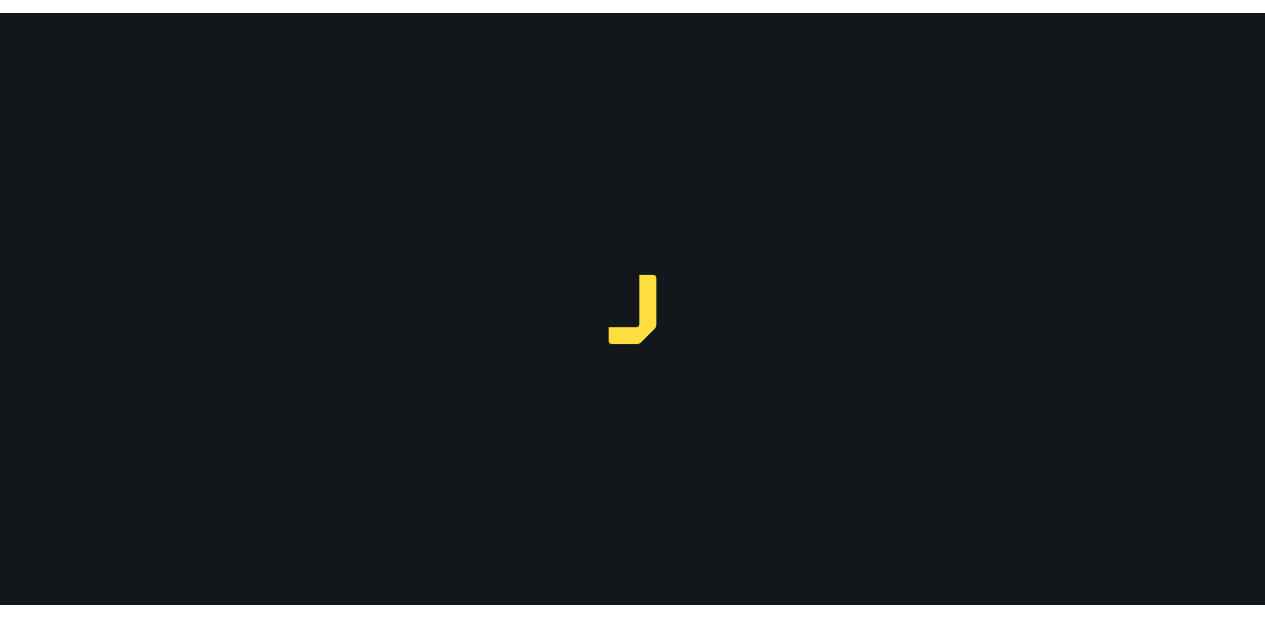 scroll, scrollTop: 0, scrollLeft: 0, axis: both 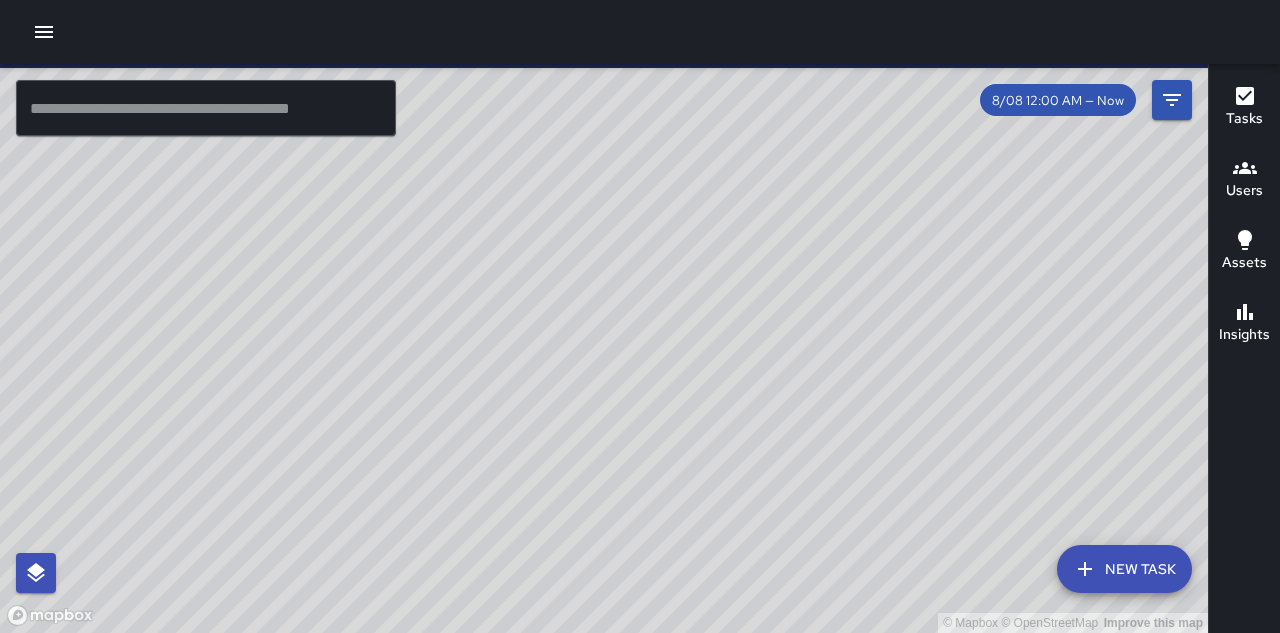 click 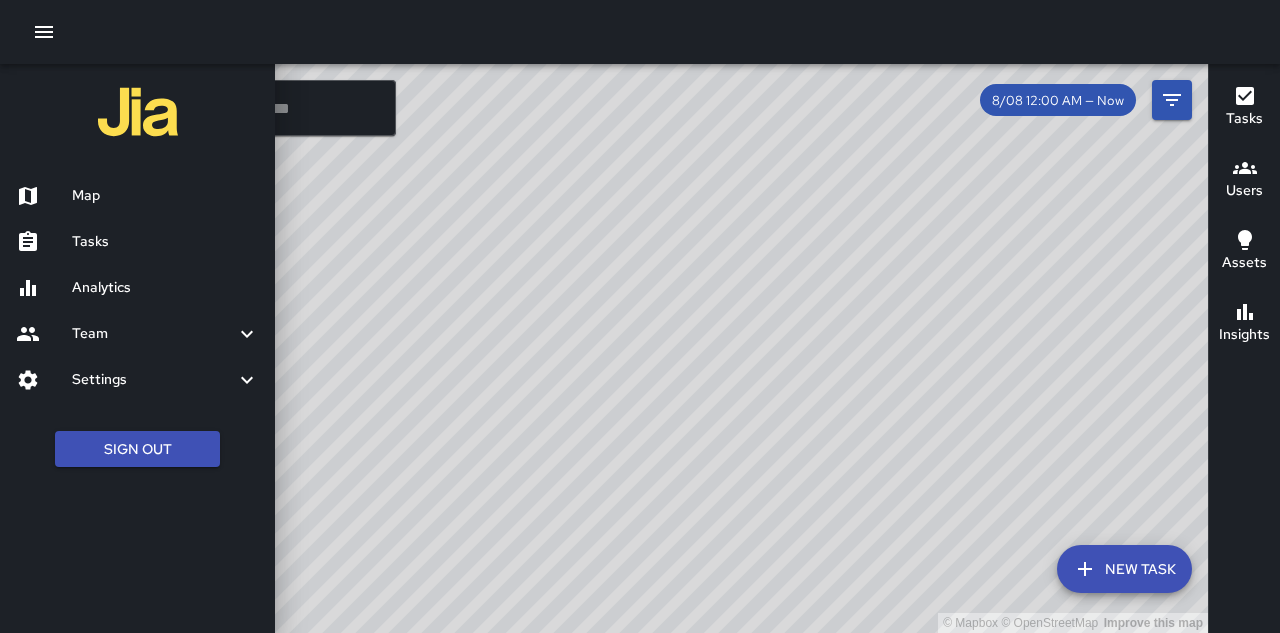 click on "Settings" at bounding box center [153, 380] 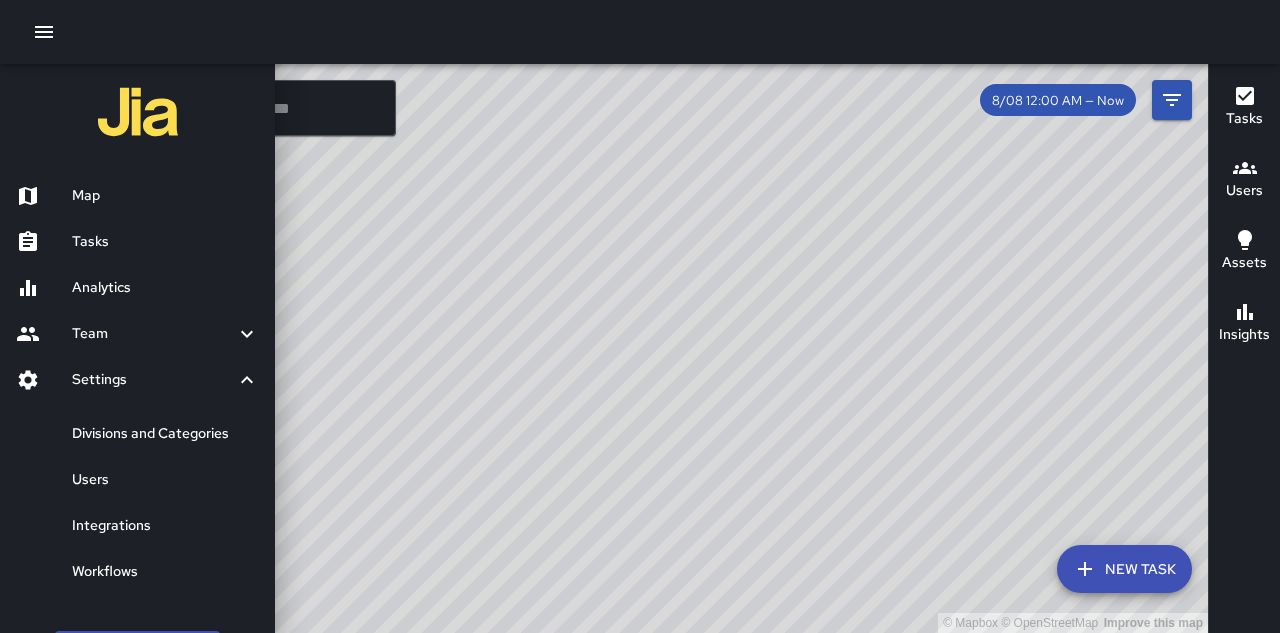 click on "Divisions and Categories" at bounding box center (165, 434) 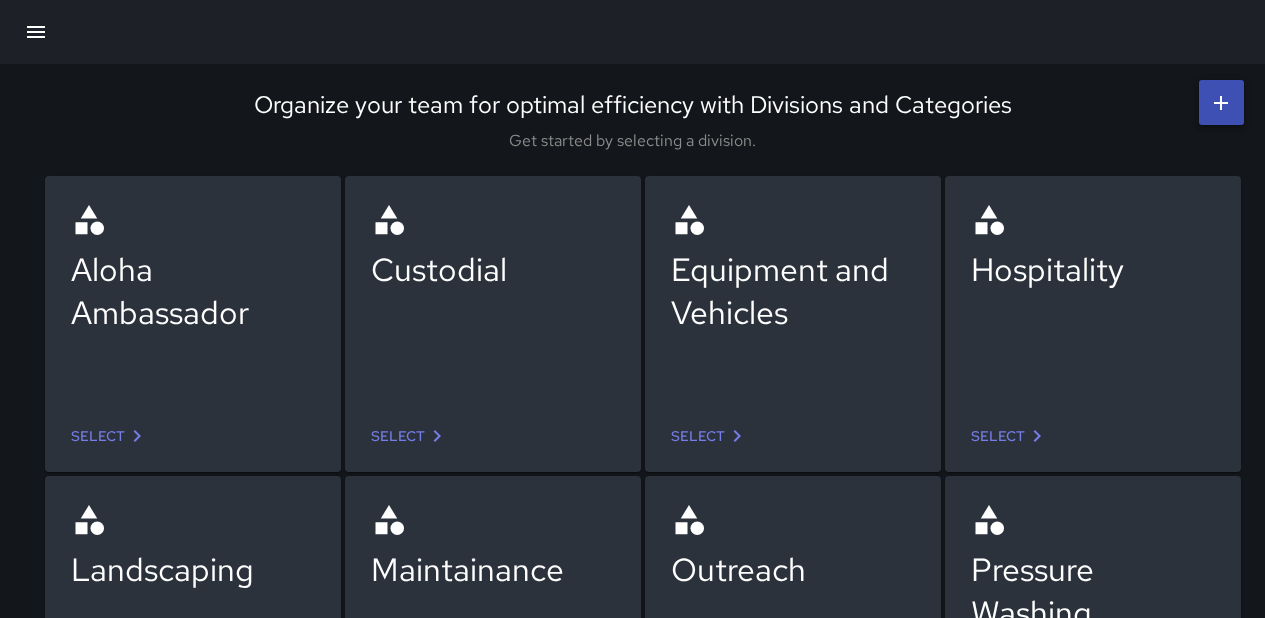 scroll, scrollTop: 200, scrollLeft: 0, axis: vertical 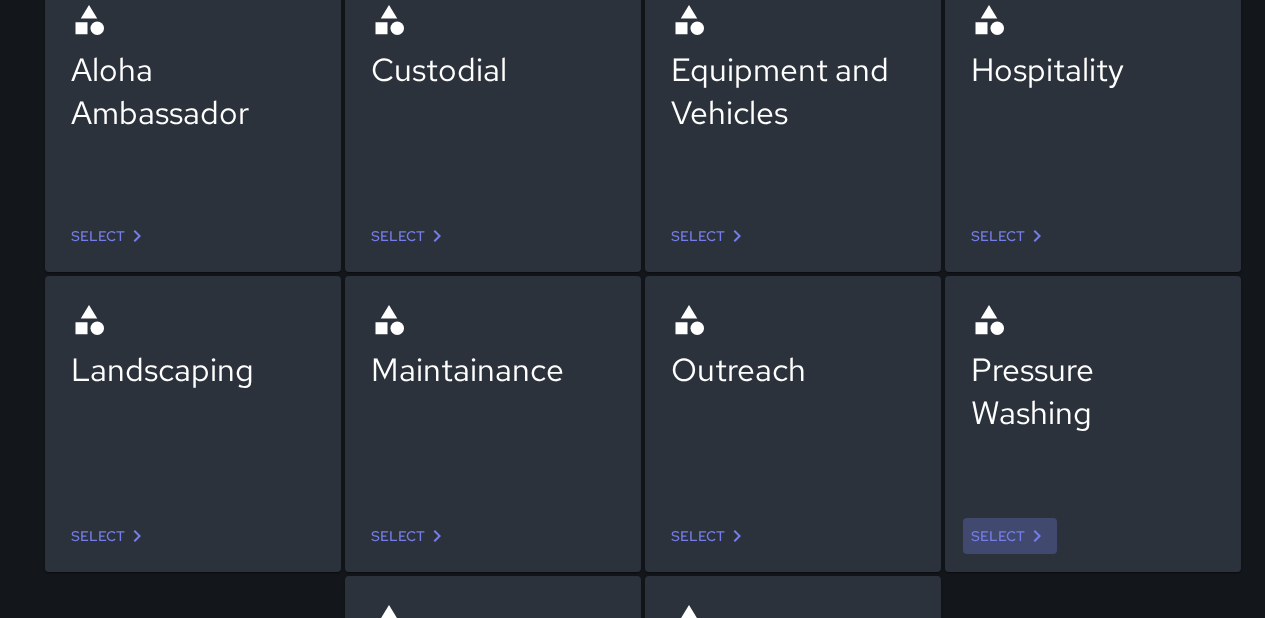 click on "Select" at bounding box center [1010, 536] 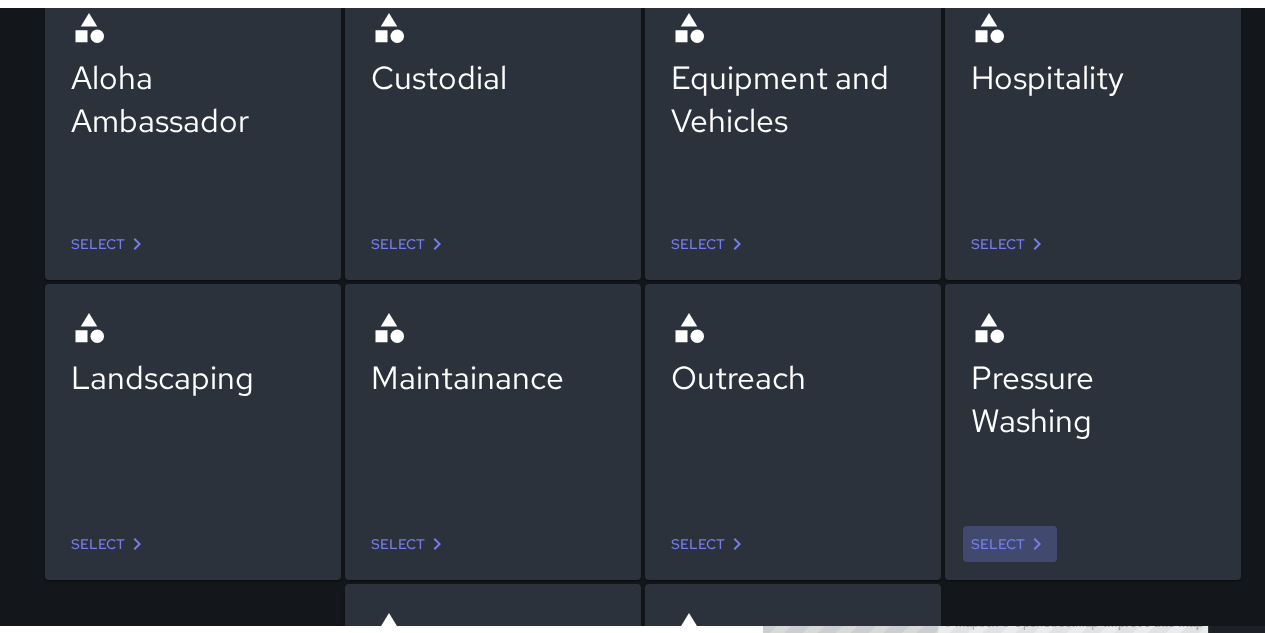 scroll, scrollTop: 0, scrollLeft: 0, axis: both 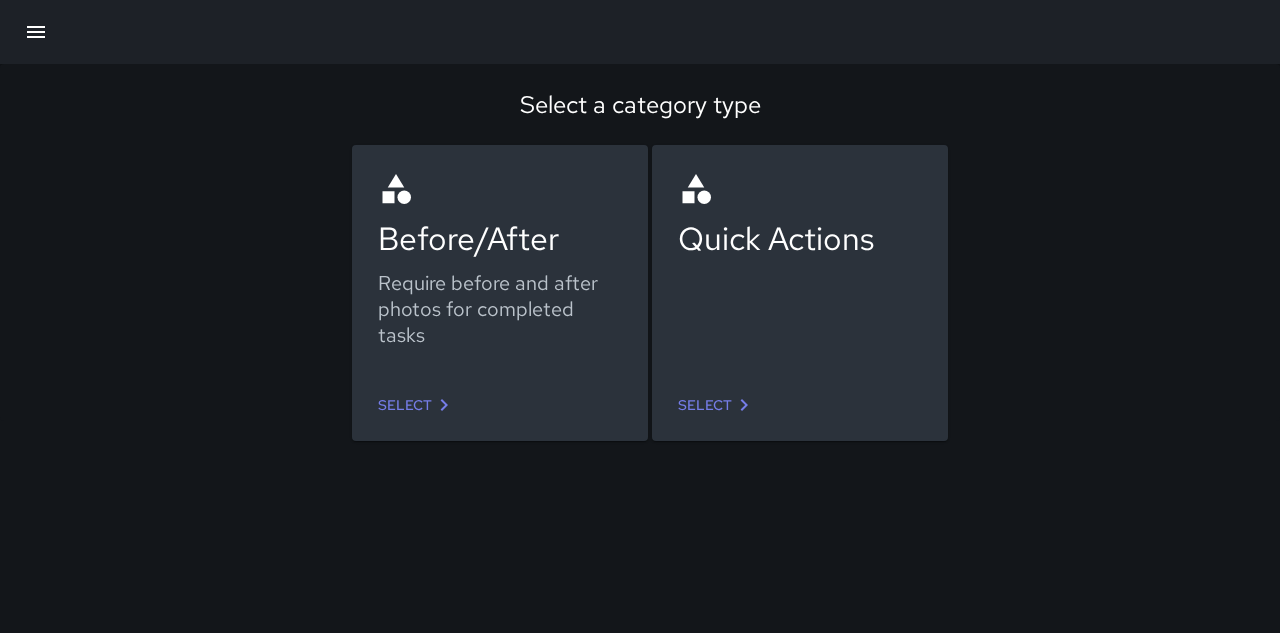 click on "Select" at bounding box center [417, 405] 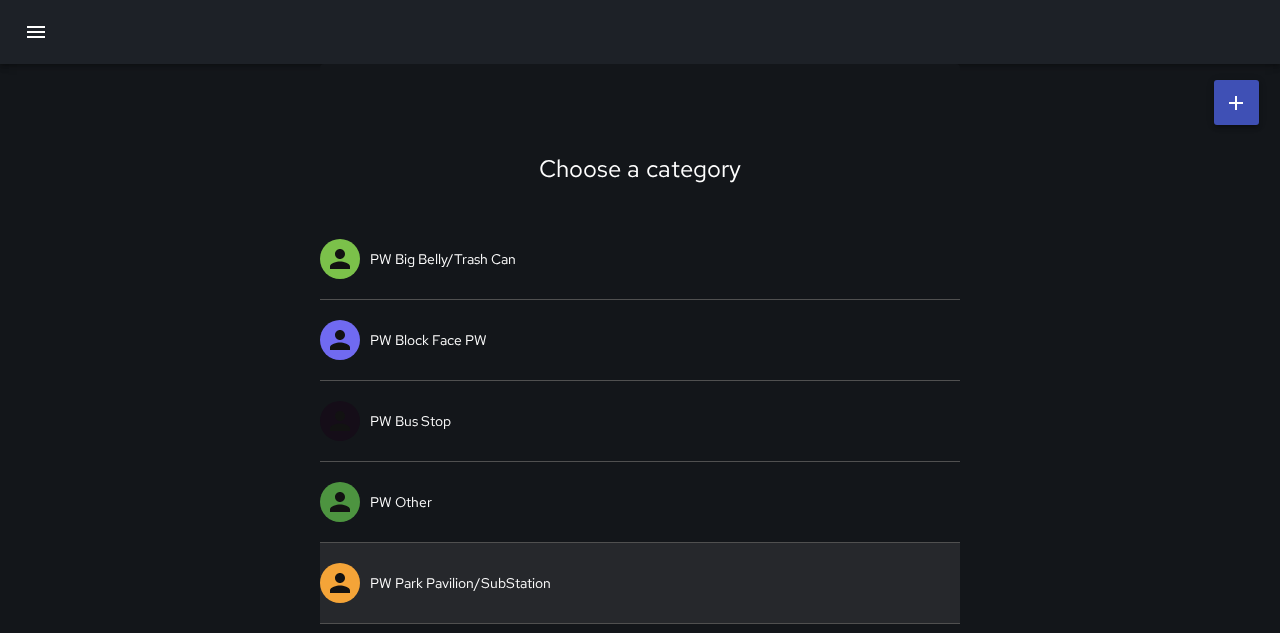 click on "PW Park Pavilion/SubStation" at bounding box center (640, 583) 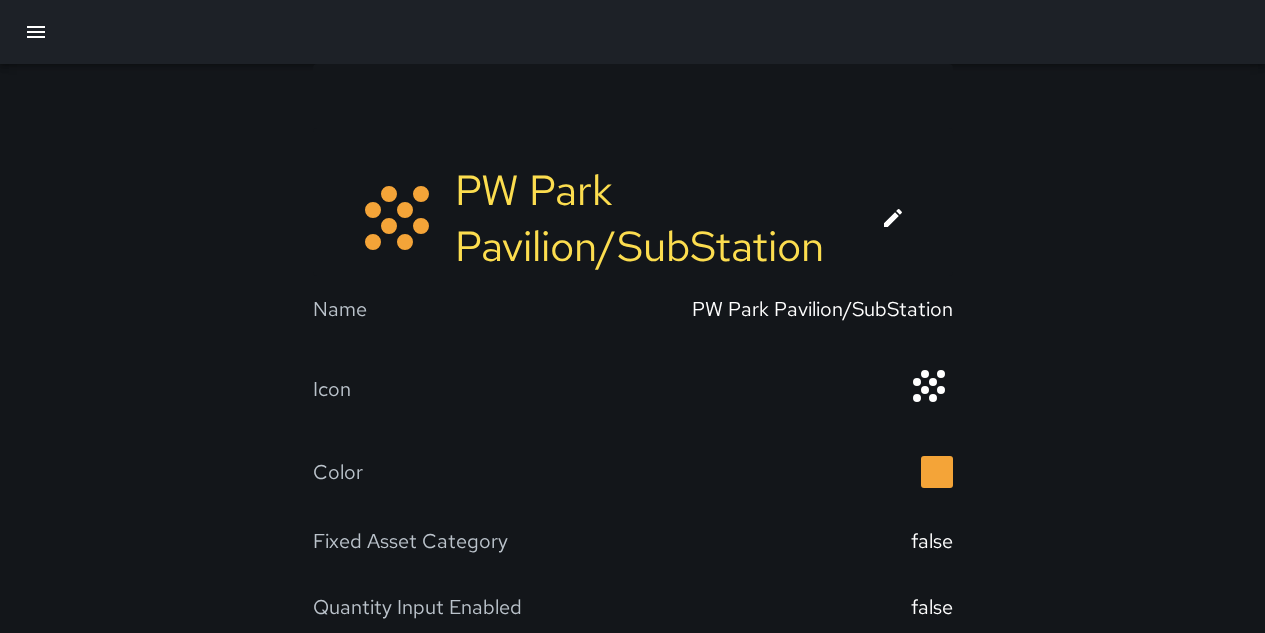 click 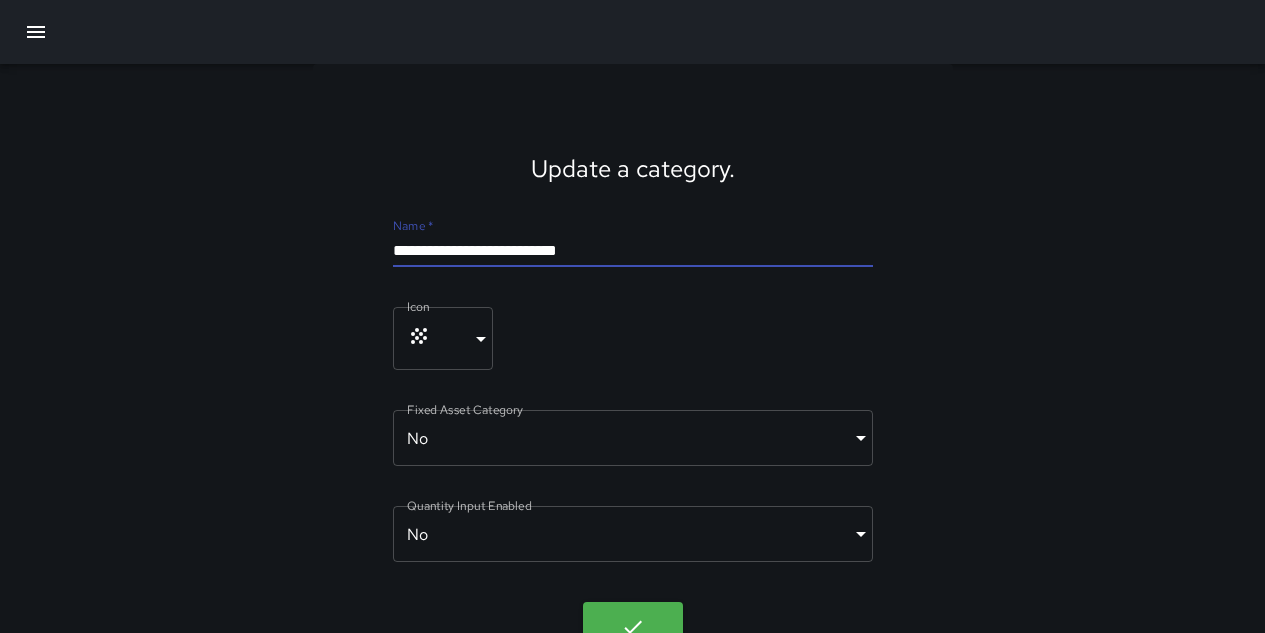 drag, startPoint x: 394, startPoint y: 252, endPoint x: 606, endPoint y: 241, distance: 212.28519 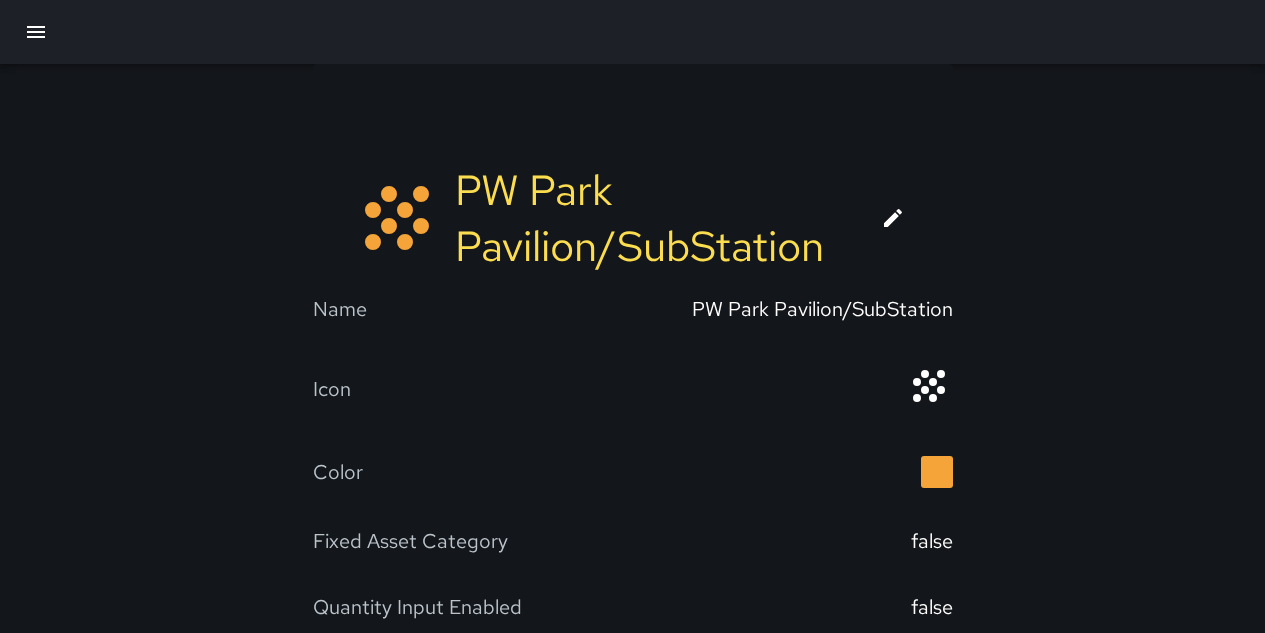 click at bounding box center (937, 472) 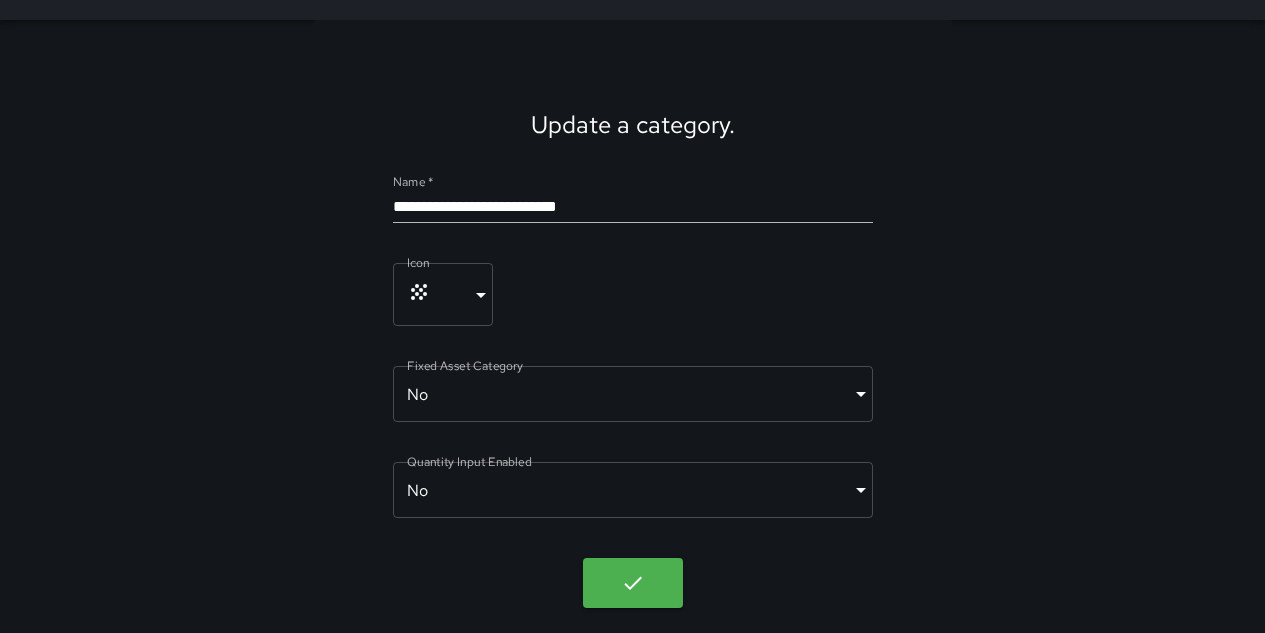 scroll, scrollTop: 44, scrollLeft: 0, axis: vertical 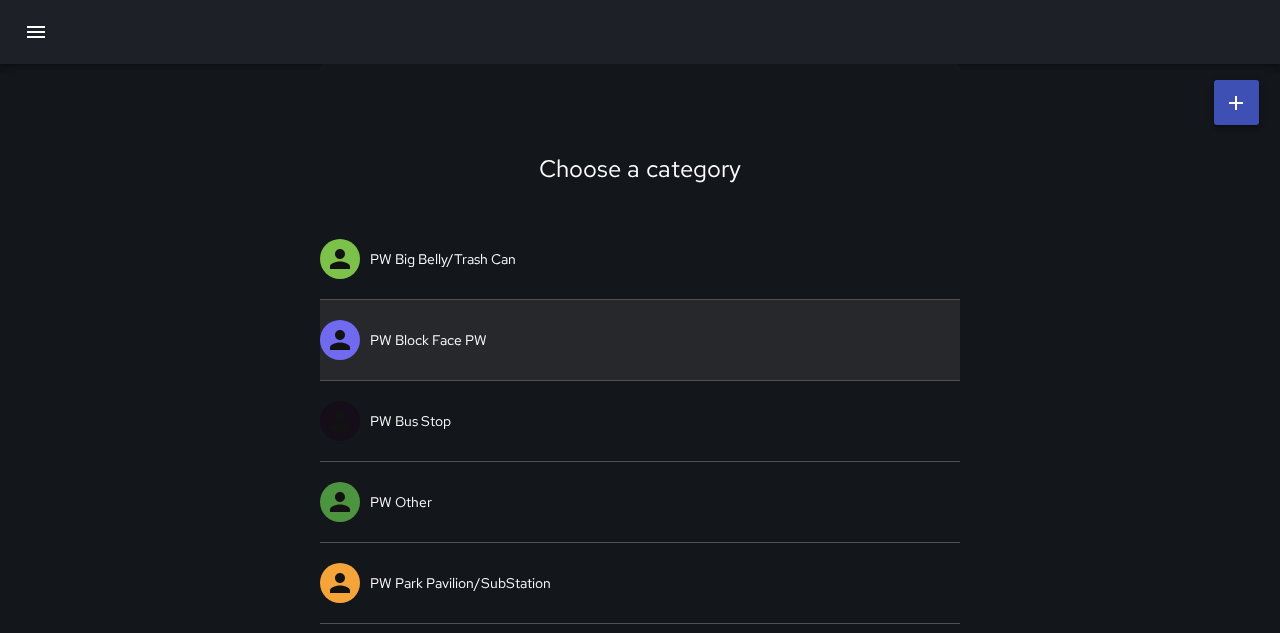 click on "PW Block Face PW" at bounding box center [640, 340] 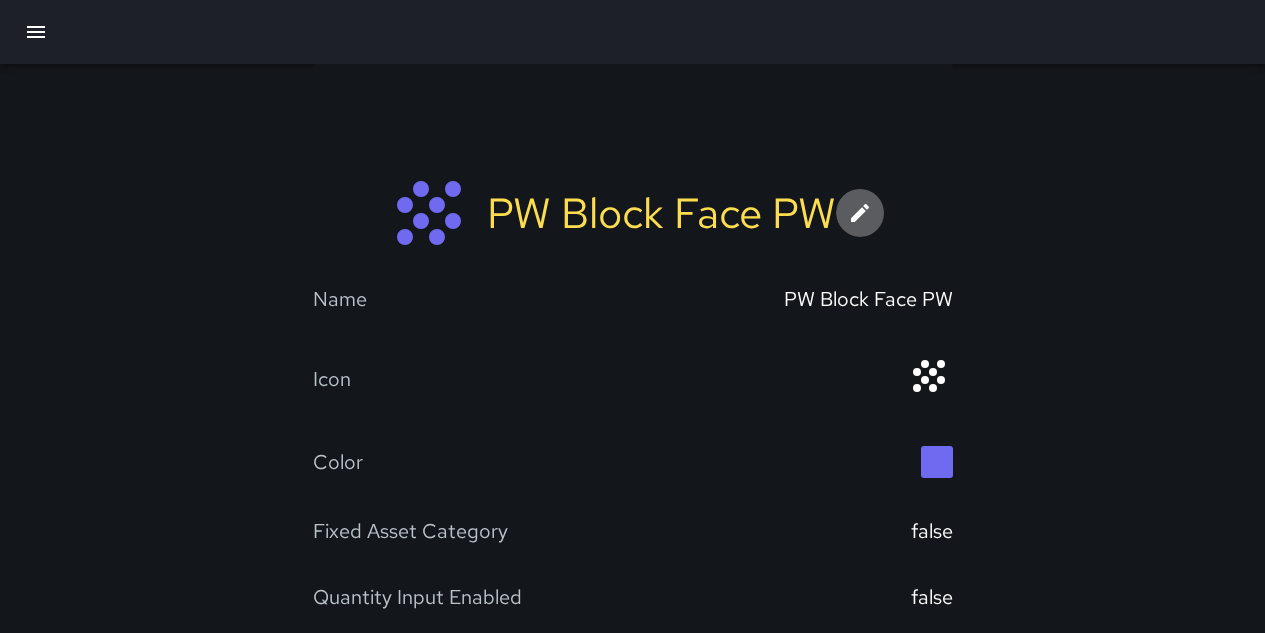 click 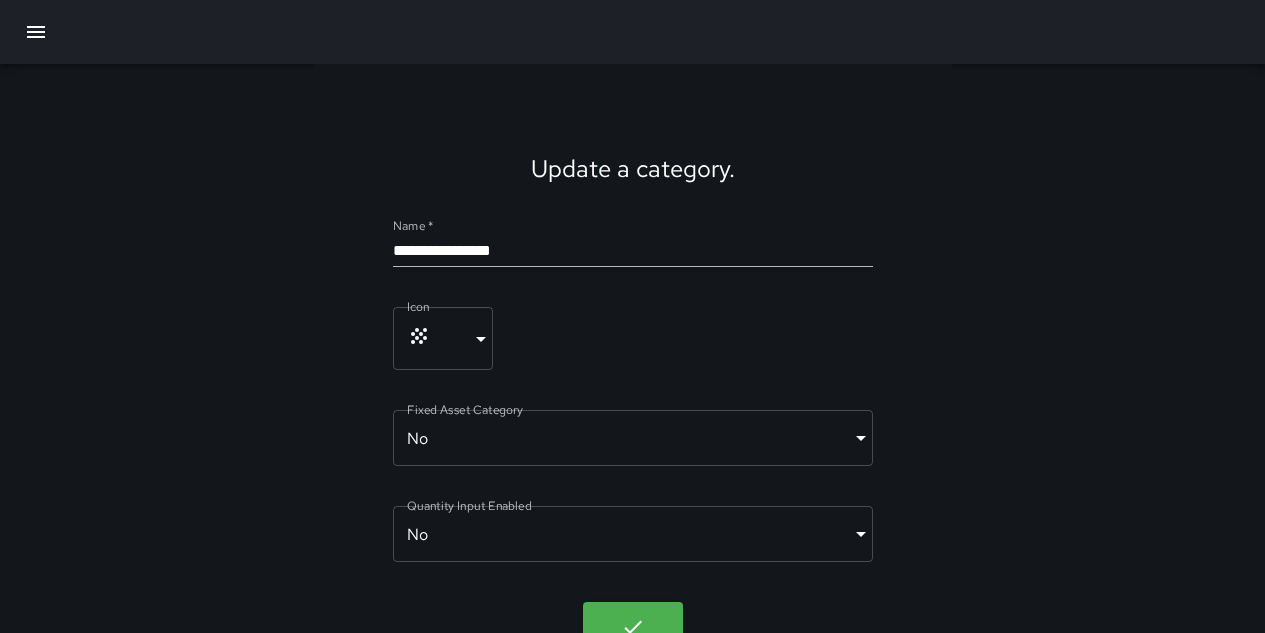 click on "**********" at bounding box center (633, 251) 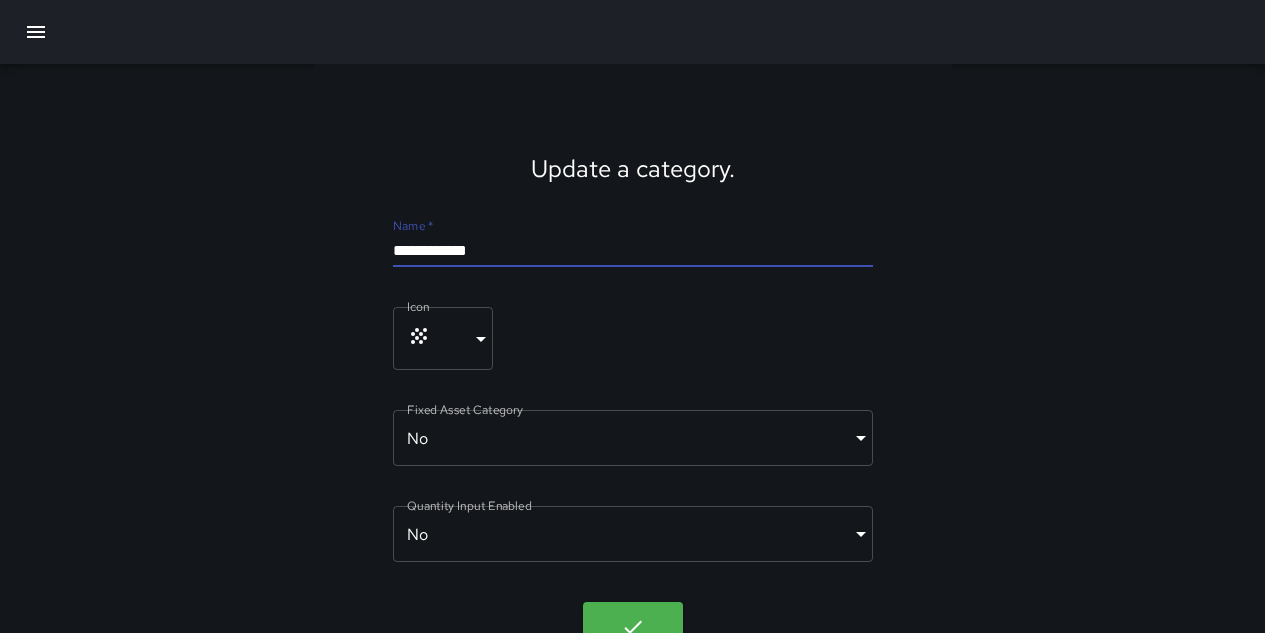 type on "**********" 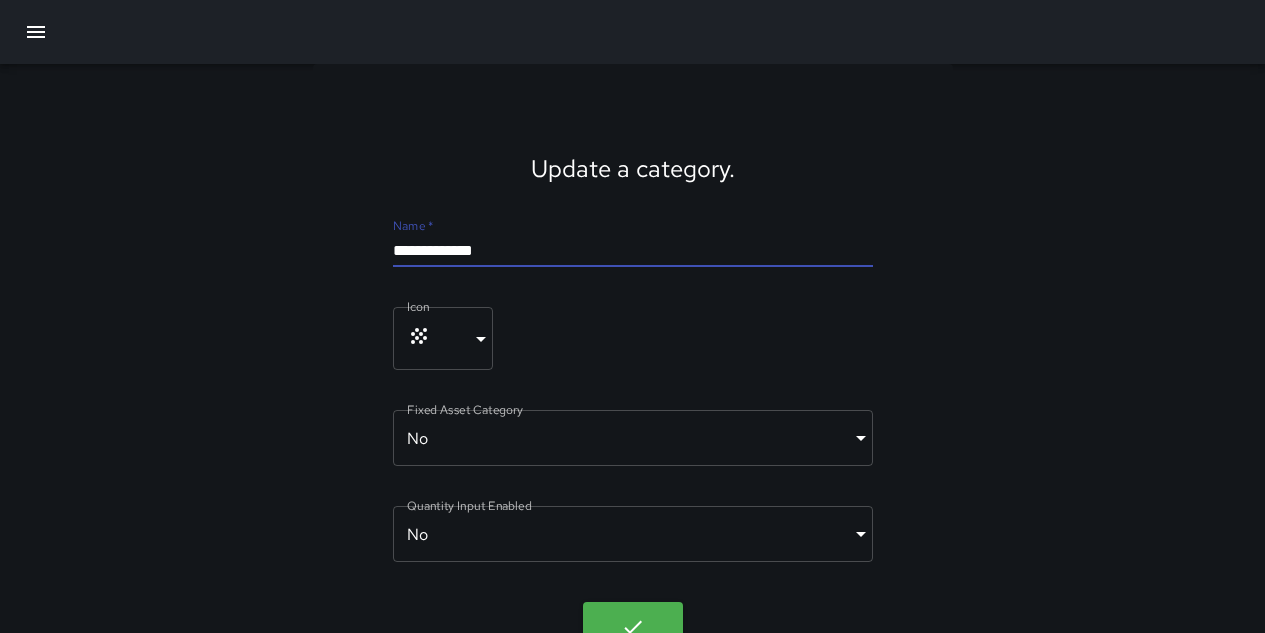 click on "**********" at bounding box center (633, 251) 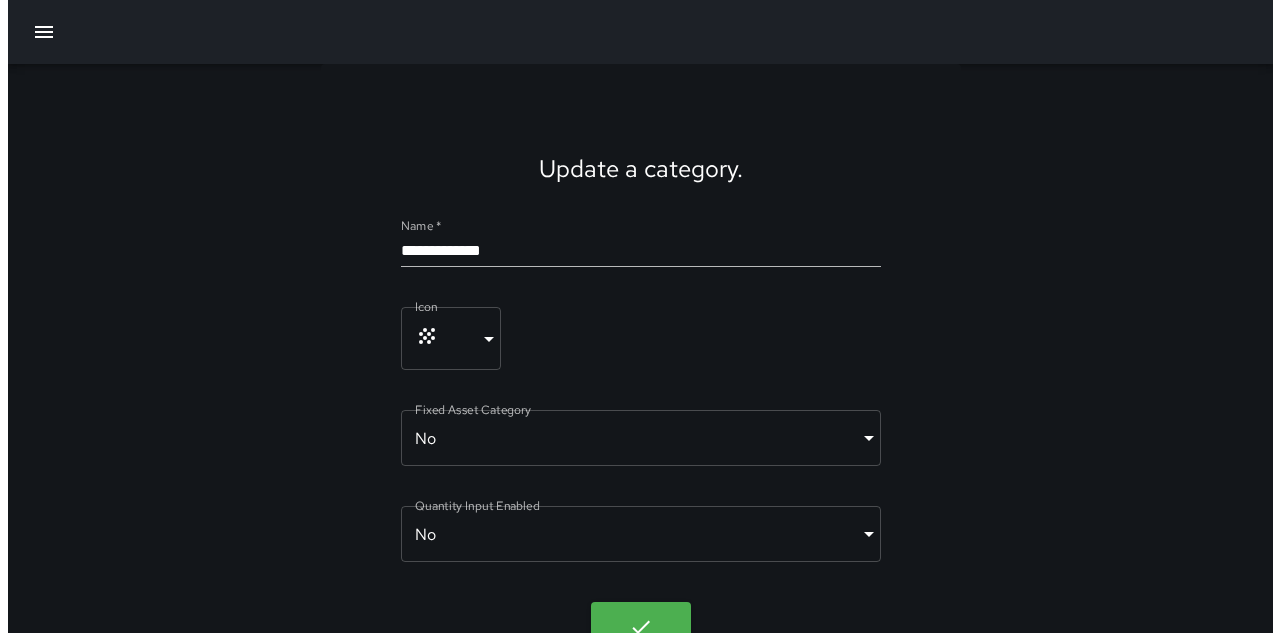 scroll, scrollTop: 44, scrollLeft: 0, axis: vertical 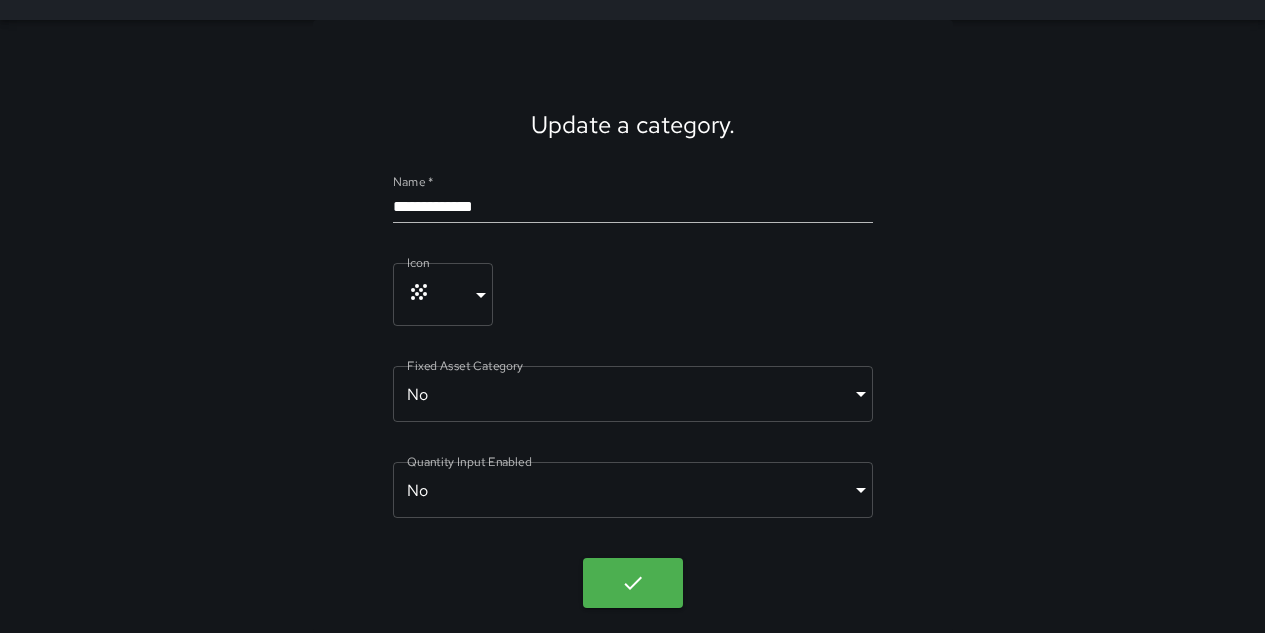 click on "**********" at bounding box center [633, 207] 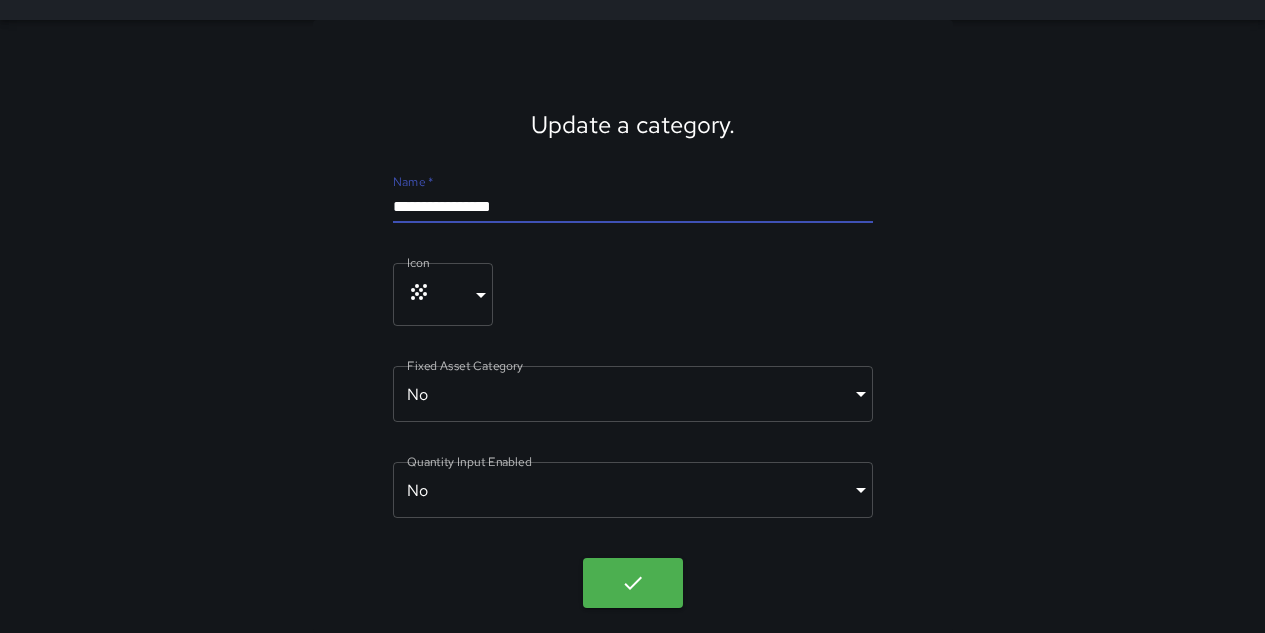 type on "**********" 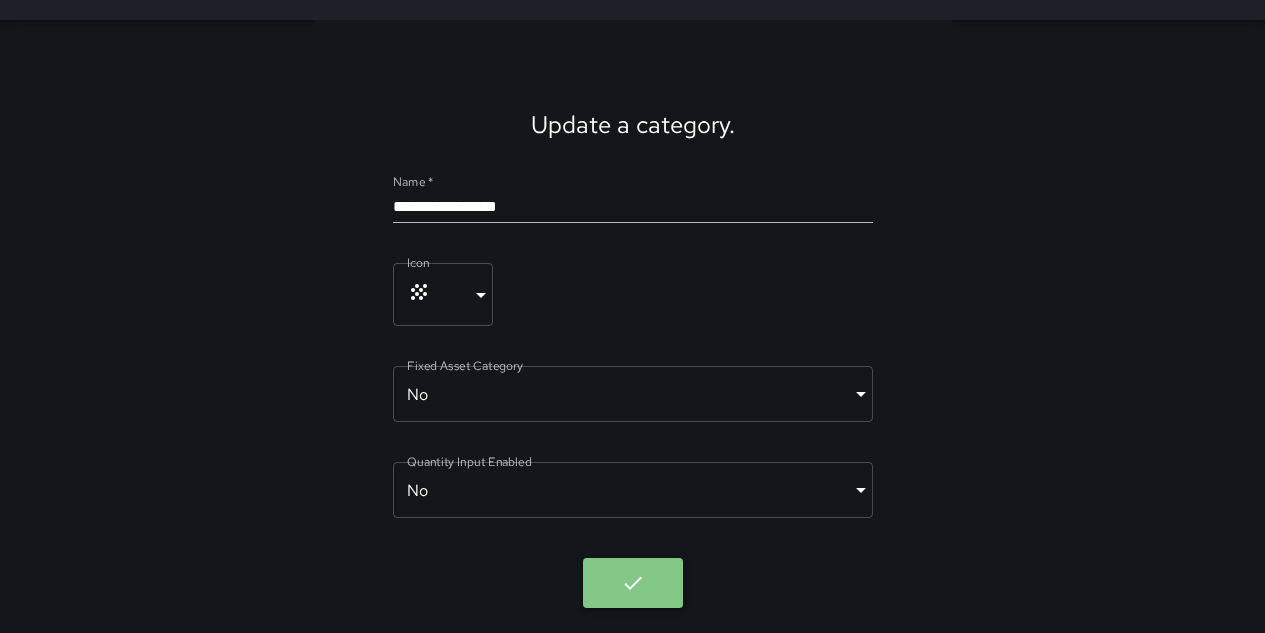 click at bounding box center [633, 583] 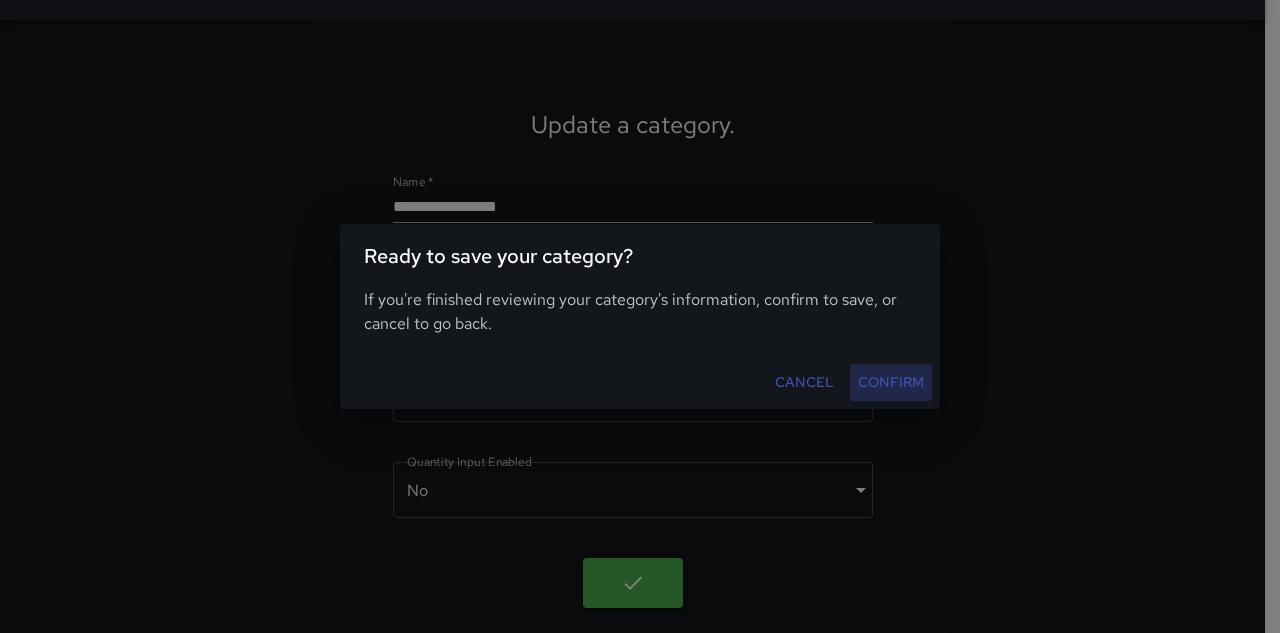 click on "Confirm" at bounding box center (891, 382) 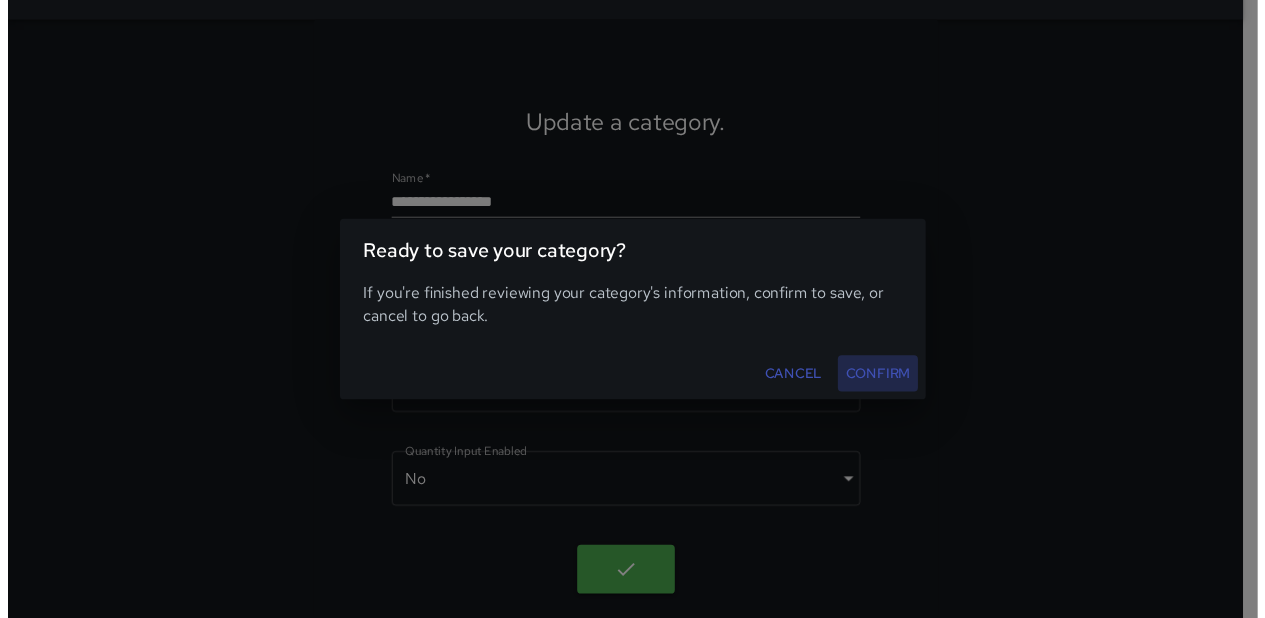 scroll, scrollTop: 0, scrollLeft: 0, axis: both 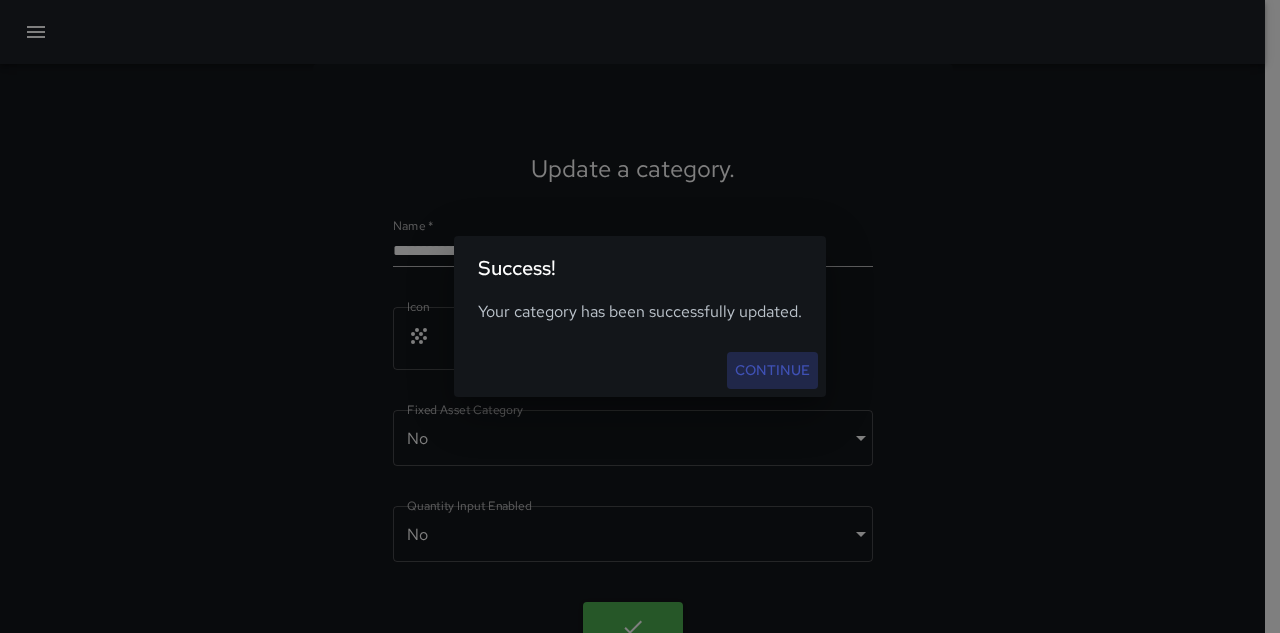 click on "Continue" at bounding box center (772, 370) 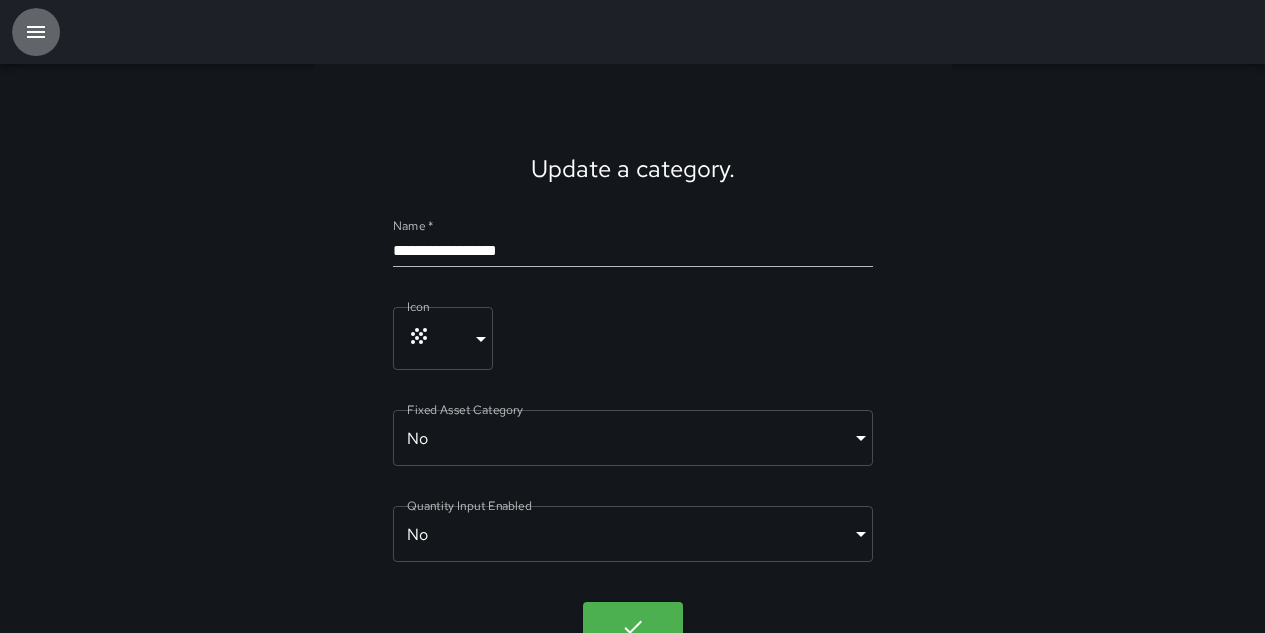 click 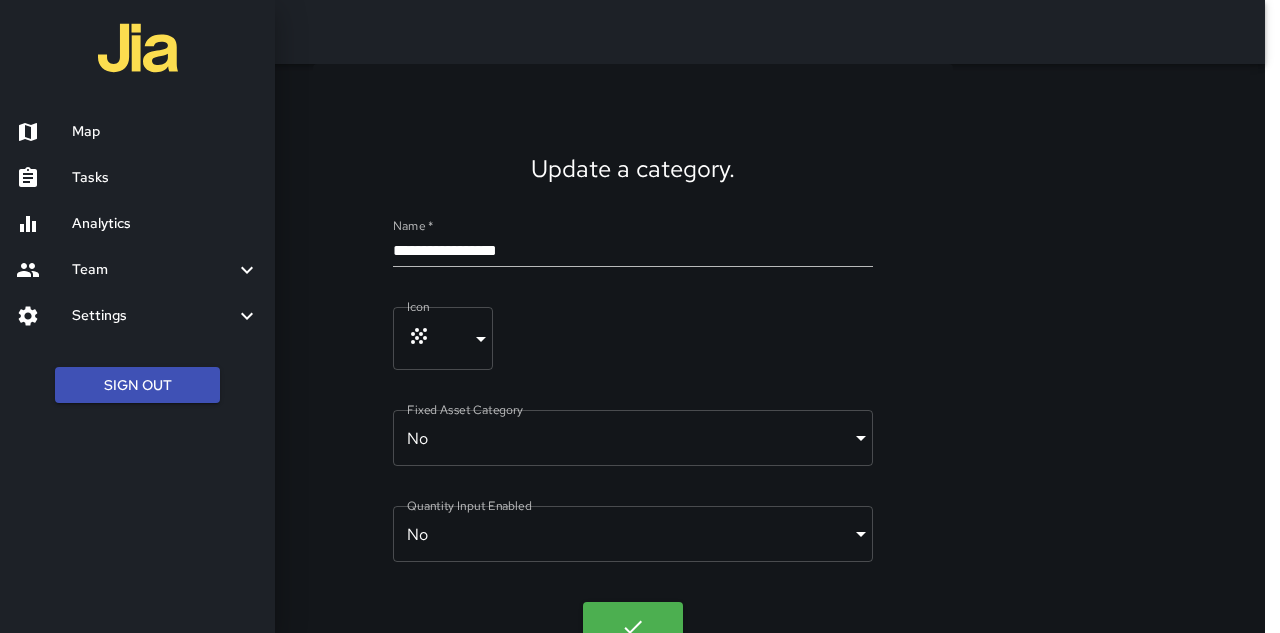 click on "Settings" at bounding box center [153, 316] 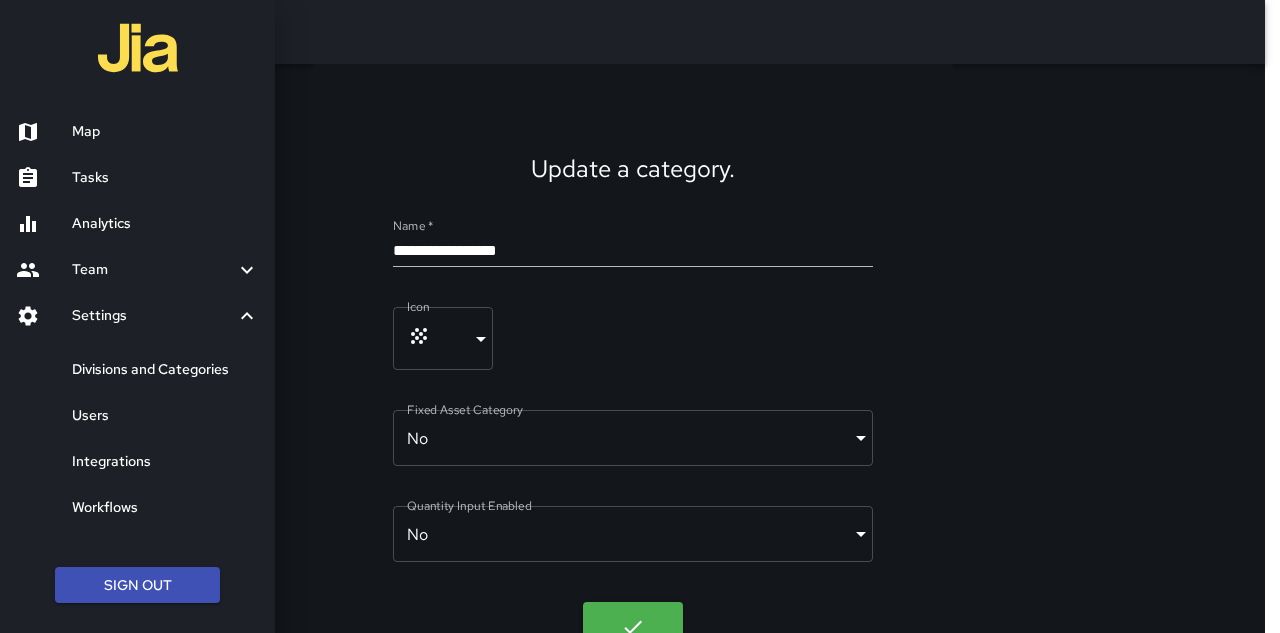 click on "Divisions and Categories" at bounding box center (165, 370) 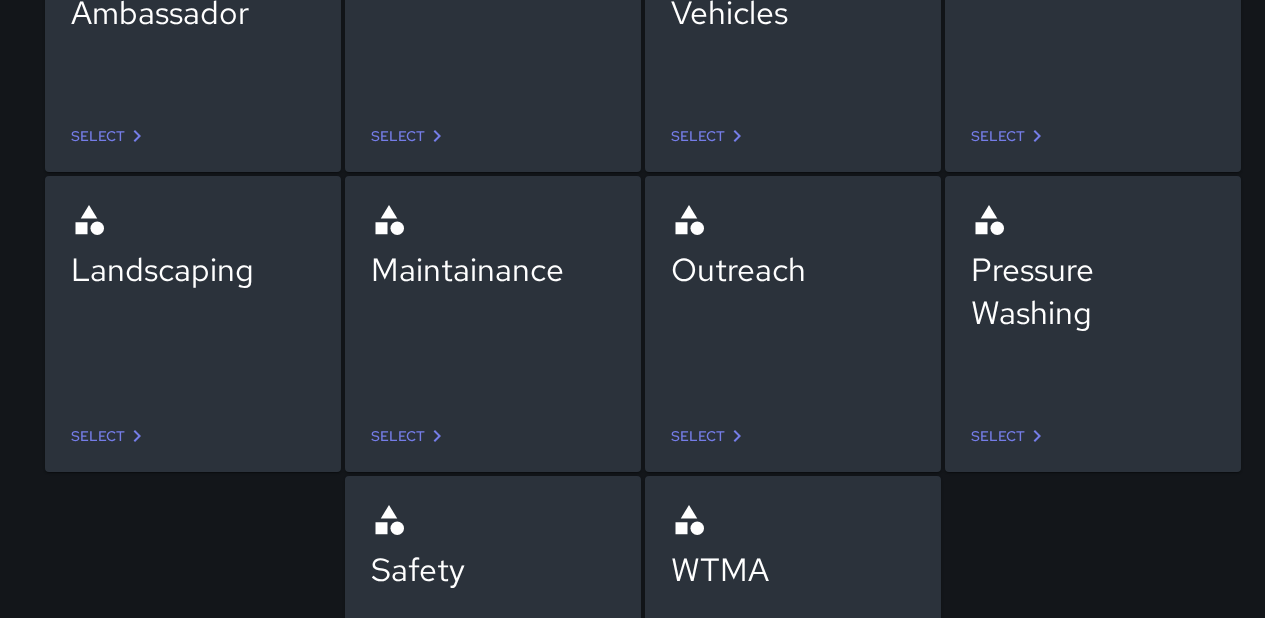 scroll, scrollTop: 200, scrollLeft: 0, axis: vertical 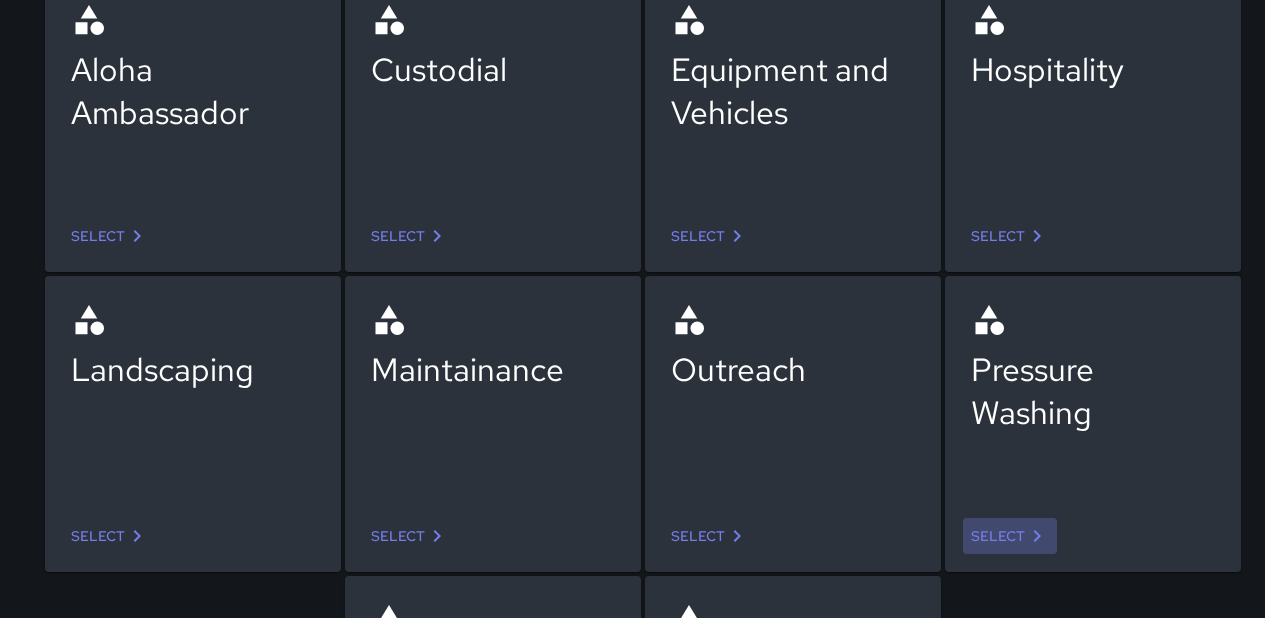 click on "Select" at bounding box center (1010, 536) 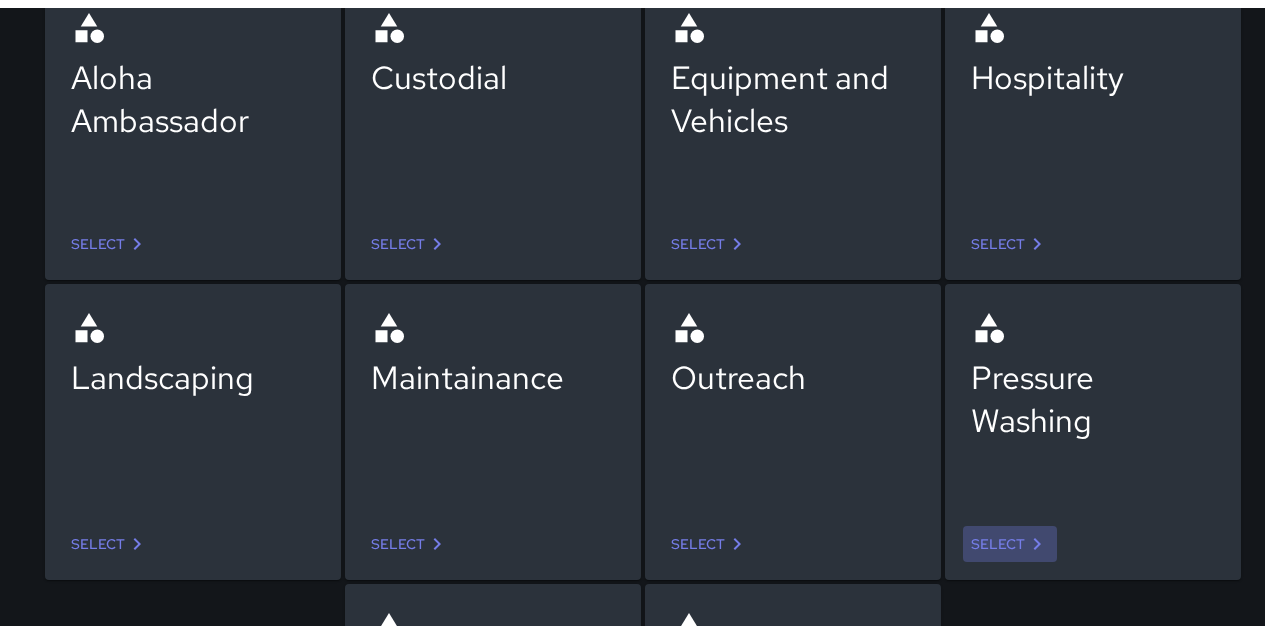 scroll, scrollTop: 0, scrollLeft: 0, axis: both 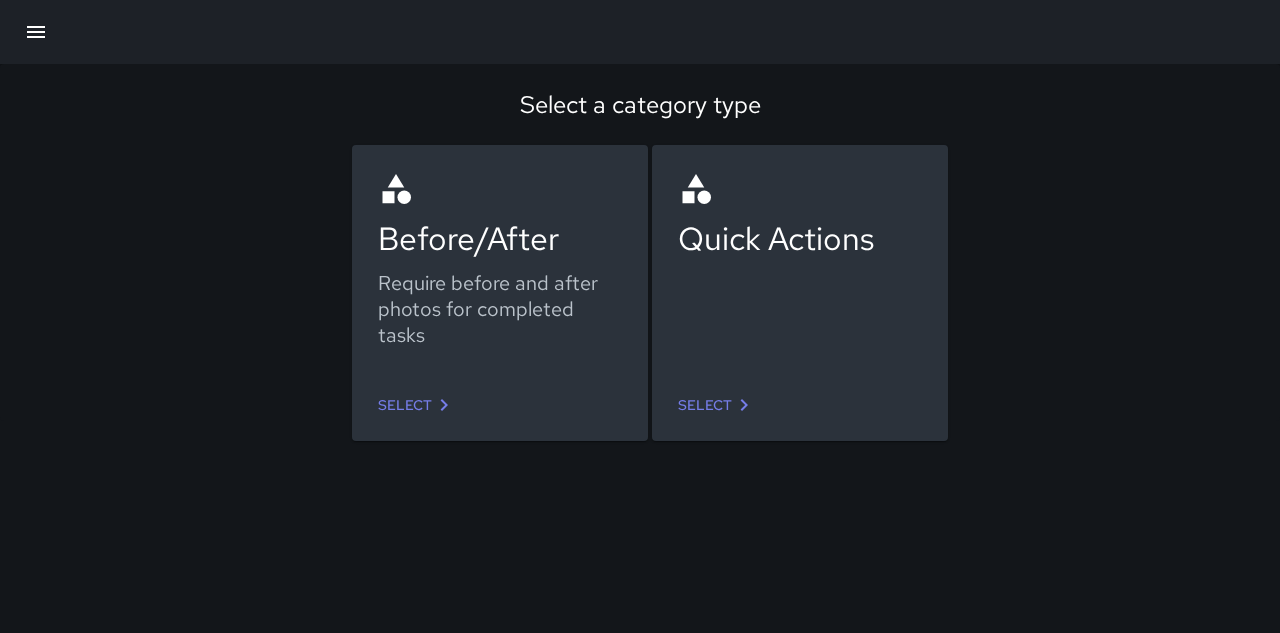 click on "Select" at bounding box center [717, 405] 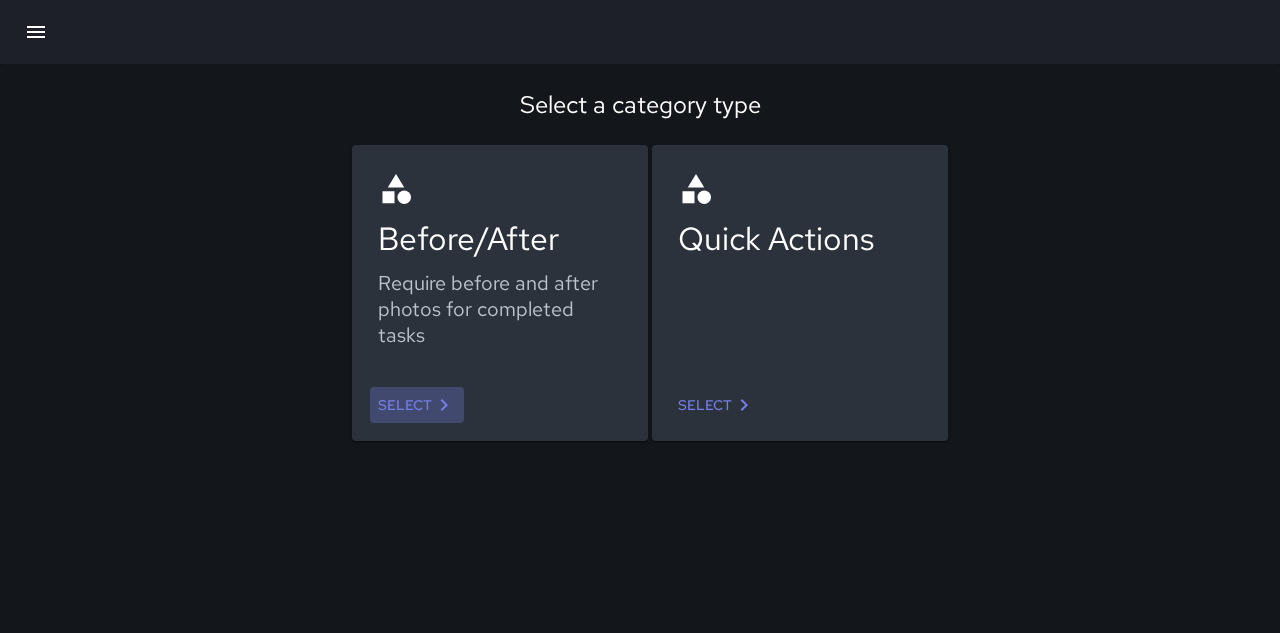click on "Select" at bounding box center [417, 405] 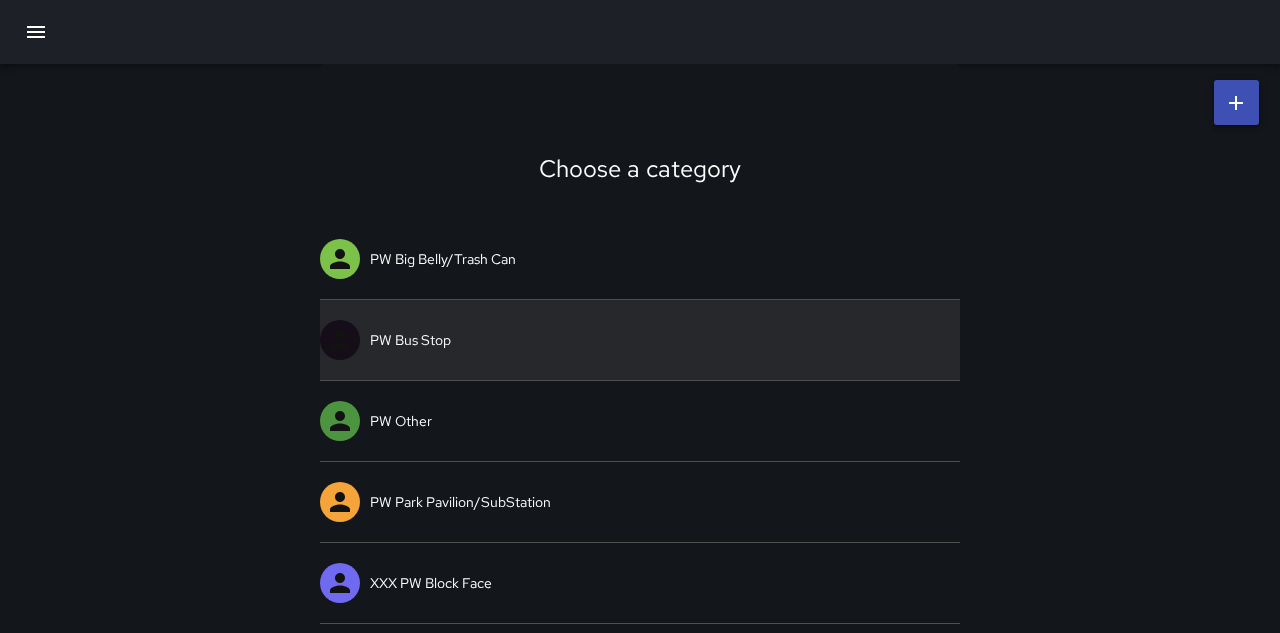 click on "PW Bus Stop" at bounding box center (640, 340) 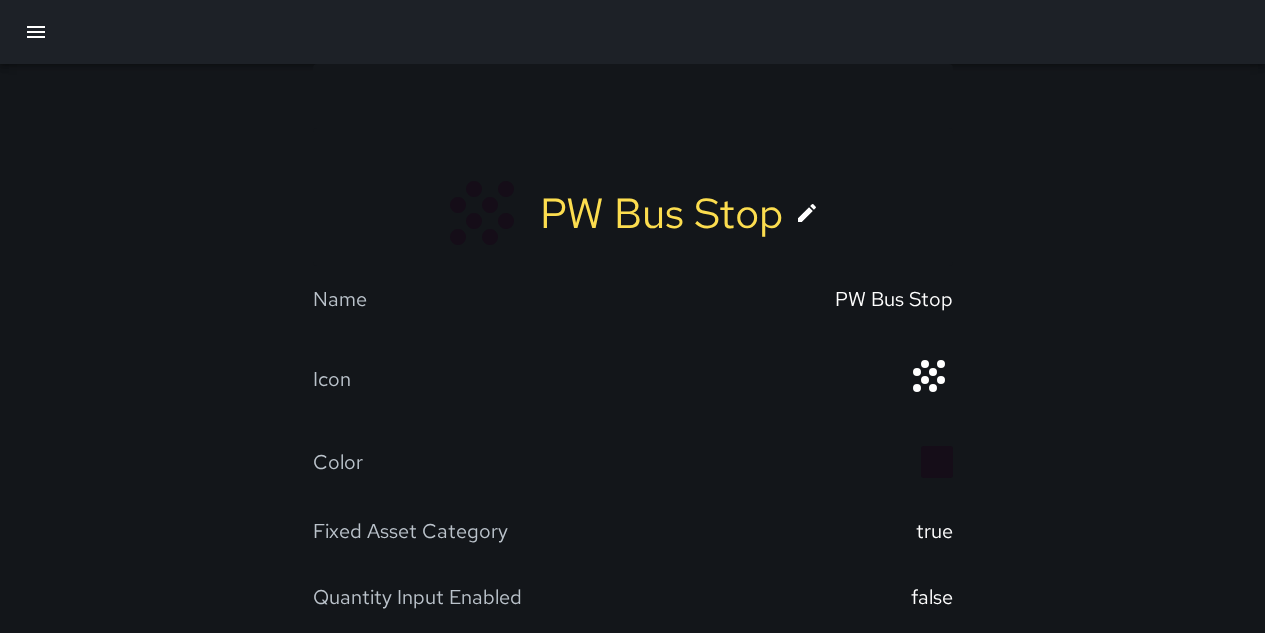 click 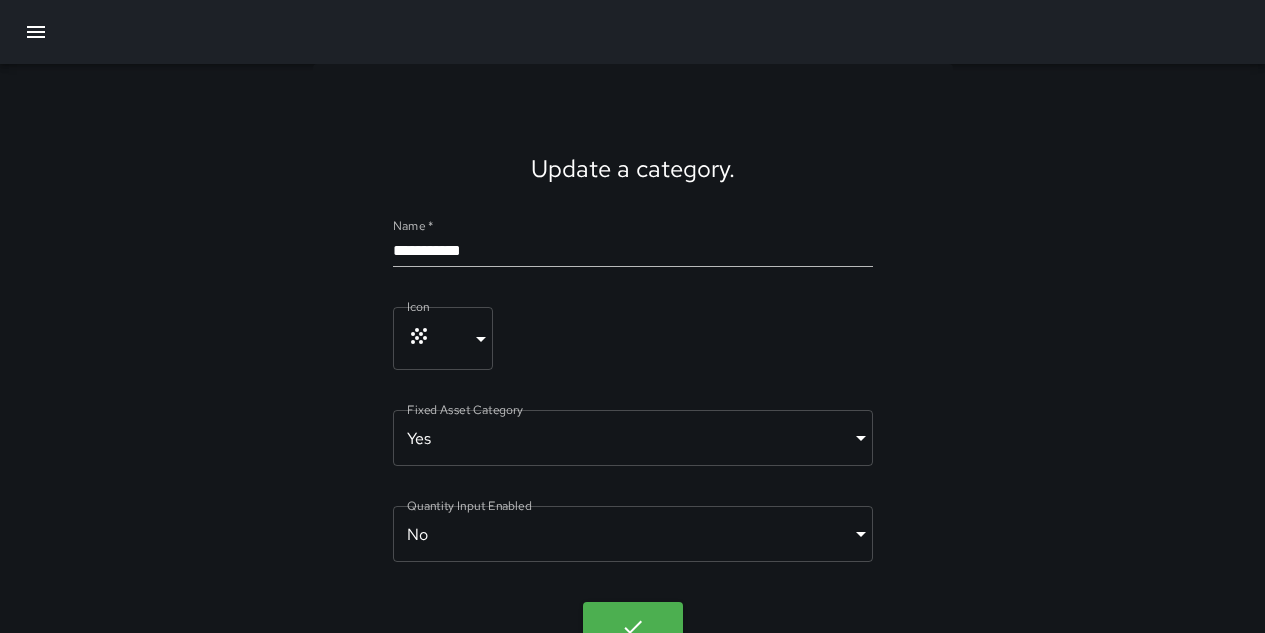 click on "**********" at bounding box center [633, 251] 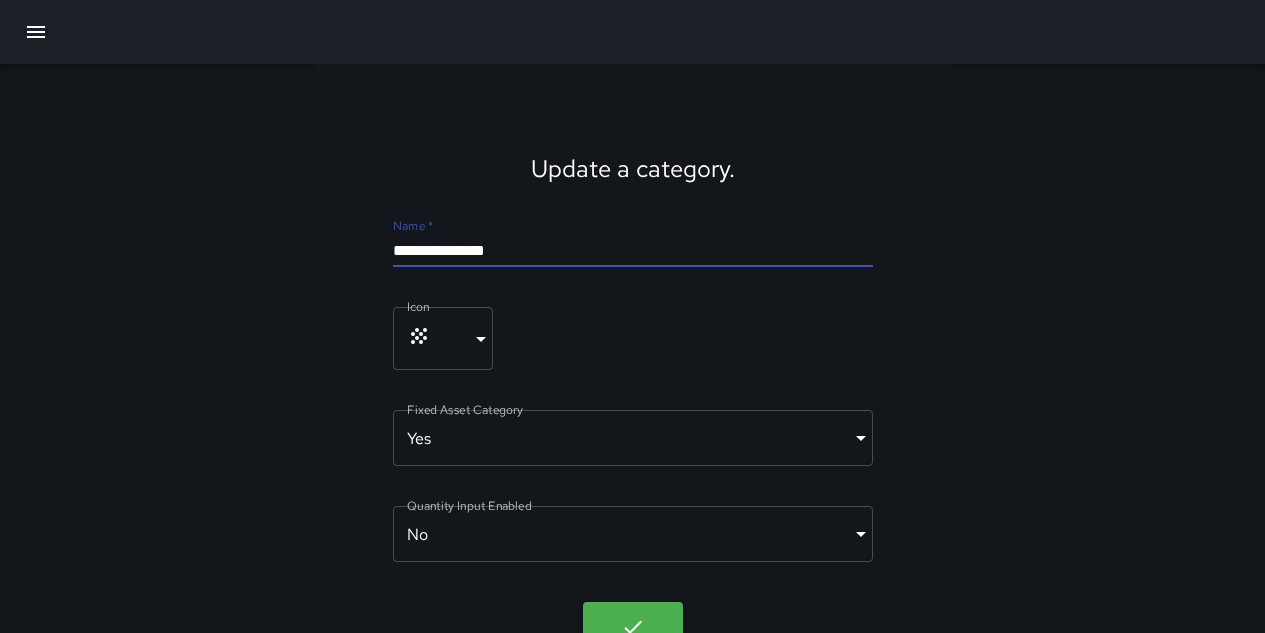 type on "**********" 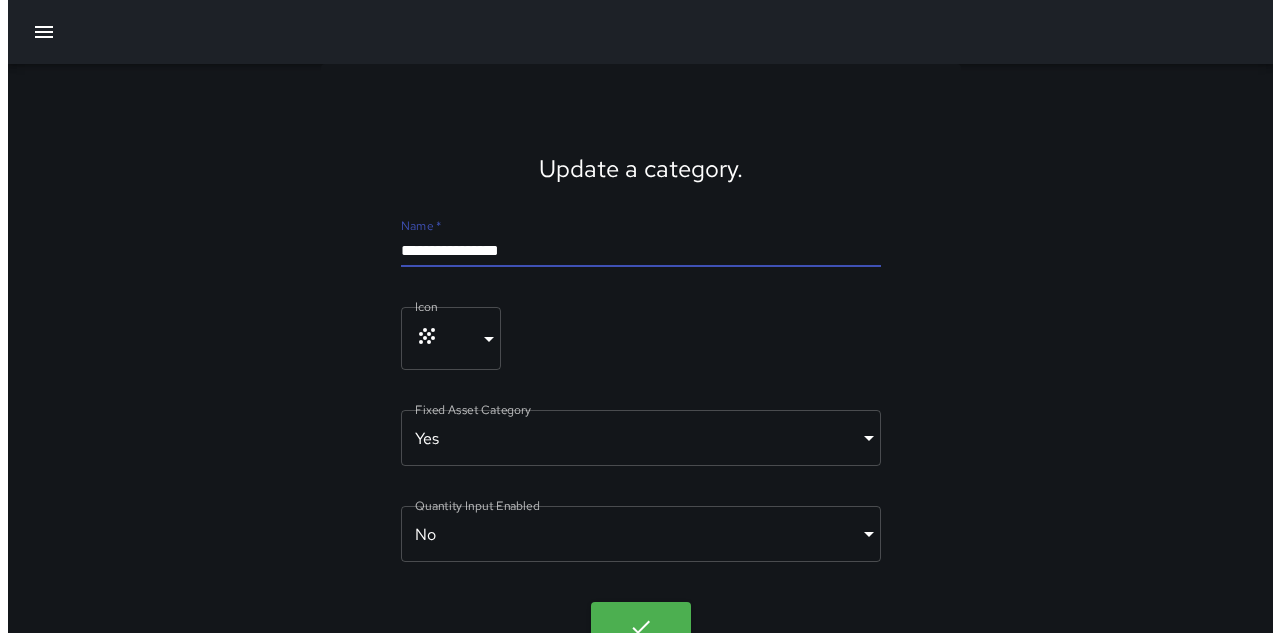 scroll, scrollTop: 44, scrollLeft: 0, axis: vertical 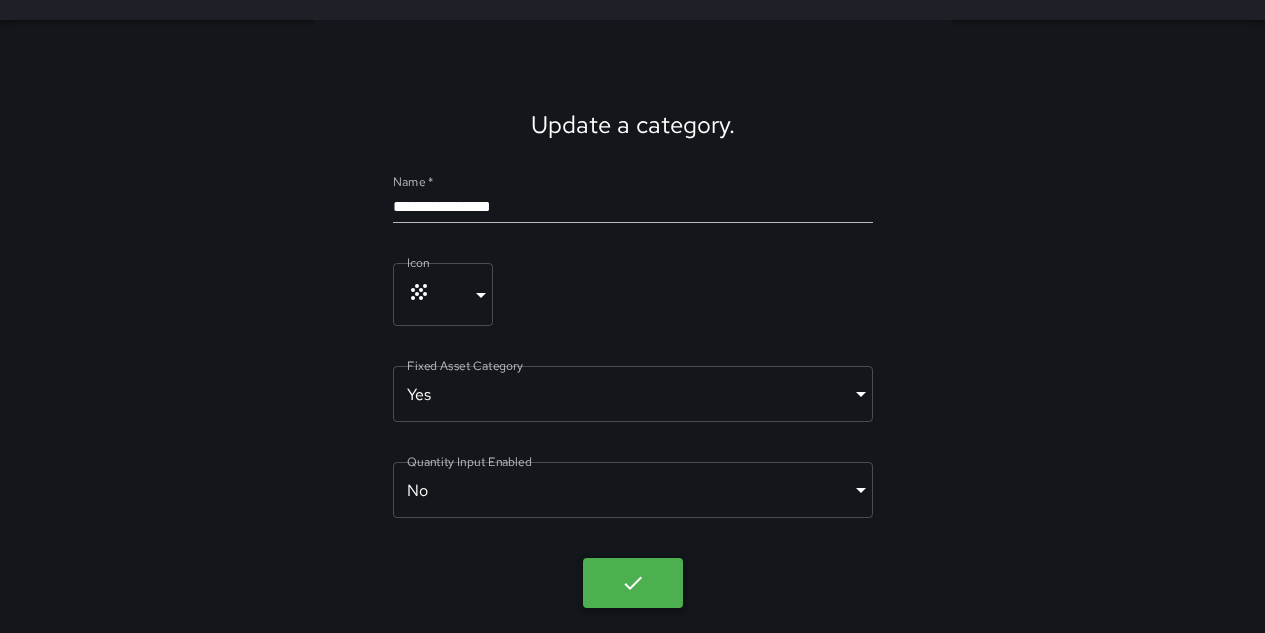 click at bounding box center [633, 583] 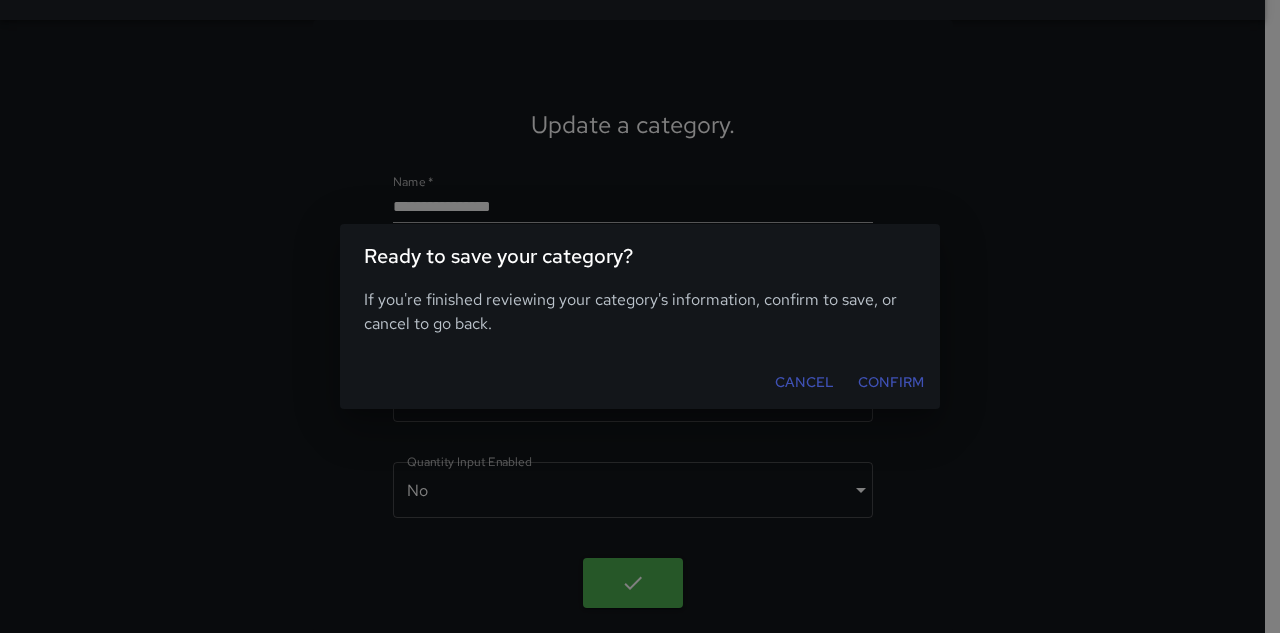 click on "Confirm" at bounding box center (891, 382) 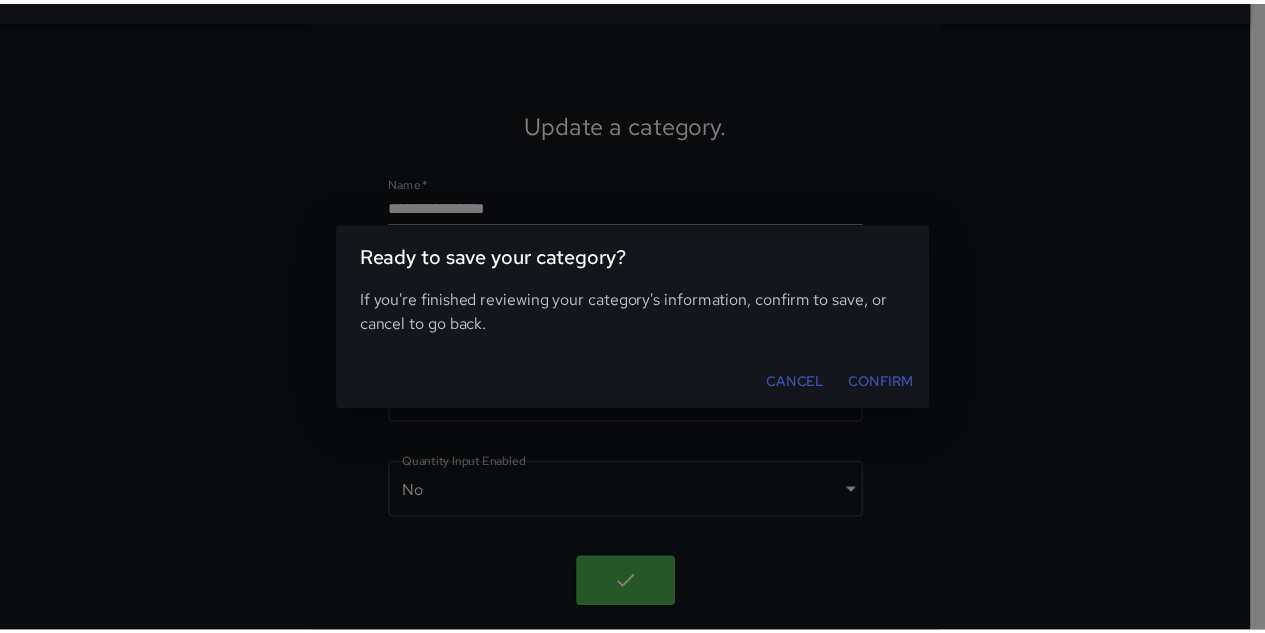 scroll, scrollTop: 0, scrollLeft: 0, axis: both 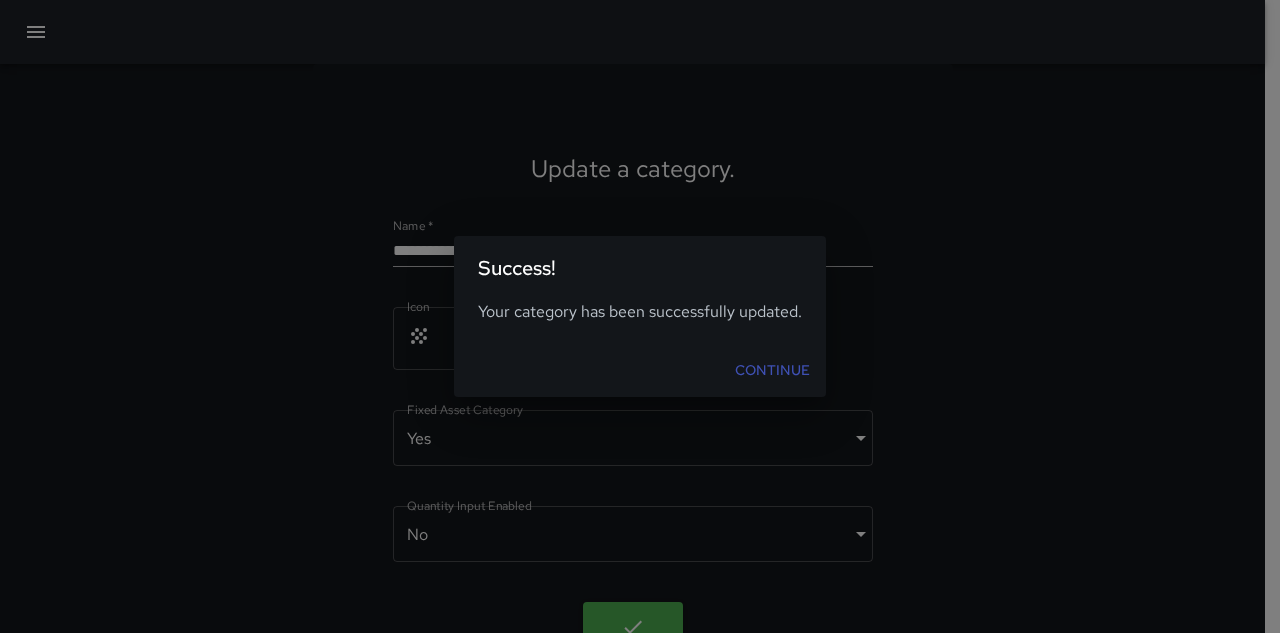 click on "Continue" at bounding box center [772, 370] 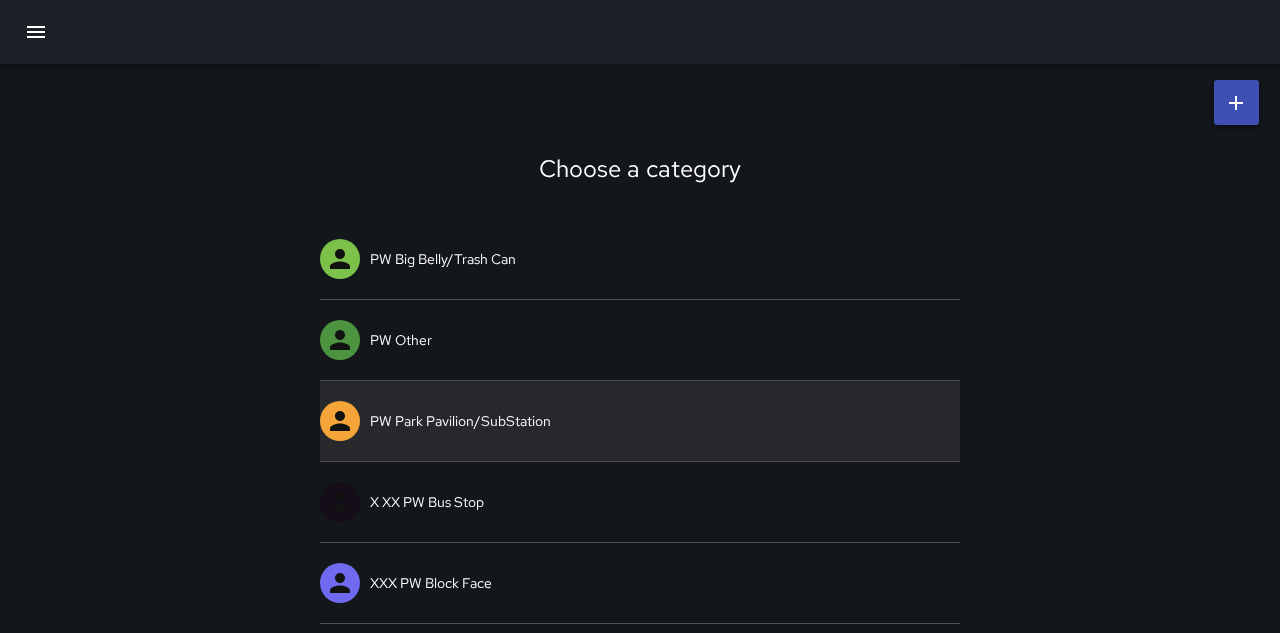 click on "PW Park Pavilion/SubStation" at bounding box center [640, 421] 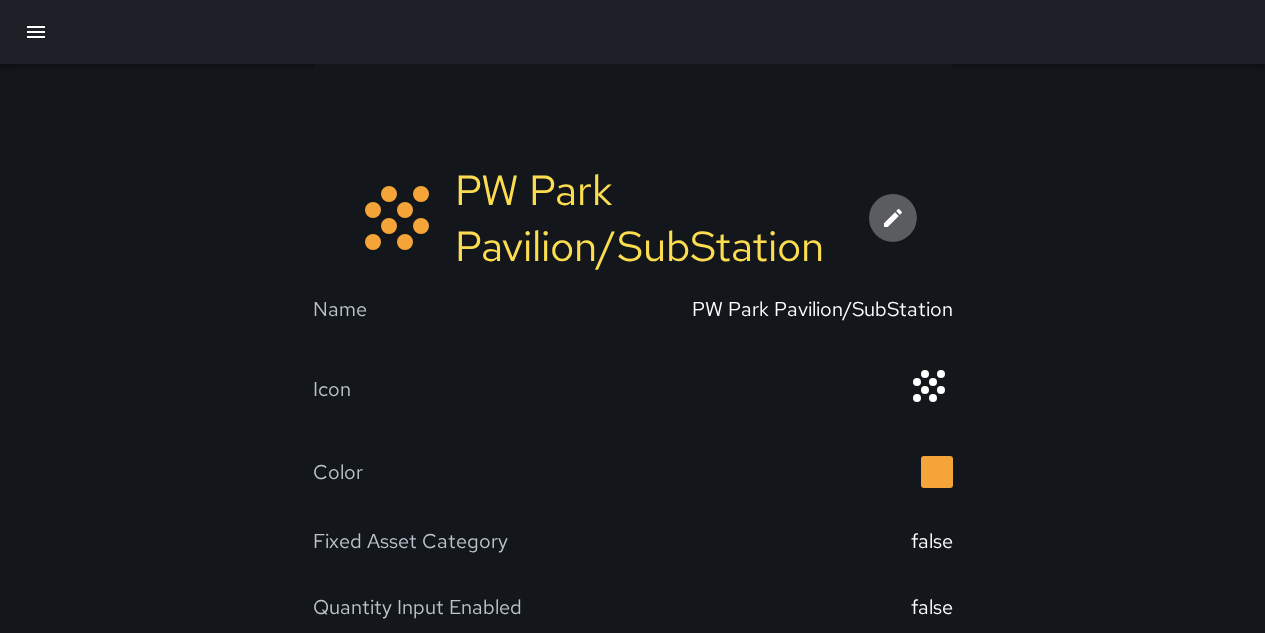 click 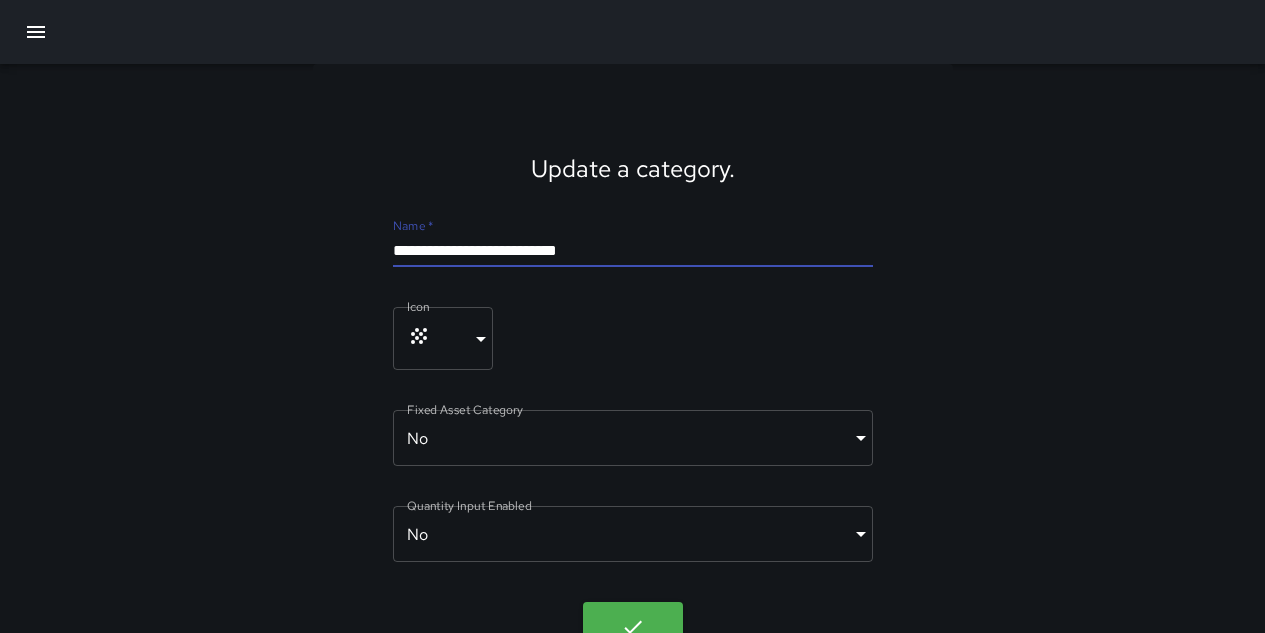 click on "**********" at bounding box center (633, 251) 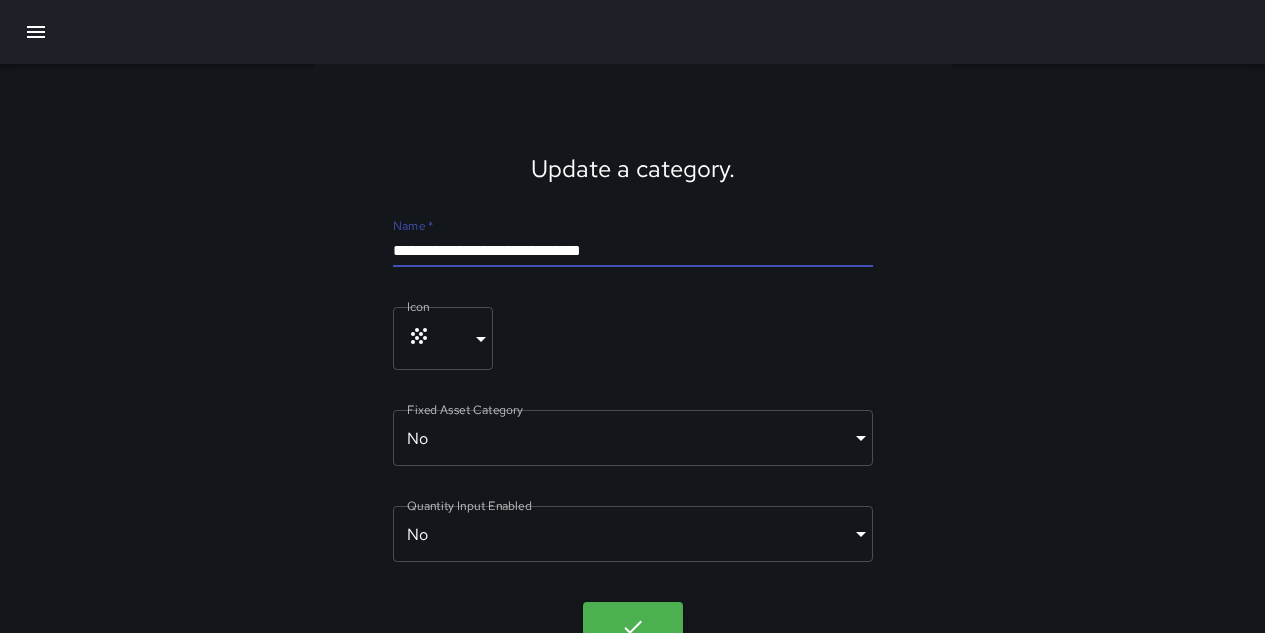 type on "**********" 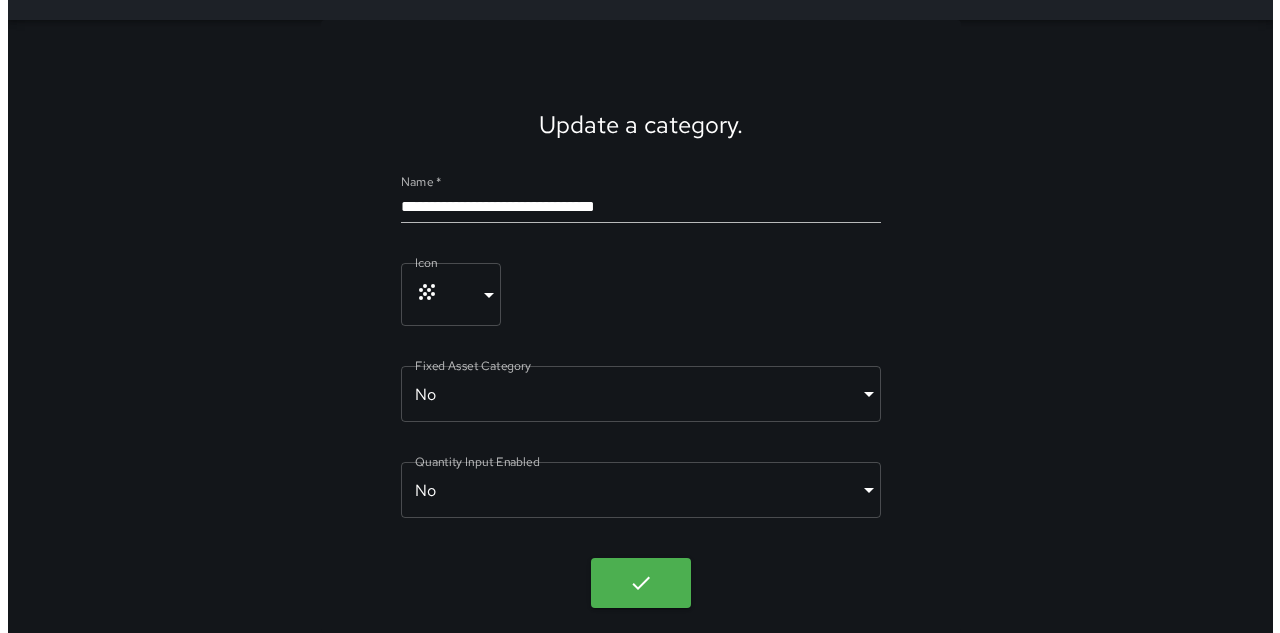 scroll, scrollTop: 44, scrollLeft: 0, axis: vertical 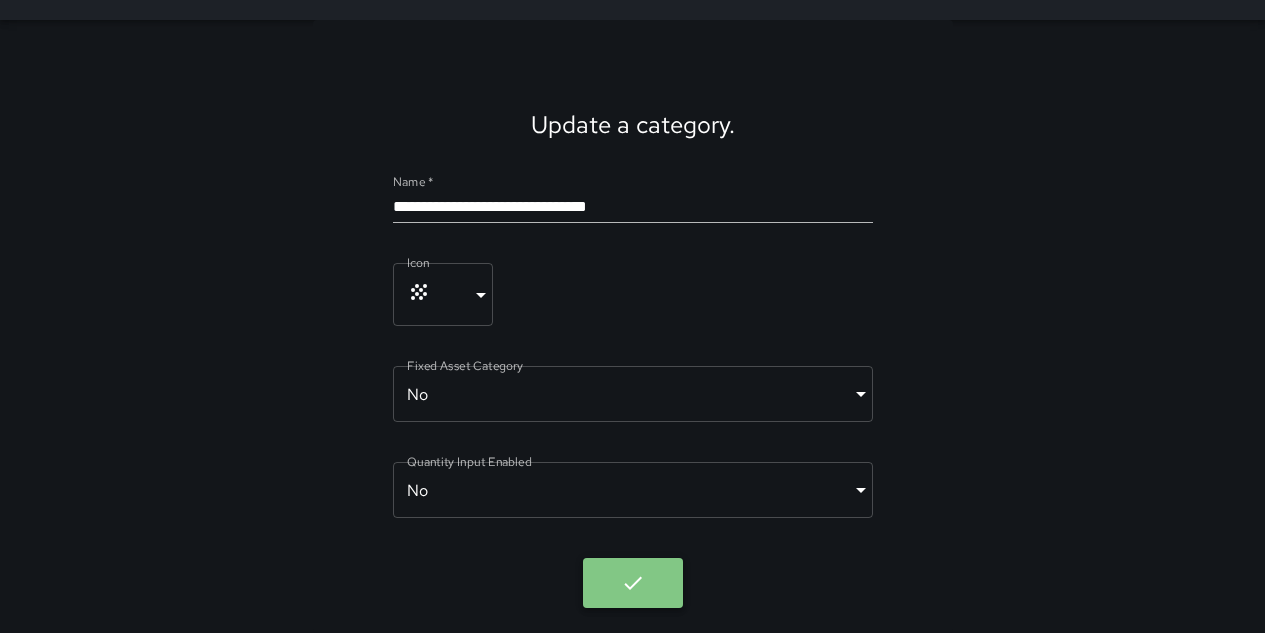 click at bounding box center [633, 583] 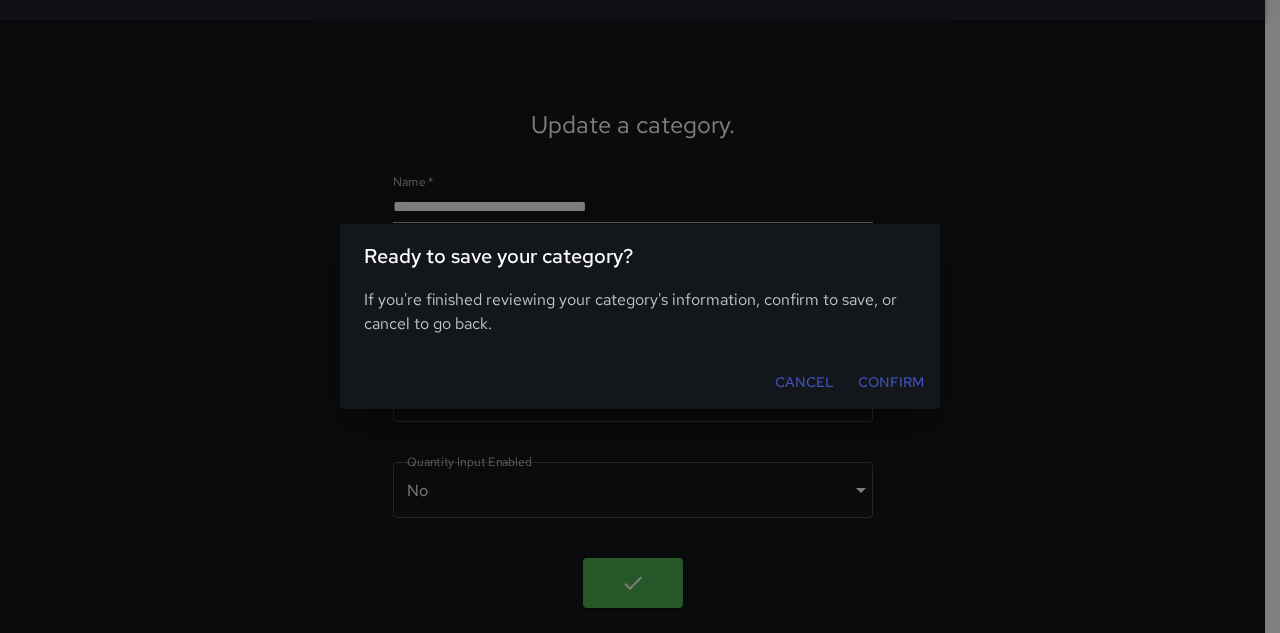click on "Confirm" at bounding box center (891, 382) 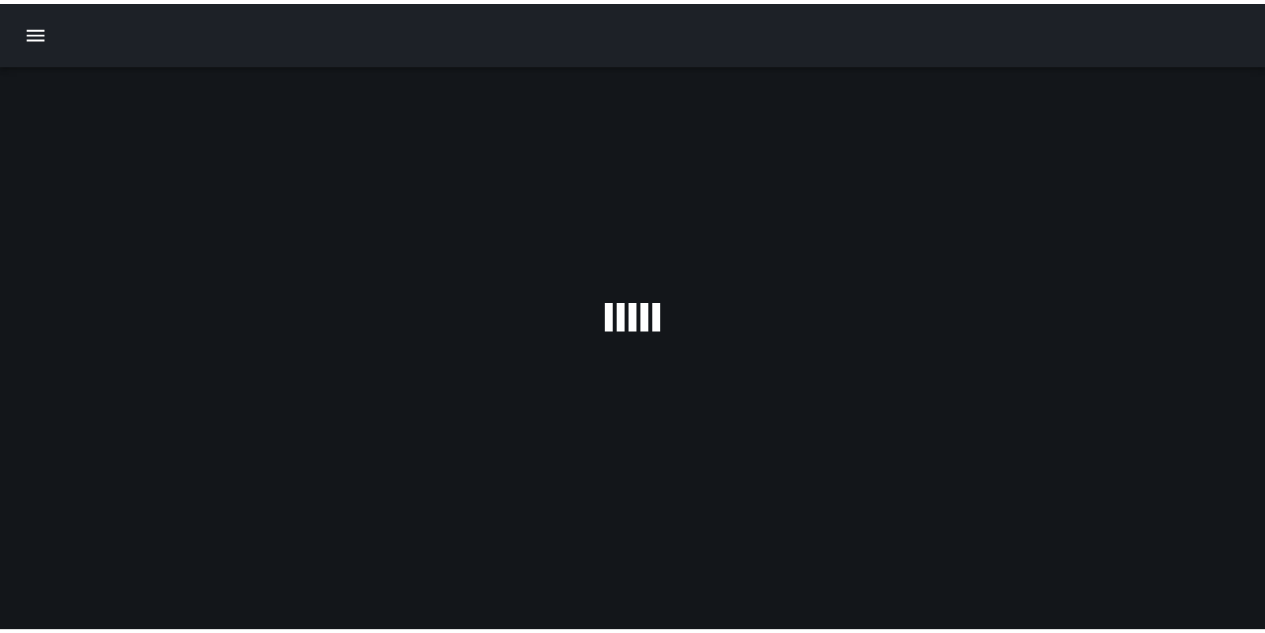 scroll, scrollTop: 0, scrollLeft: 0, axis: both 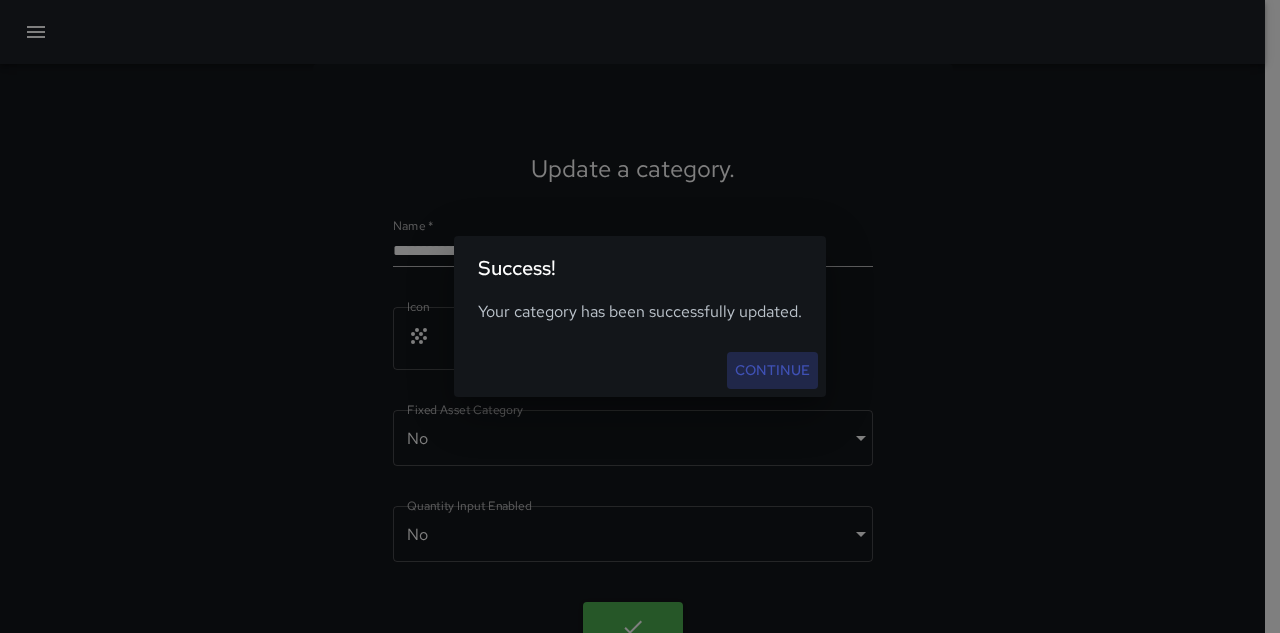 click on "Continue" at bounding box center (772, 370) 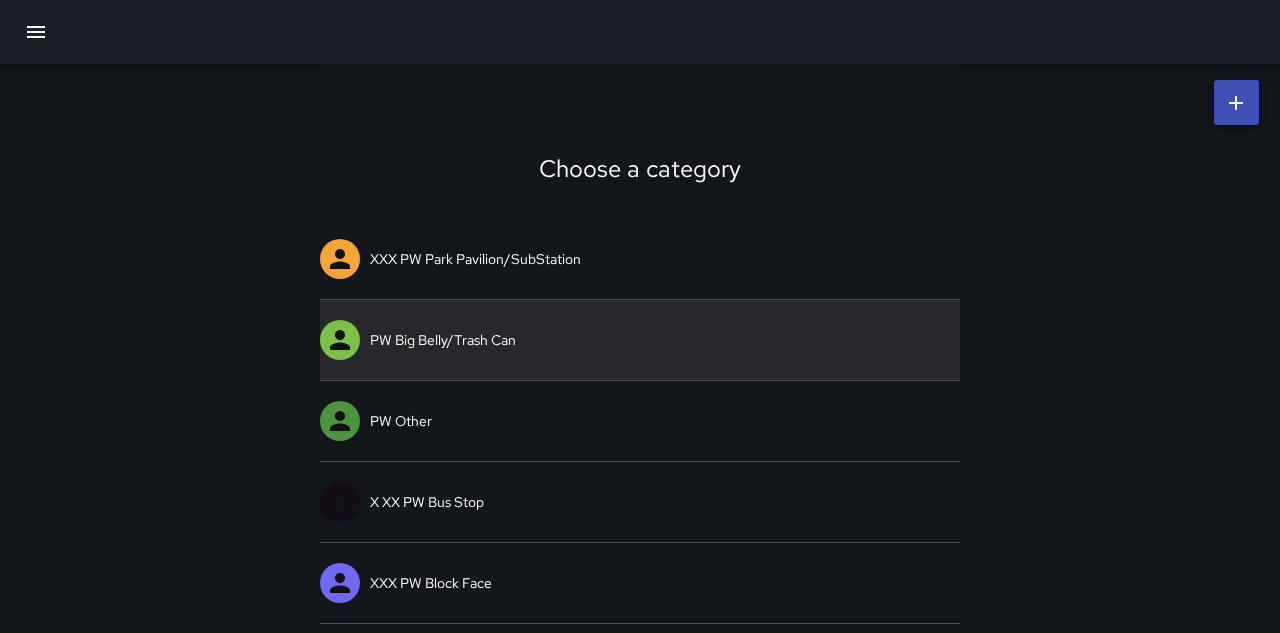 click on "PW Big Belly/Trash Can" at bounding box center (640, 340) 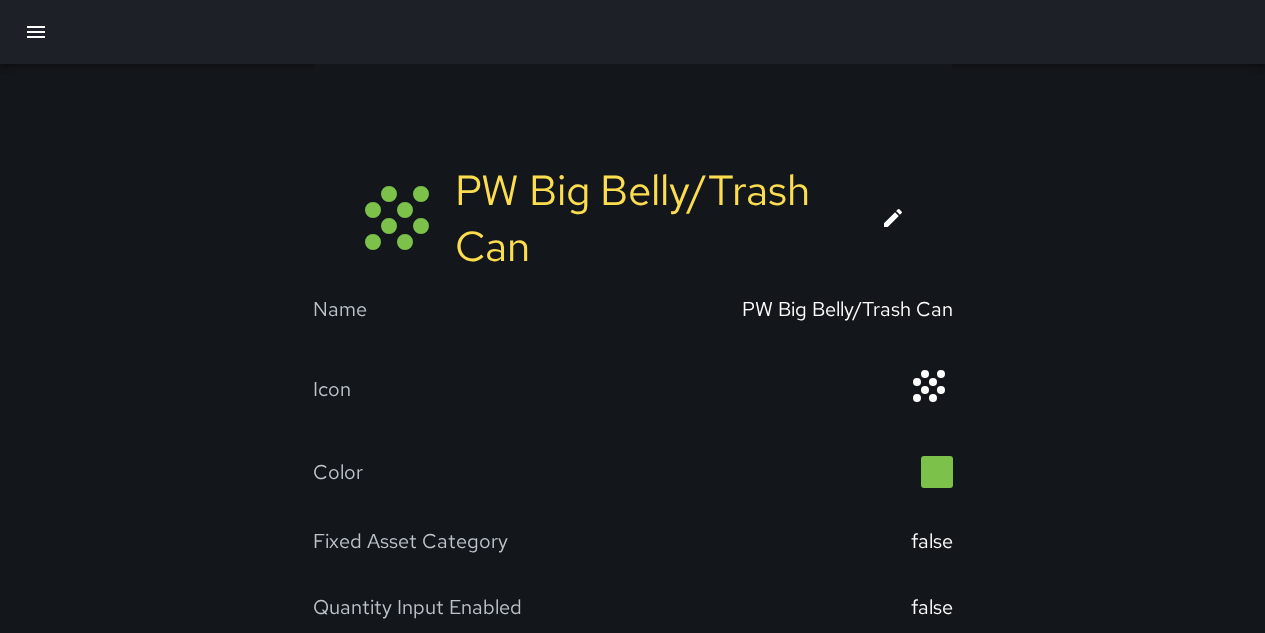 click 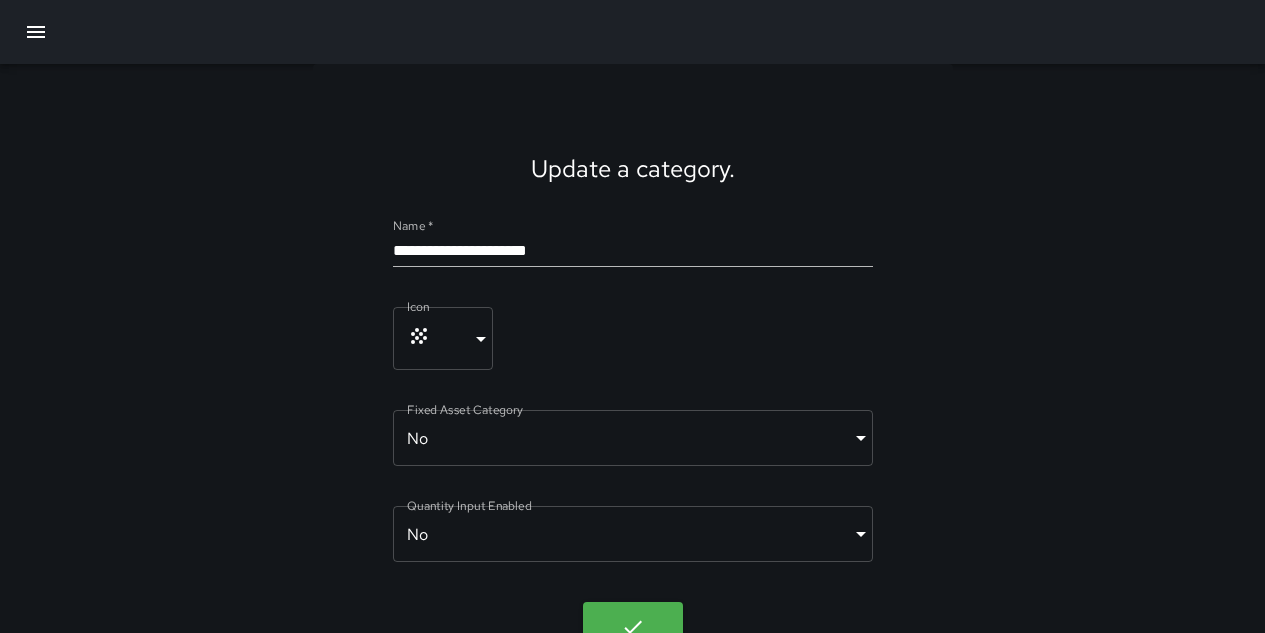 click on "**********" at bounding box center (633, 251) 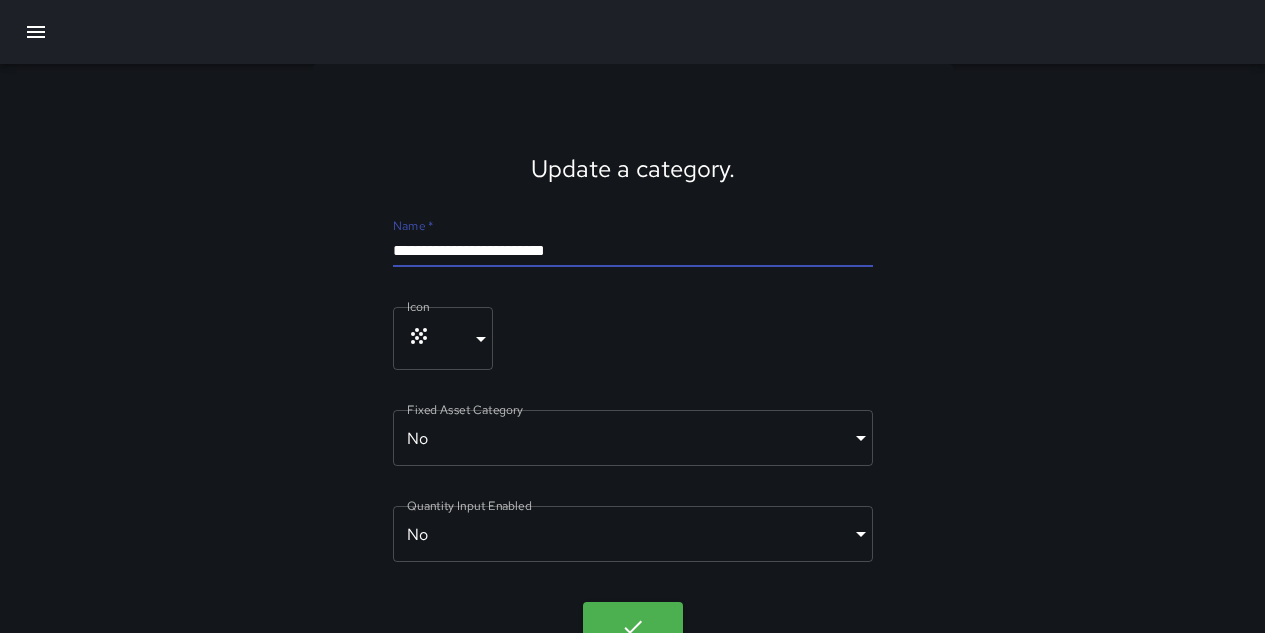 type on "**********" 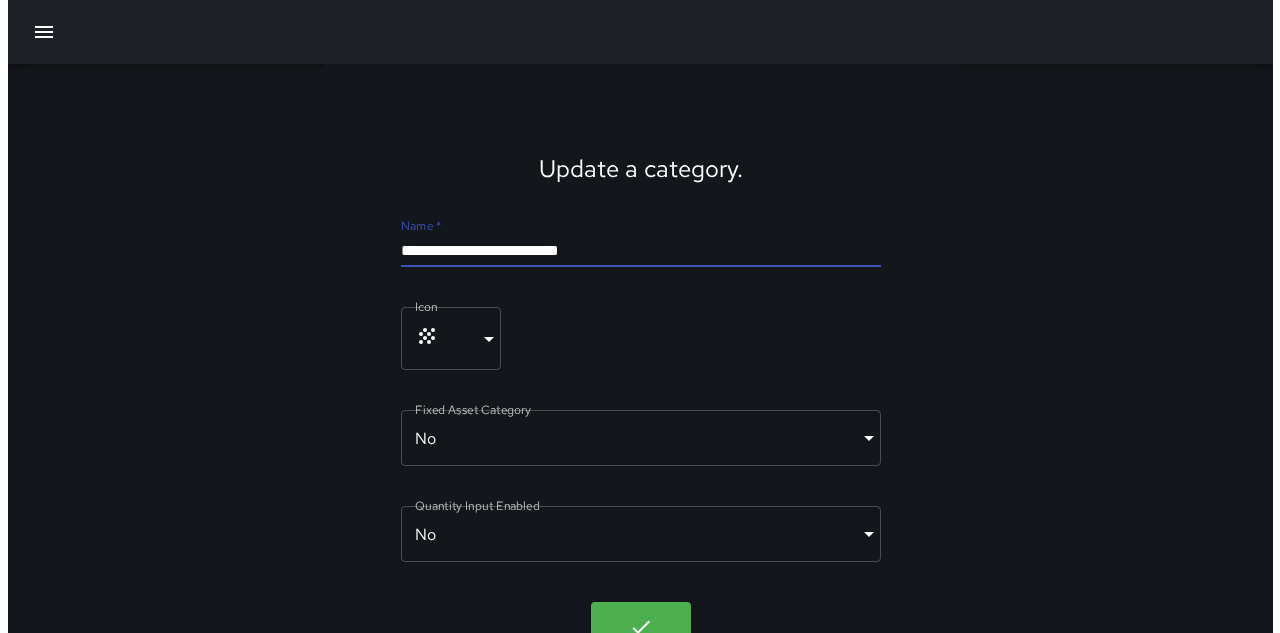 scroll, scrollTop: 44, scrollLeft: 0, axis: vertical 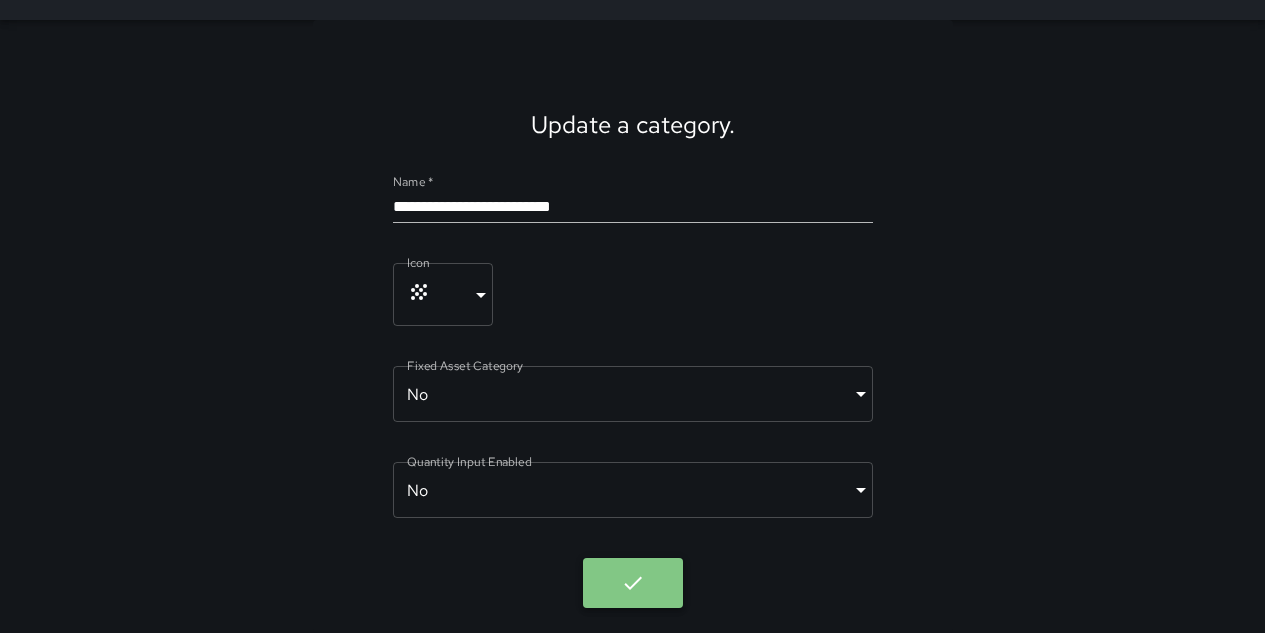 click at bounding box center [633, 583] 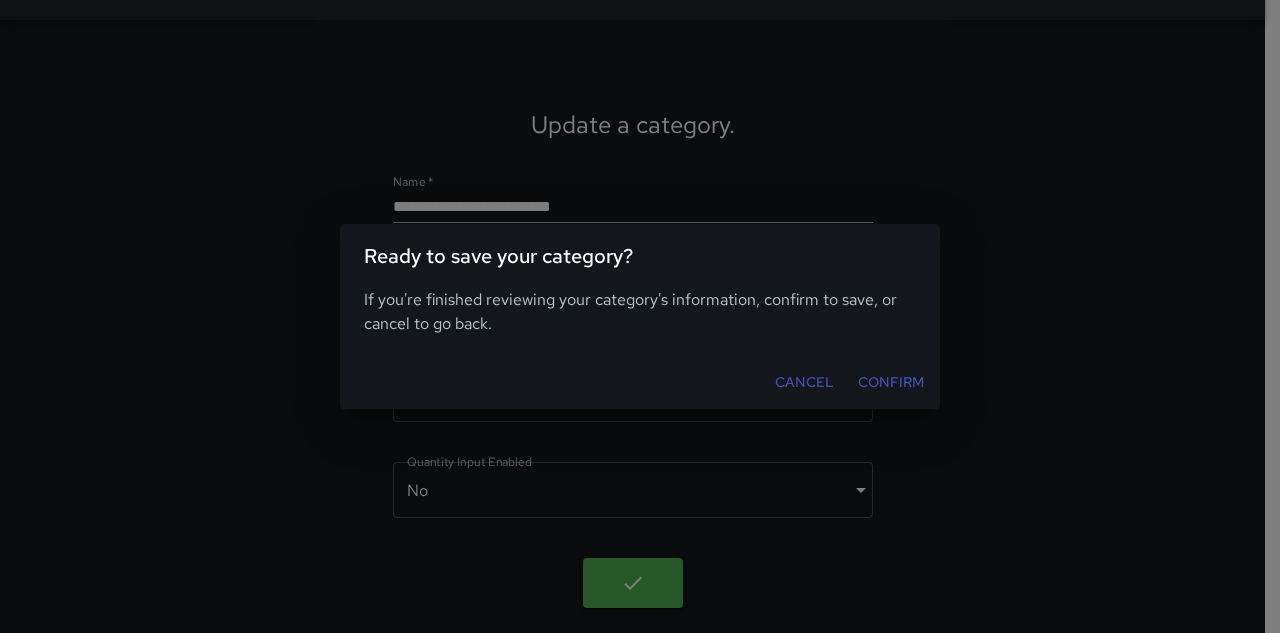 click on "Confirm" at bounding box center [891, 382] 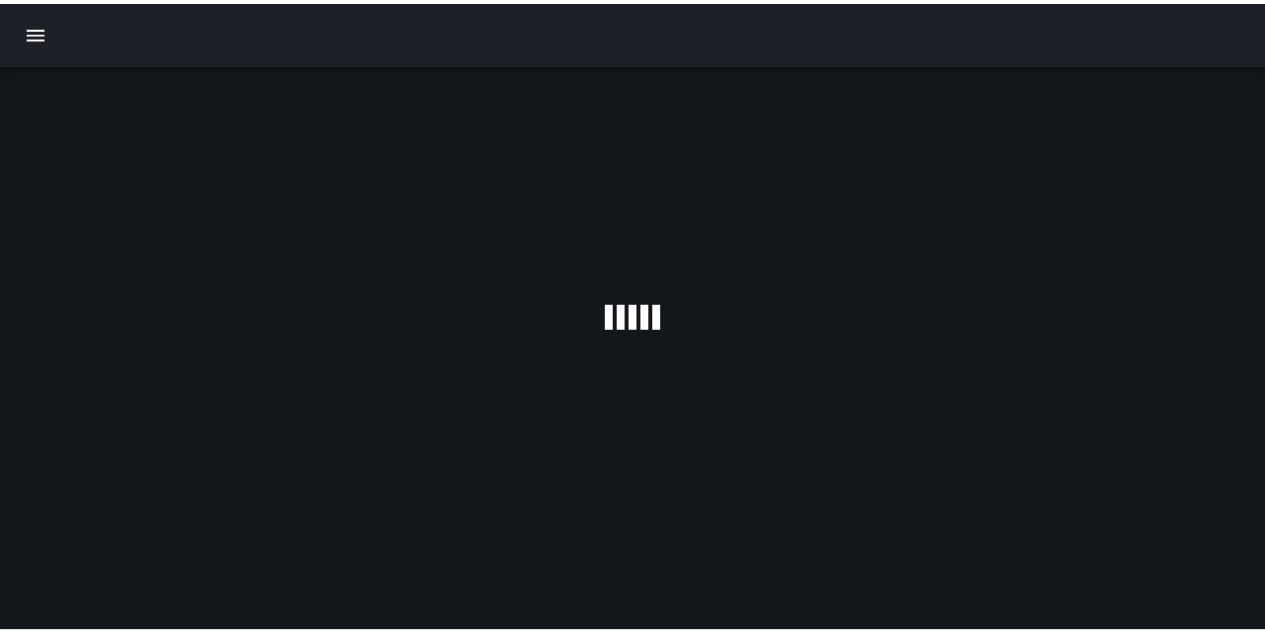 scroll, scrollTop: 0, scrollLeft: 0, axis: both 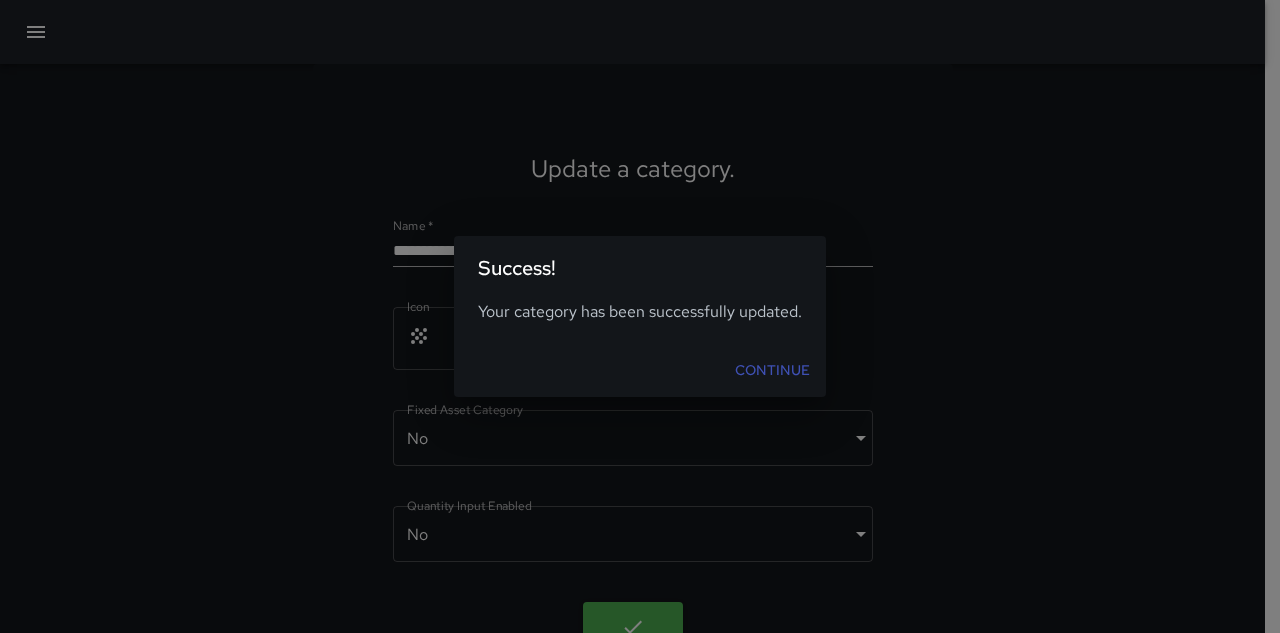click on "Continue" at bounding box center (772, 370) 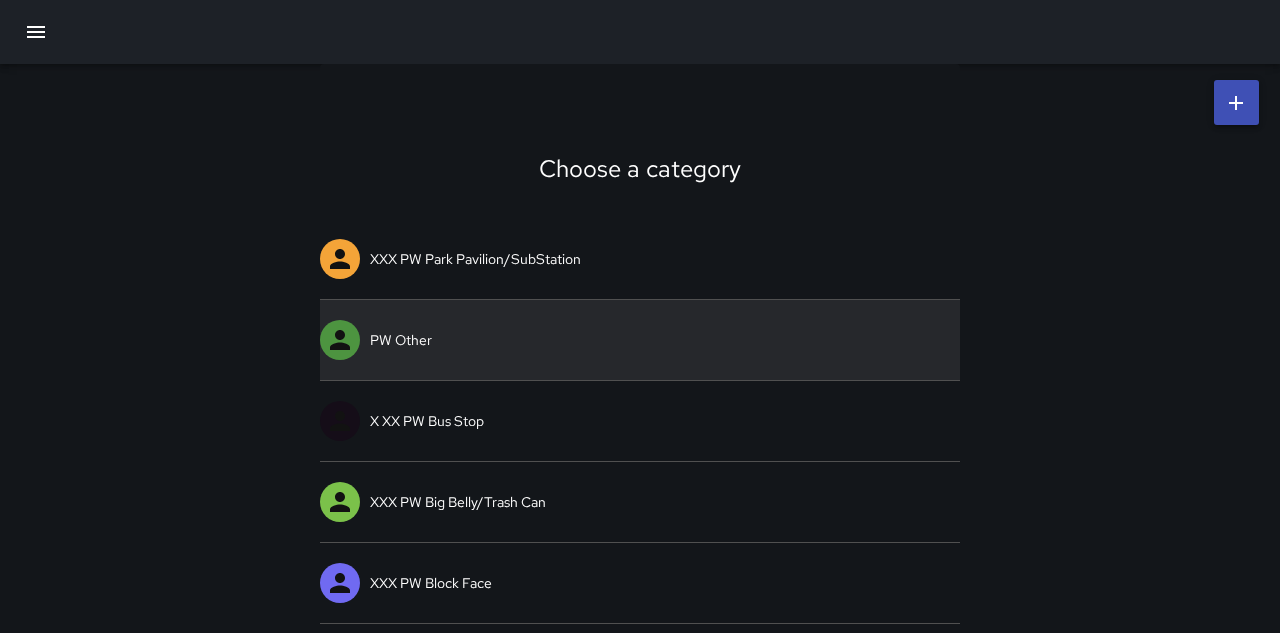 click on "PW Other" at bounding box center [640, 340] 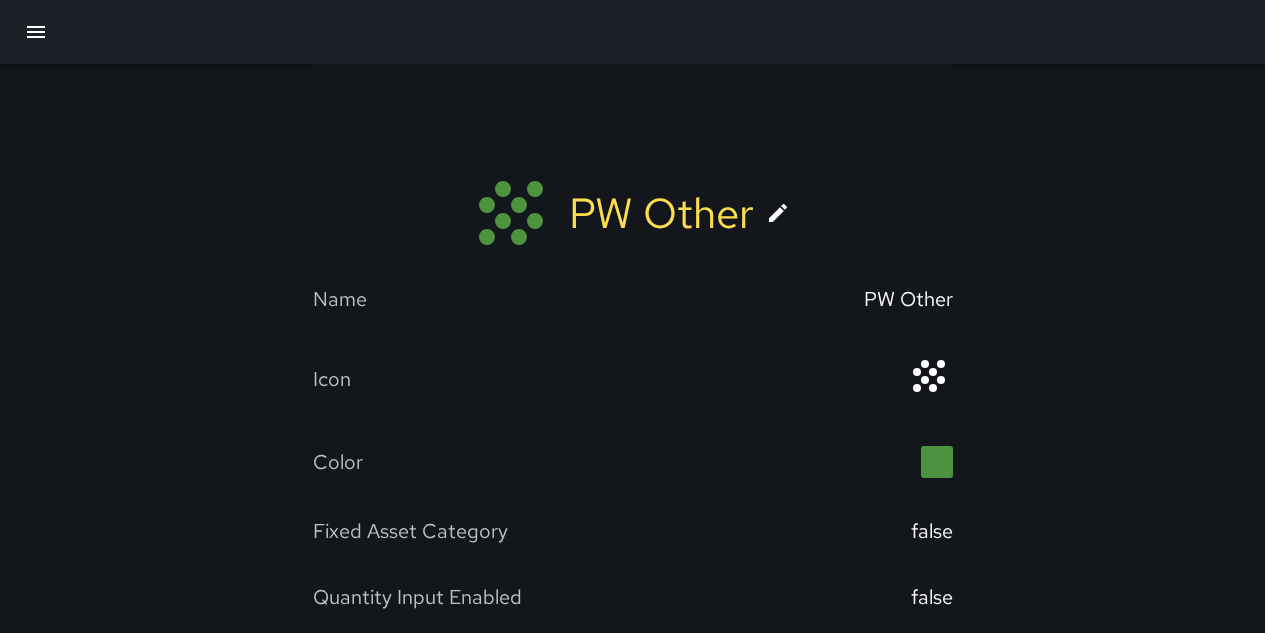 click 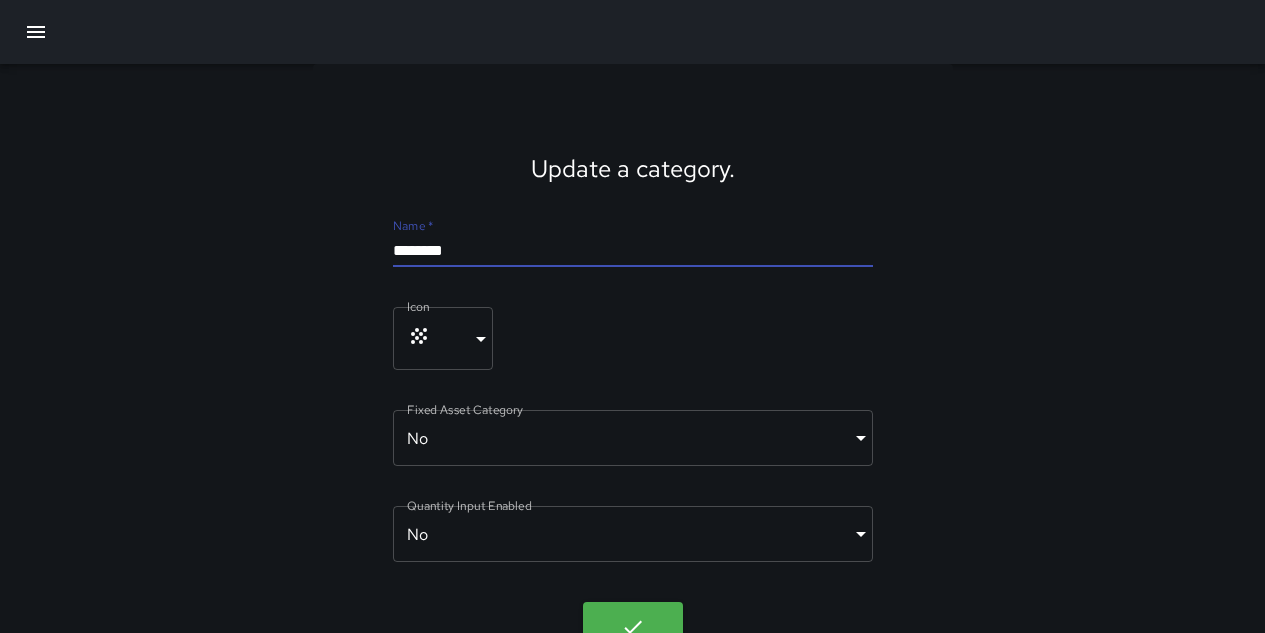 click on "********" at bounding box center [633, 251] 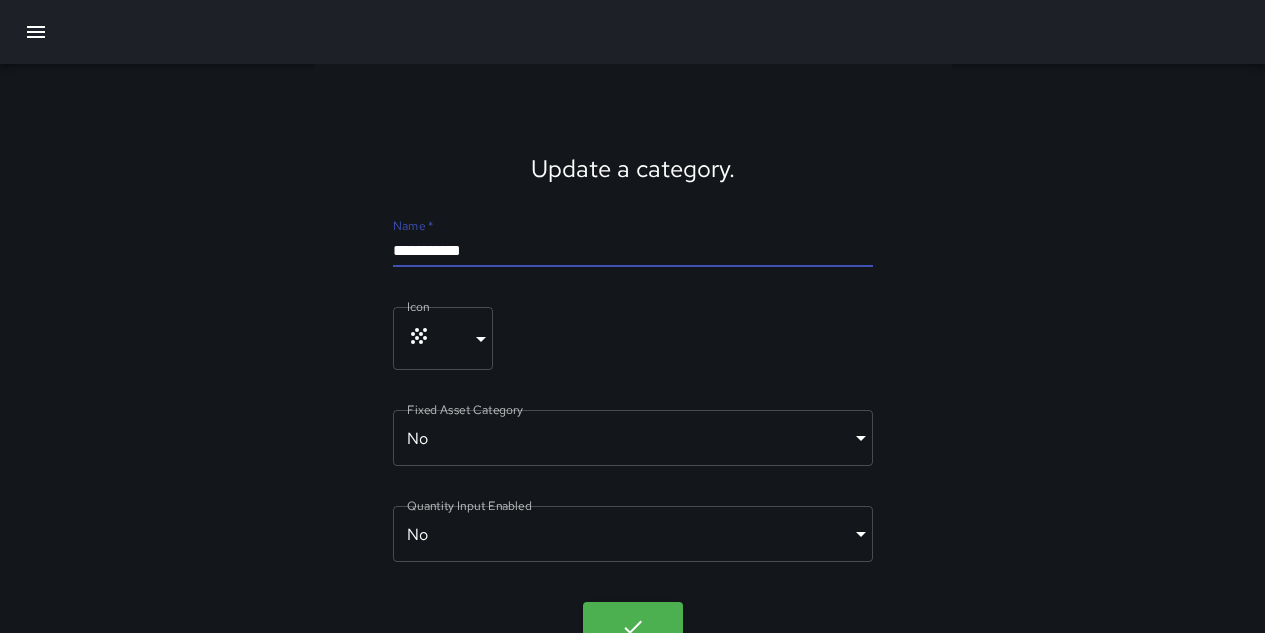 type on "**********" 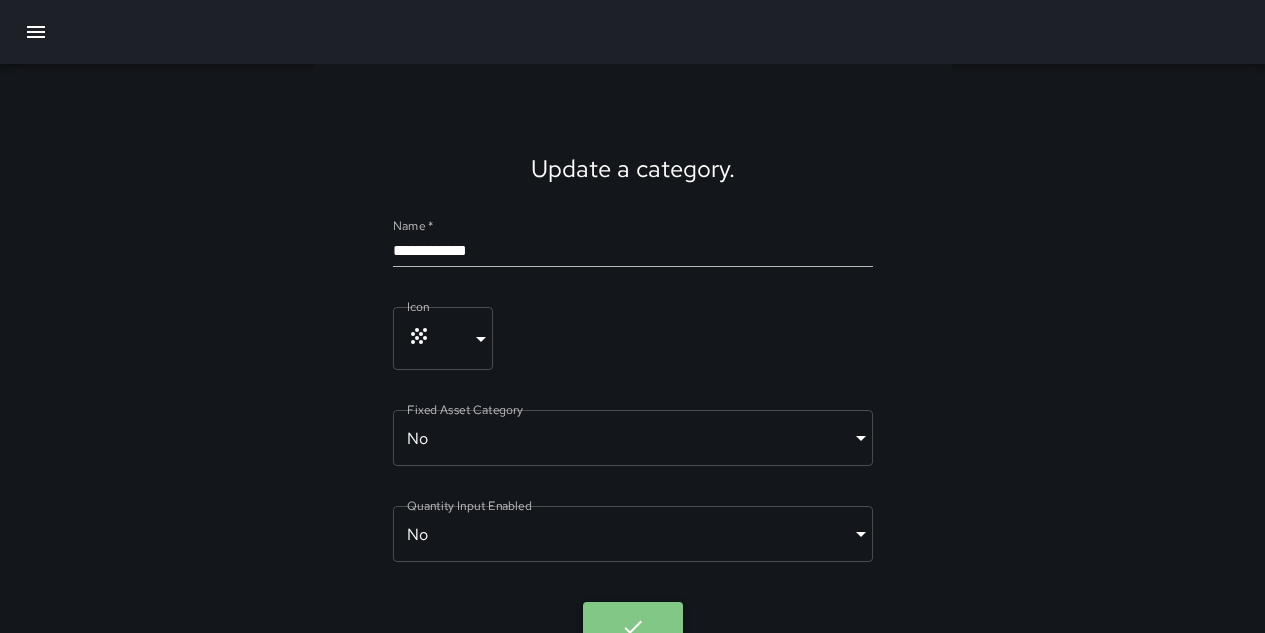 click at bounding box center (633, 627) 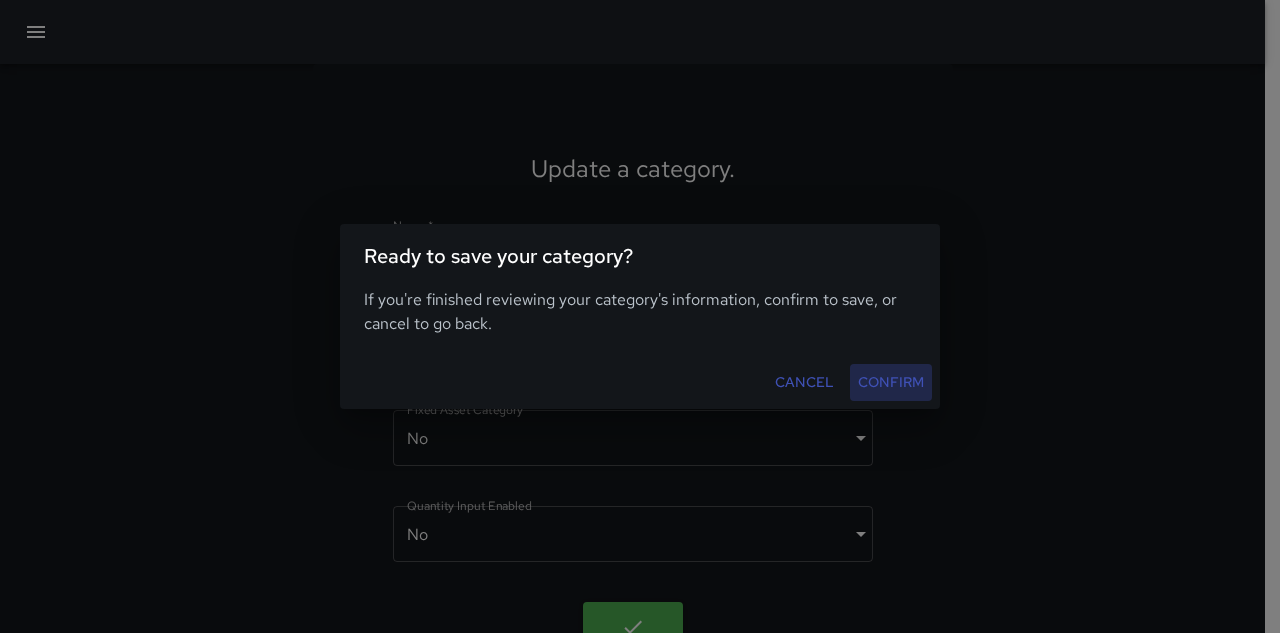 click on "Confirm" at bounding box center (891, 382) 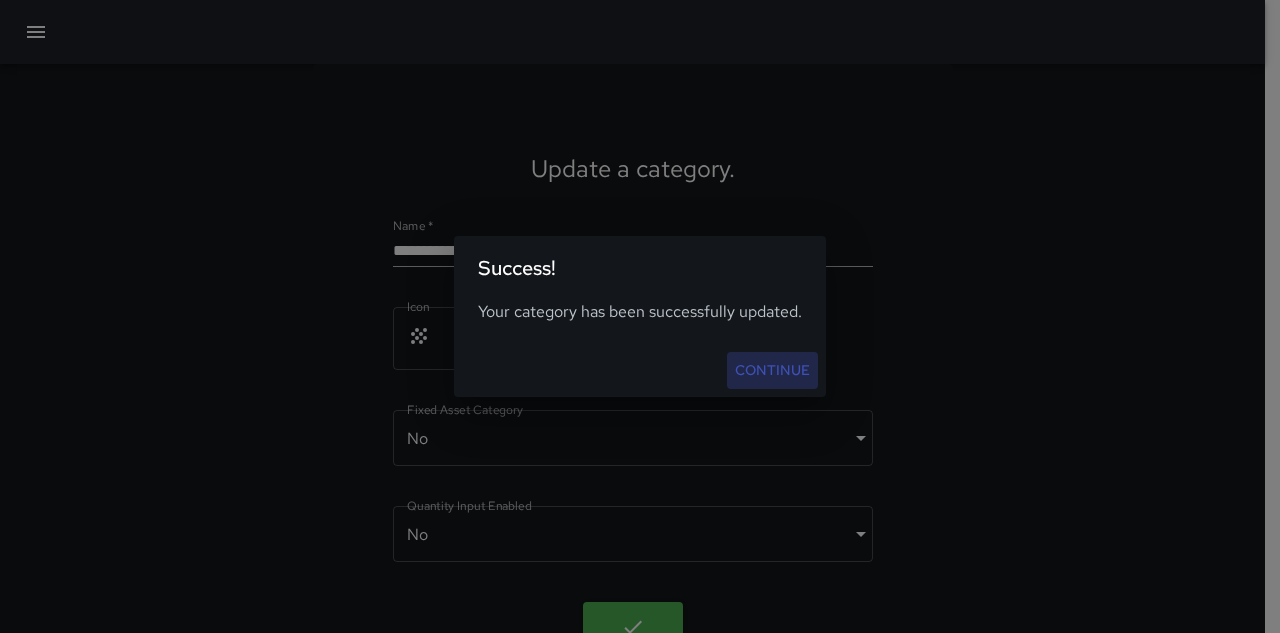 click on "Continue" at bounding box center (772, 370) 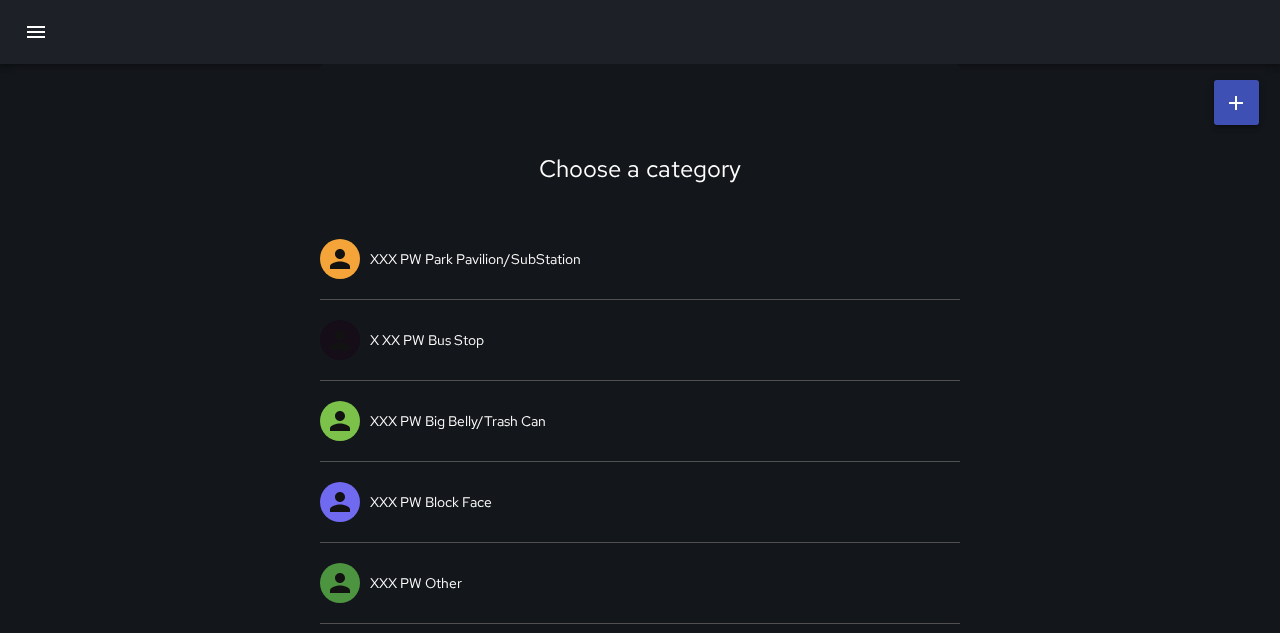 click 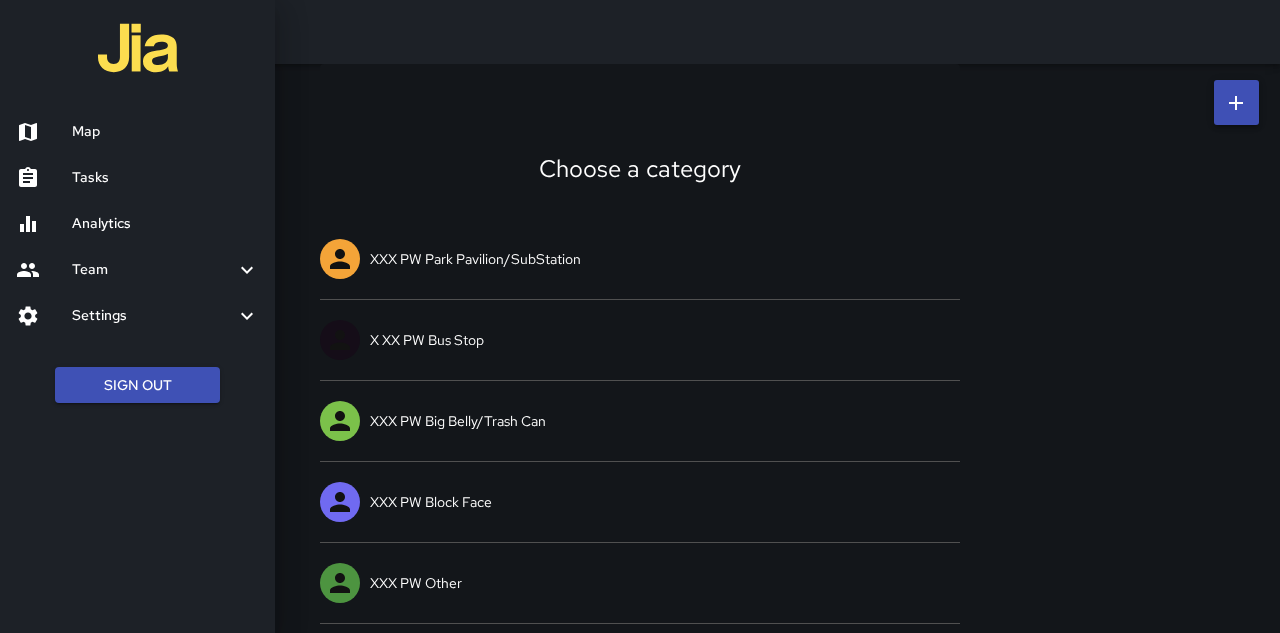 click on "Settings" at bounding box center (153, 316) 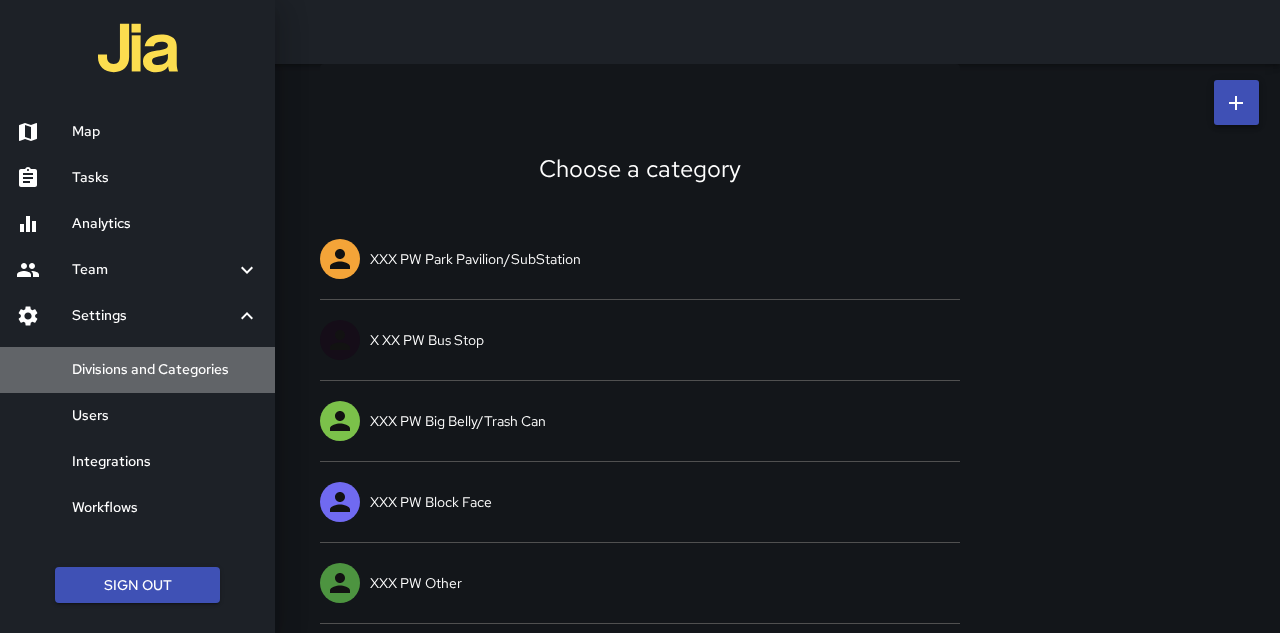 click on "Divisions and Categories" at bounding box center (165, 370) 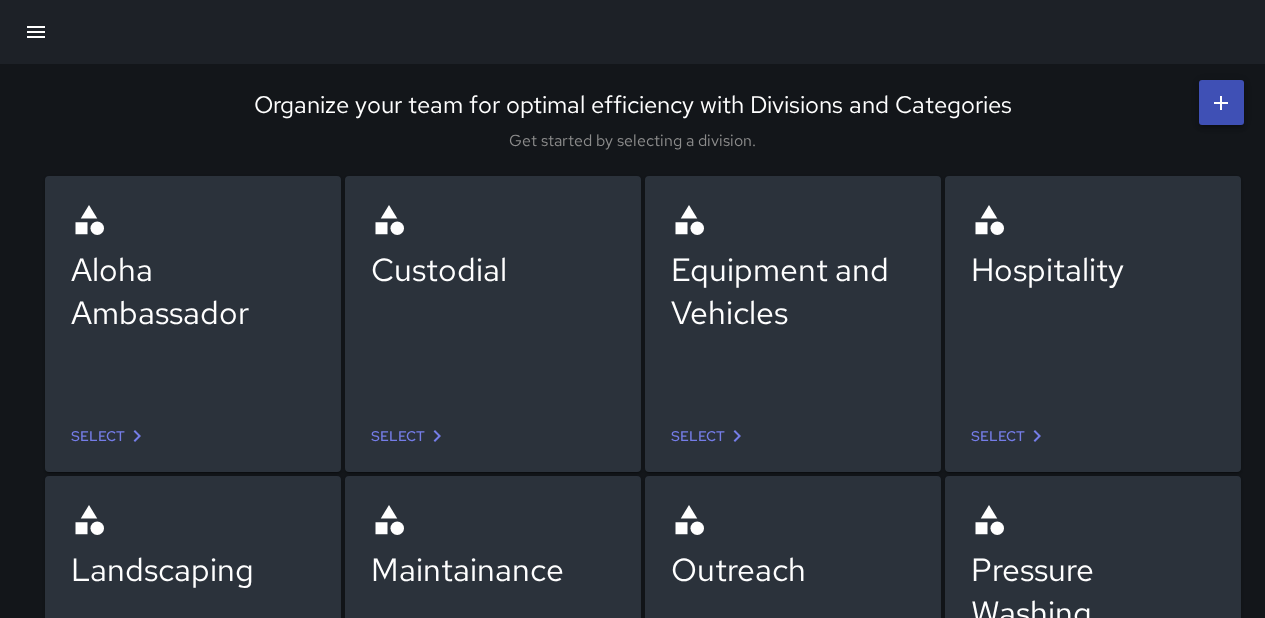 type 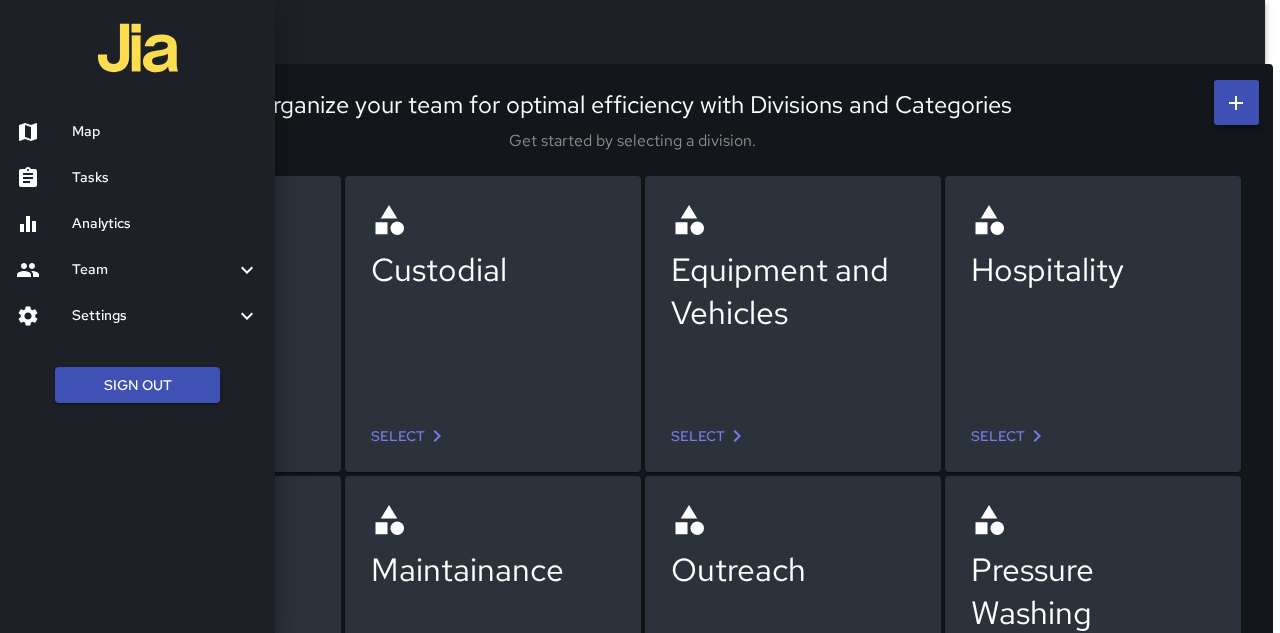 click at bounding box center [640, 316] 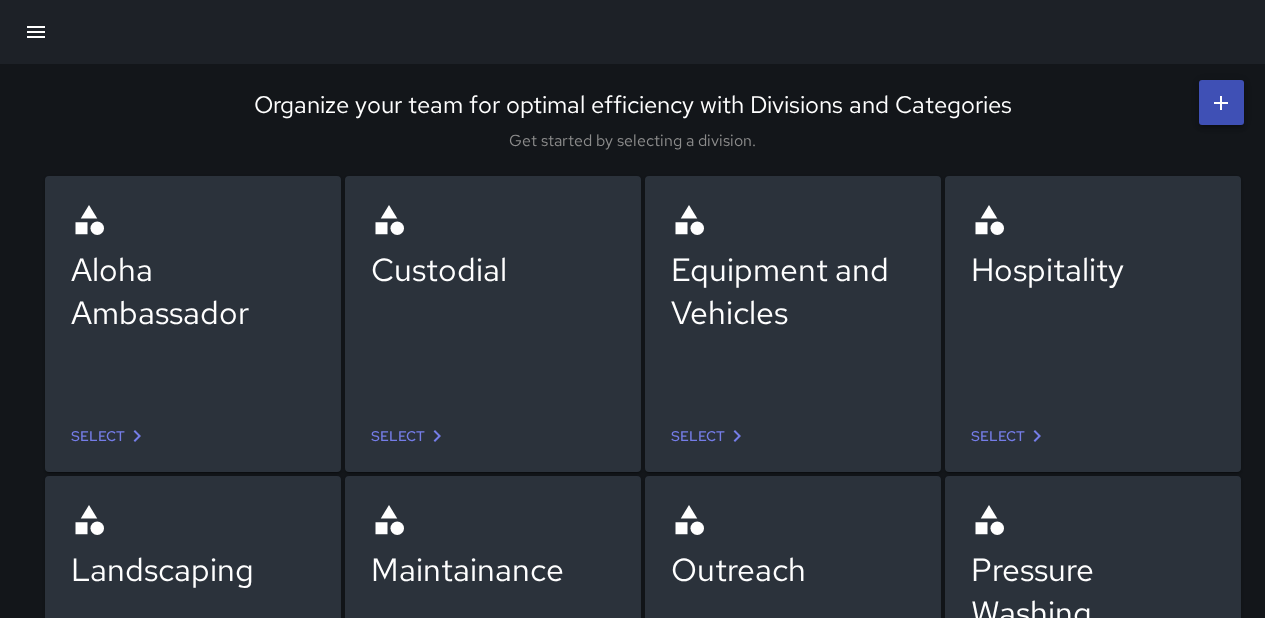 click on "Select" at bounding box center (410, 436) 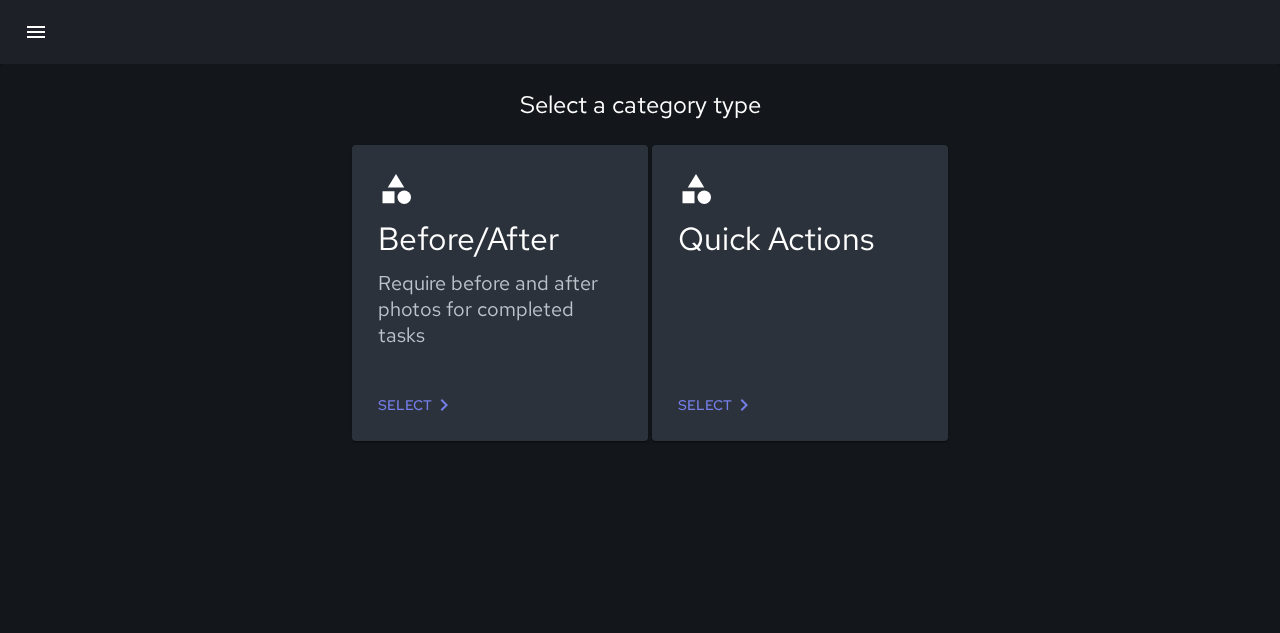 click on "Select" at bounding box center (717, 405) 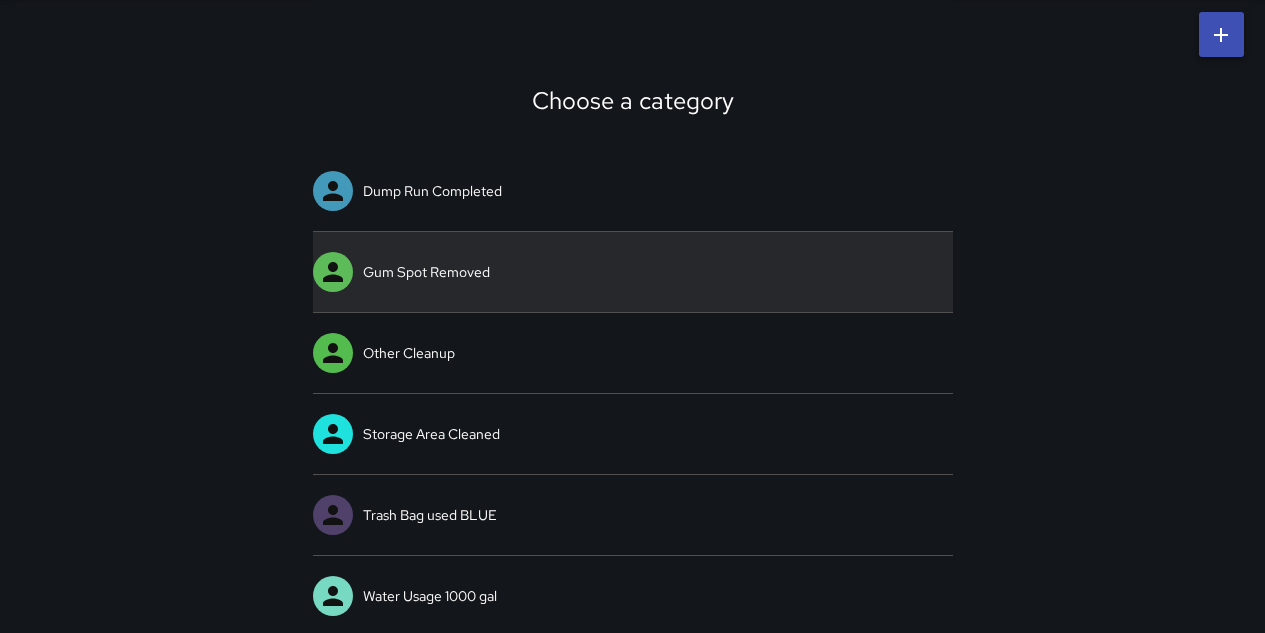 scroll, scrollTop: 0, scrollLeft: 0, axis: both 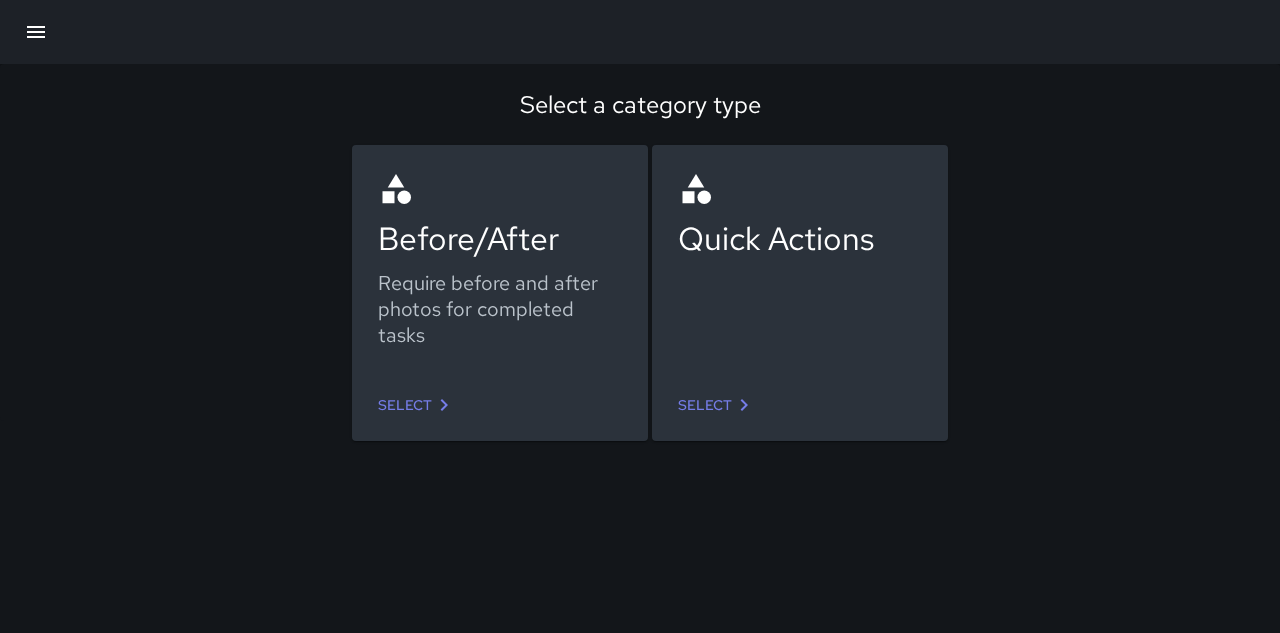click on "Select" at bounding box center [417, 405] 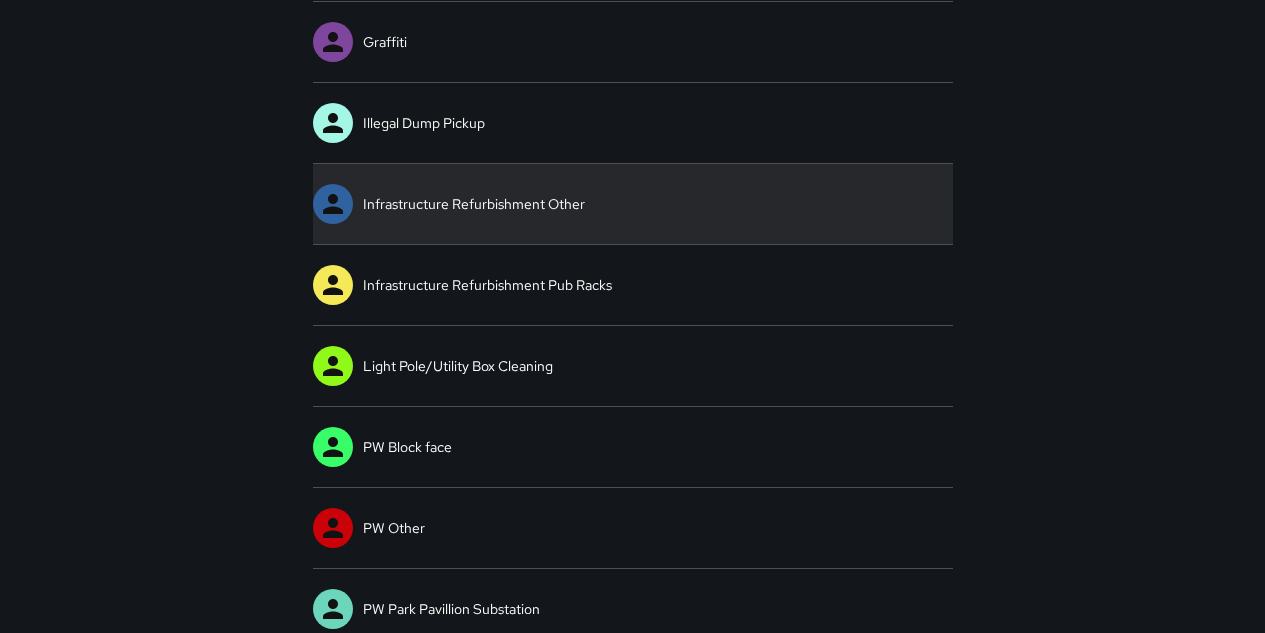 scroll, scrollTop: 400, scrollLeft: 0, axis: vertical 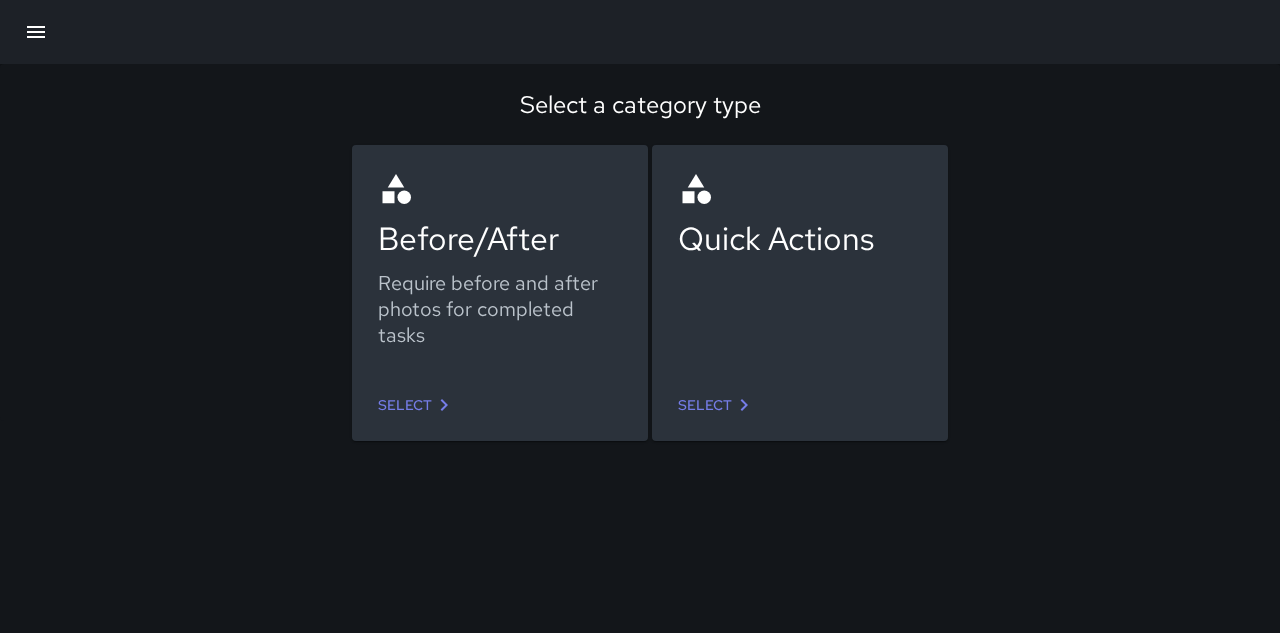 click on "Select" at bounding box center [717, 405] 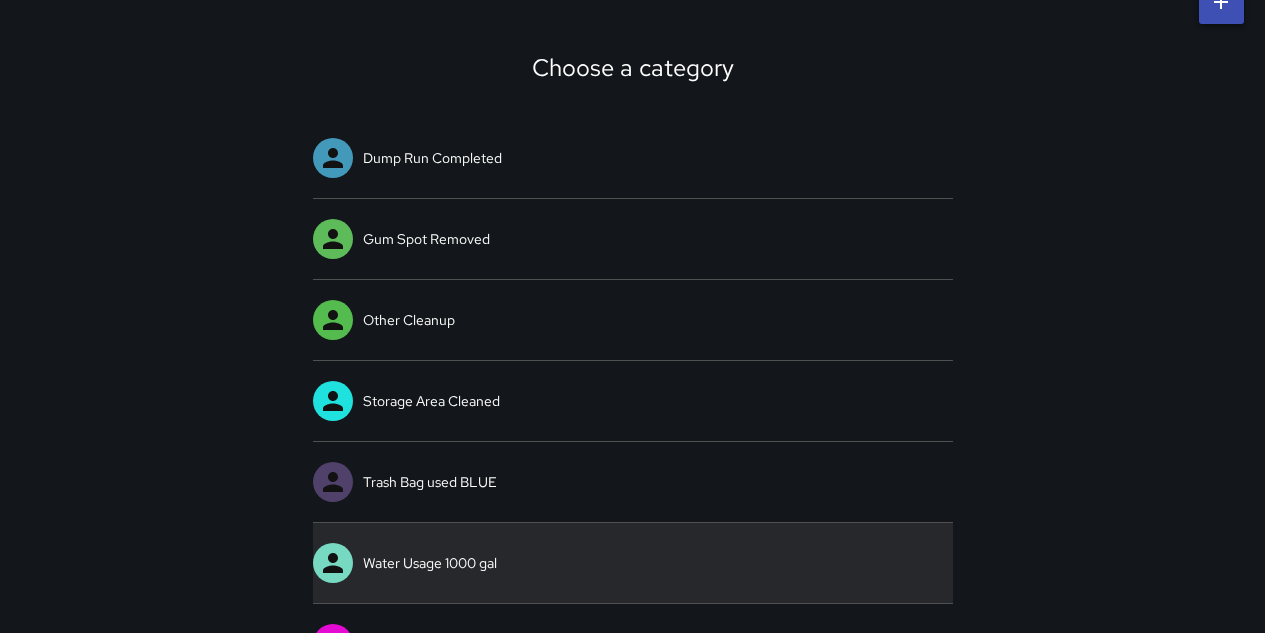 scroll, scrollTop: 200, scrollLeft: 0, axis: vertical 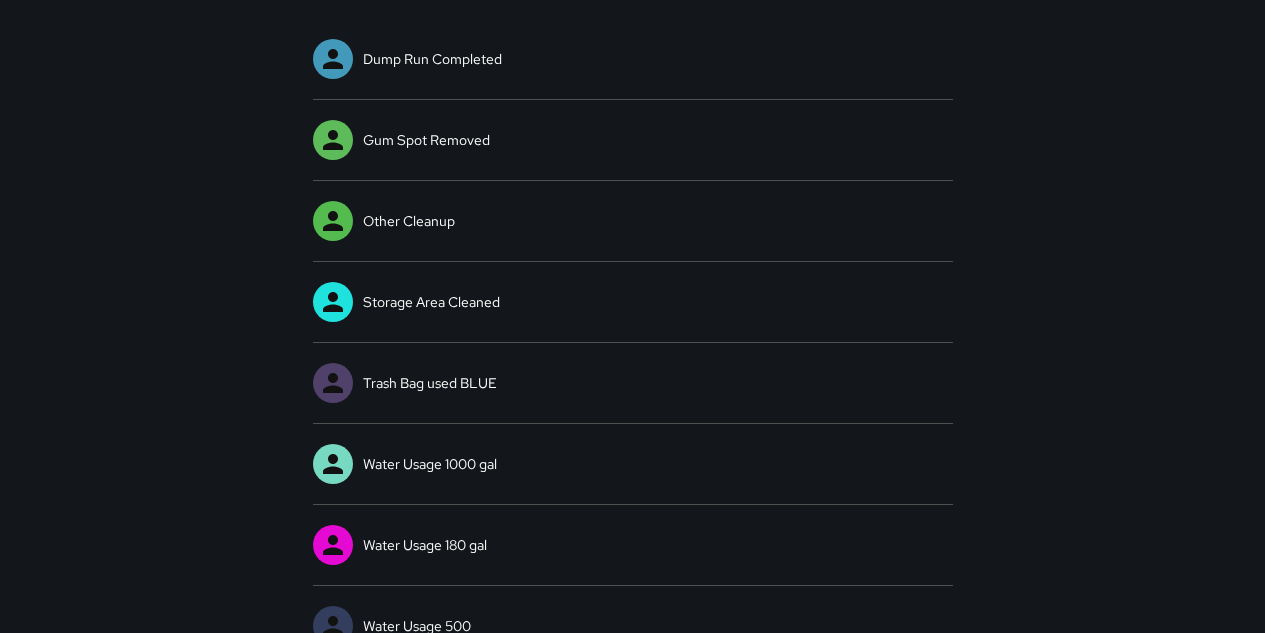 click on "Trash Bag used BLUE" at bounding box center (633, 383) 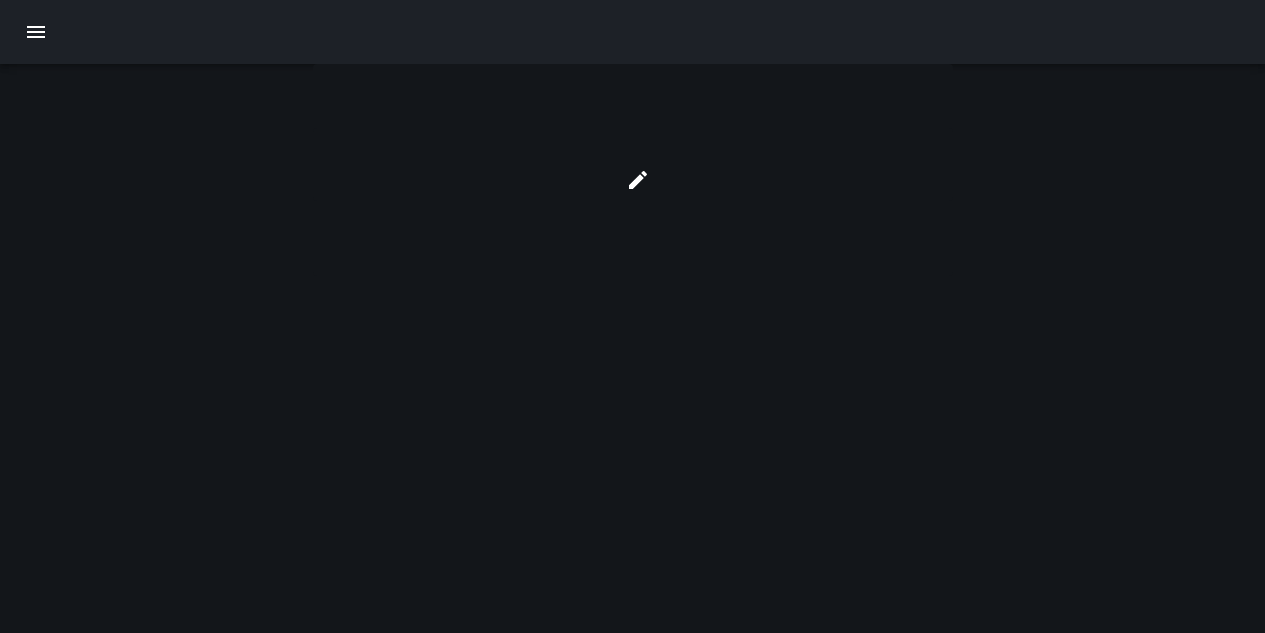 scroll, scrollTop: 0, scrollLeft: 0, axis: both 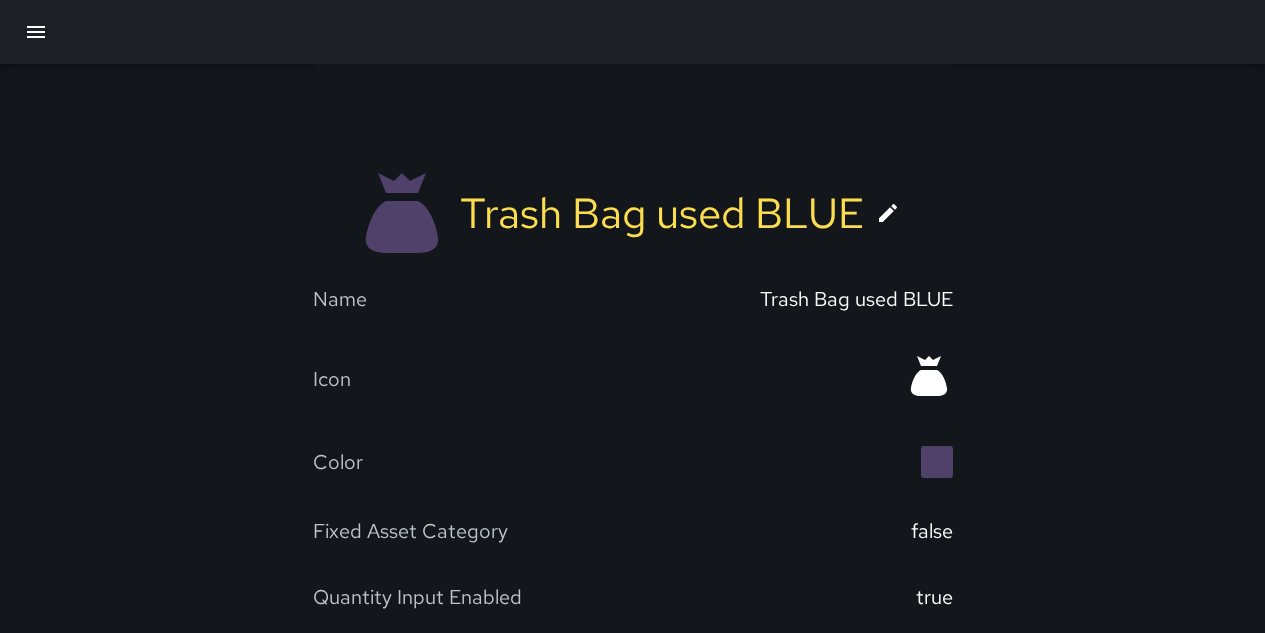click at bounding box center [888, 213] 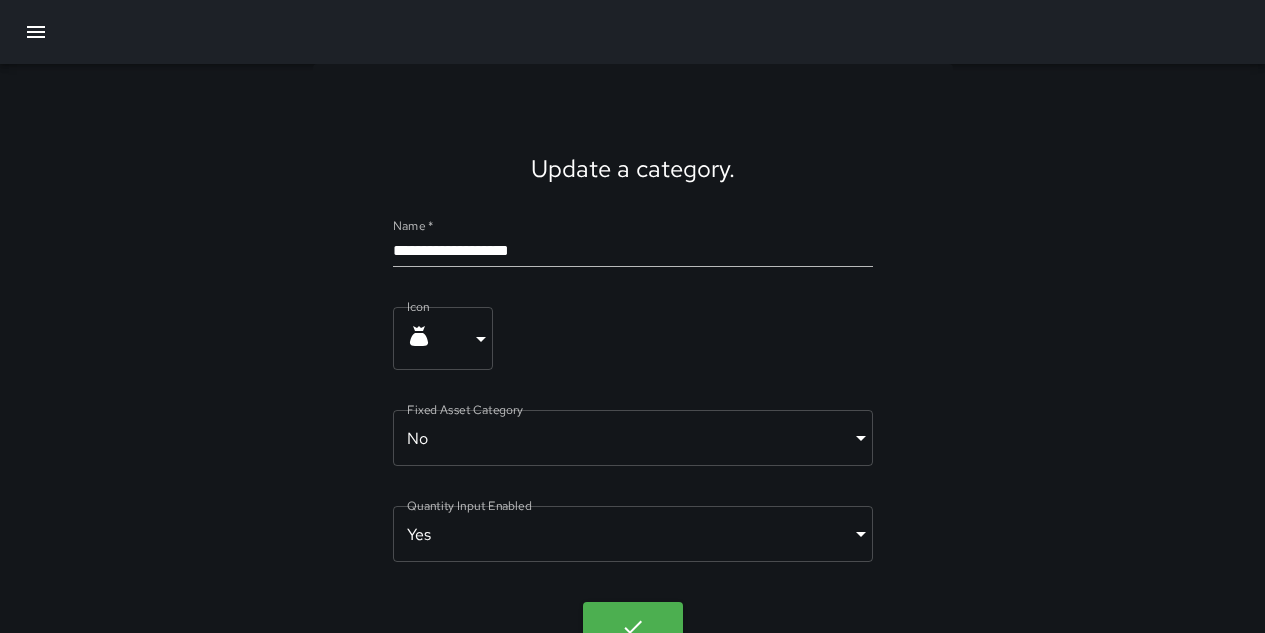 click on "**********" at bounding box center [633, 251] 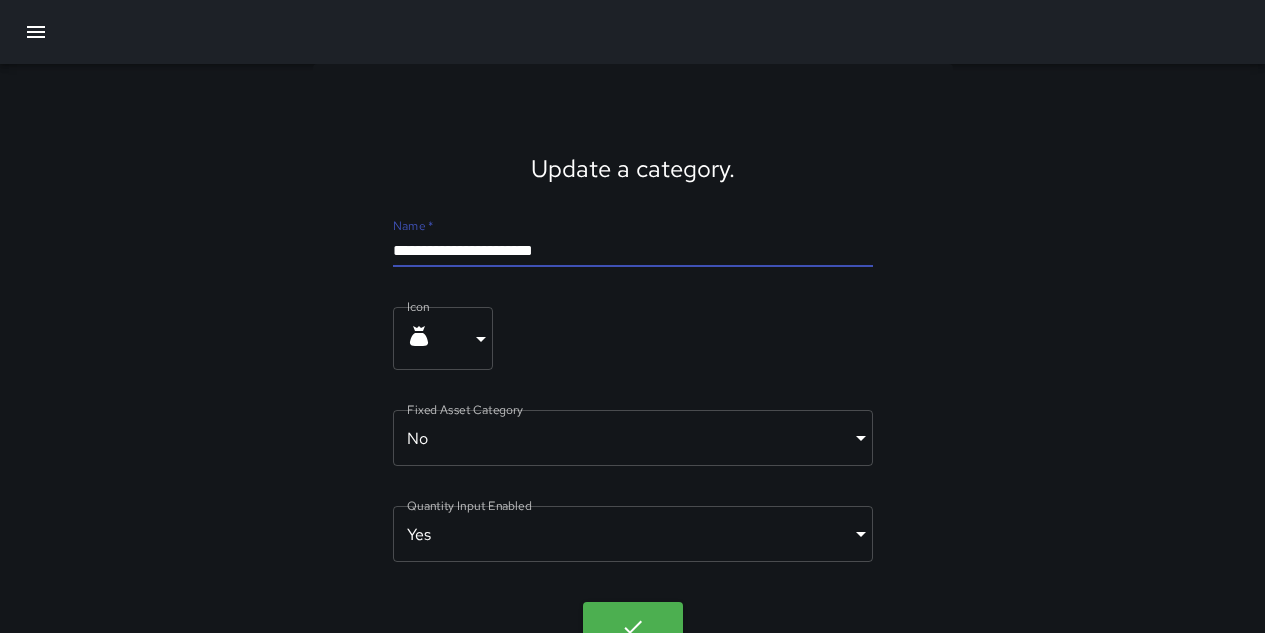 type on "**********" 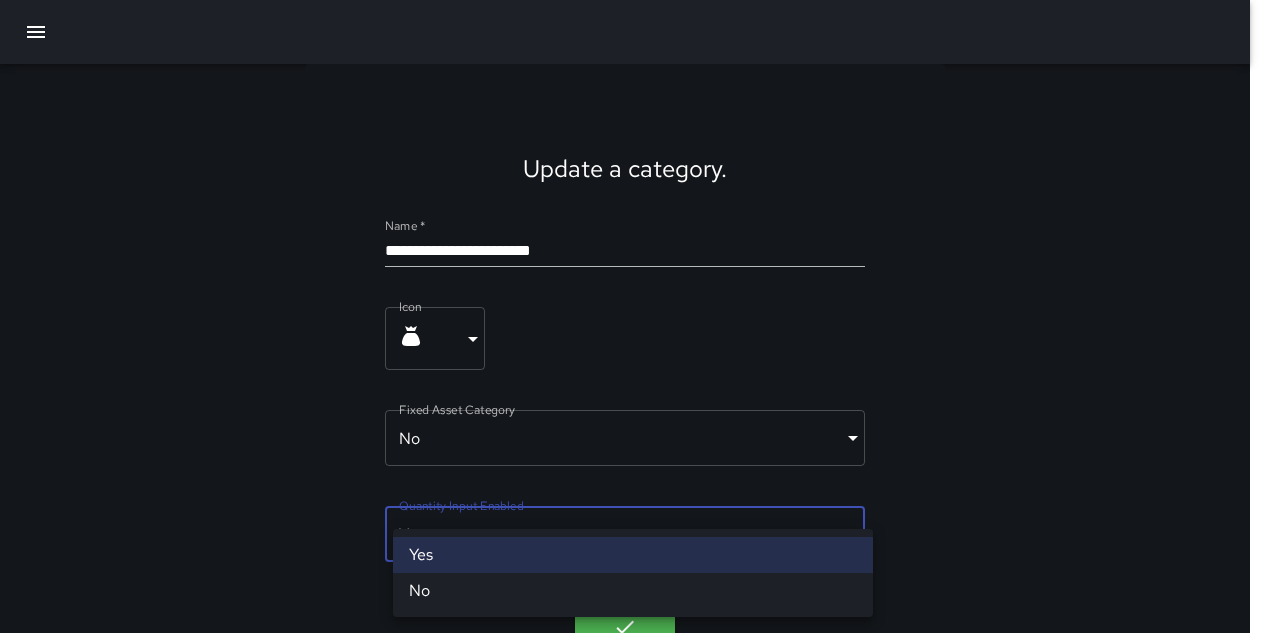 click on "**********" at bounding box center [632, 338] 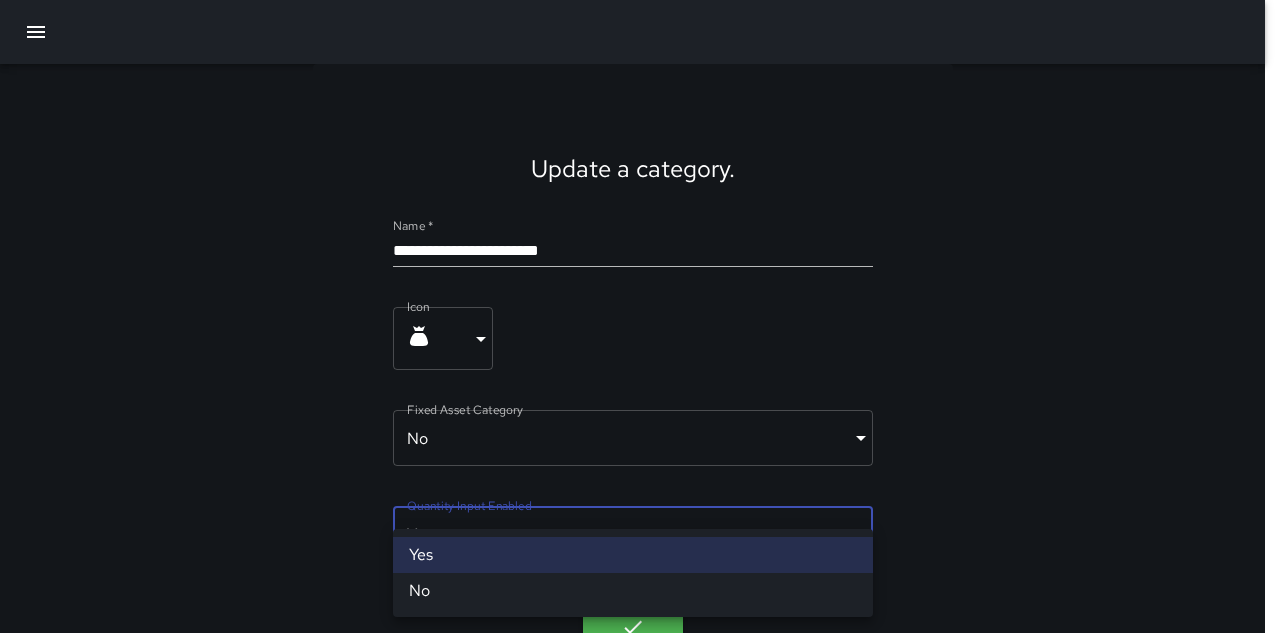 click on "No" at bounding box center (633, 591) 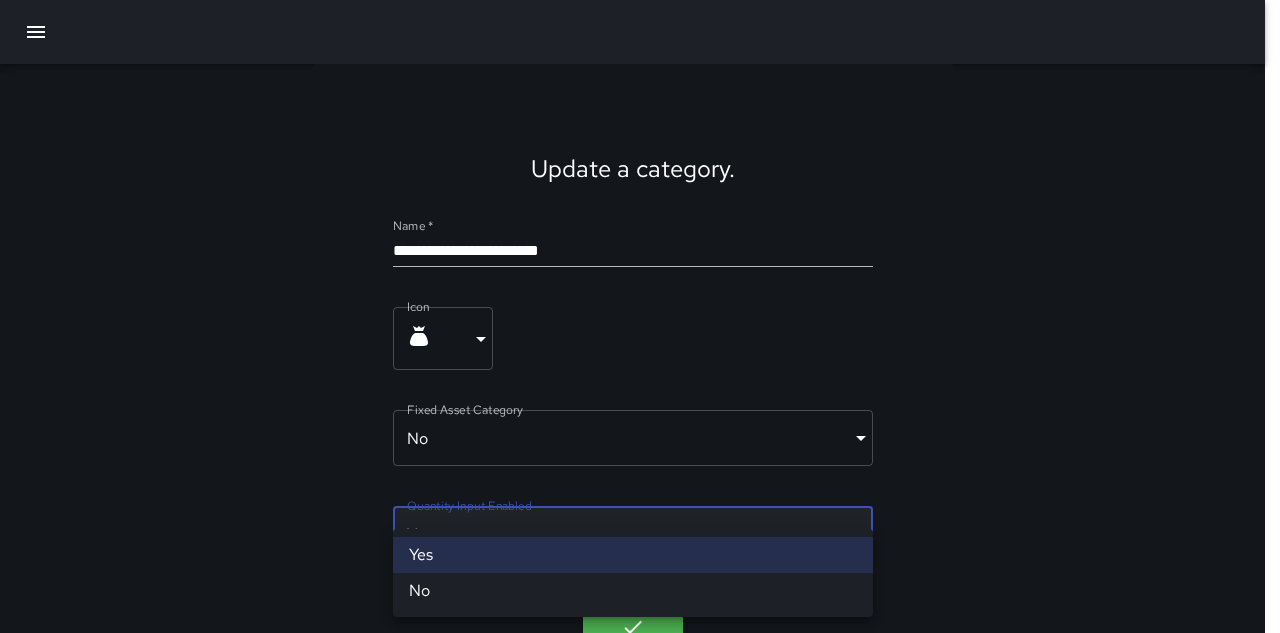 type on "*****" 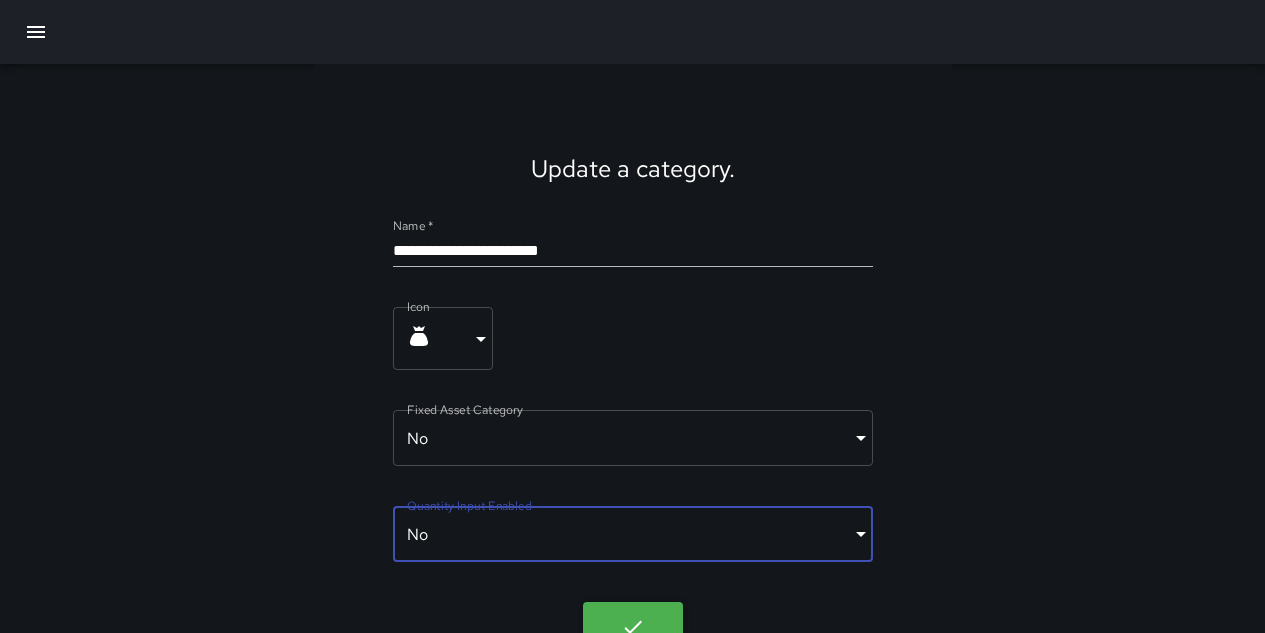 click at bounding box center (633, 627) 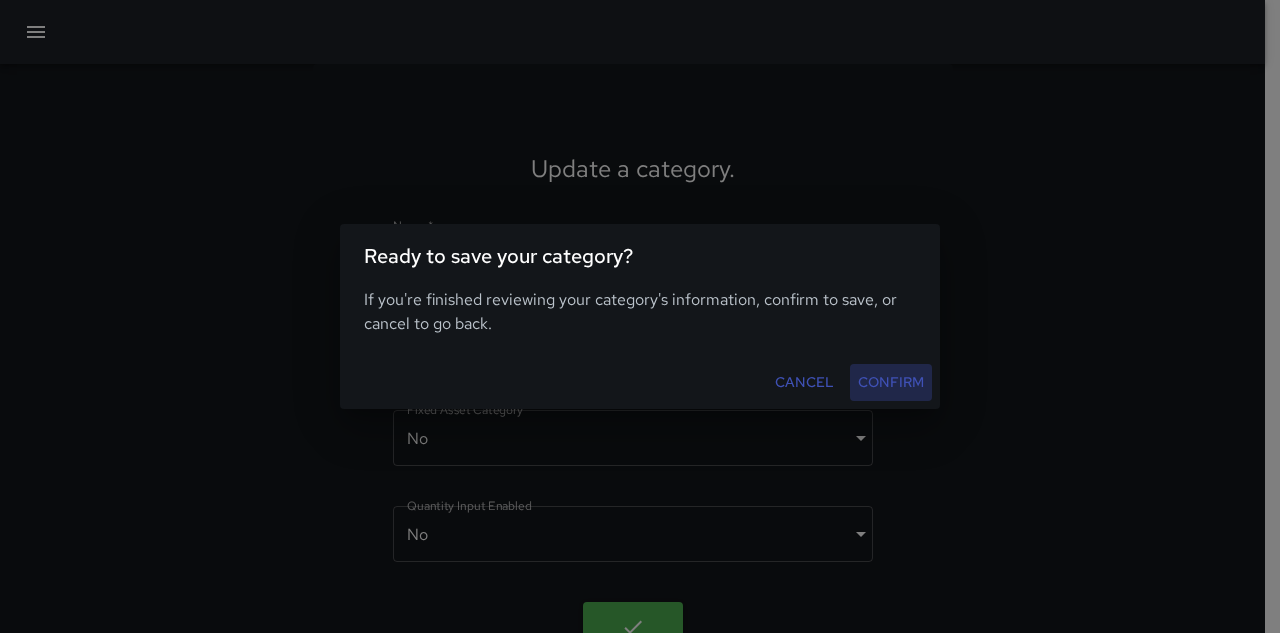 click on "Confirm" at bounding box center (891, 382) 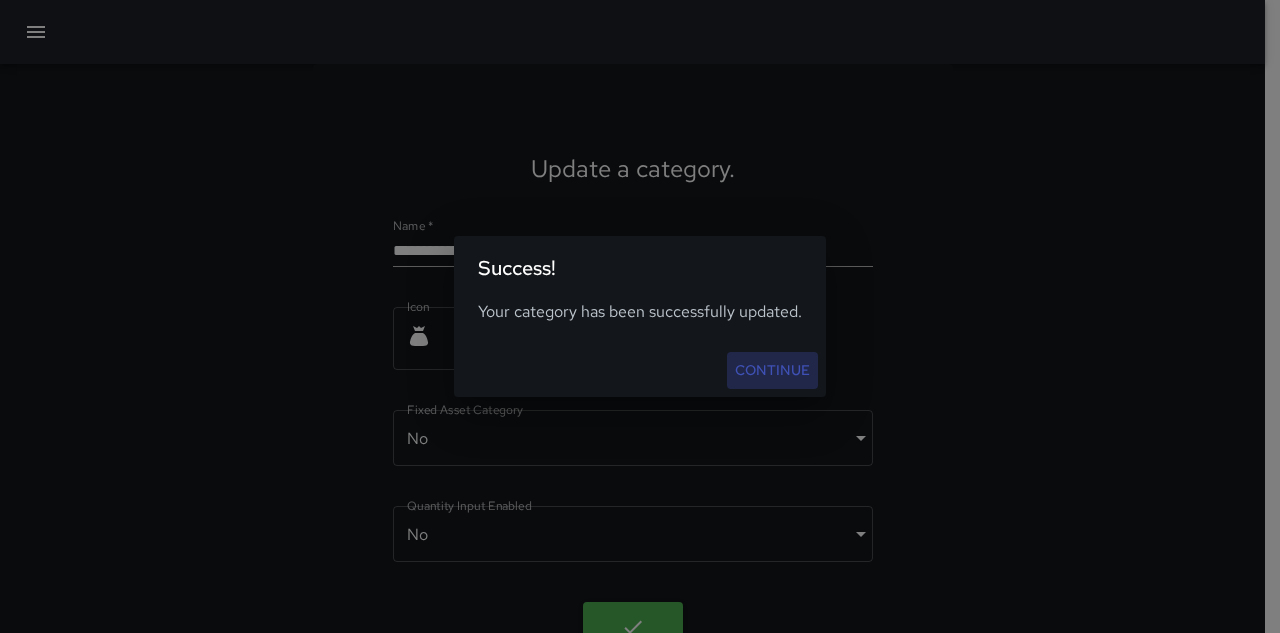 click on "Continue" at bounding box center [772, 370] 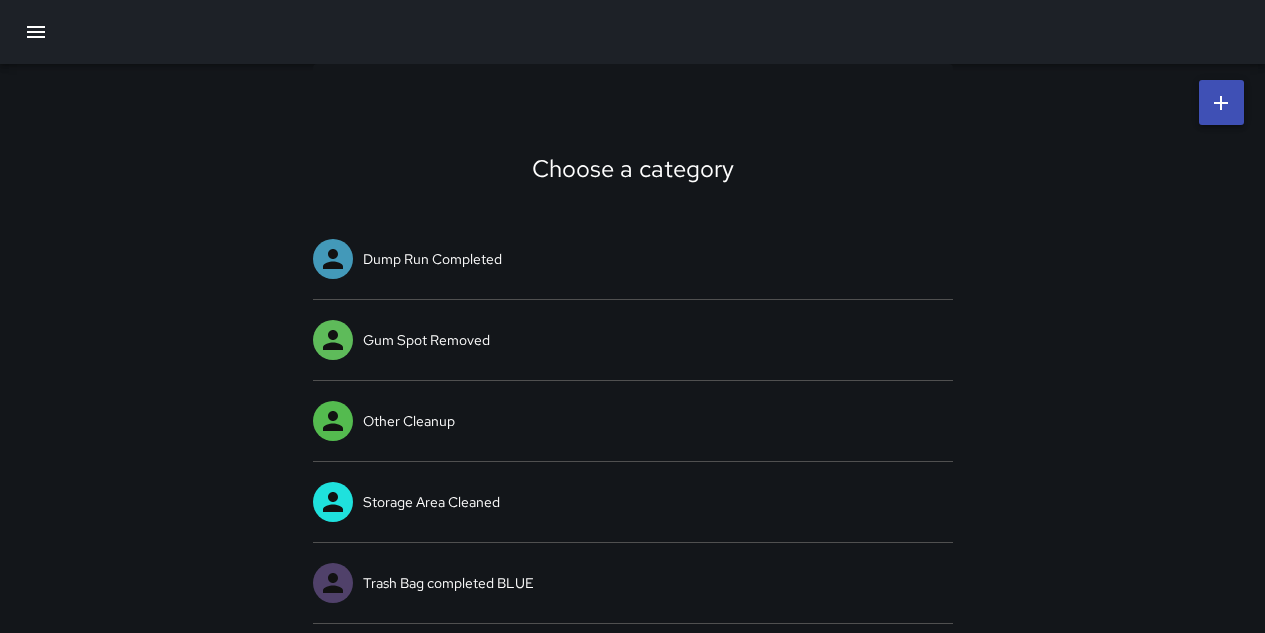 click 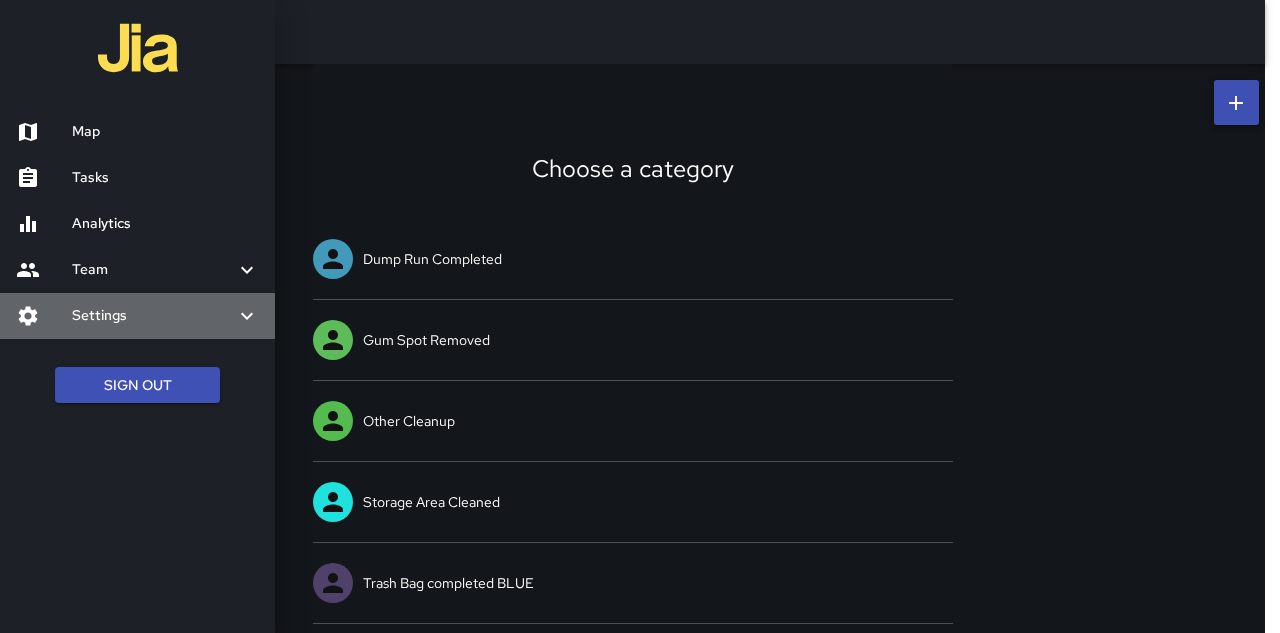 click on "Settings" at bounding box center (153, 316) 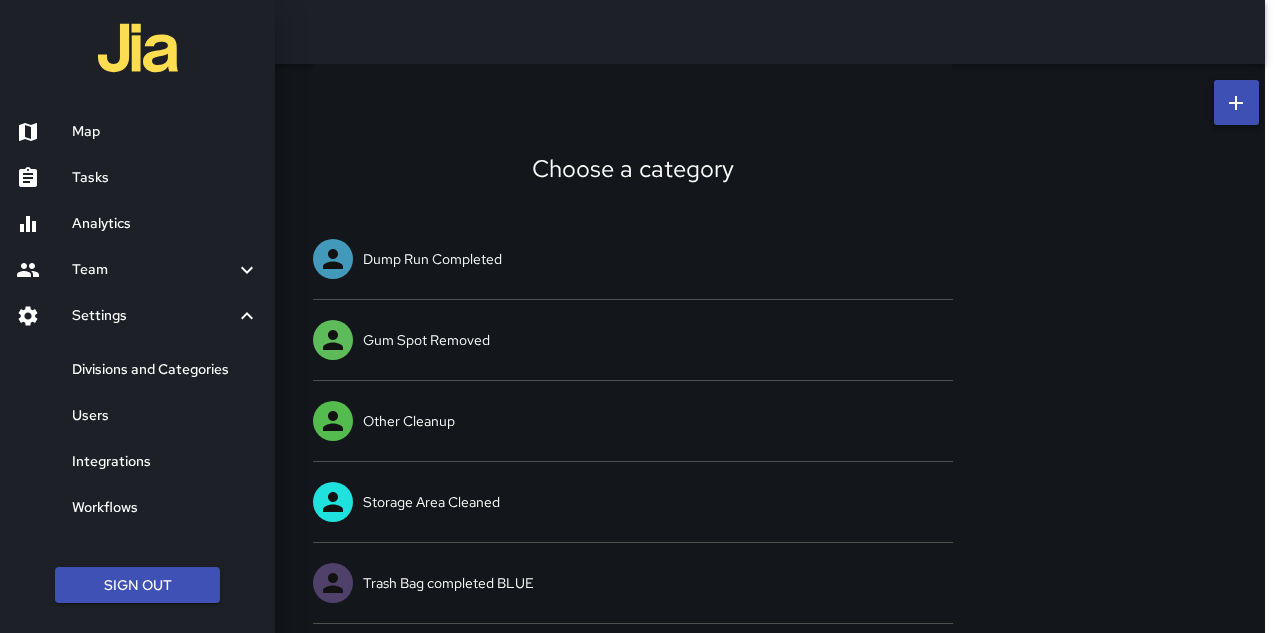 click on "Divisions and Categories" at bounding box center [165, 370] 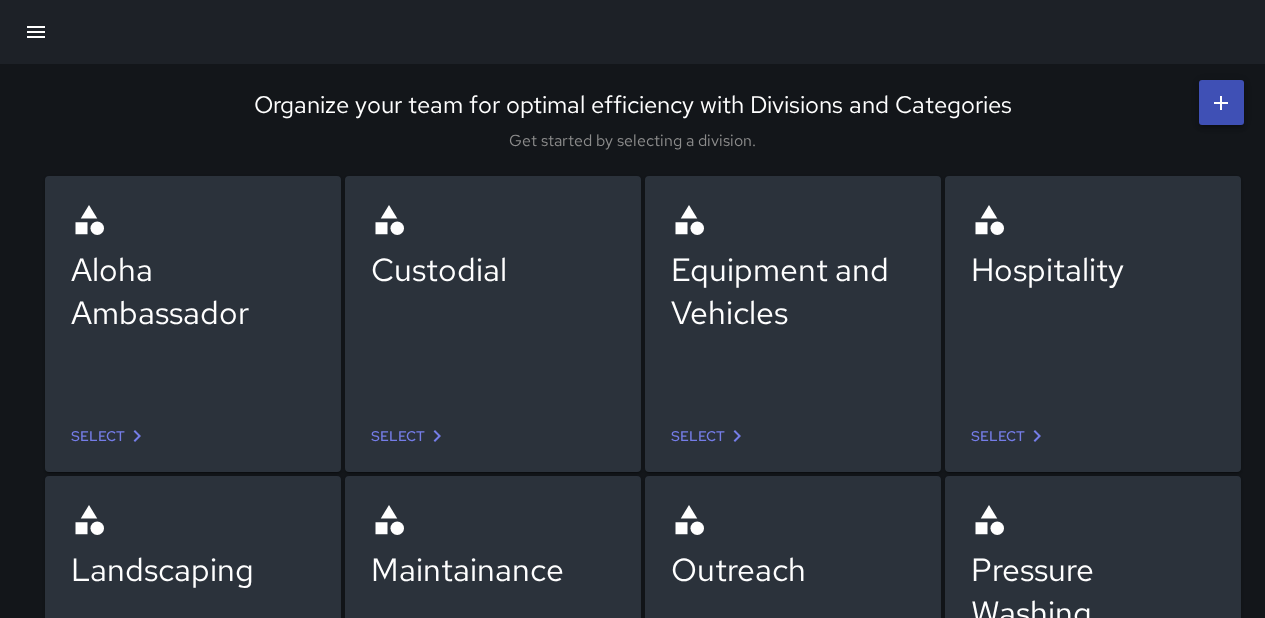 click on "Select" at bounding box center [410, 436] 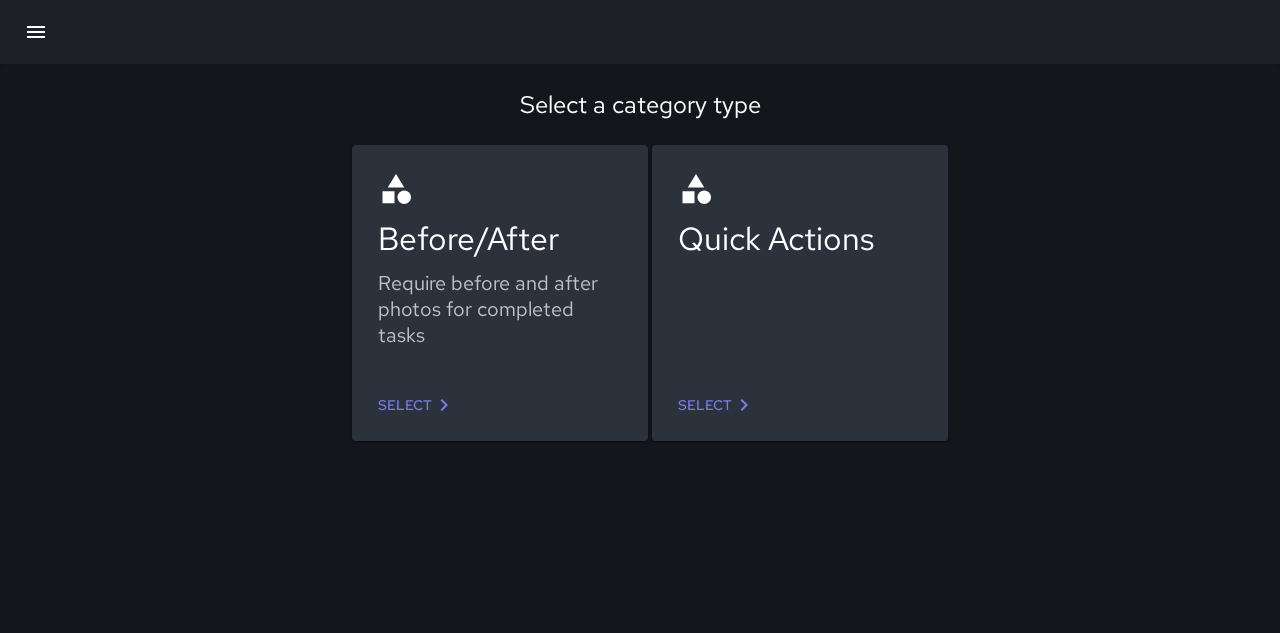 click on "Select" at bounding box center (417, 405) 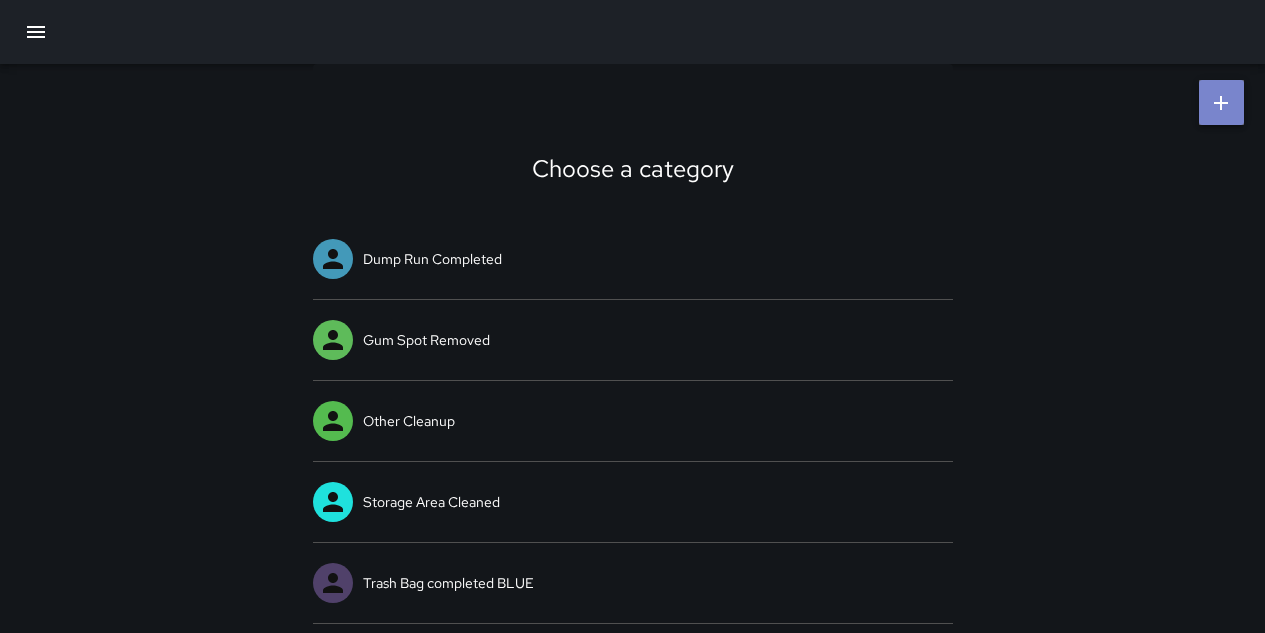 click 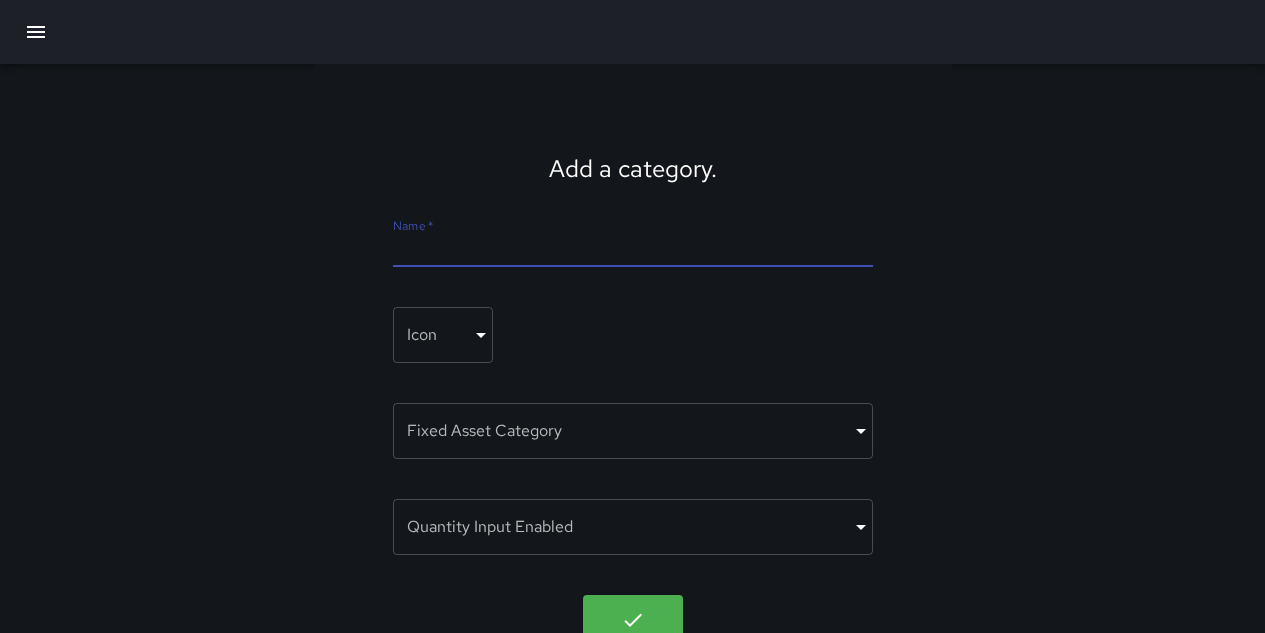 click on "Name   *" at bounding box center [633, 251] 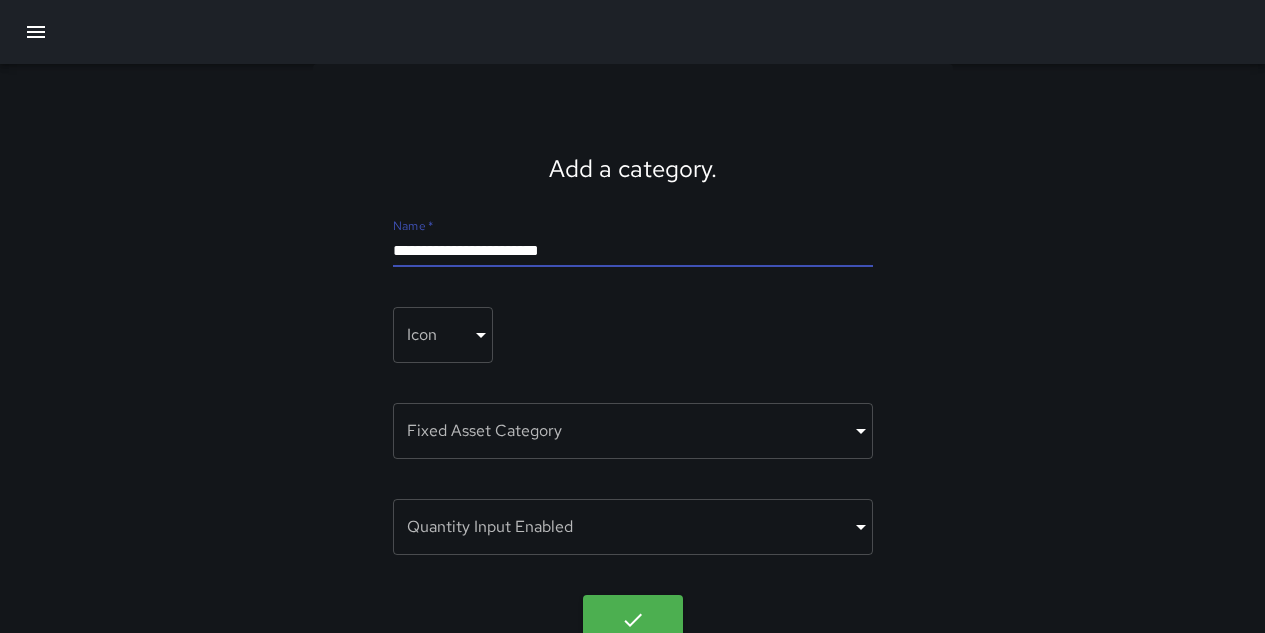 type on "**********" 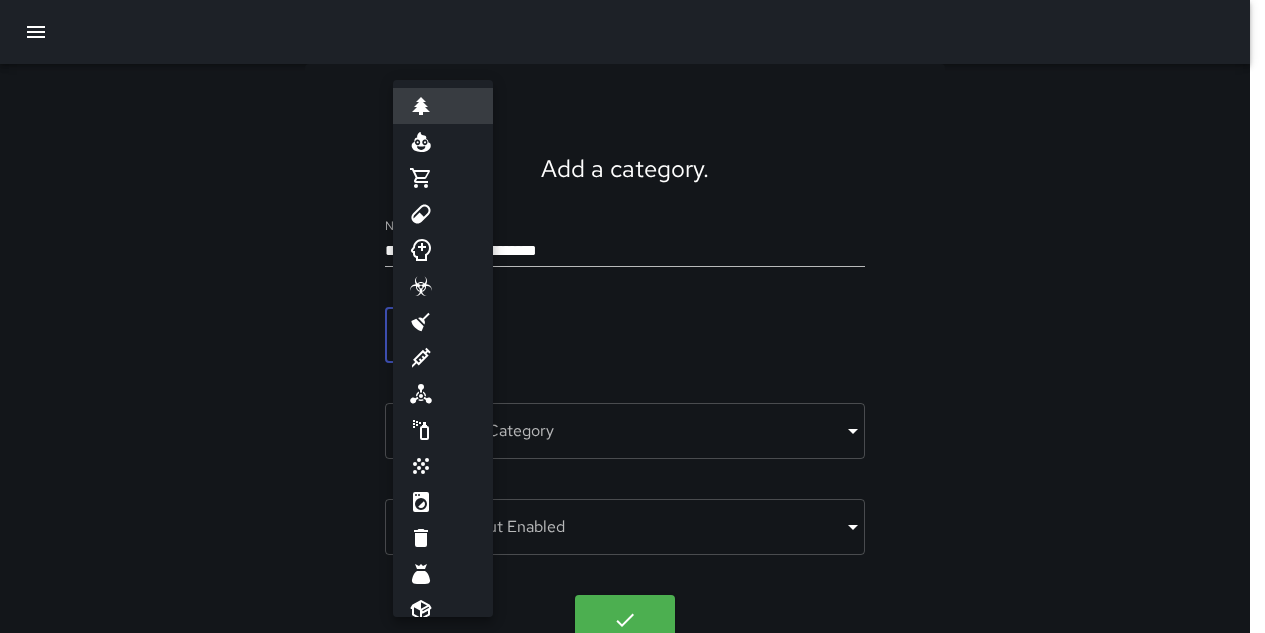 click on "**********" at bounding box center (632, 335) 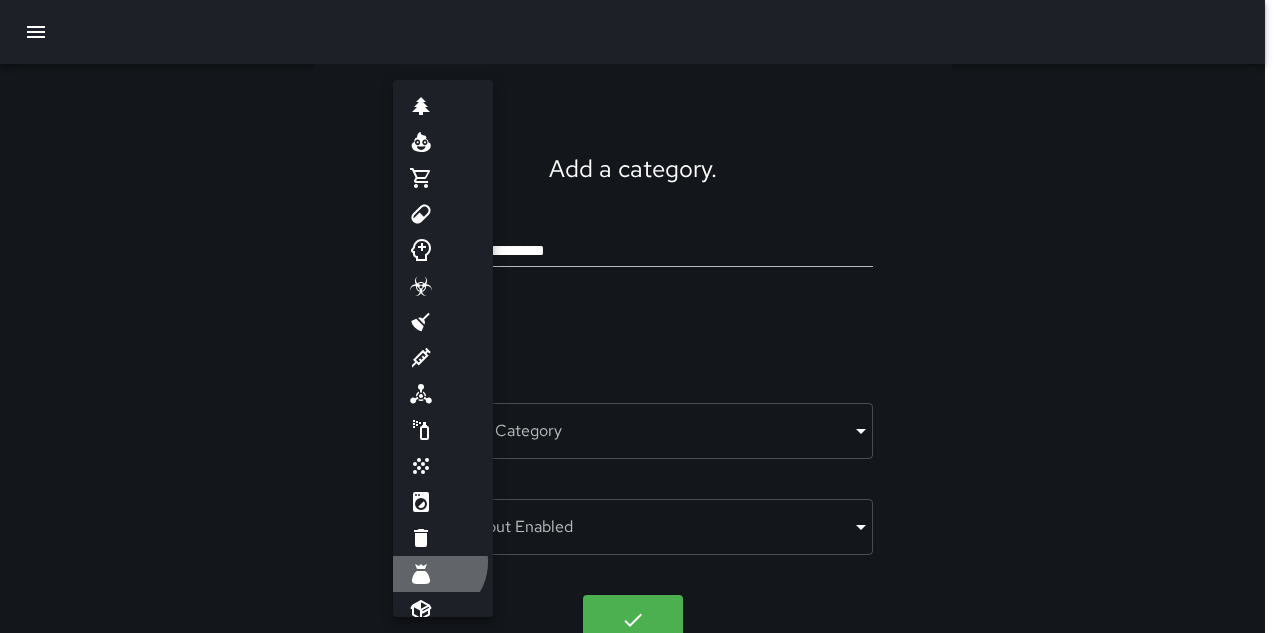 click 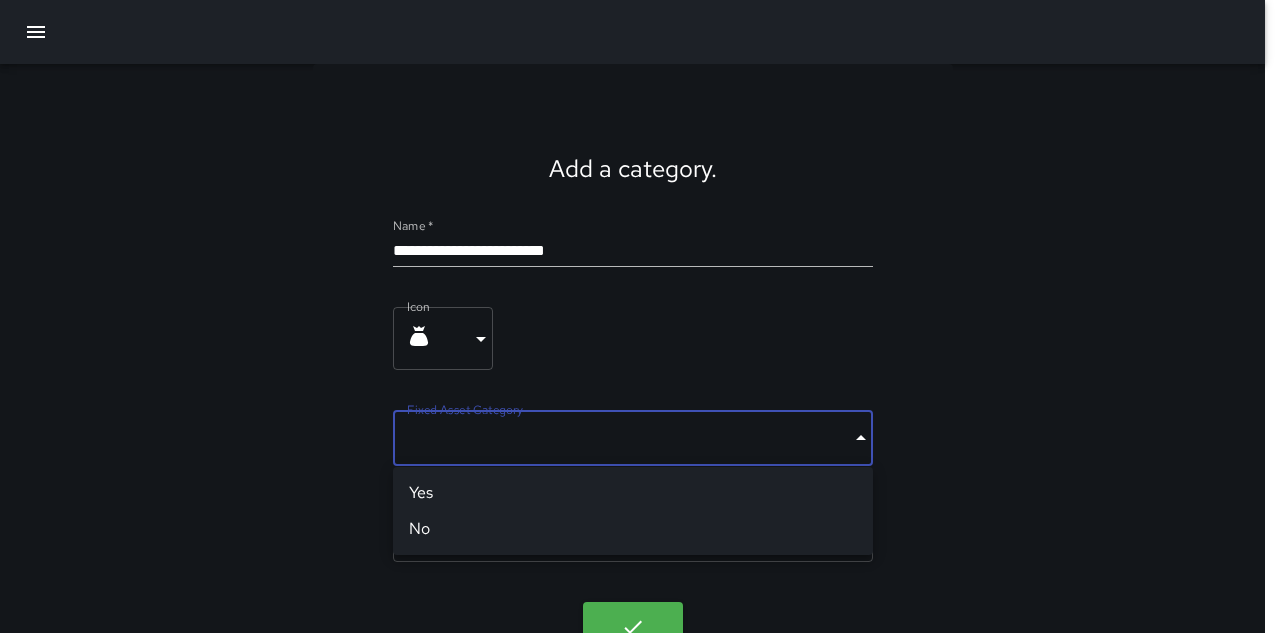 click on "**********" at bounding box center (640, 338) 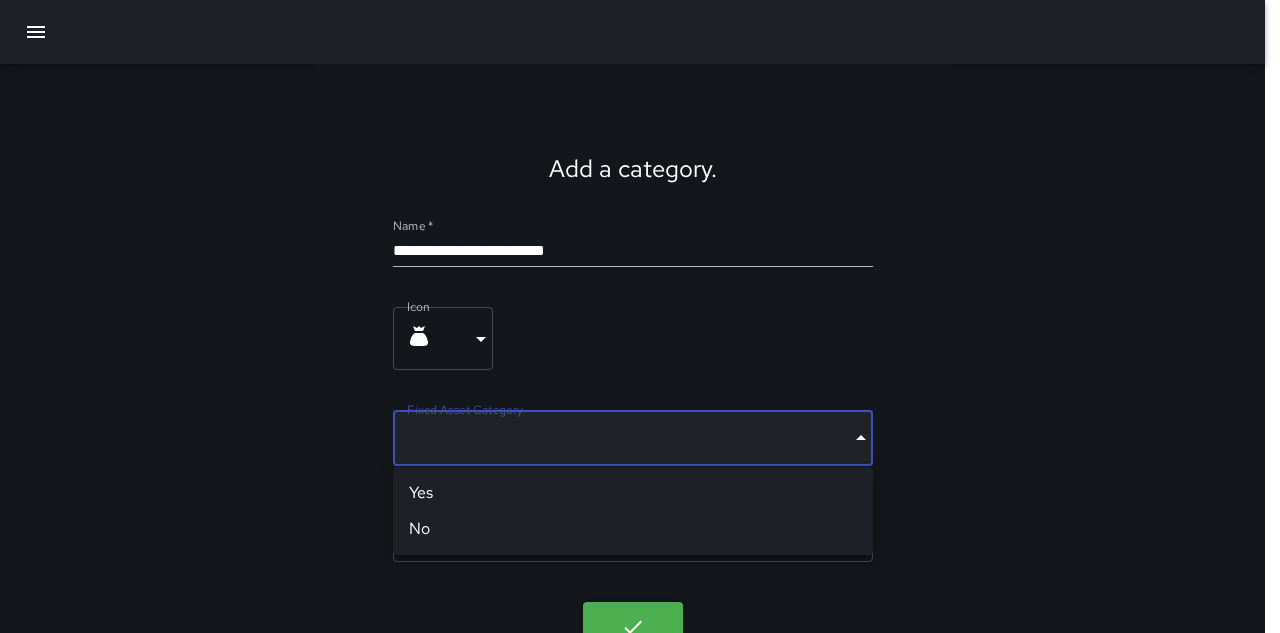 type on "*****" 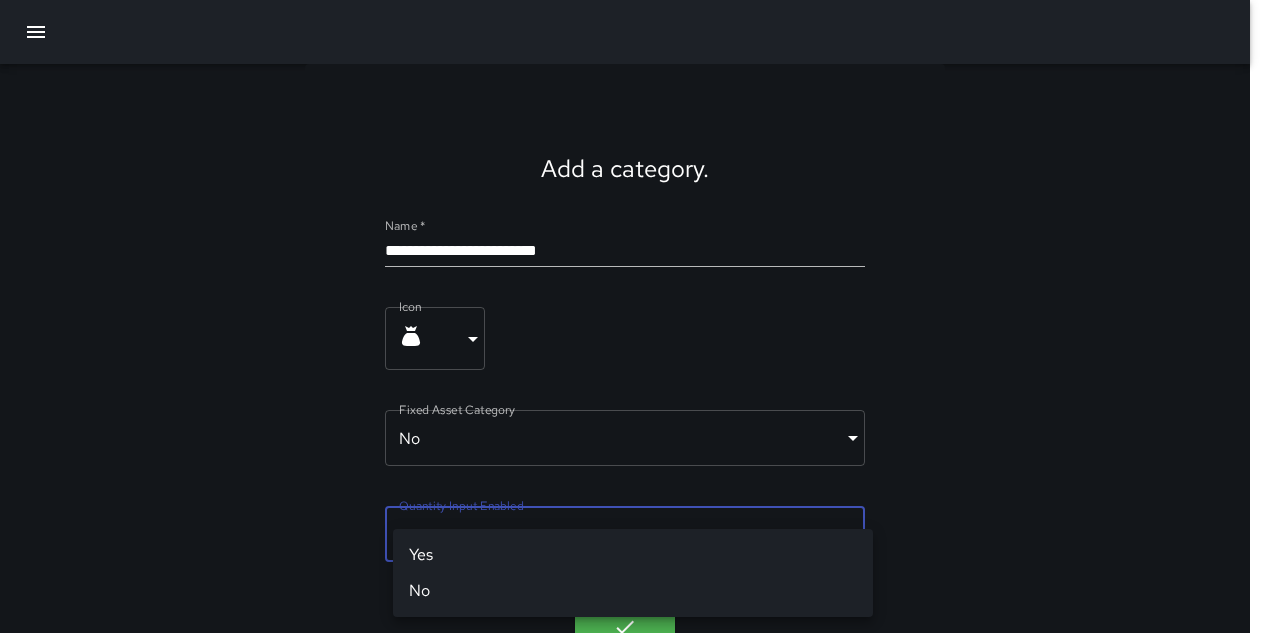 click on "**********" at bounding box center [632, 338] 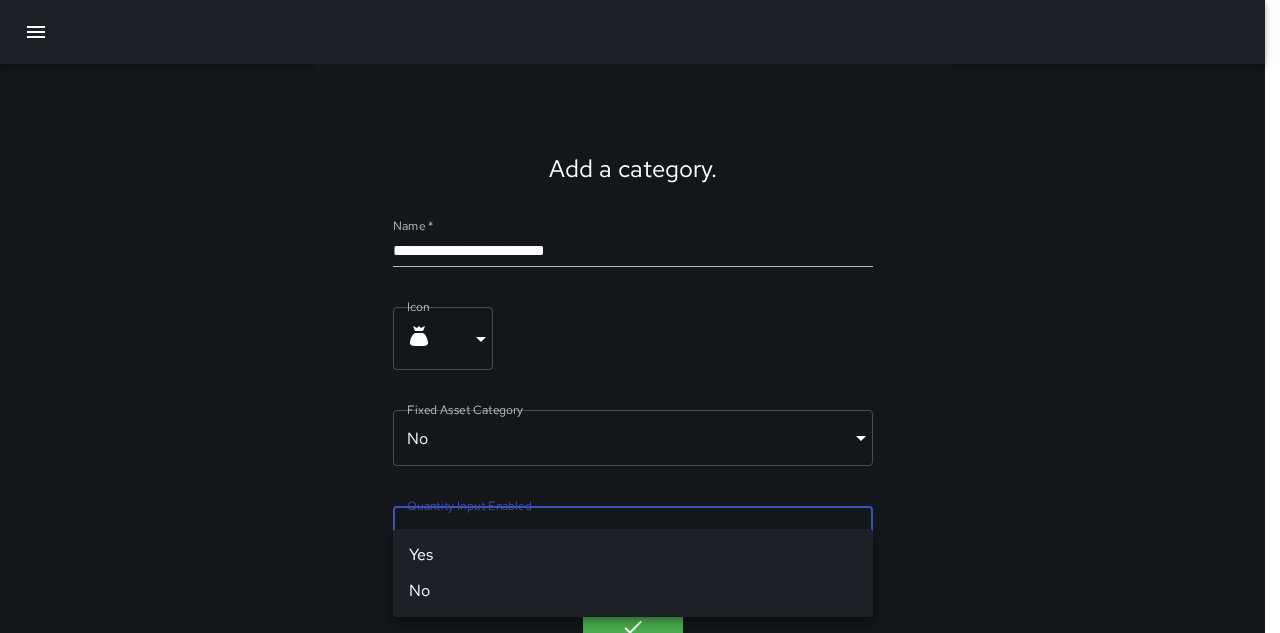 click on "Yes" at bounding box center [633, 555] 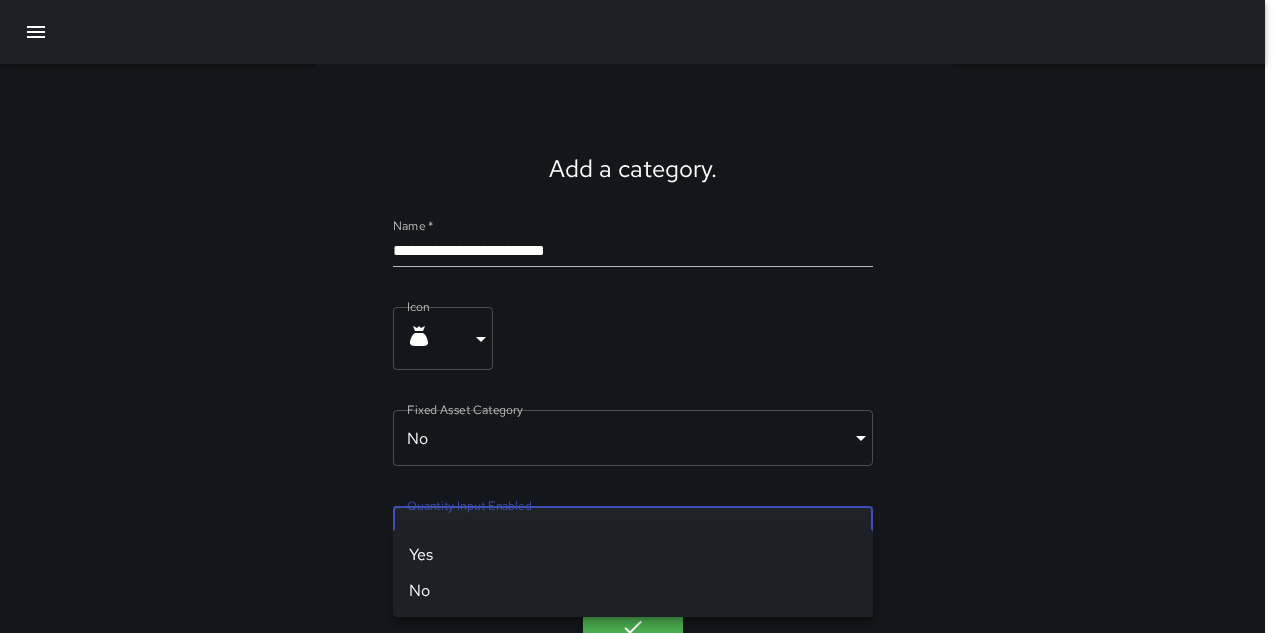 type on "****" 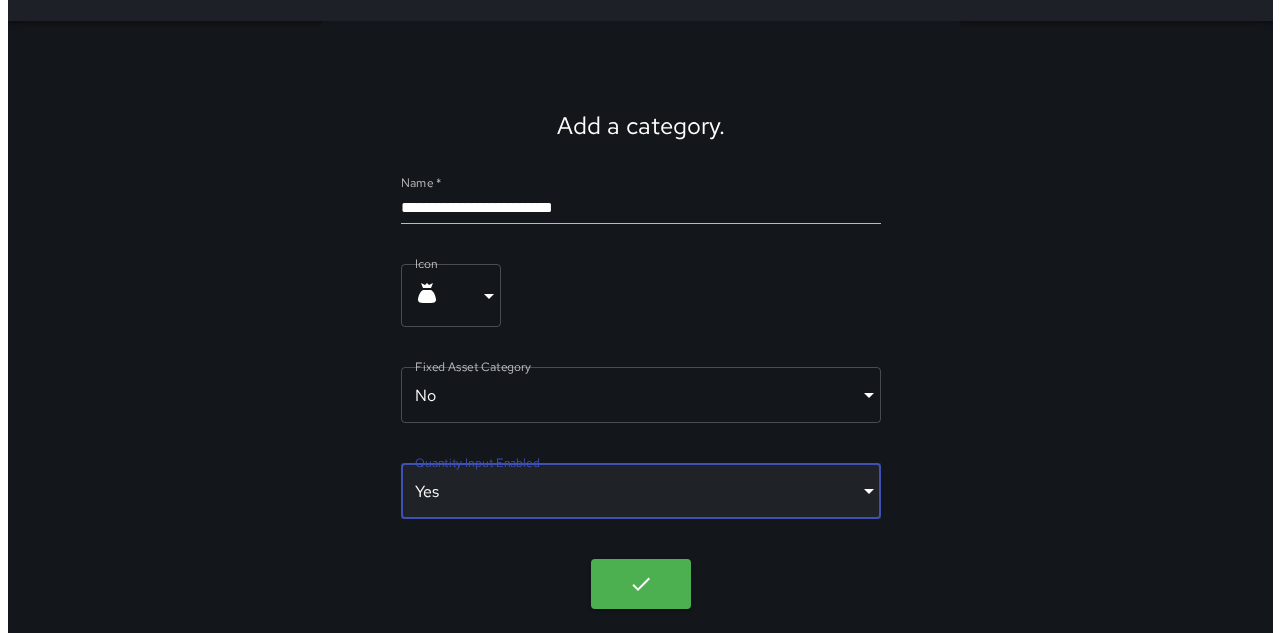 scroll, scrollTop: 44, scrollLeft: 0, axis: vertical 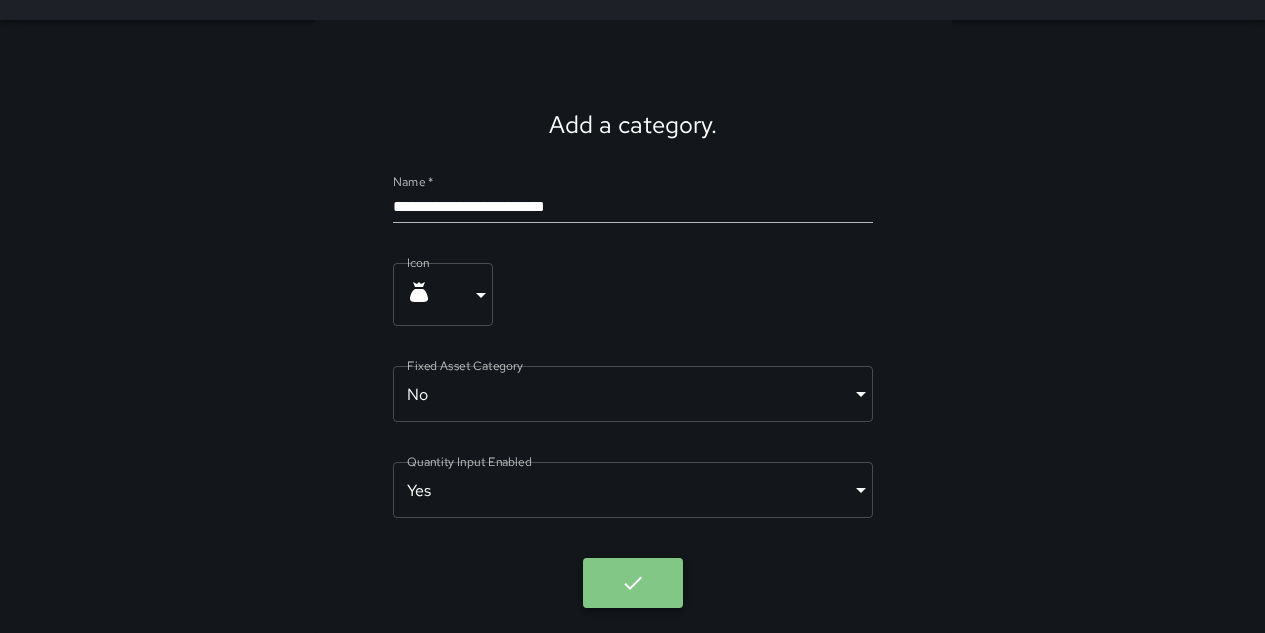 click at bounding box center [633, 583] 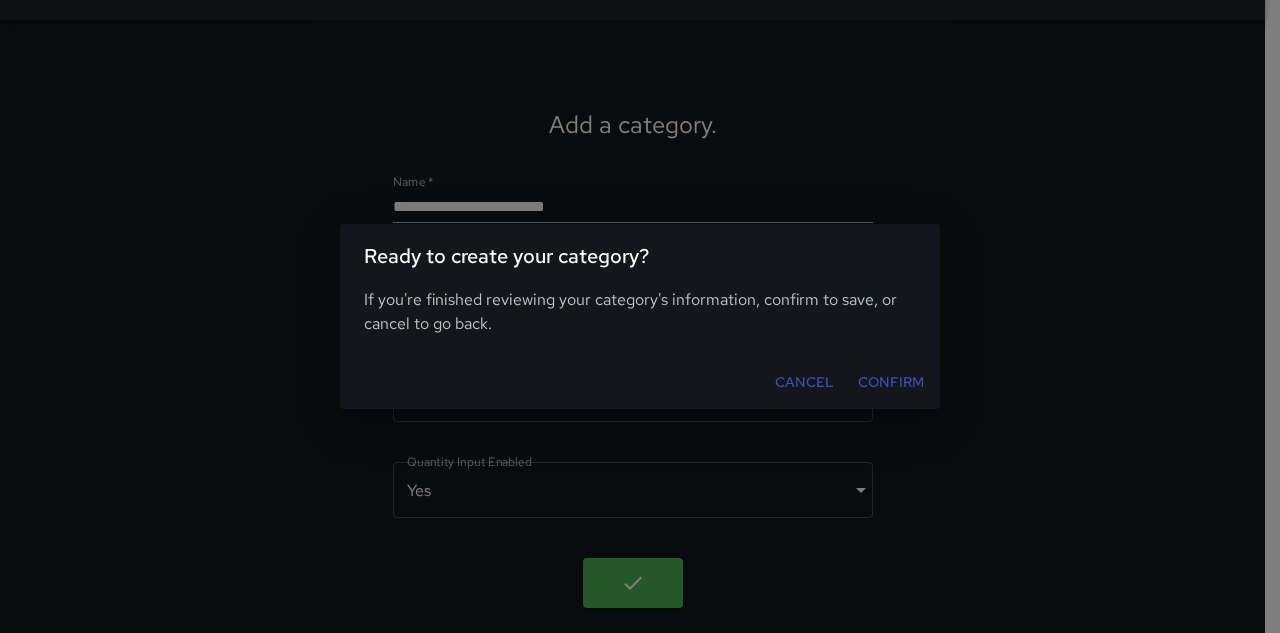 click on "Confirm" at bounding box center (891, 382) 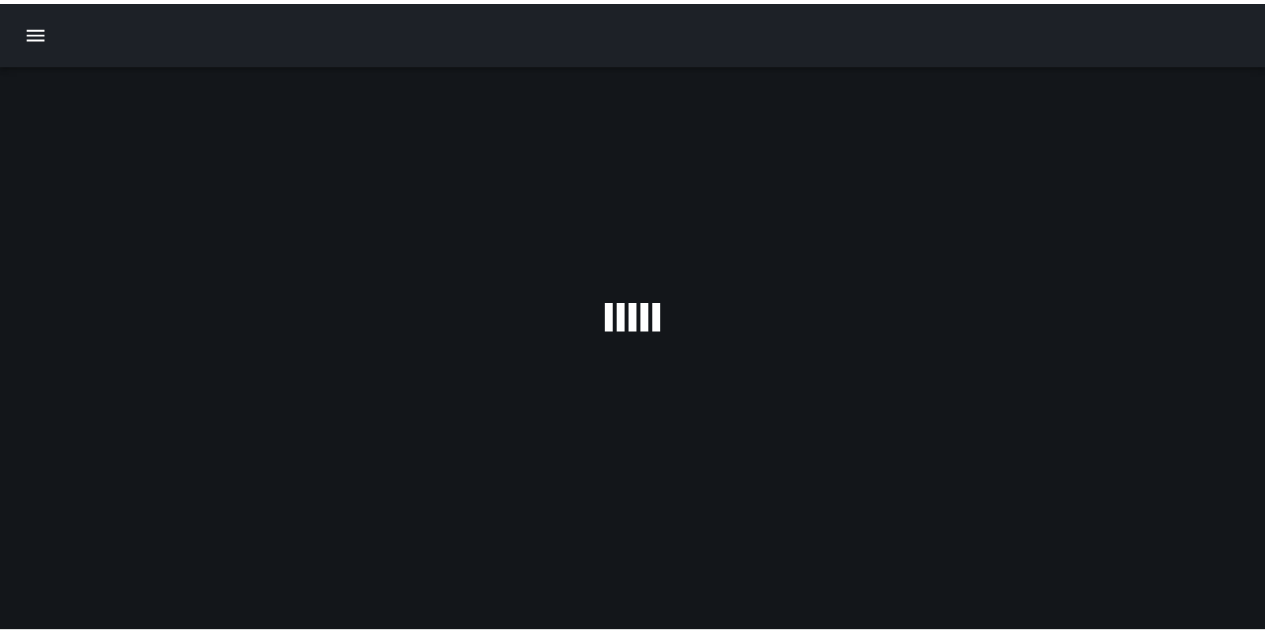 scroll, scrollTop: 0, scrollLeft: 0, axis: both 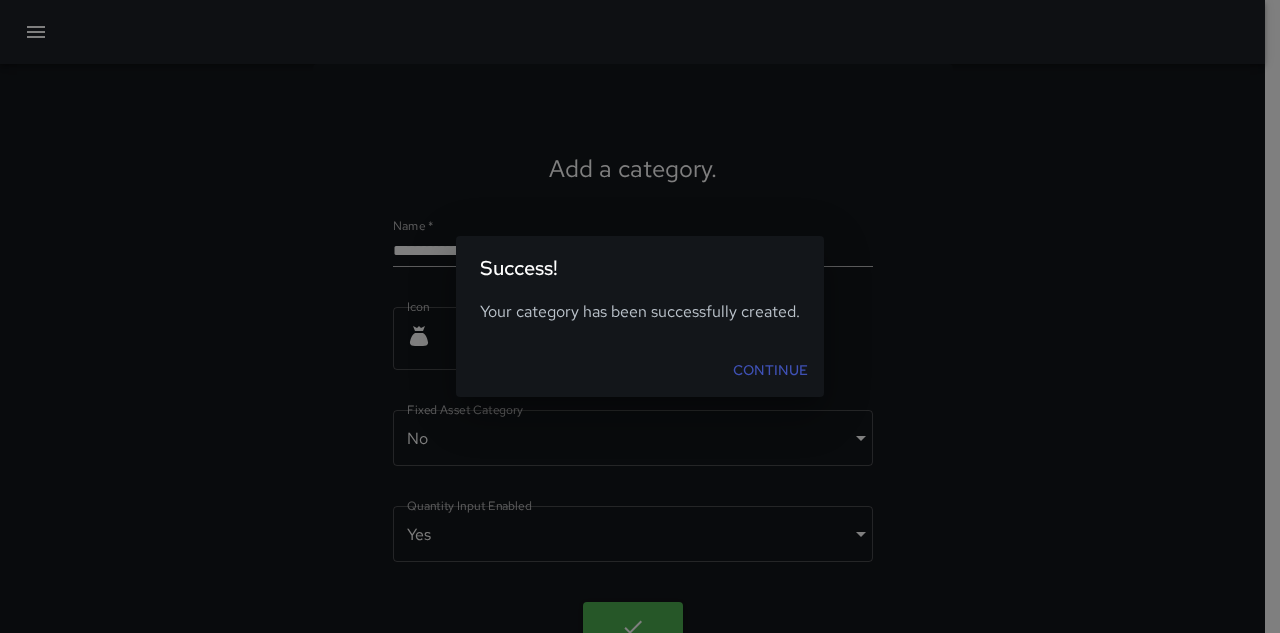 click on "Continue" at bounding box center [770, 370] 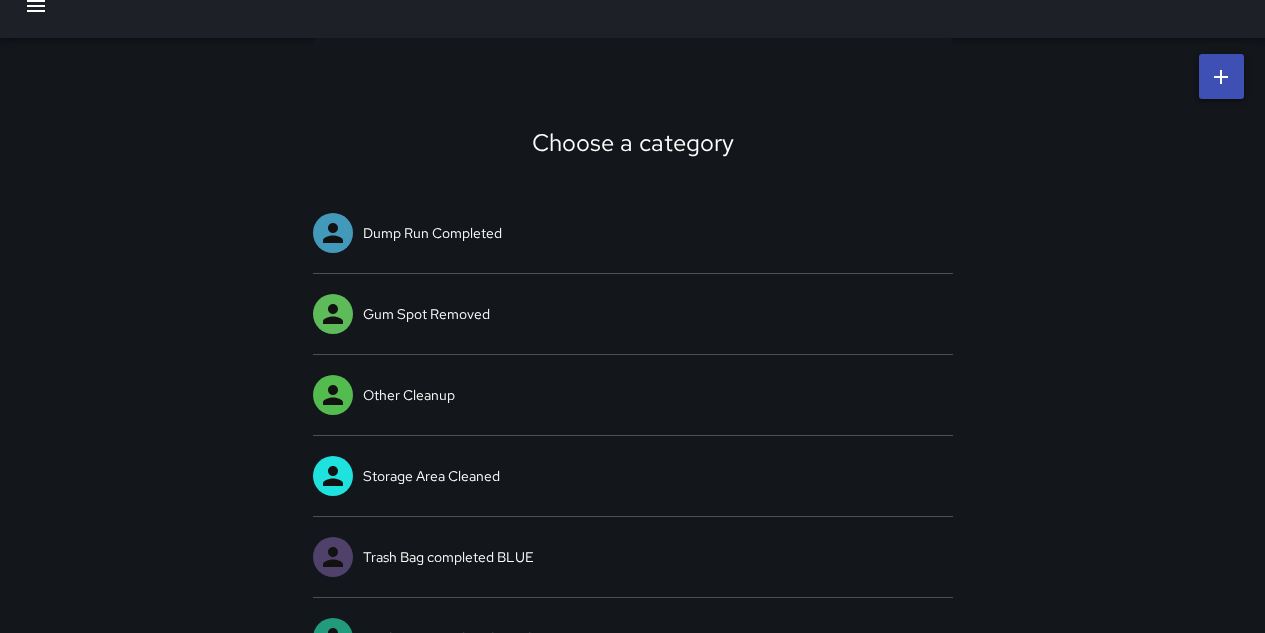 scroll, scrollTop: 0, scrollLeft: 0, axis: both 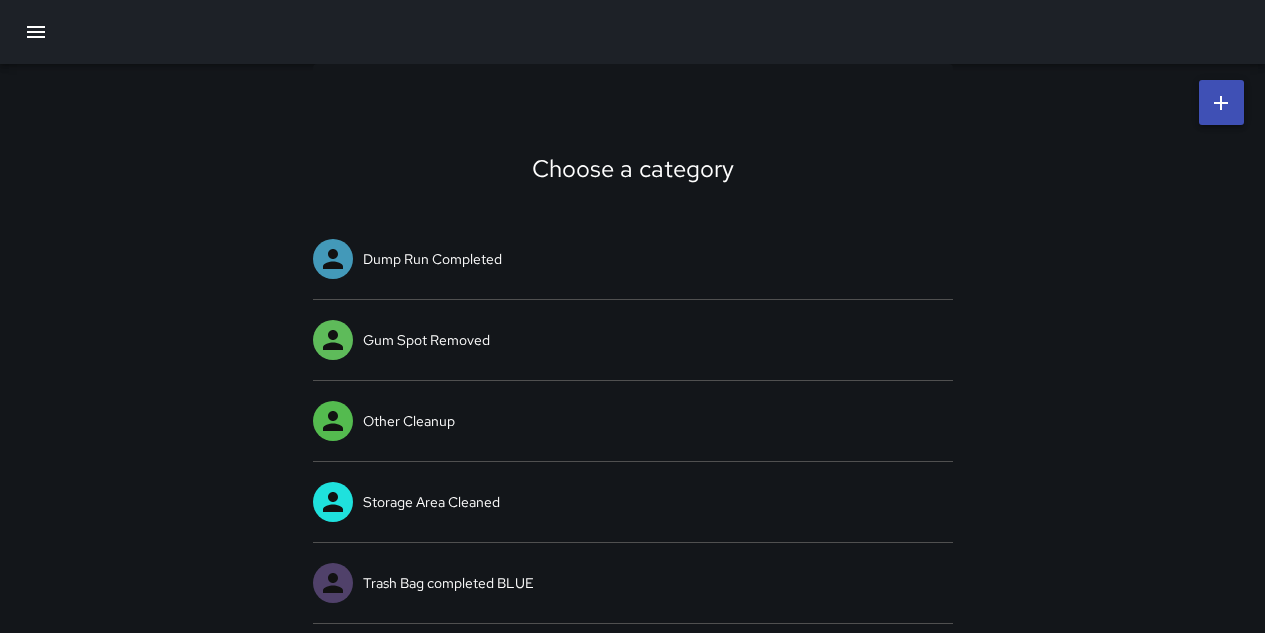 click 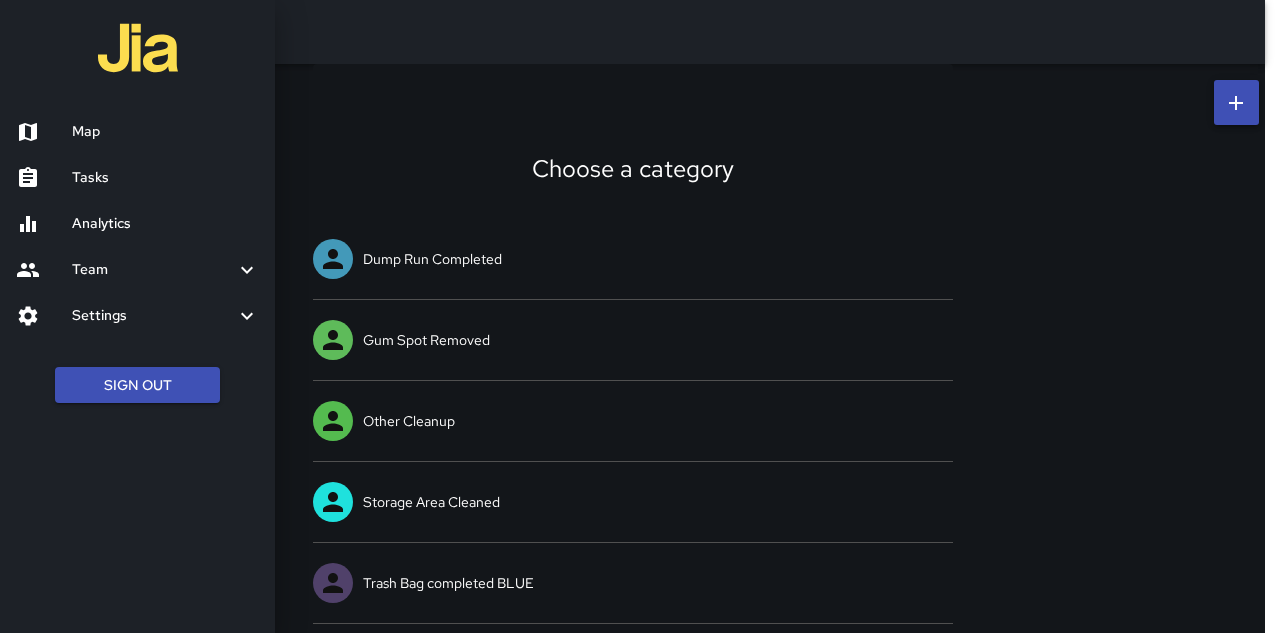 click on "Settings" at bounding box center [153, 316] 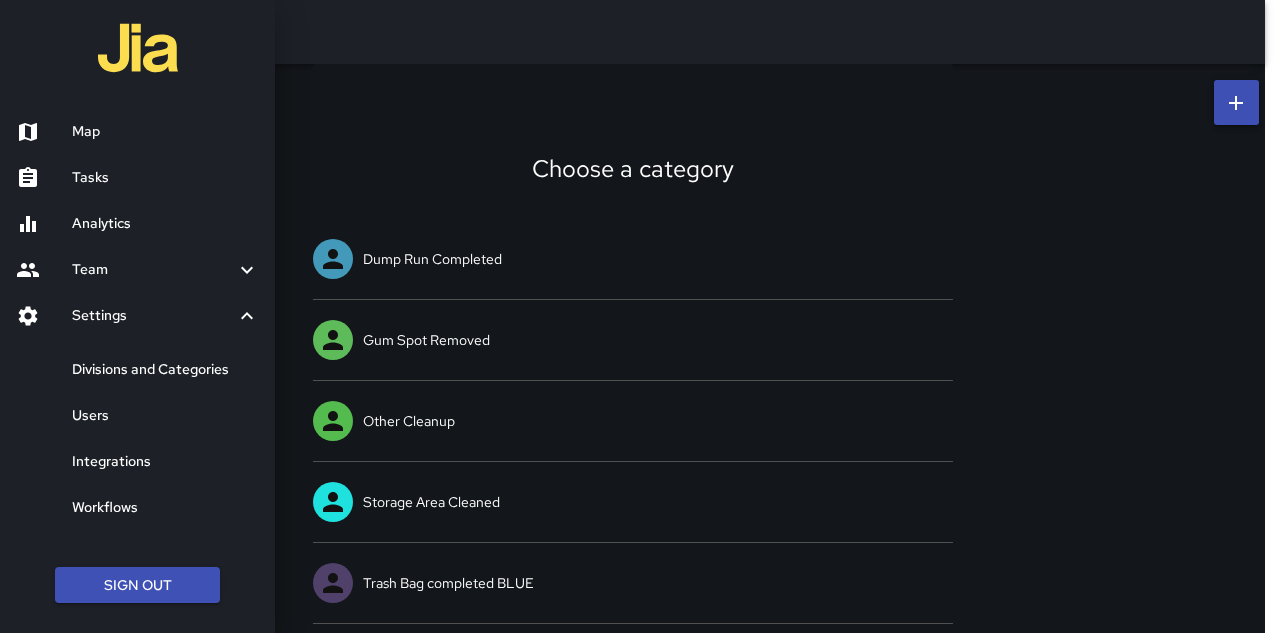 click on "Divisions and Categories" at bounding box center (165, 370) 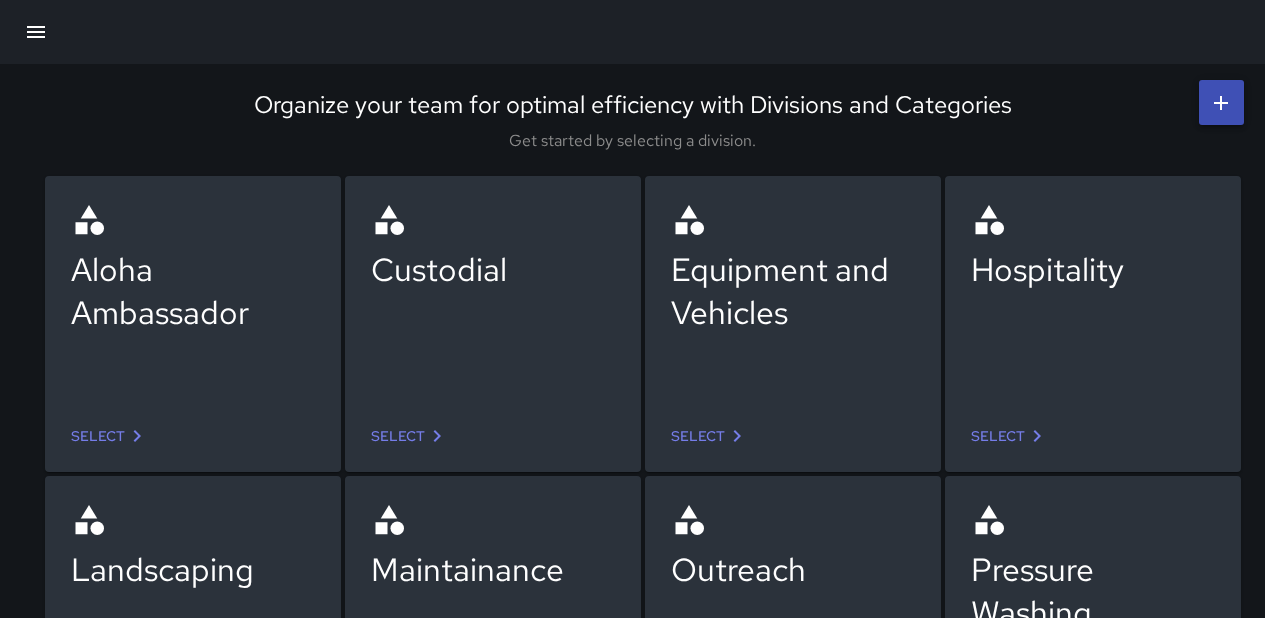 click on "Select" at bounding box center (410, 436) 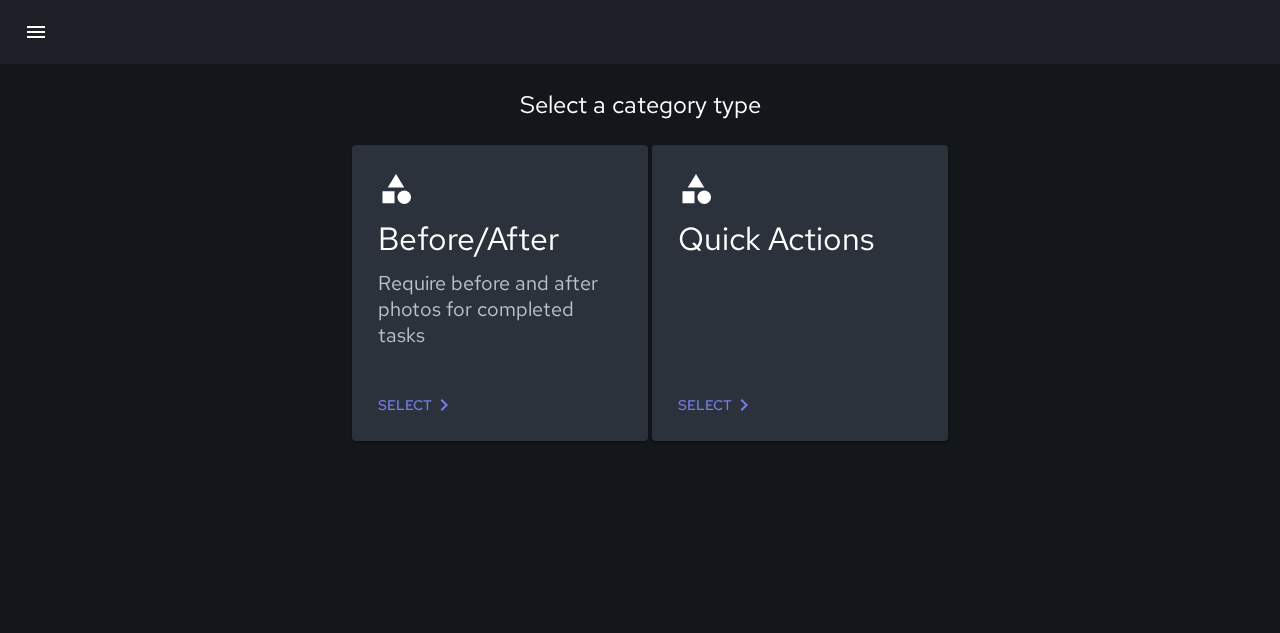 click on "Select" at bounding box center [717, 405] 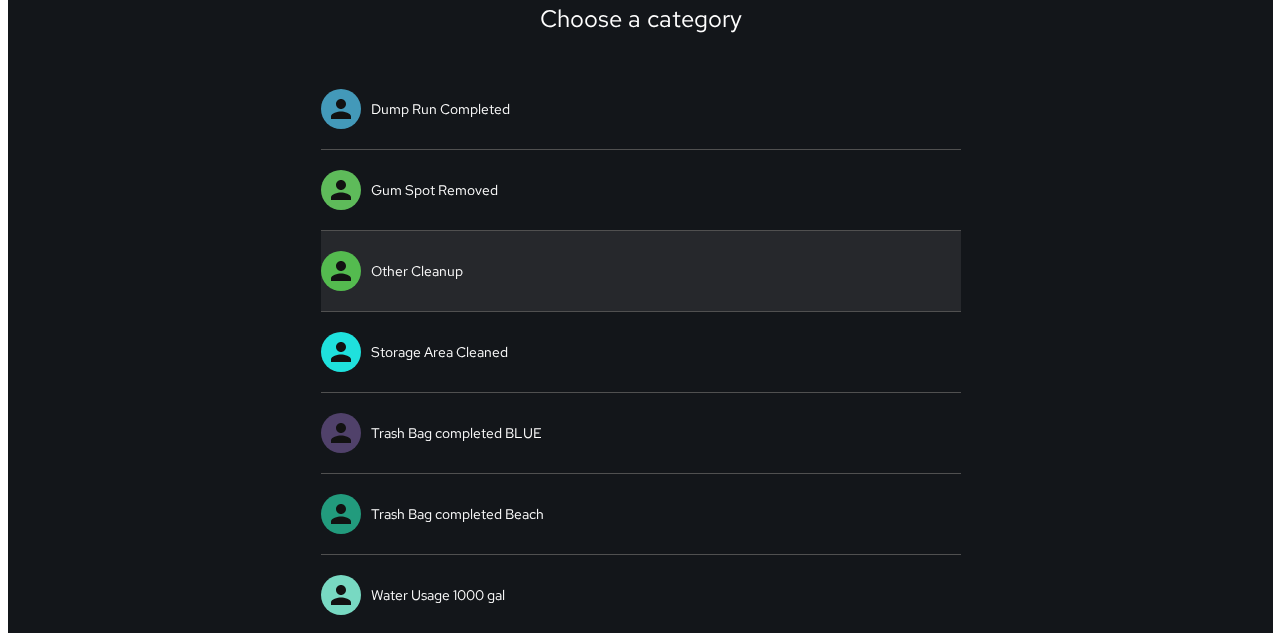 scroll, scrollTop: 0, scrollLeft: 0, axis: both 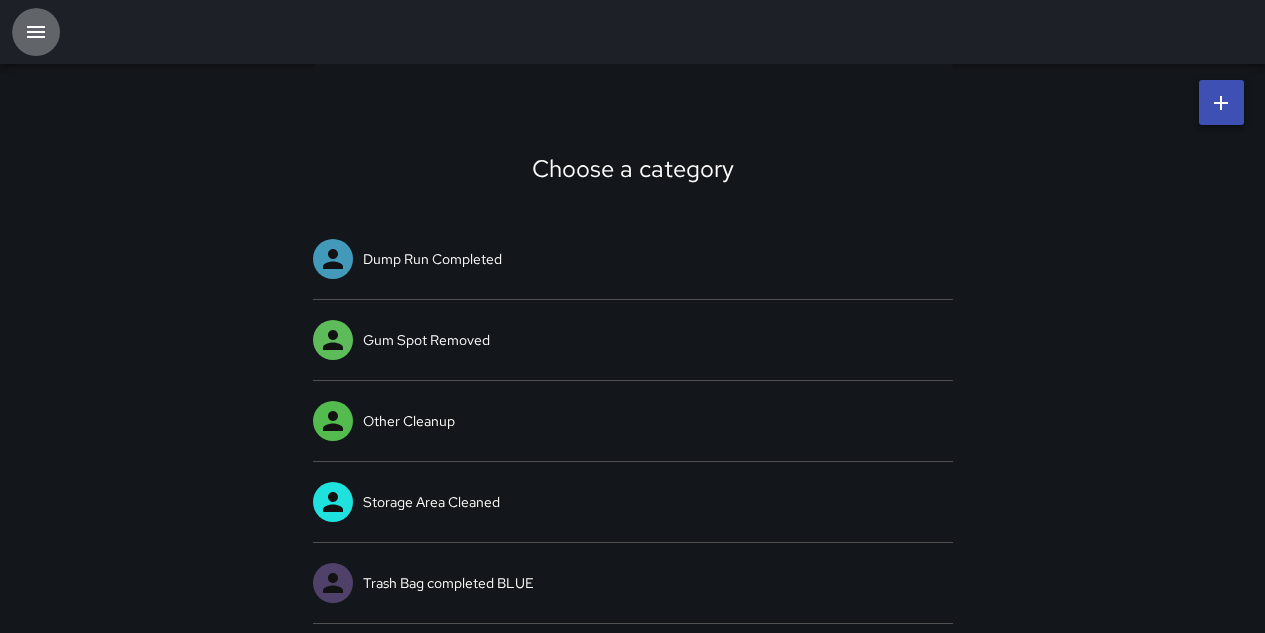 click 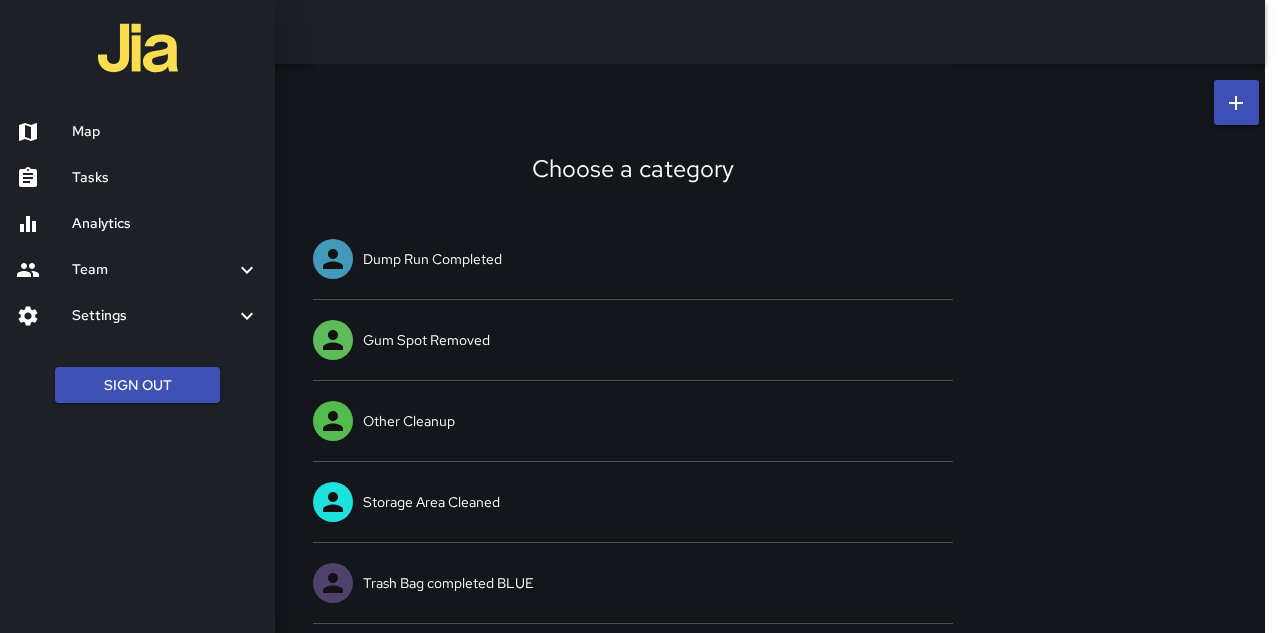 click on "Map" at bounding box center [165, 132] 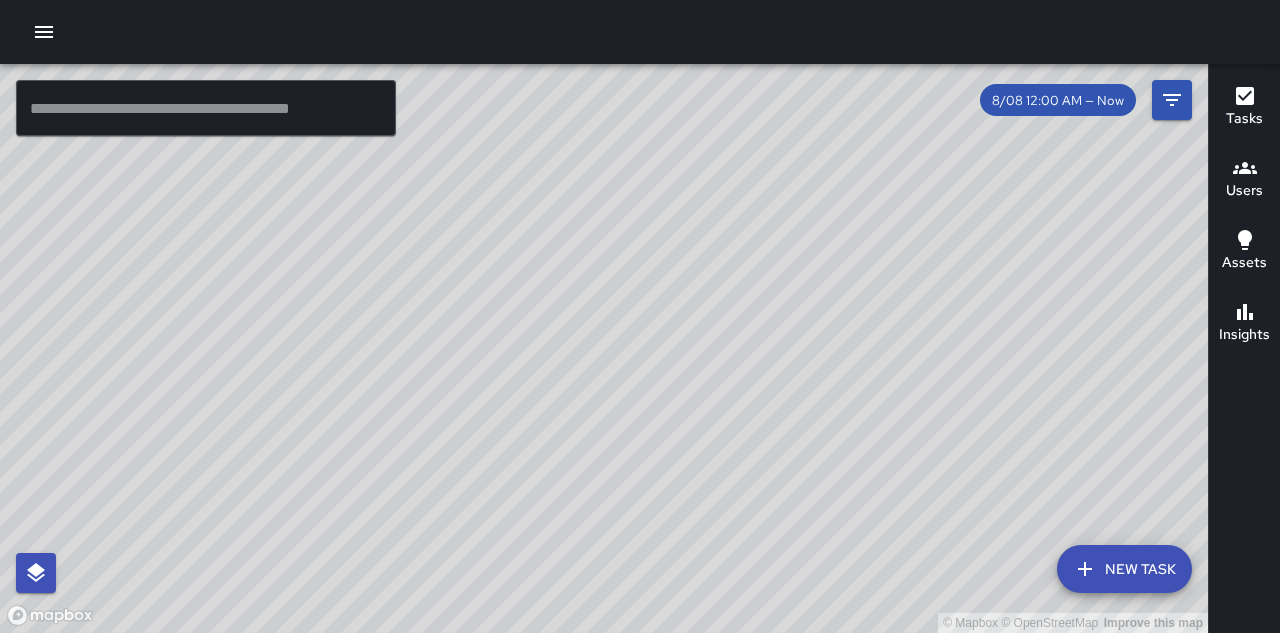 drag, startPoint x: 688, startPoint y: 385, endPoint x: 373, endPoint y: 298, distance: 326.79352 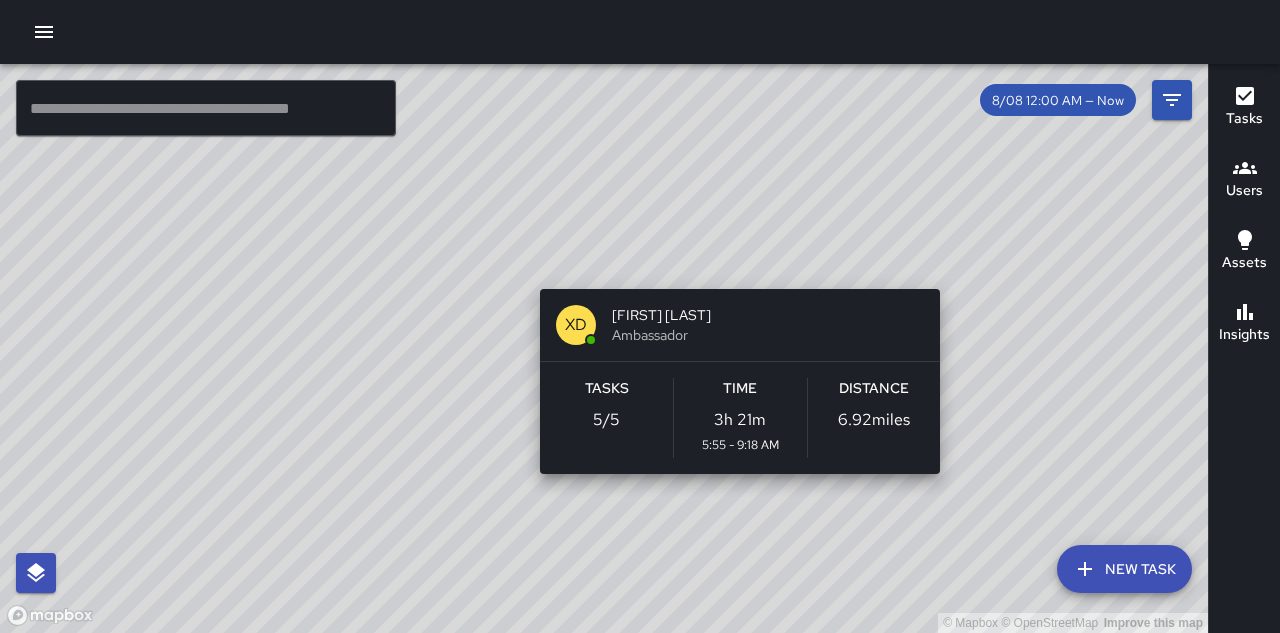 click on "© Mapbox   © OpenStreetMap   Improve this map XD Xuan Daniel Pham Ambassador Tasks 5  /  5 Time 3h 21m 5:55 - 9:18 AM Distance 6.92  miles" at bounding box center (604, 348) 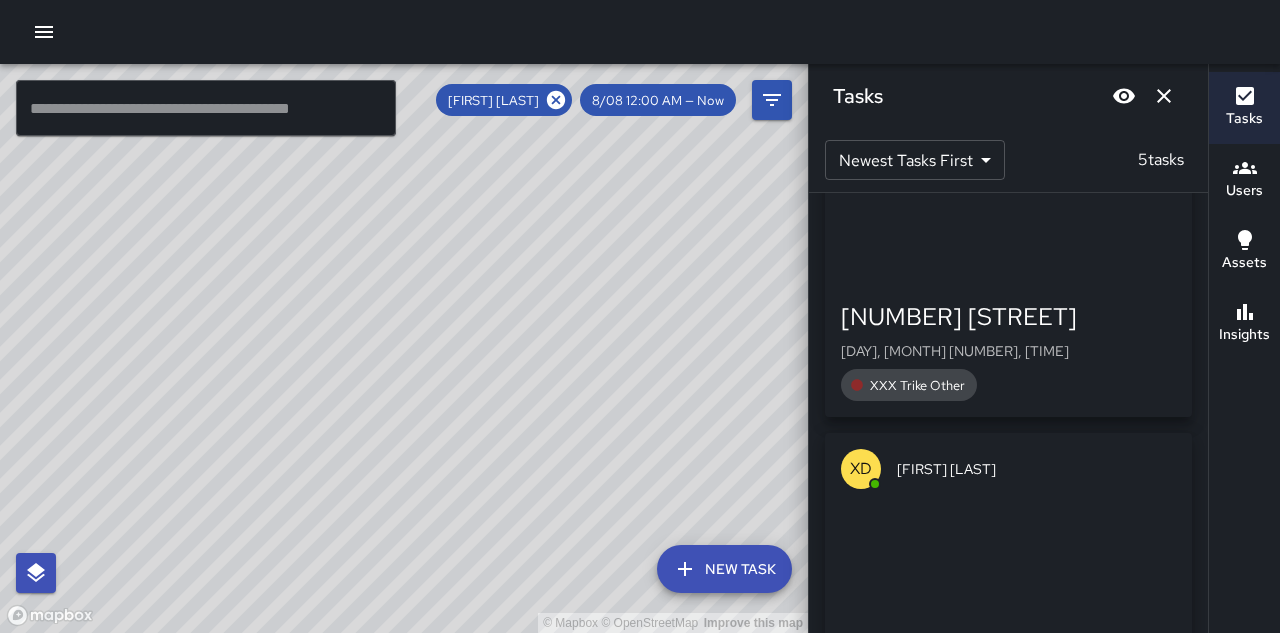 scroll, scrollTop: 600, scrollLeft: 0, axis: vertical 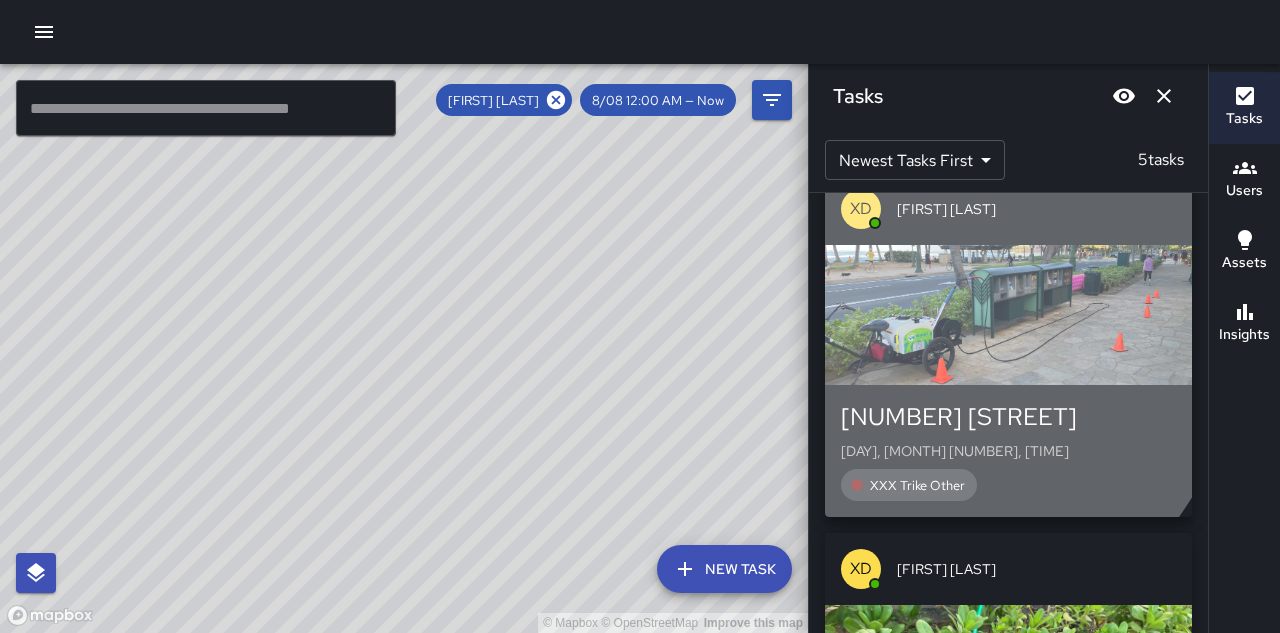 click at bounding box center [1008, 315] 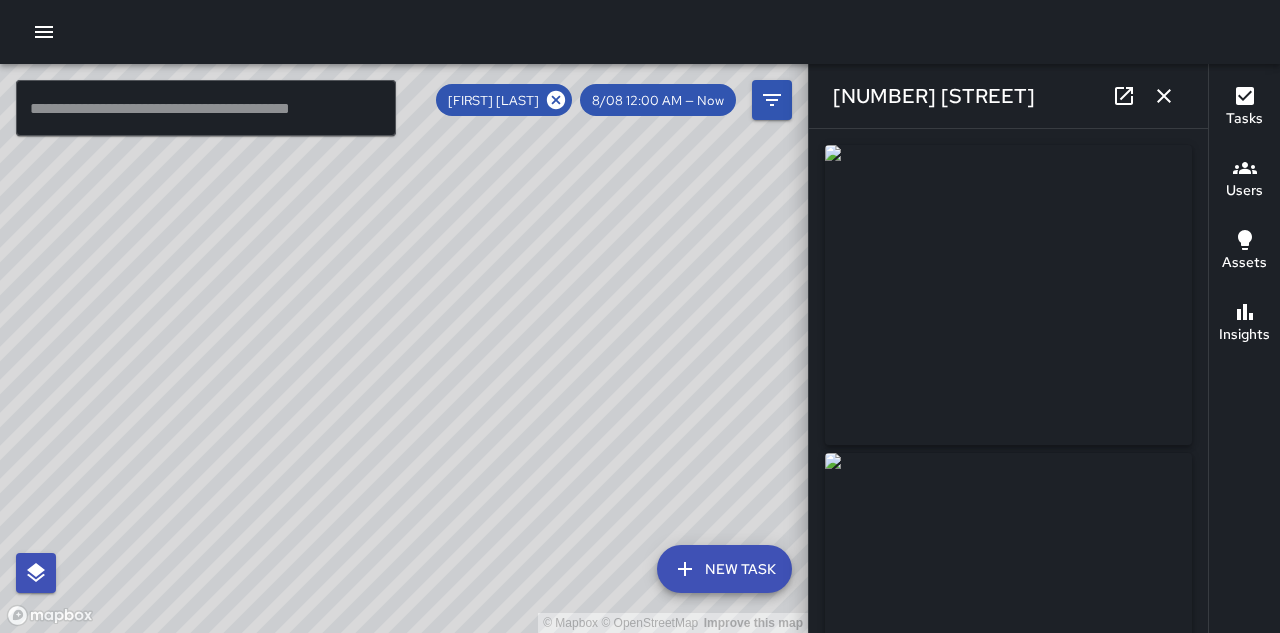type on "**********" 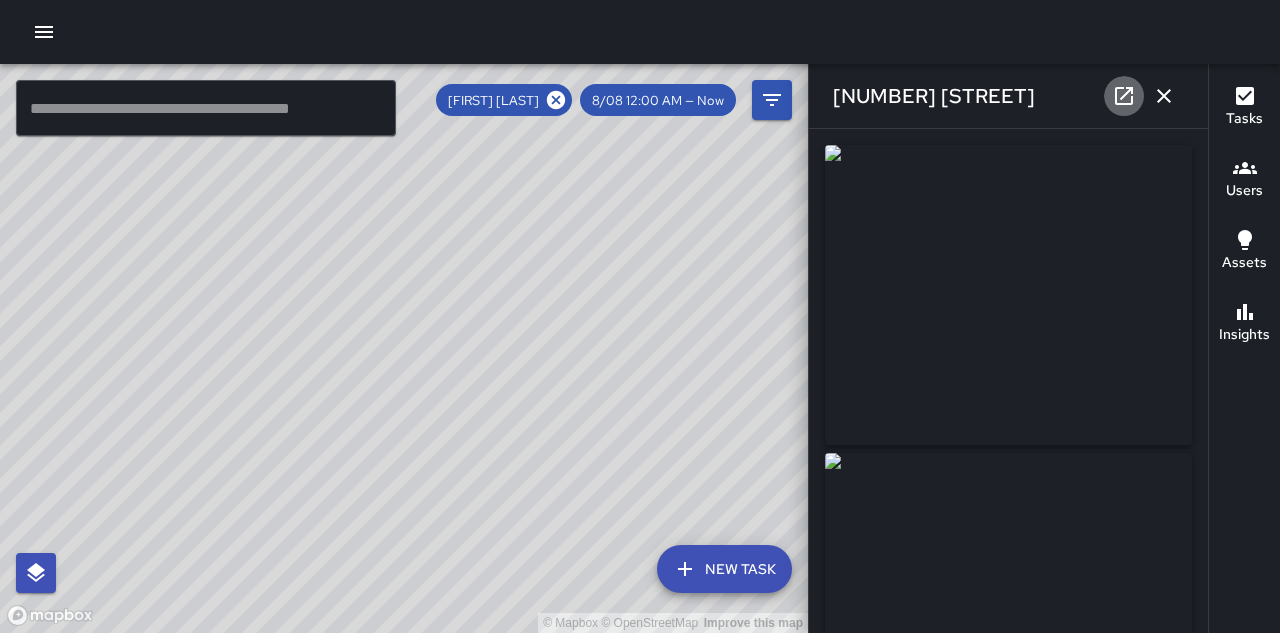 click 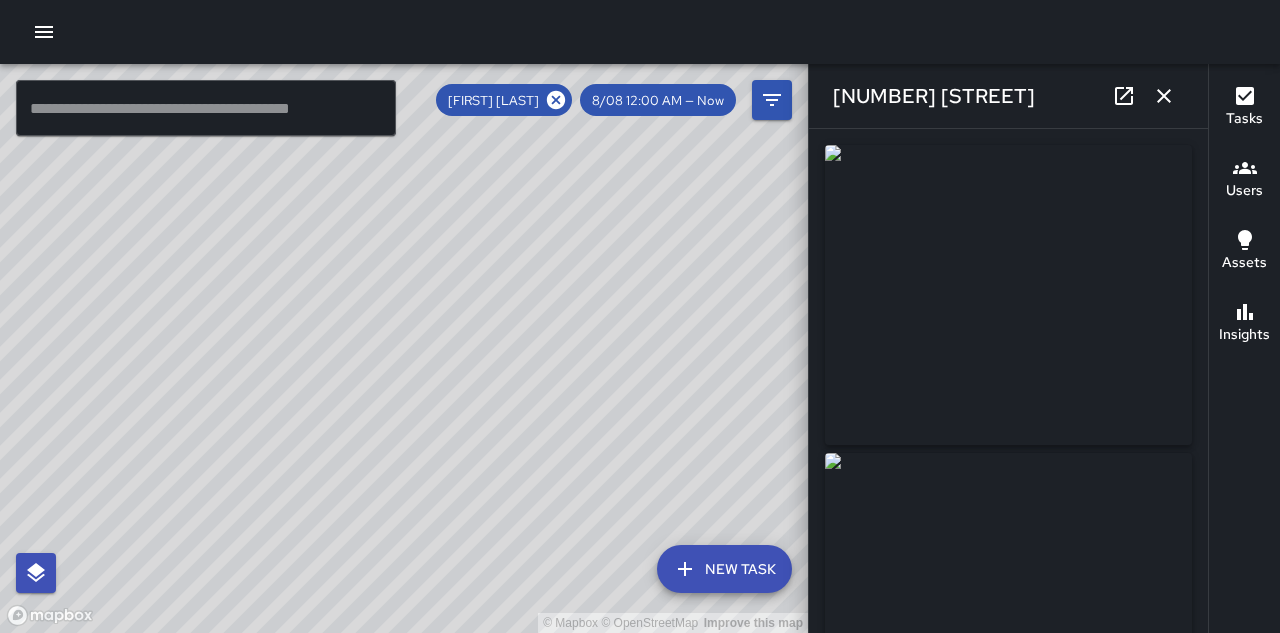 click 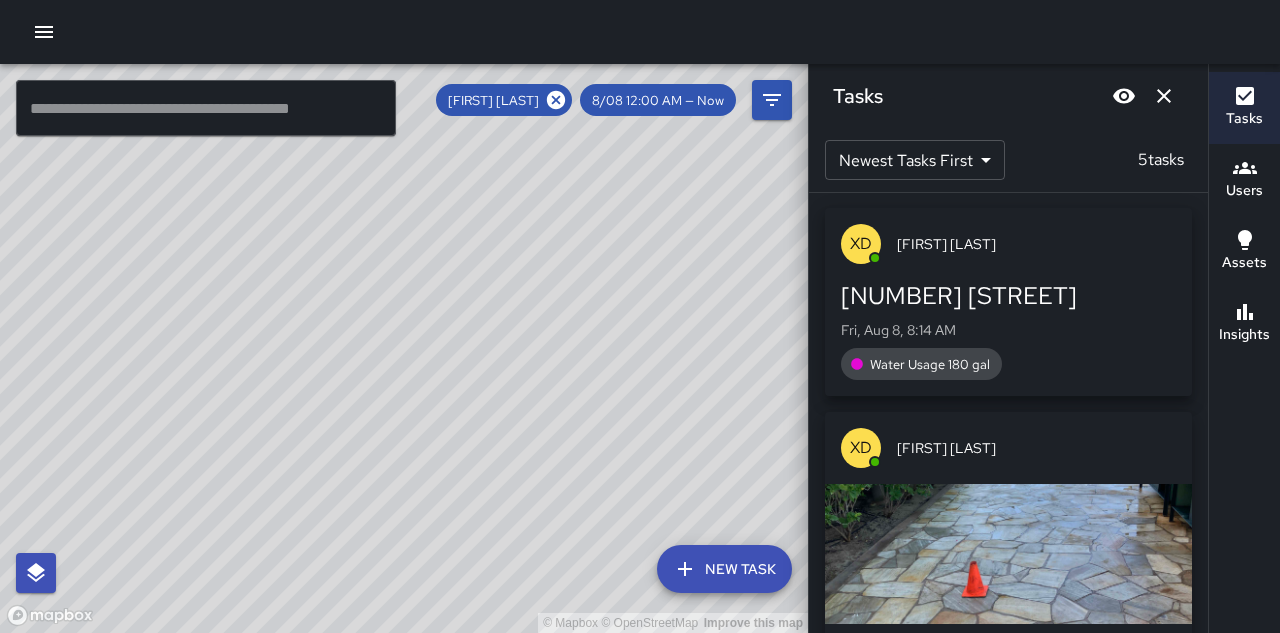 scroll, scrollTop: 0, scrollLeft: 0, axis: both 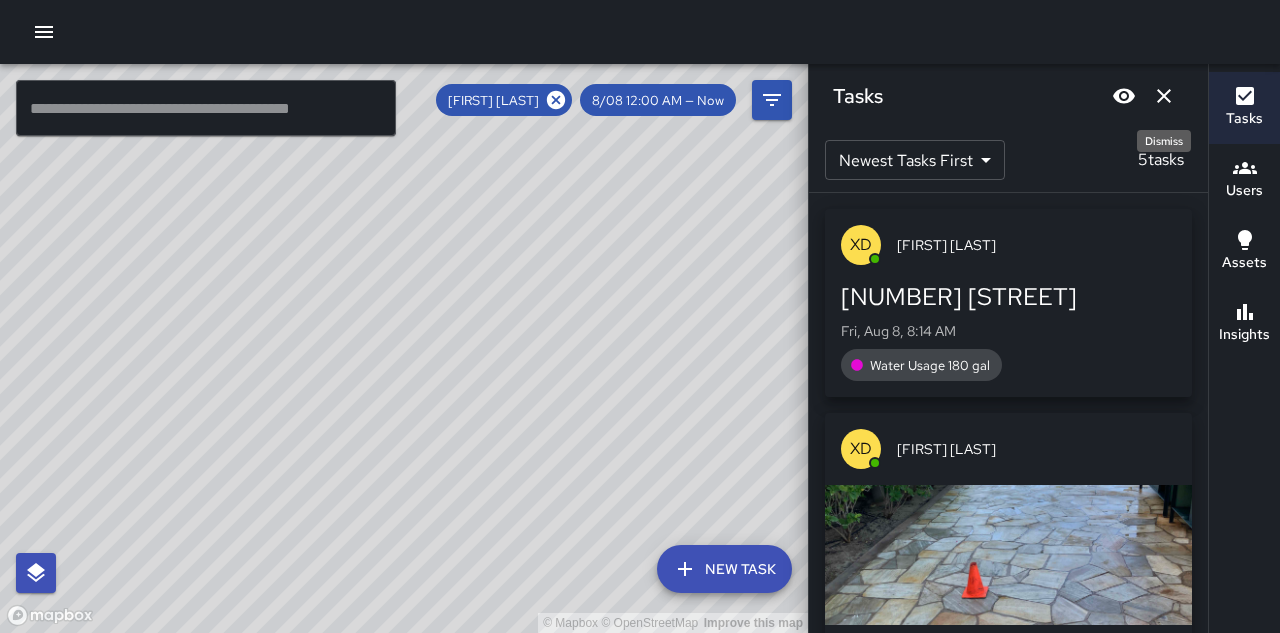 click 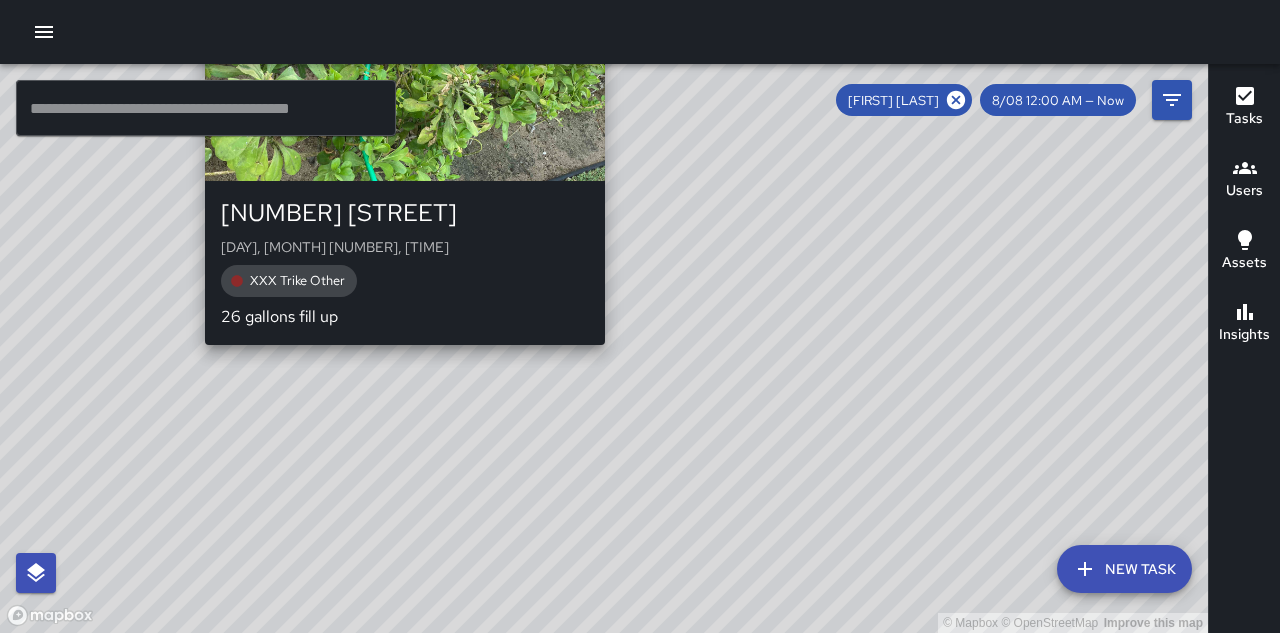 click on "XD Xuan Daniel Pham 2586 Kalākaua Avenue Fri, Aug 8, 7:18 AM XXX Trike Other 26 gallons fill up" at bounding box center (405, 157) 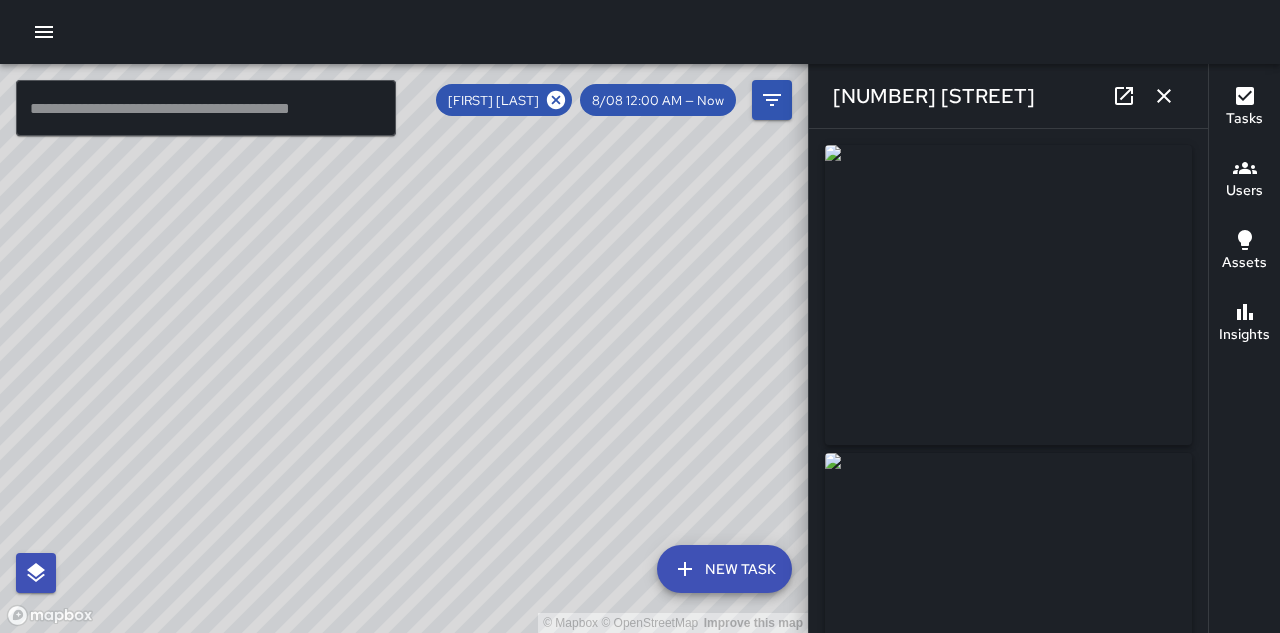 type on "**********" 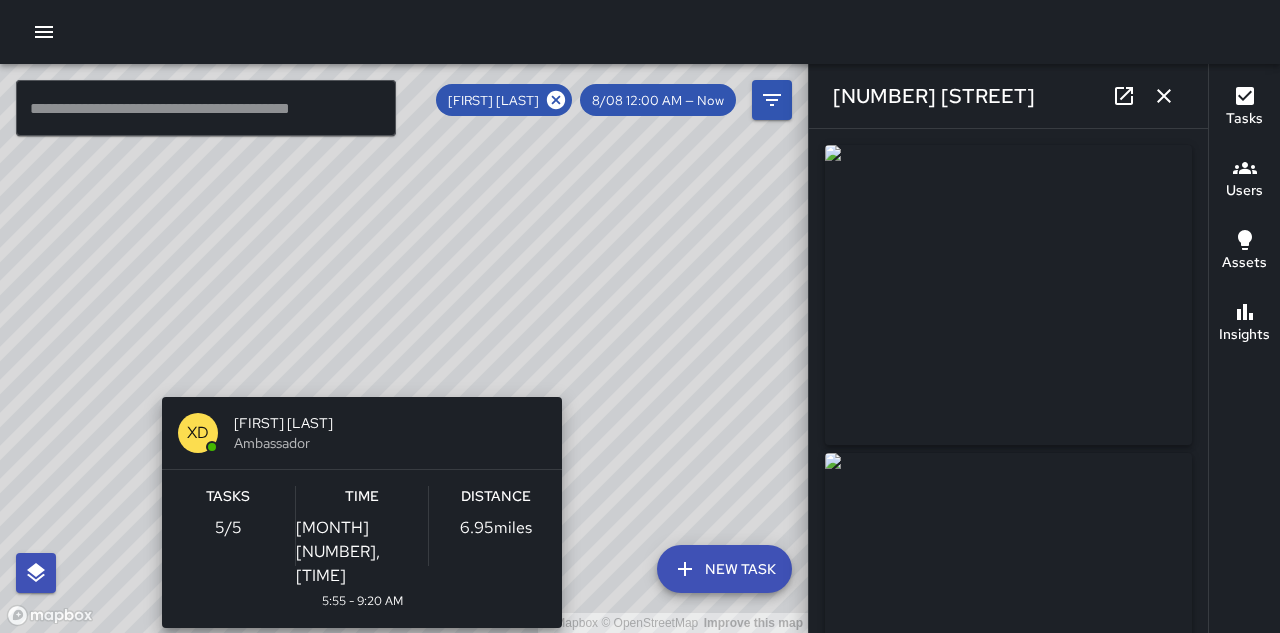 drag, startPoint x: 492, startPoint y: 250, endPoint x: 575, endPoint y: 359, distance: 137.00365 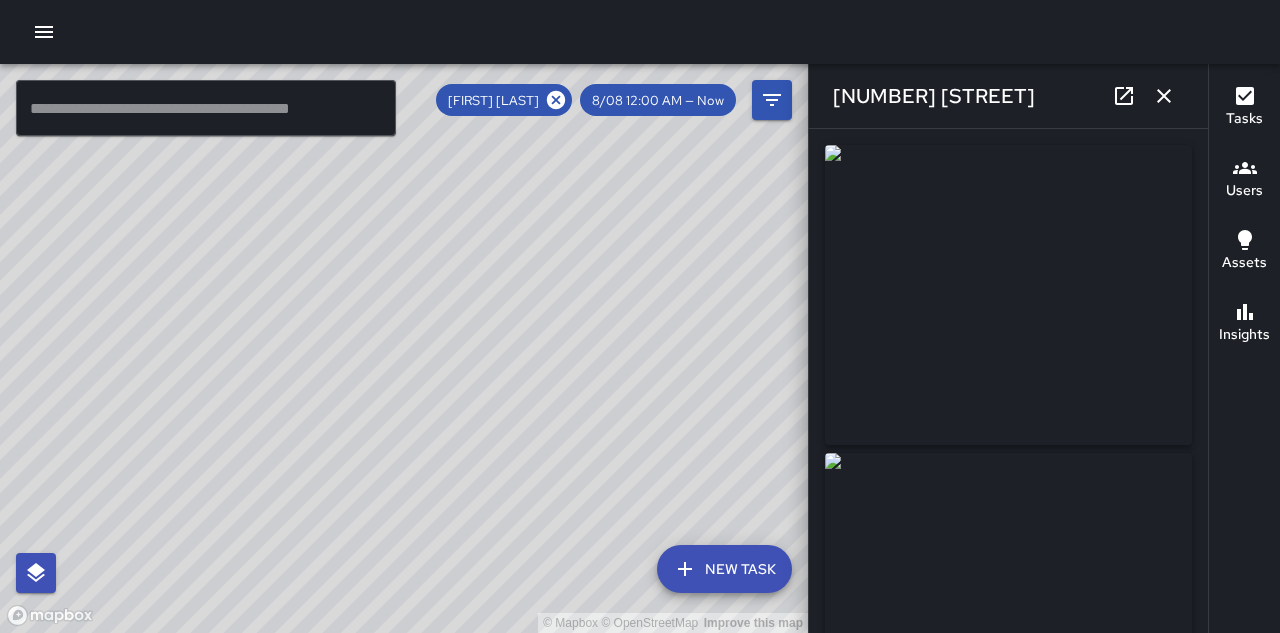 drag, startPoint x: 564, startPoint y: 257, endPoint x: 534, endPoint y: 428, distance: 173.61163 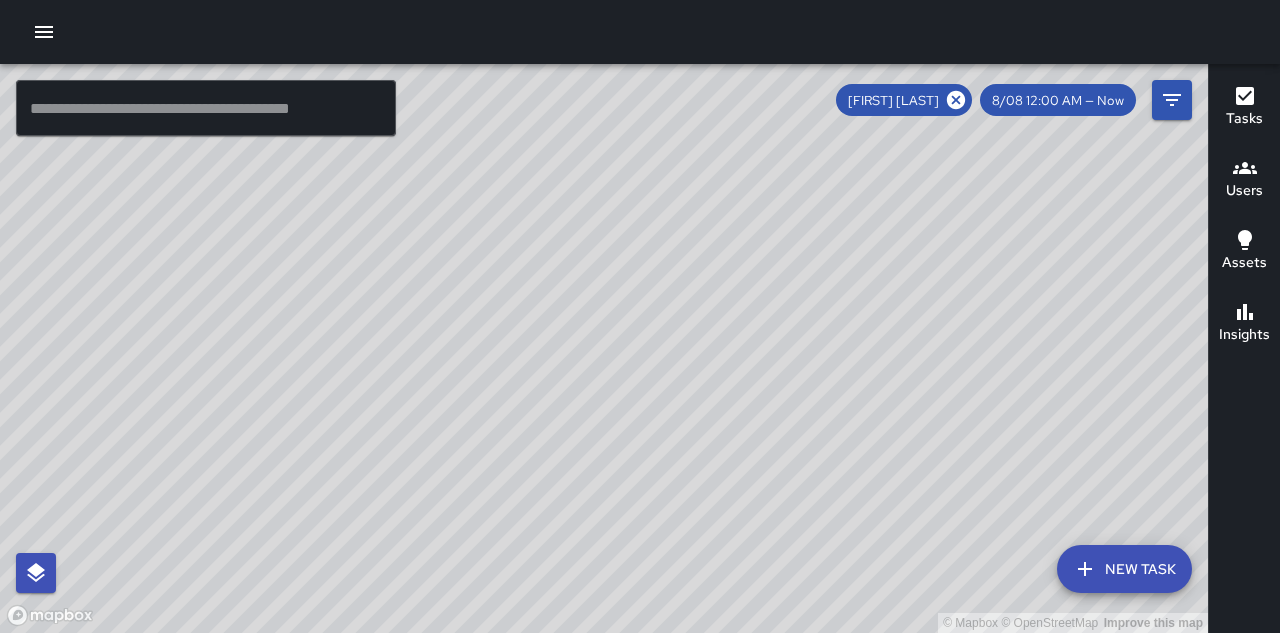 click 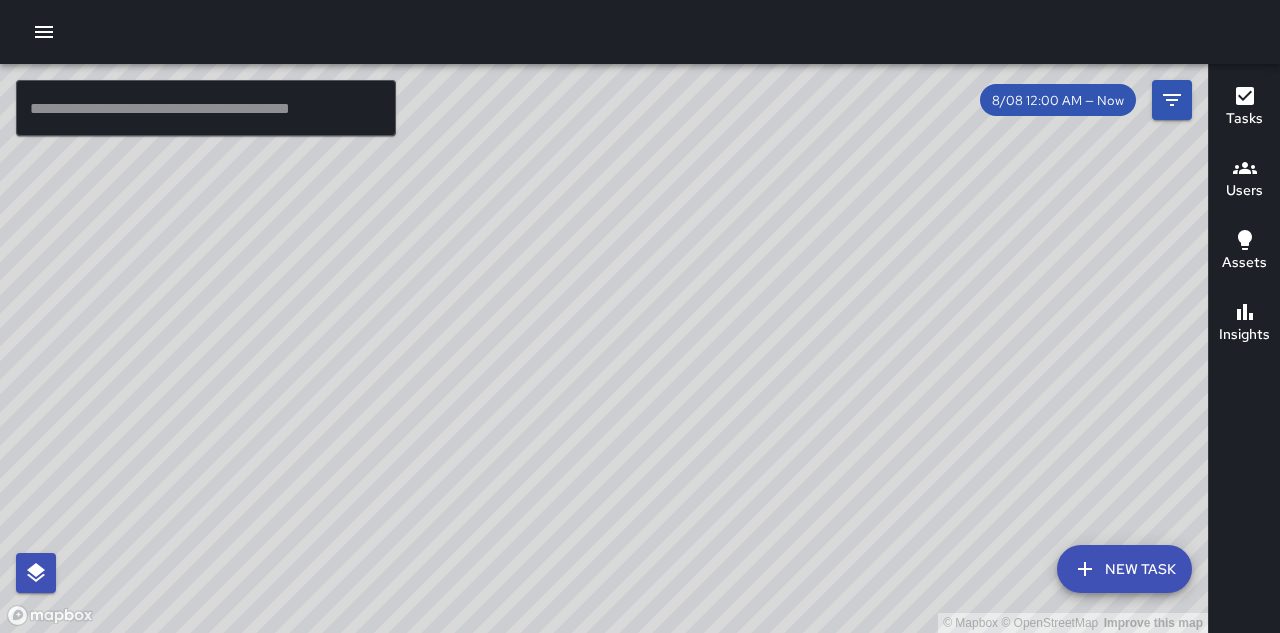 drag, startPoint x: 754, startPoint y: 248, endPoint x: 842, endPoint y: 214, distance: 94.33981 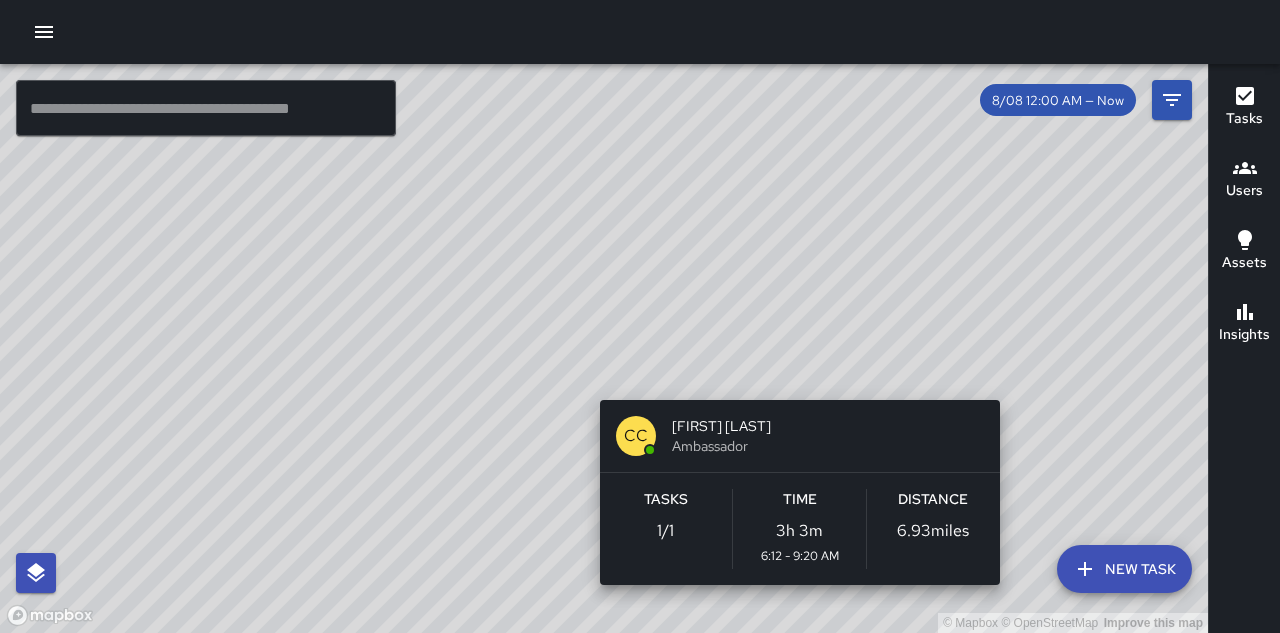 click on "© Mapbox   © OpenStreetMap   Improve this map CC Christopher Coleon Ambassador Tasks 1  /  1 Time 3h 3m 6:12 - 9:20 AM Distance 6.93  miles" at bounding box center [604, 348] 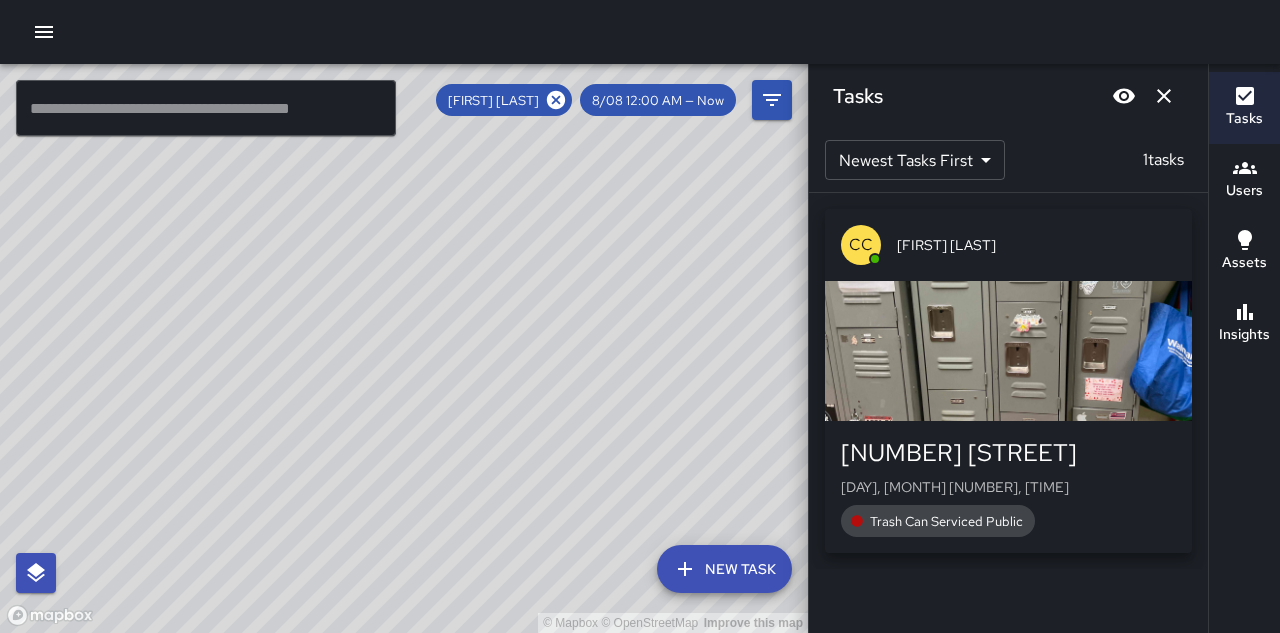 drag, startPoint x: 722, startPoint y: 470, endPoint x: 683, endPoint y: 409, distance: 72.40166 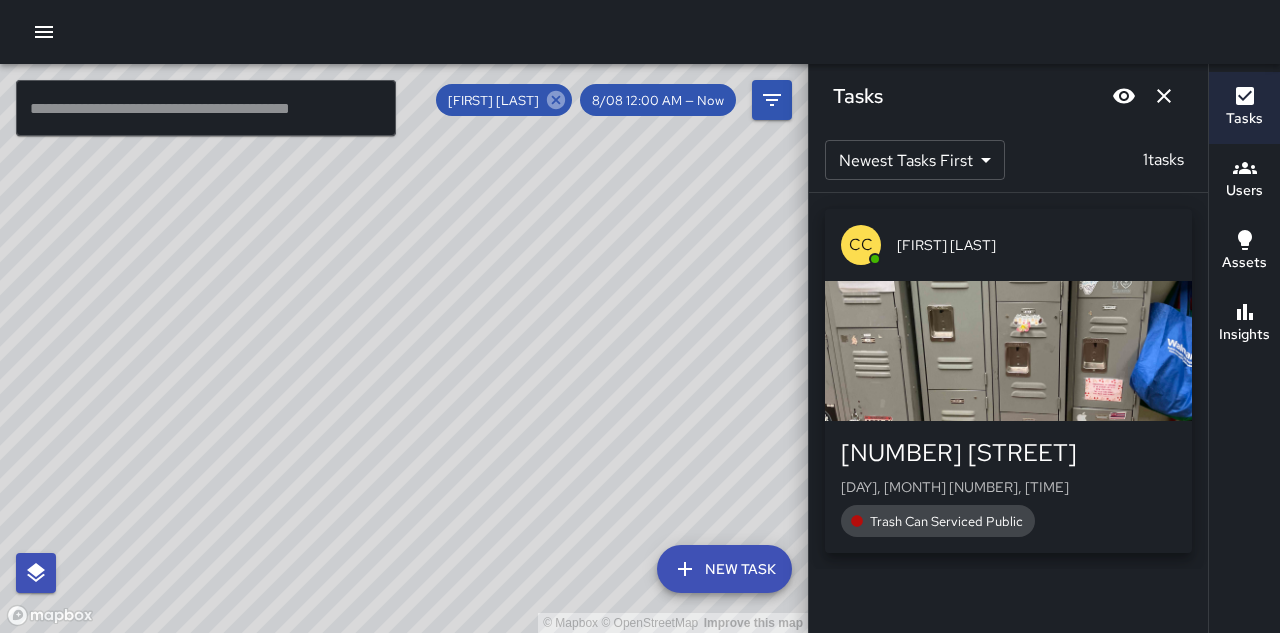 click 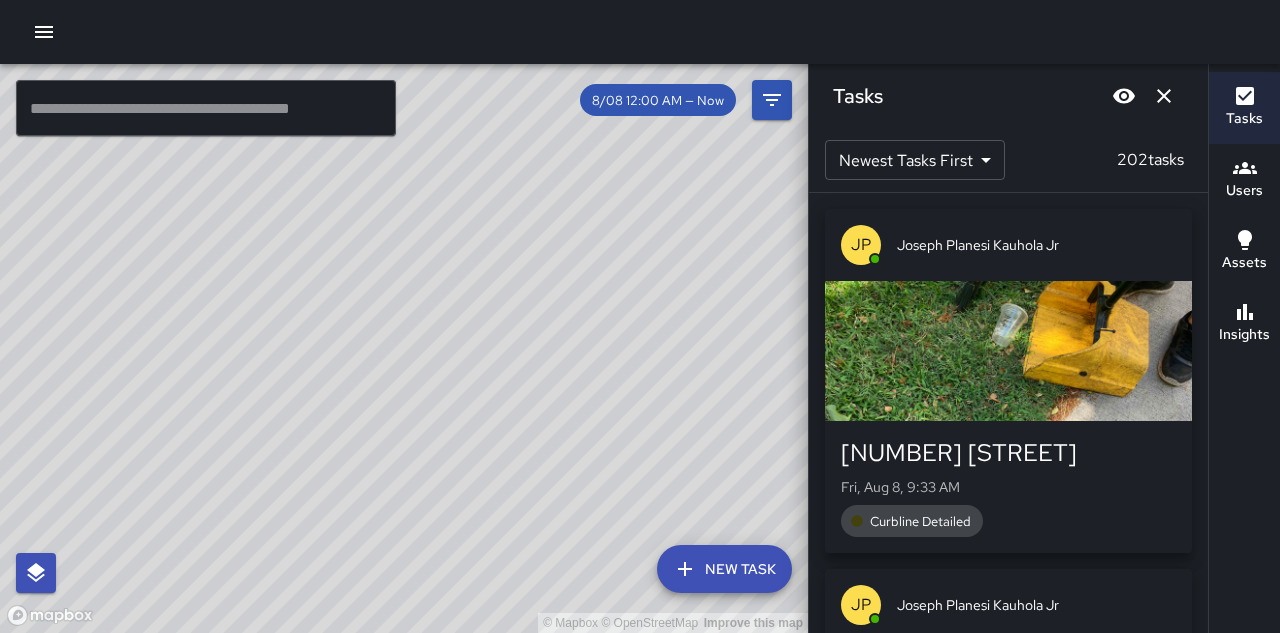 drag, startPoint x: 458, startPoint y: 305, endPoint x: 537, endPoint y: 399, distance: 122.78844 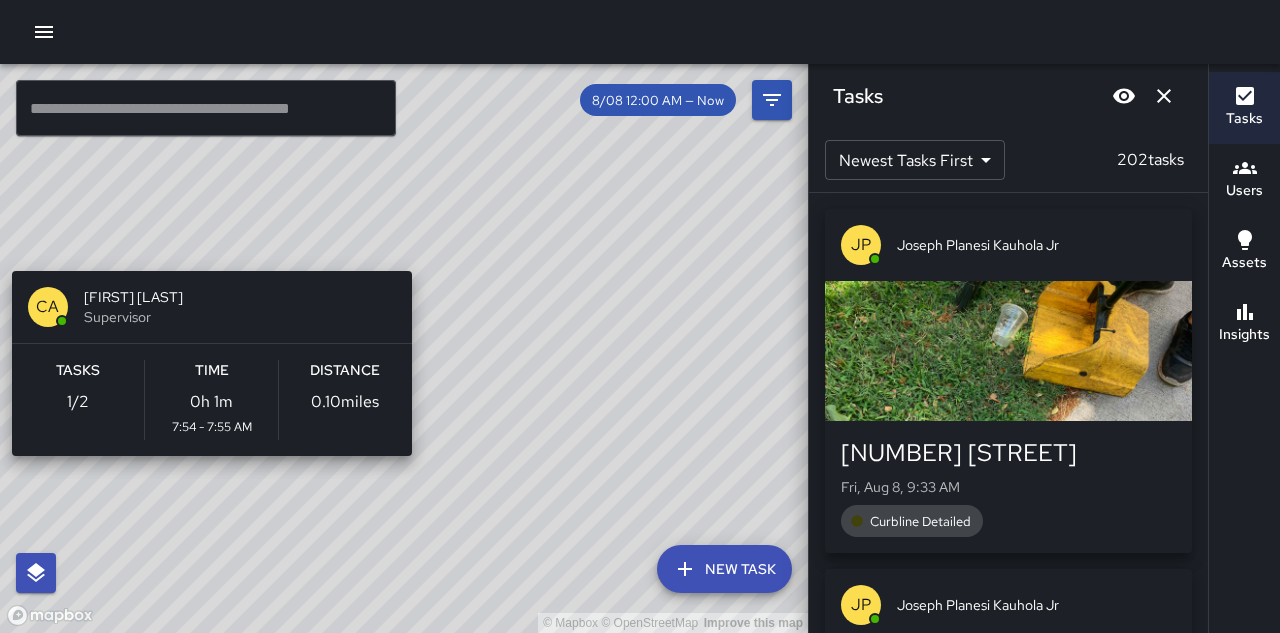 click on "© Mapbox   © OpenStreetMap   Improve this map CA Christopher Aki Supervisor Tasks 1  /  2 Time 0h 1m 7:54 - 7:55 AM Distance 0.10  miles" at bounding box center (404, 348) 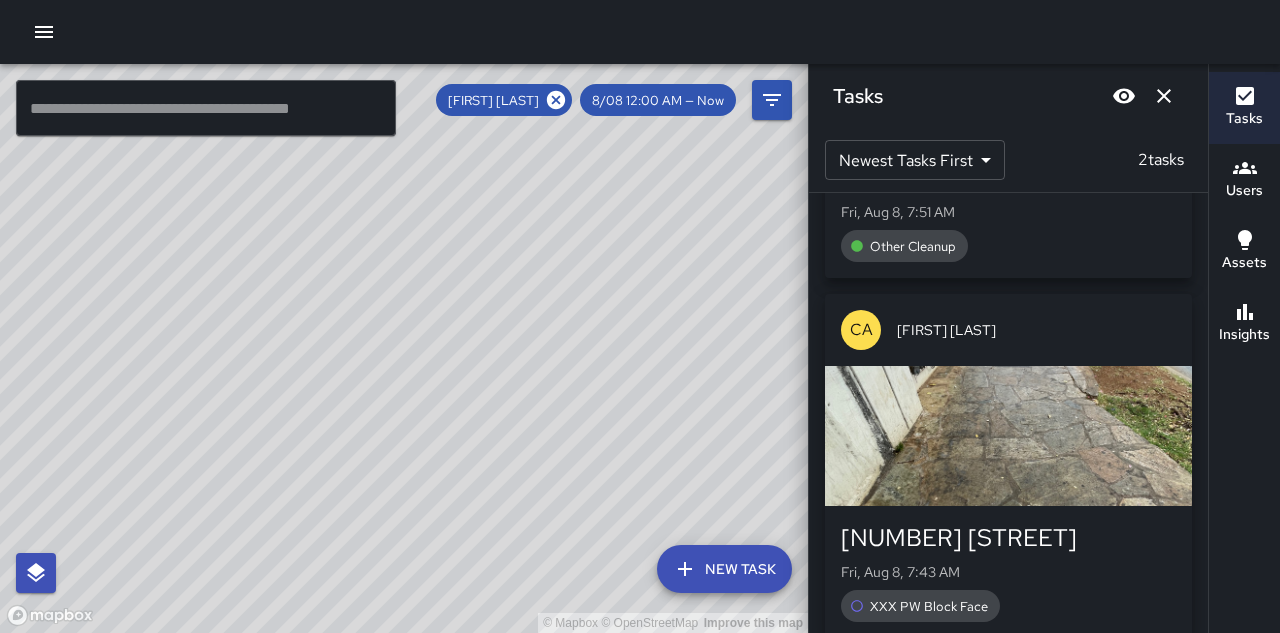 scroll, scrollTop: 140, scrollLeft: 0, axis: vertical 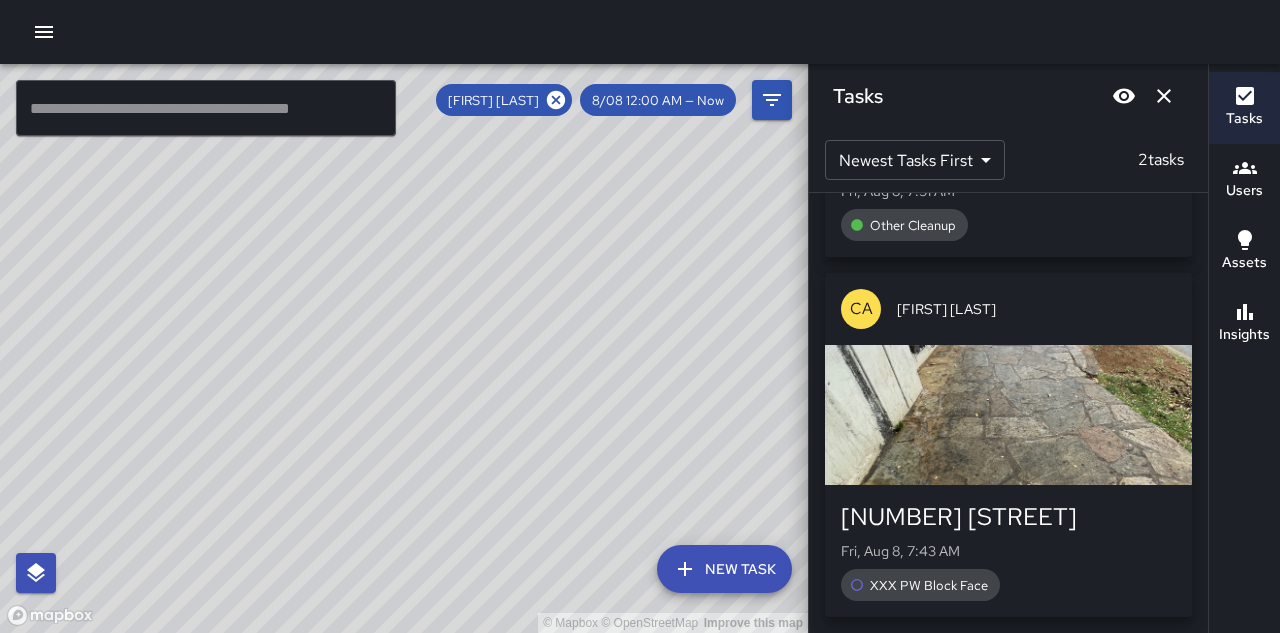 click at bounding box center [1008, 415] 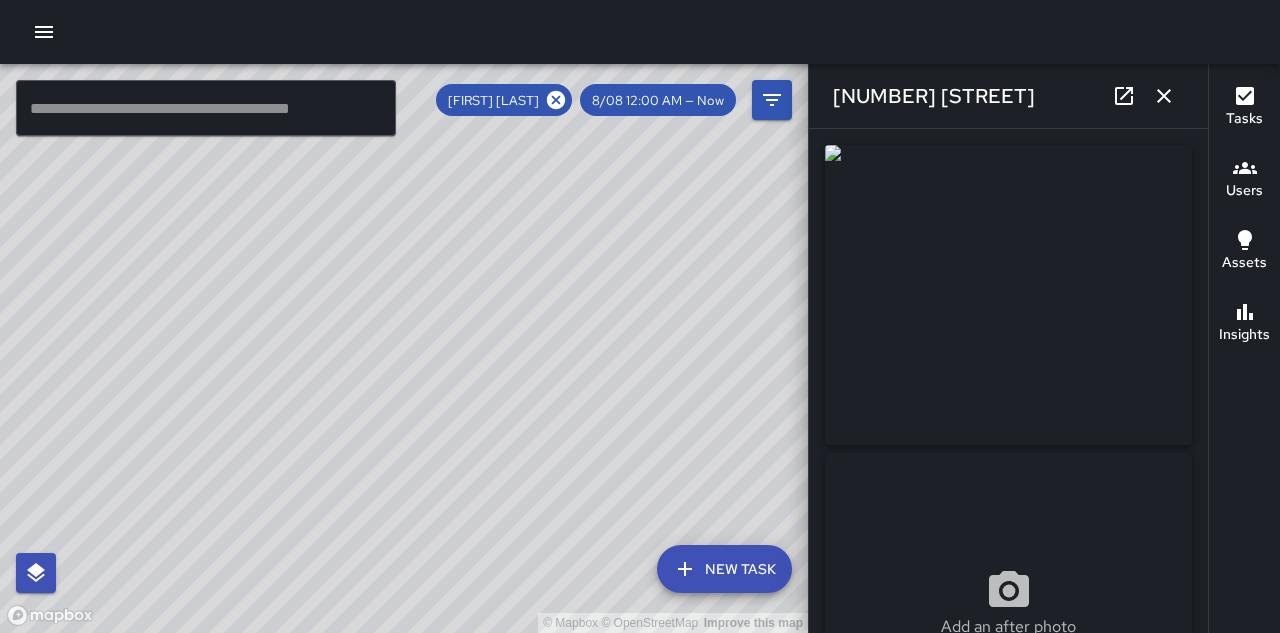 scroll, scrollTop: 0, scrollLeft: 0, axis: both 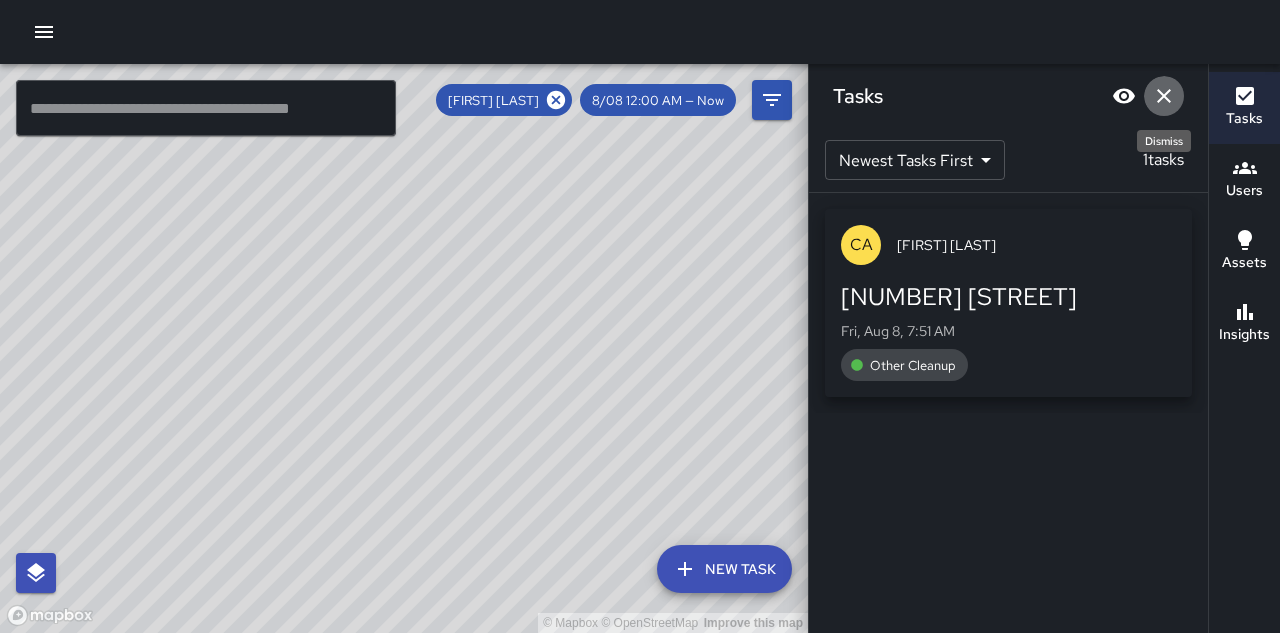 click at bounding box center [1164, 96] 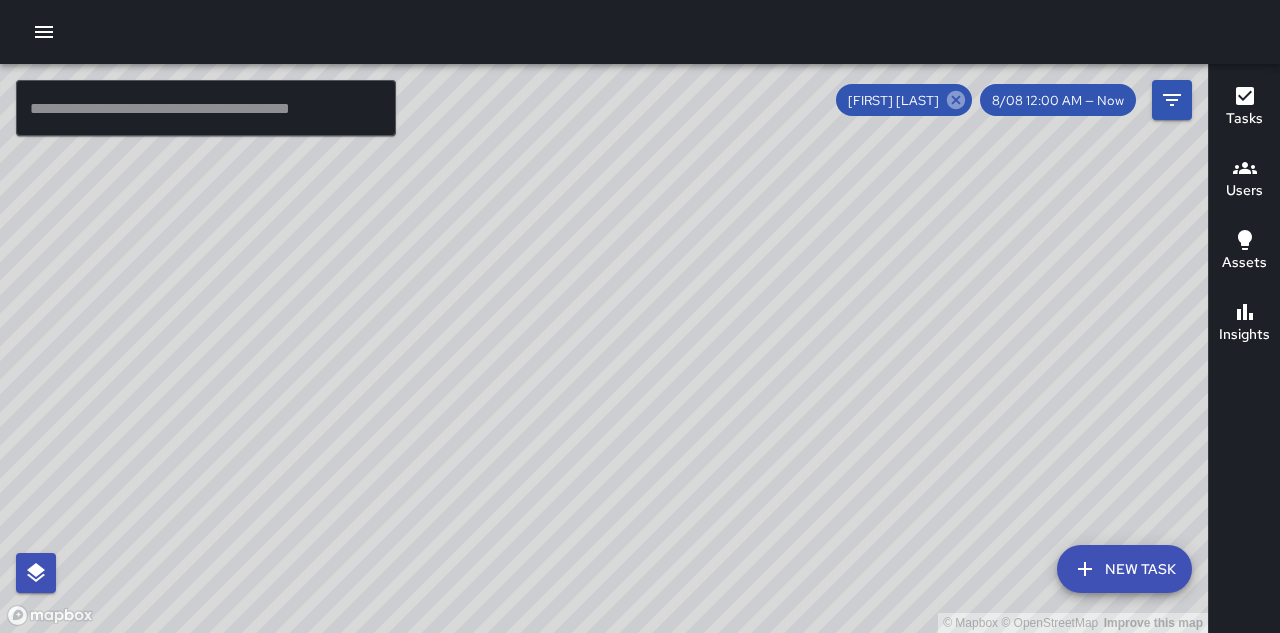 click 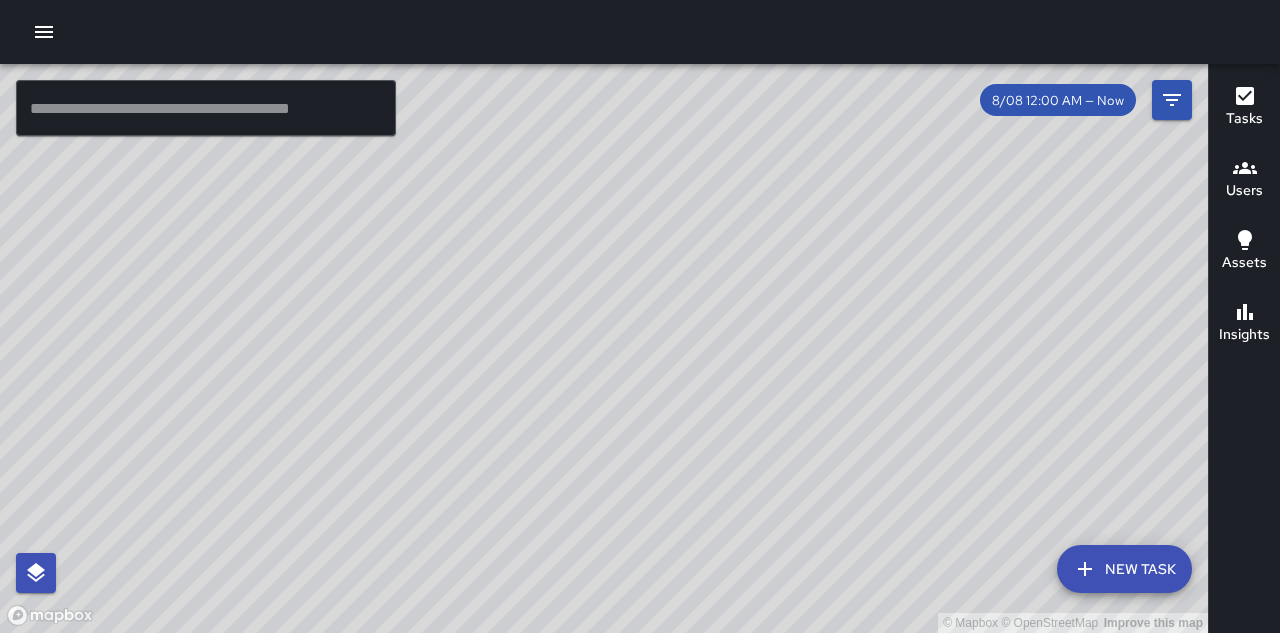 drag, startPoint x: 1005, startPoint y: 368, endPoint x: 933, endPoint y: 276, distance: 116.82465 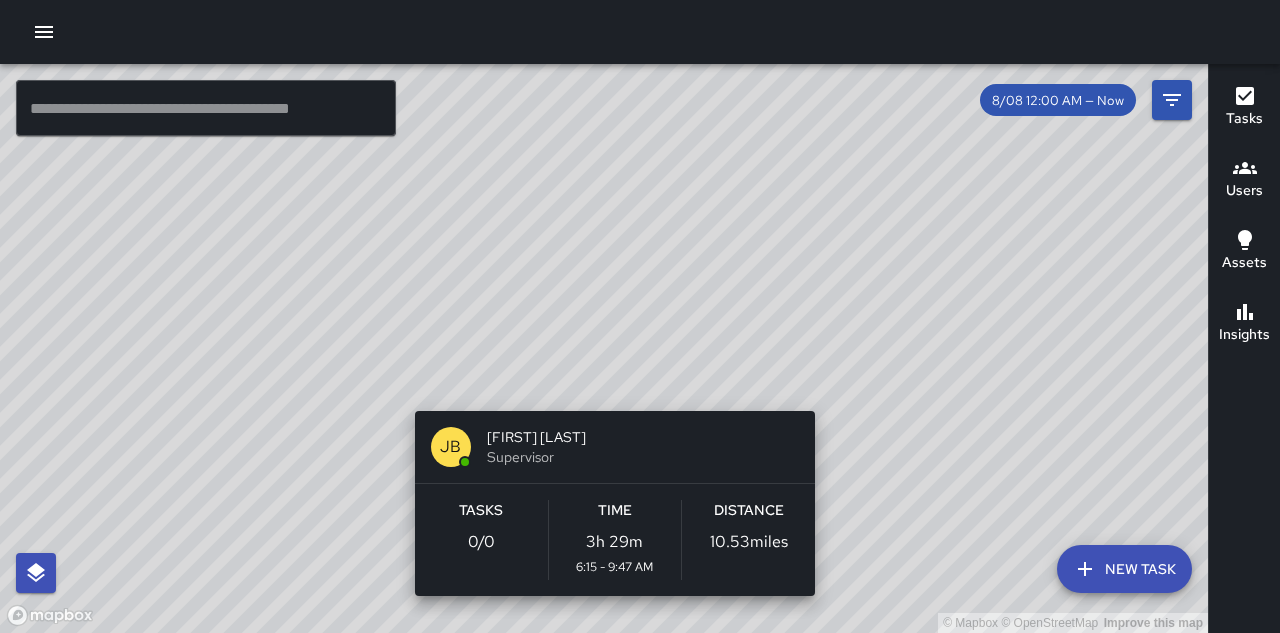 click on "© Mapbox   © OpenStreetMap   Improve this map JB James Bordenave Supervisor Tasks 0  /  0 Time 3h 29m 6:15 - 9:47 AM Distance 10.53  miles" at bounding box center [604, 348] 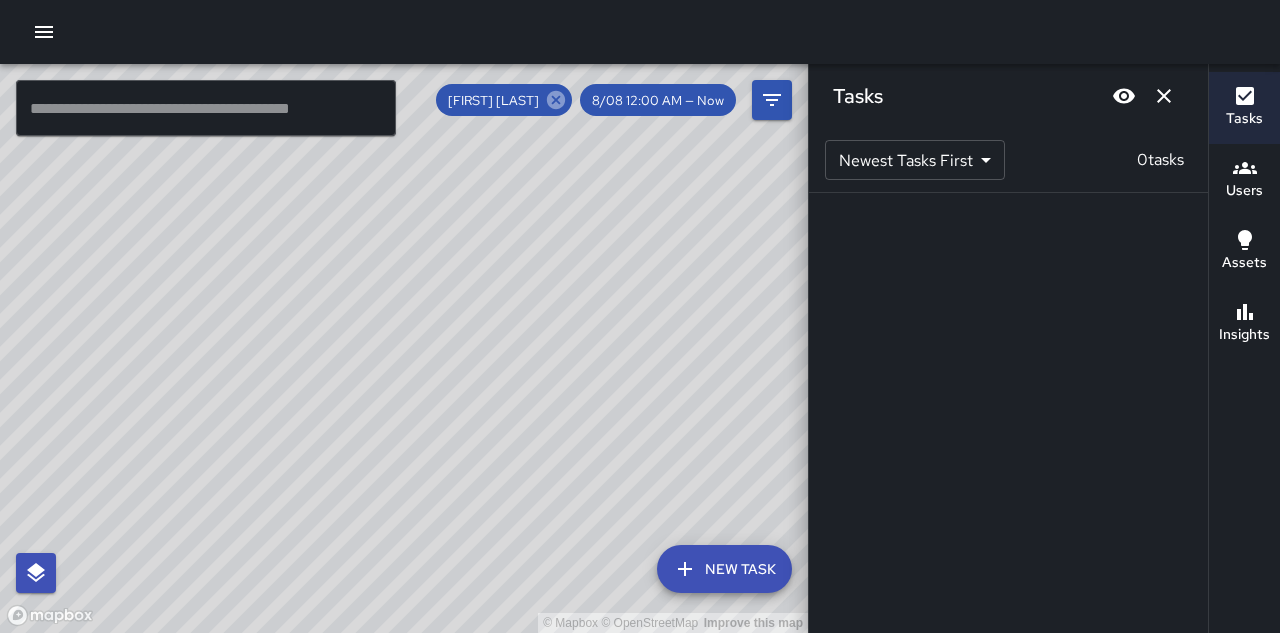 click 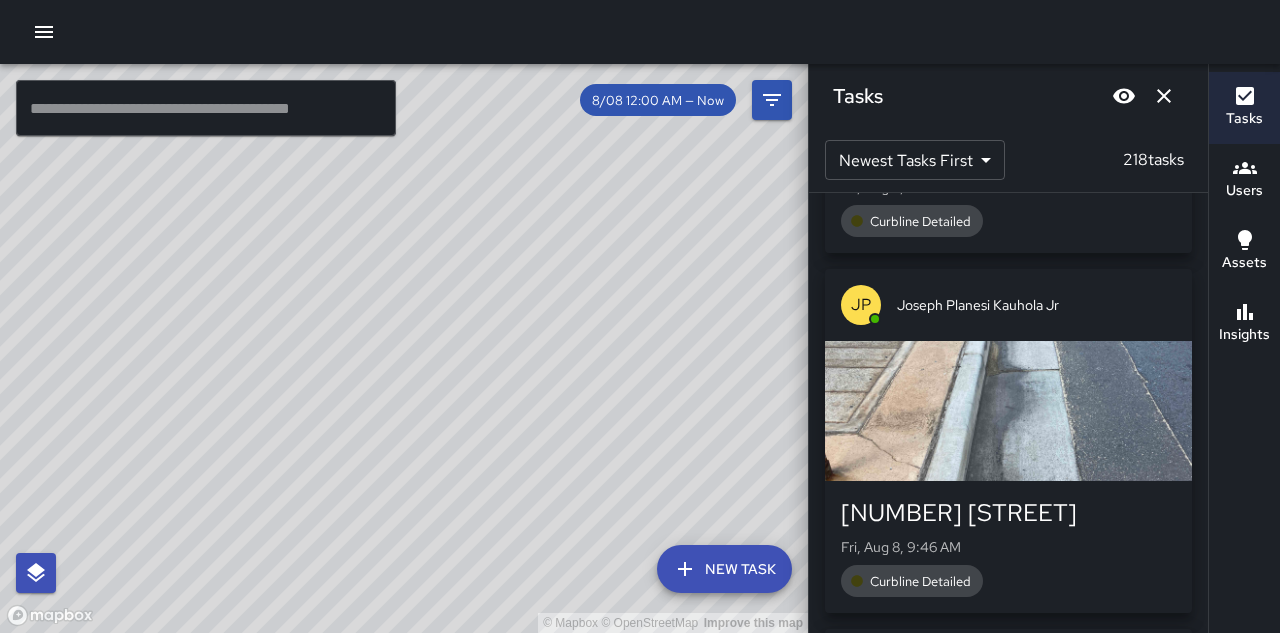 scroll, scrollTop: 100, scrollLeft: 0, axis: vertical 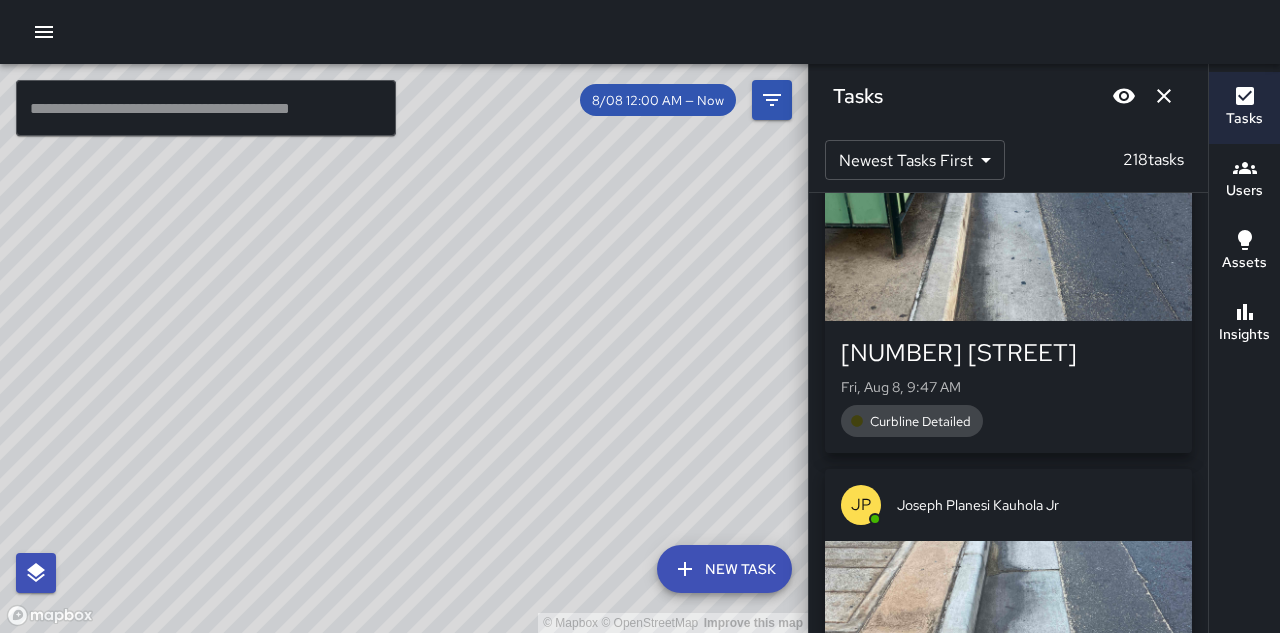 click at bounding box center [1008, 251] 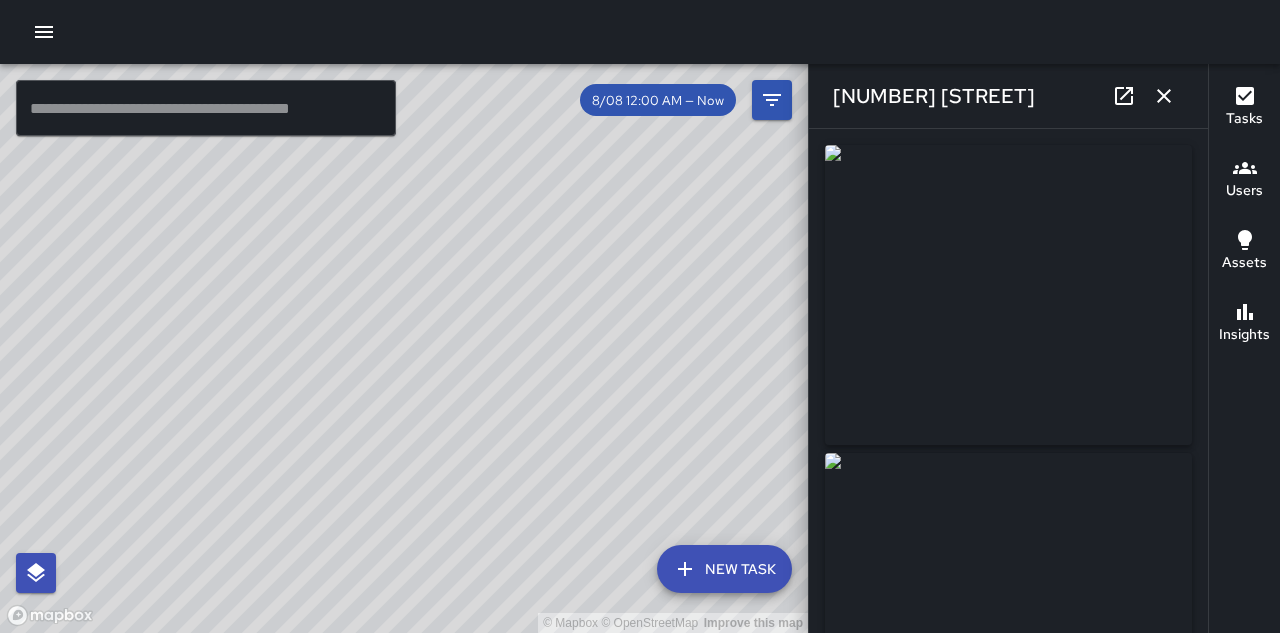 type on "**********" 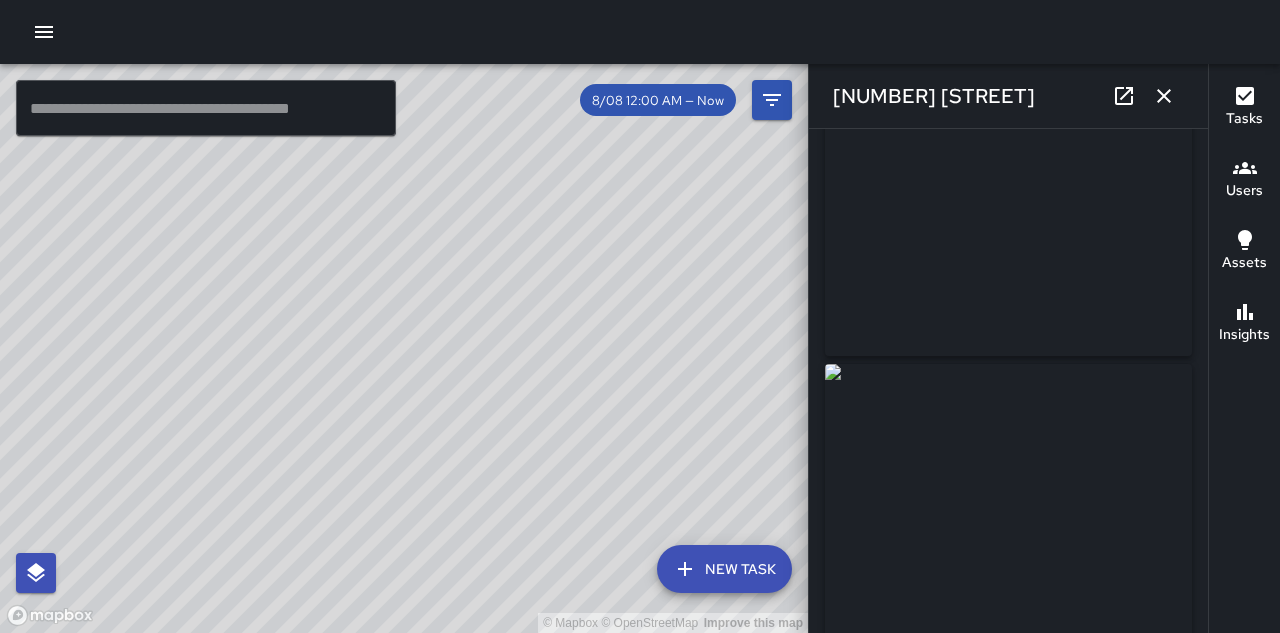 scroll, scrollTop: 0, scrollLeft: 0, axis: both 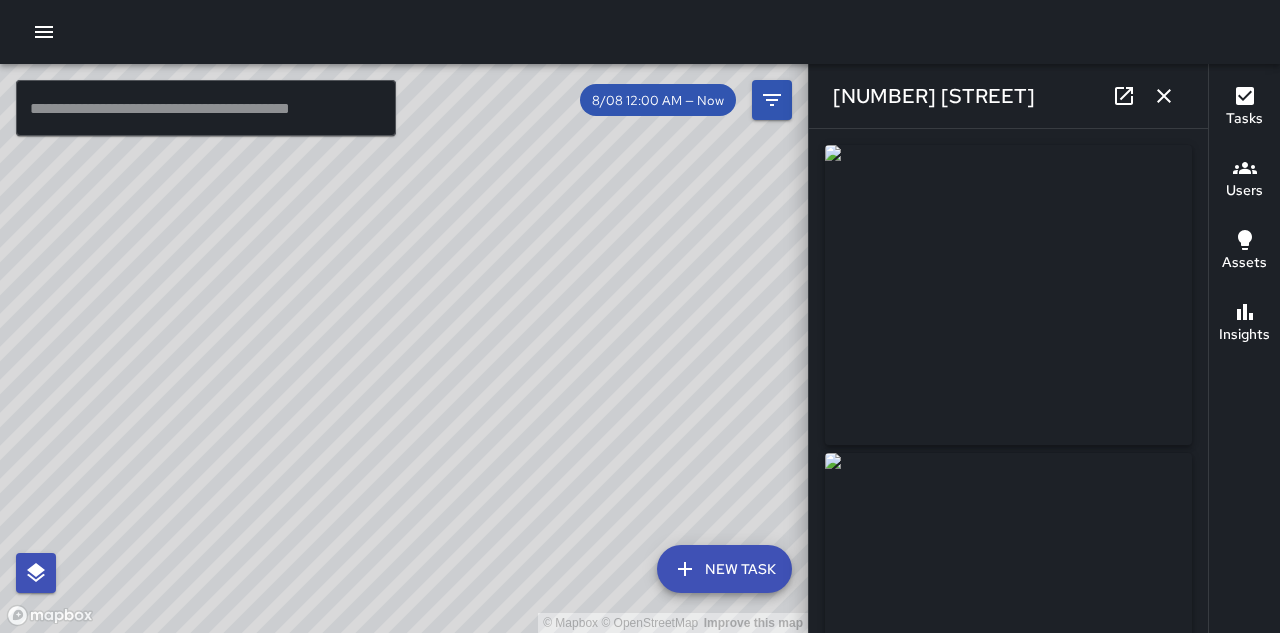 click 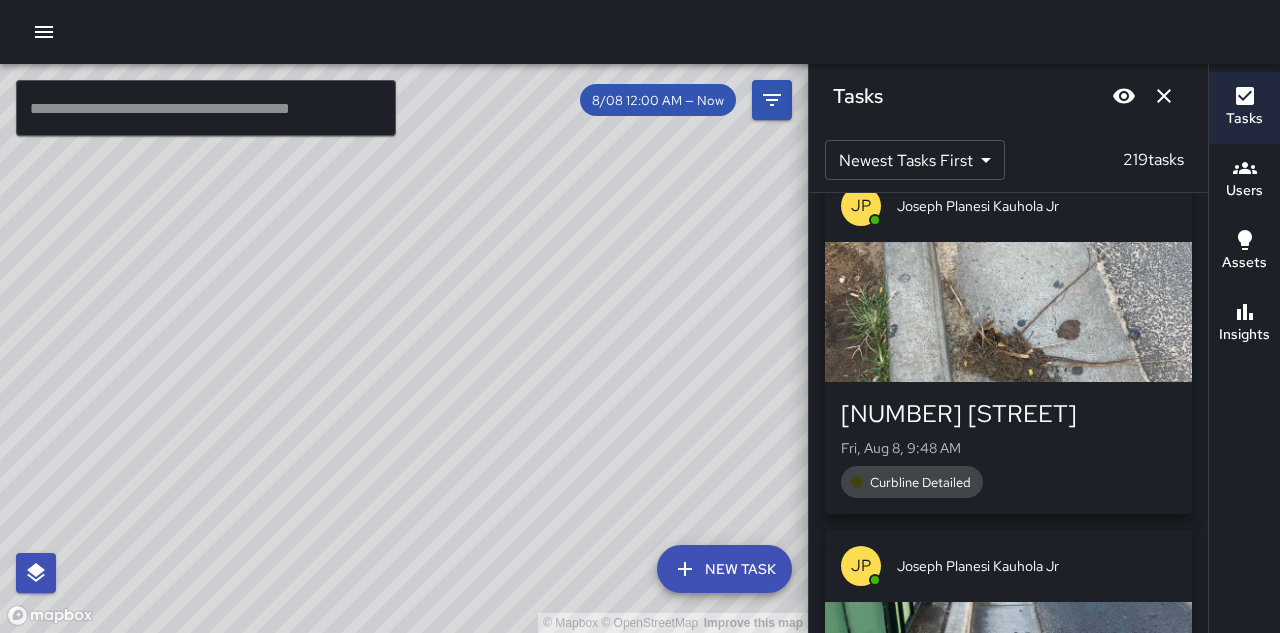 scroll, scrollTop: 0, scrollLeft: 0, axis: both 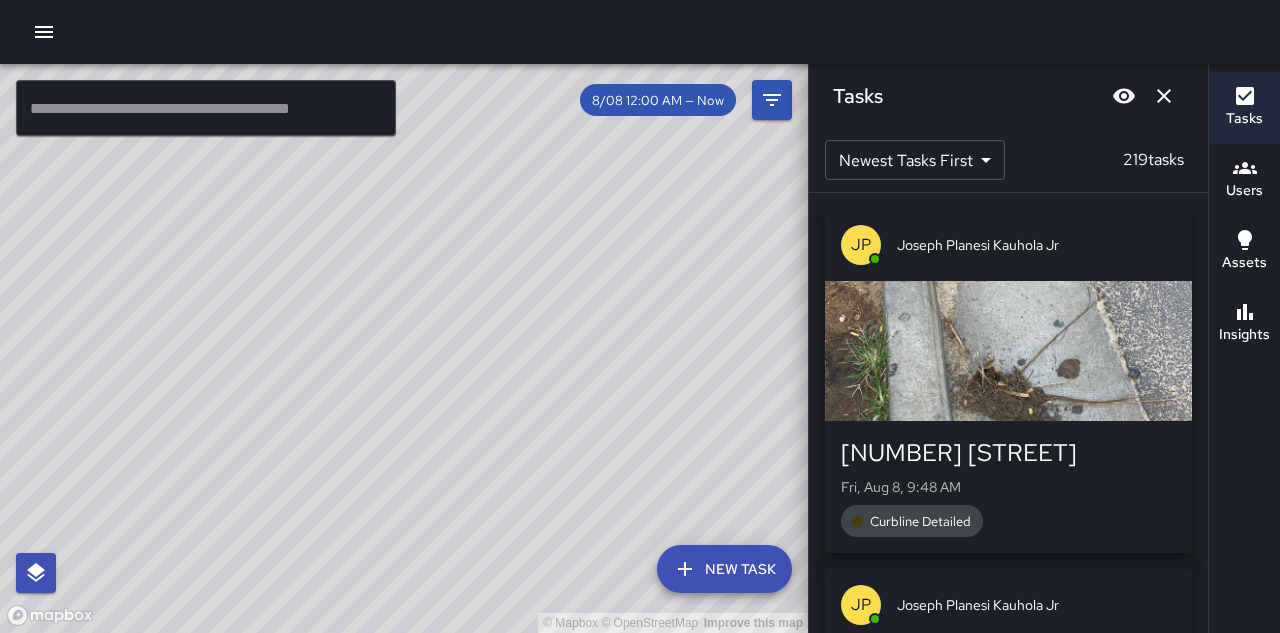click at bounding box center [1008, 351] 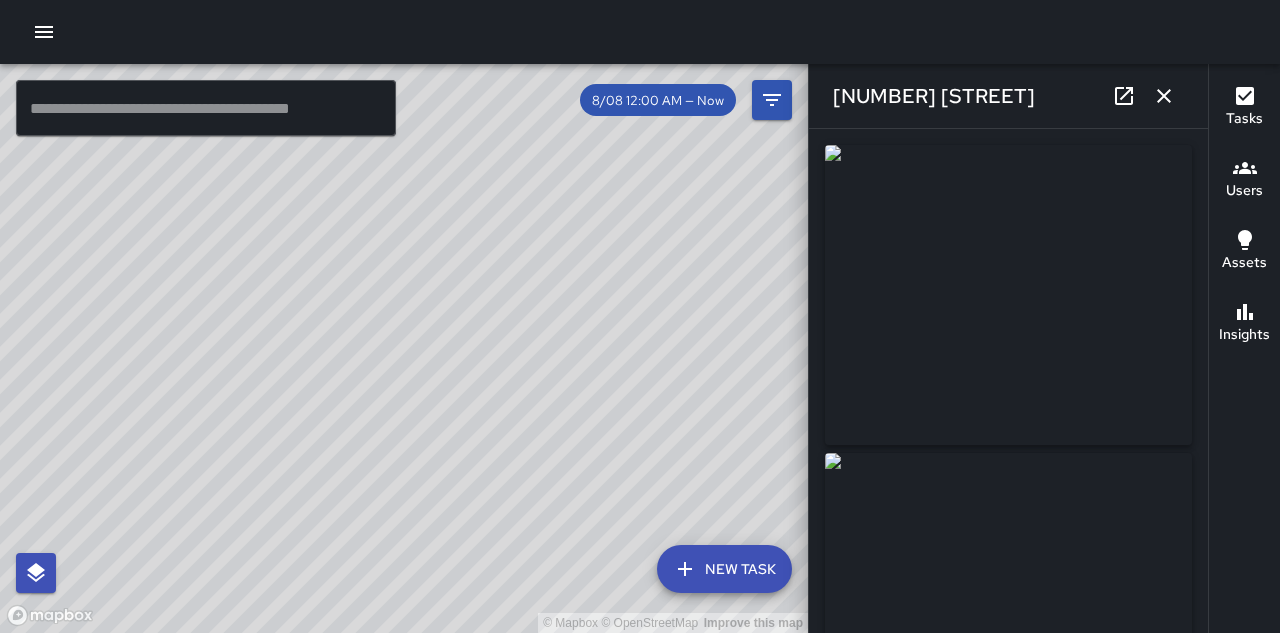 type on "**********" 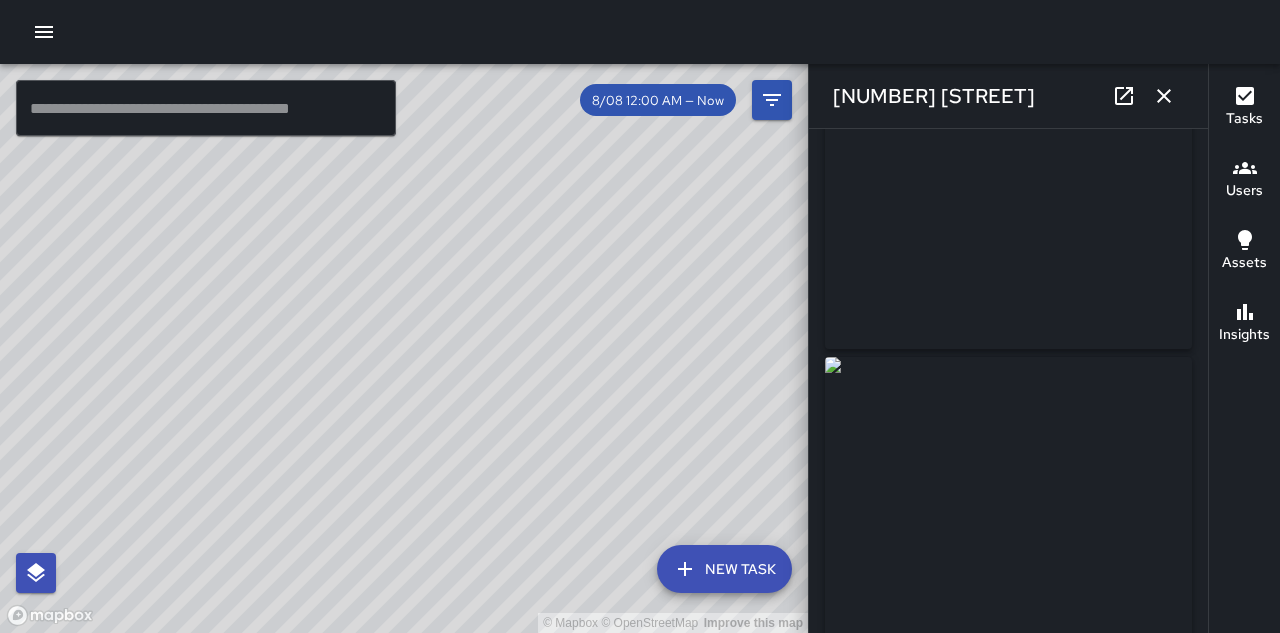scroll, scrollTop: 0, scrollLeft: 0, axis: both 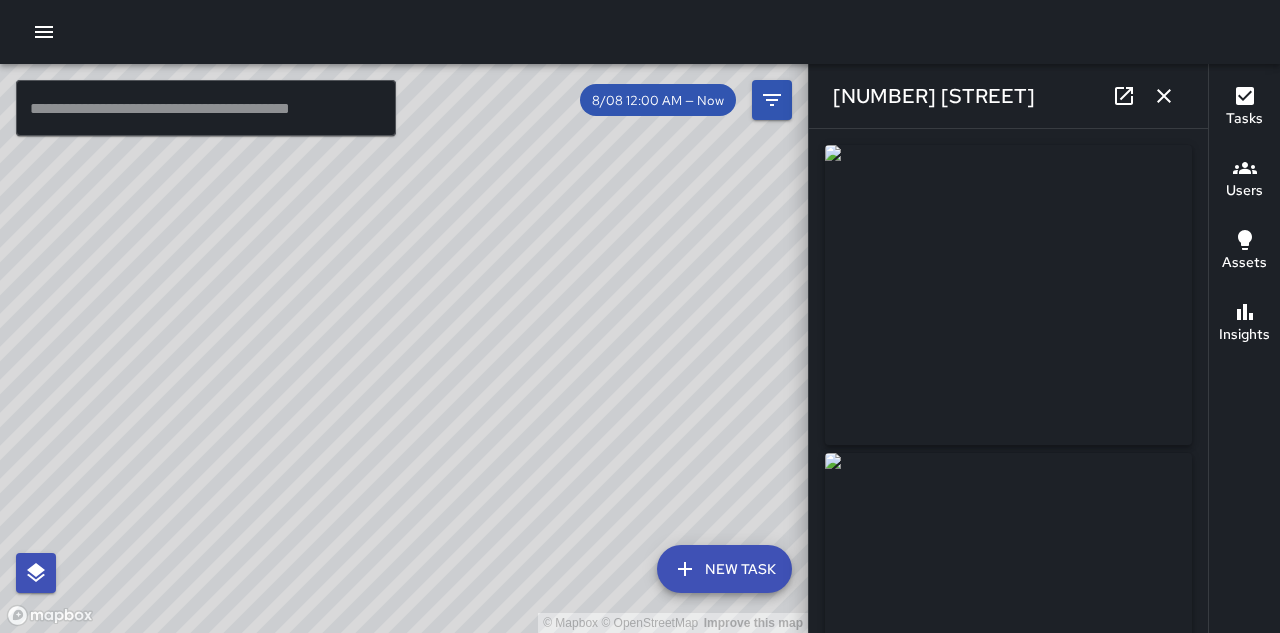 click 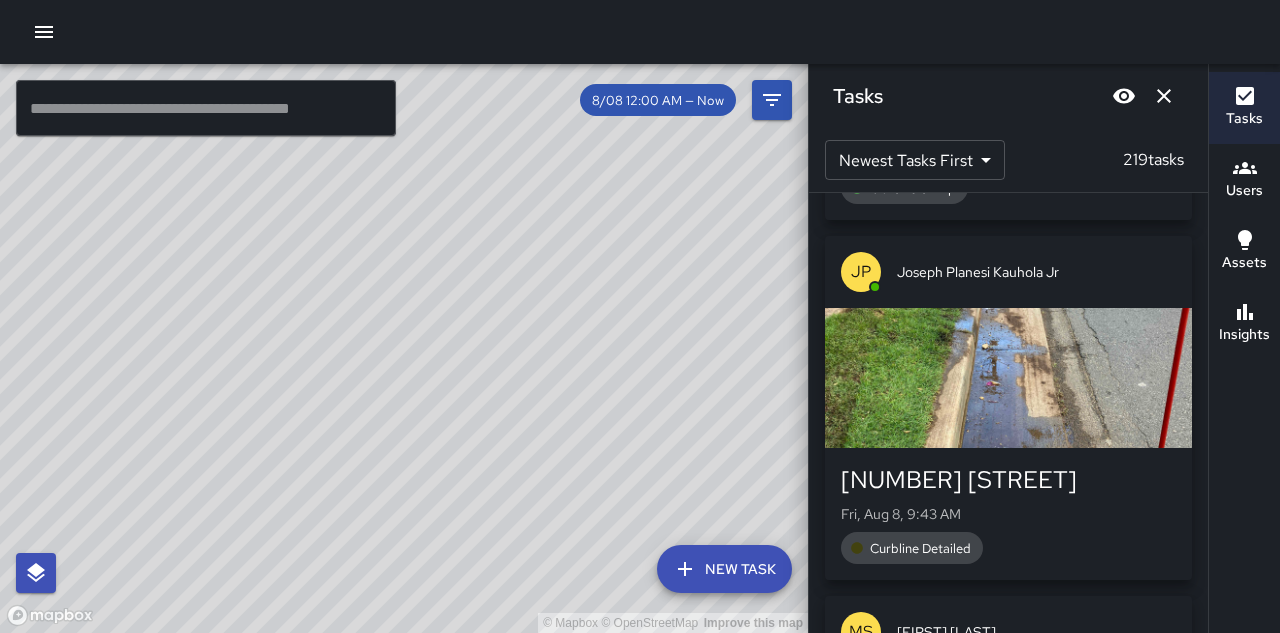 scroll, scrollTop: 2000, scrollLeft: 0, axis: vertical 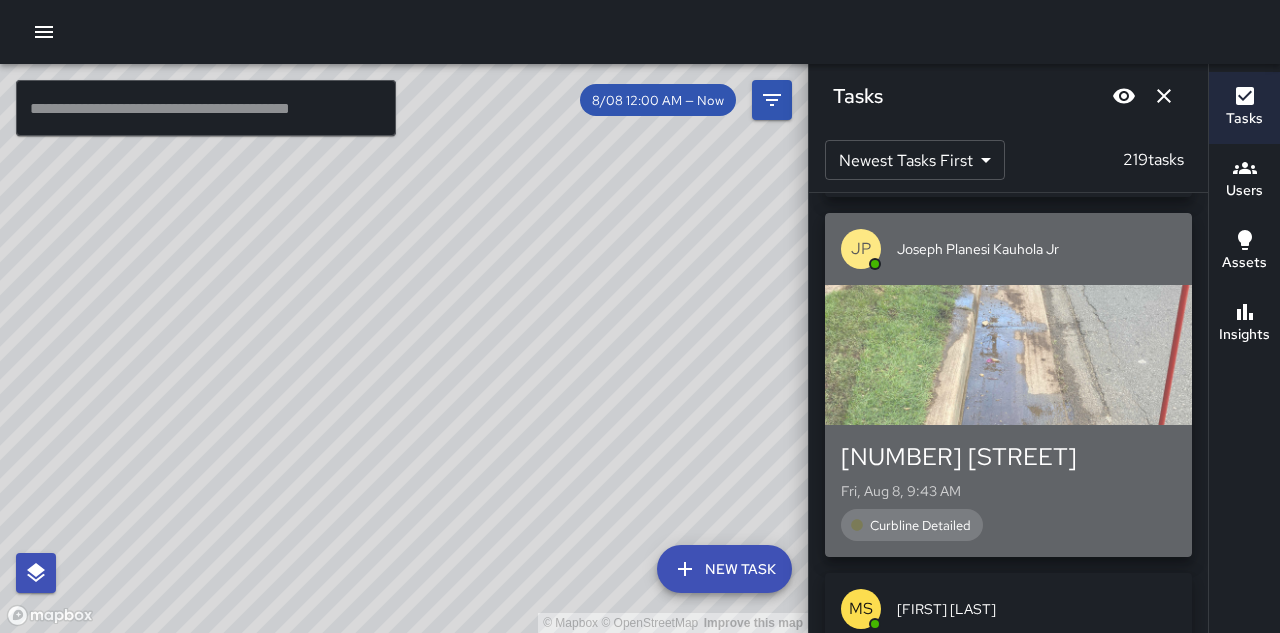 click at bounding box center [1008, 355] 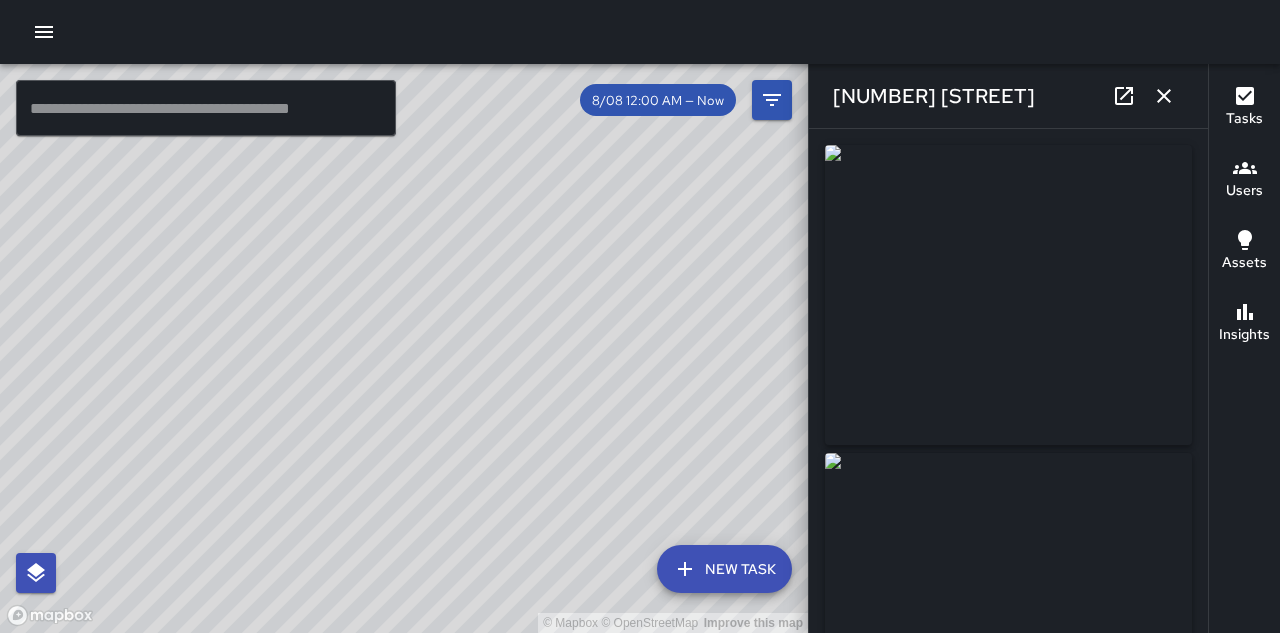 type on "**********" 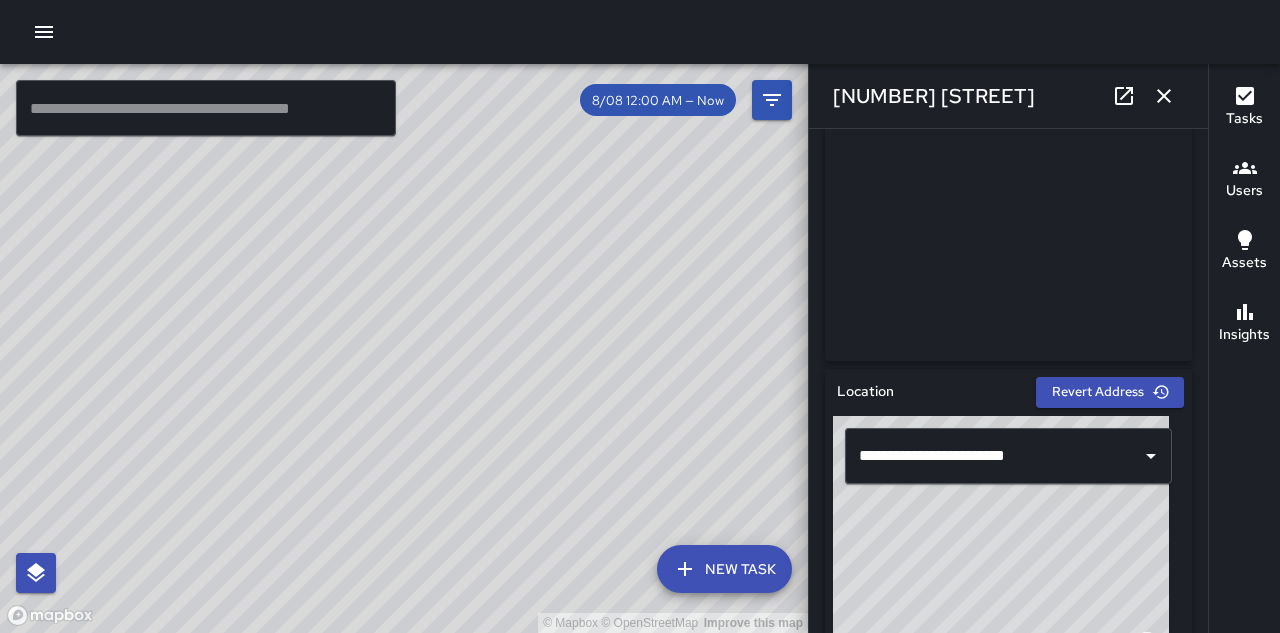 scroll, scrollTop: 400, scrollLeft: 0, axis: vertical 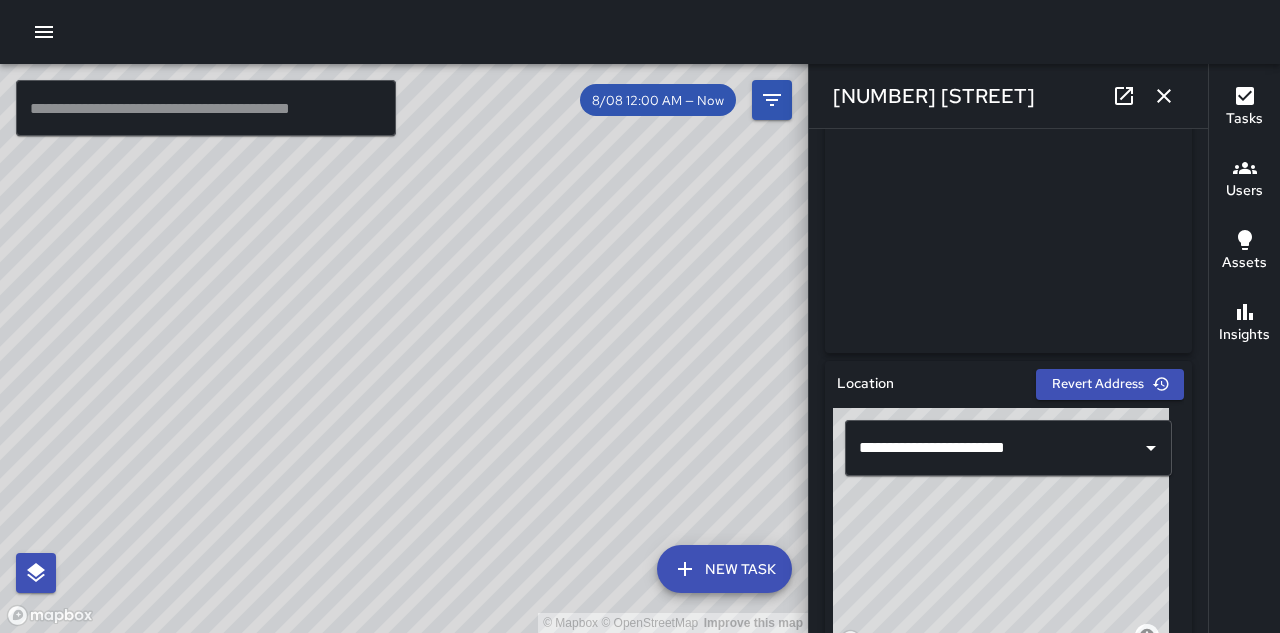 click 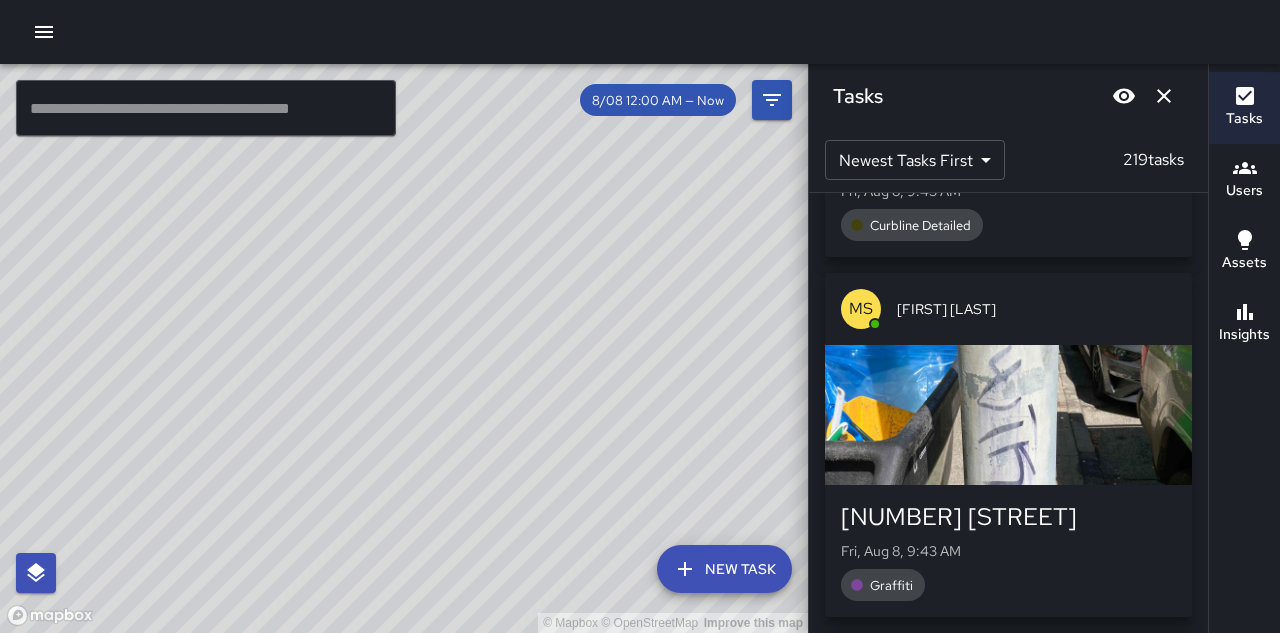 scroll, scrollTop: 2500, scrollLeft: 0, axis: vertical 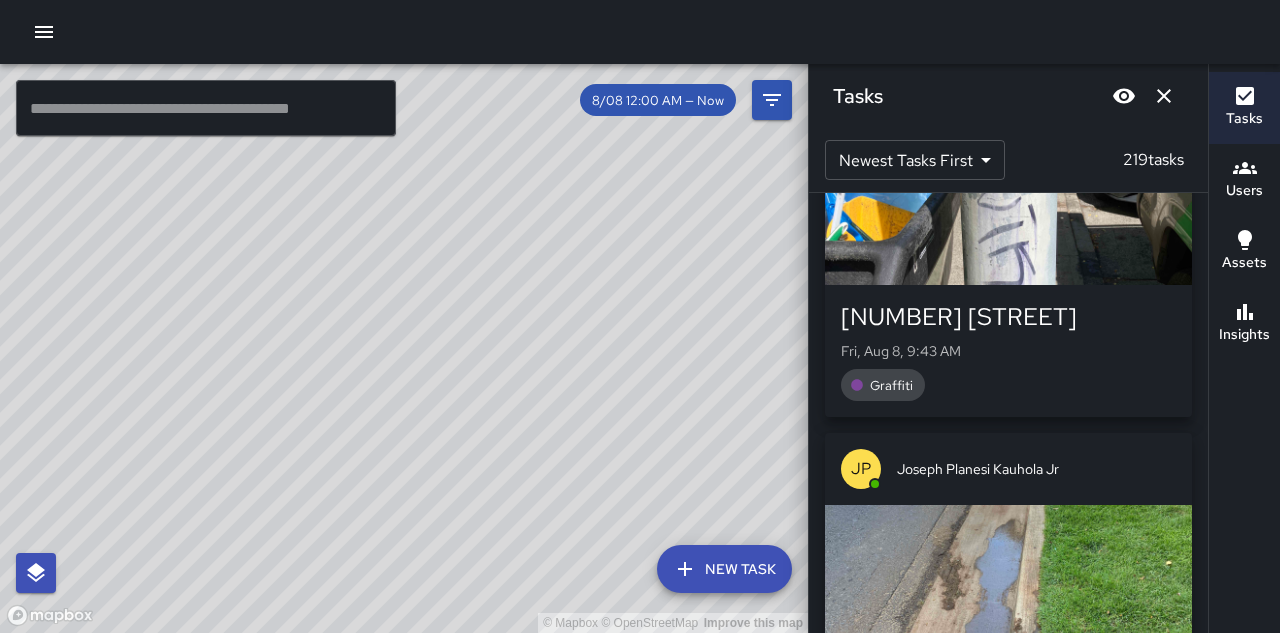 click at bounding box center (1008, 215) 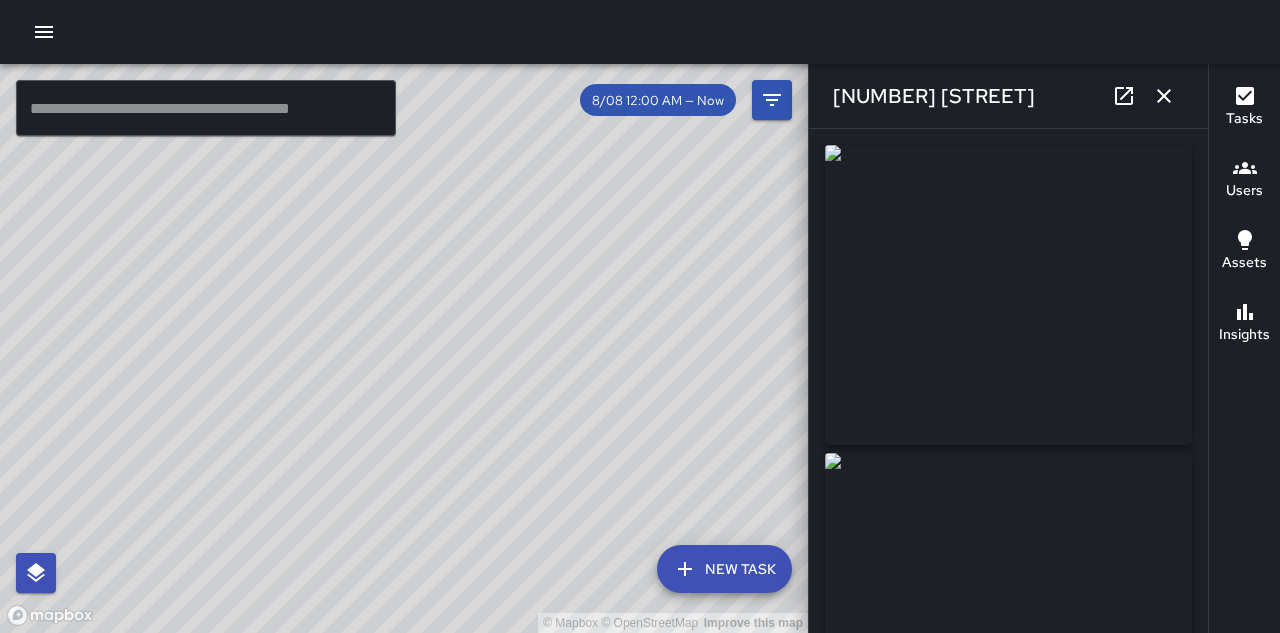 type on "**********" 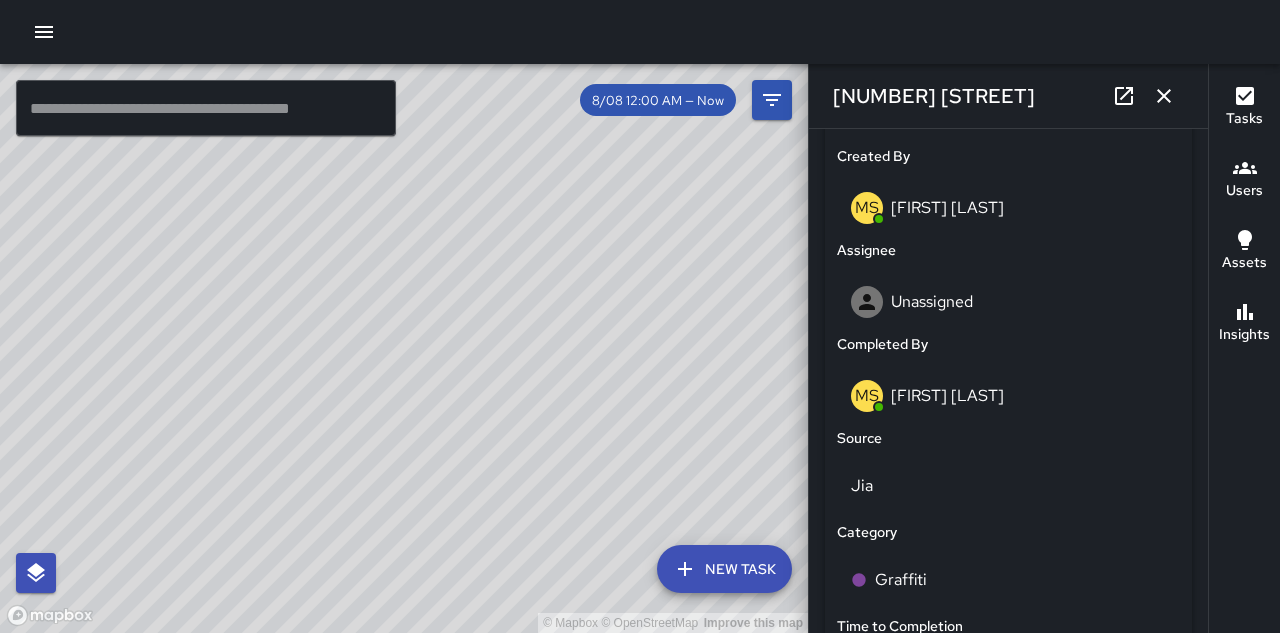 scroll, scrollTop: 934, scrollLeft: 0, axis: vertical 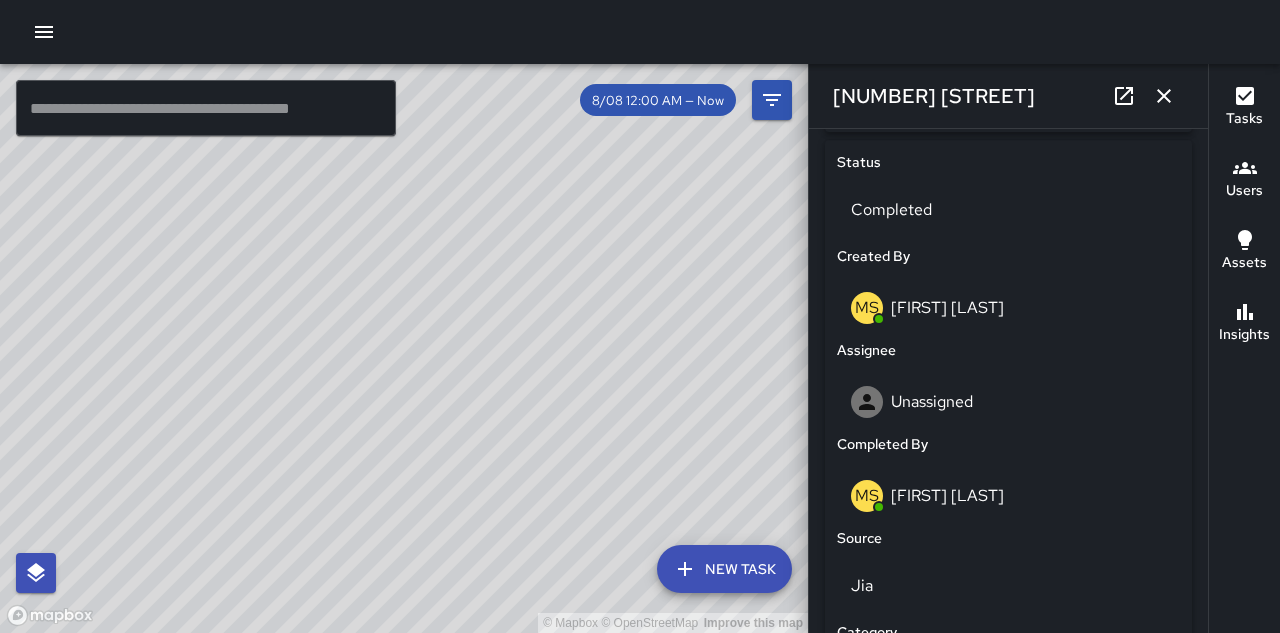 click 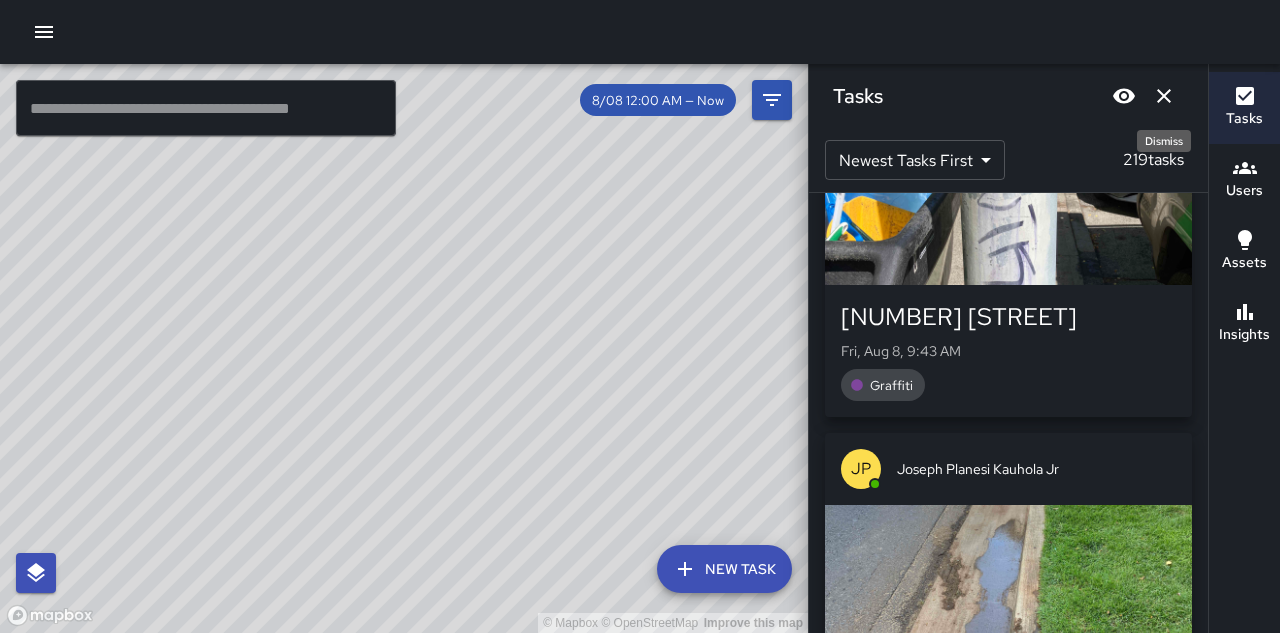 click 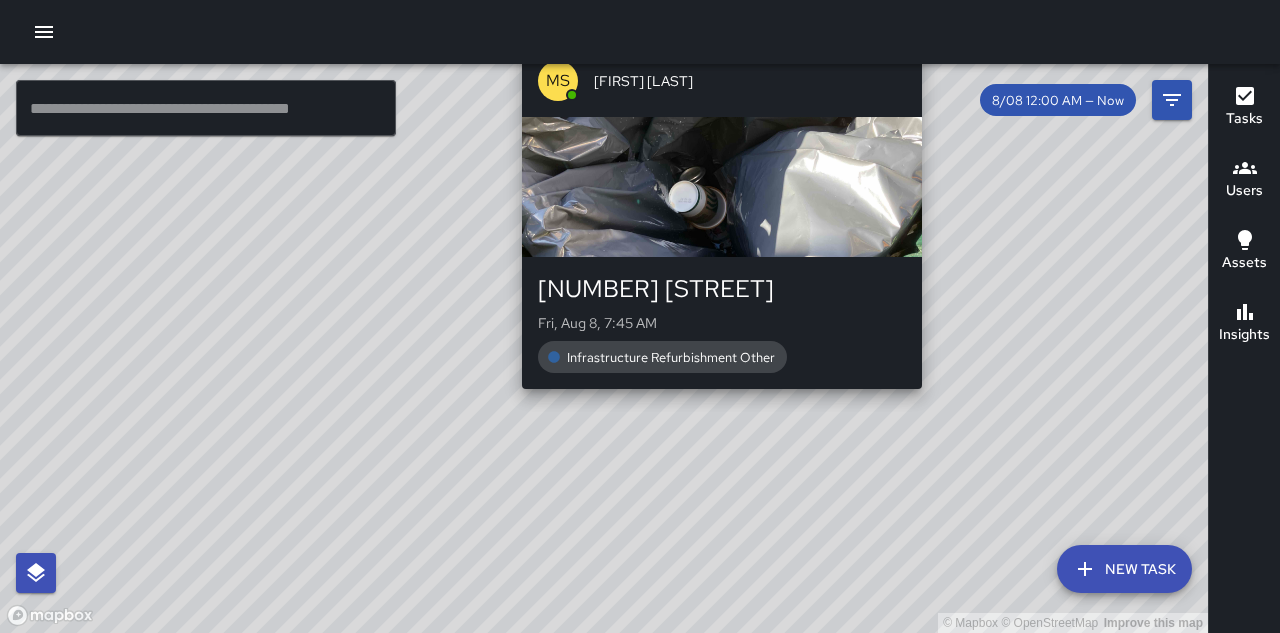 click on "© Mapbox   © OpenStreetMap   Improve this map MS Micheal Snider 1850 Ala Moana Boulevard Fri, Aug 8, 7:45 AM Infrastructure Refurbishment Other" at bounding box center [604, 348] 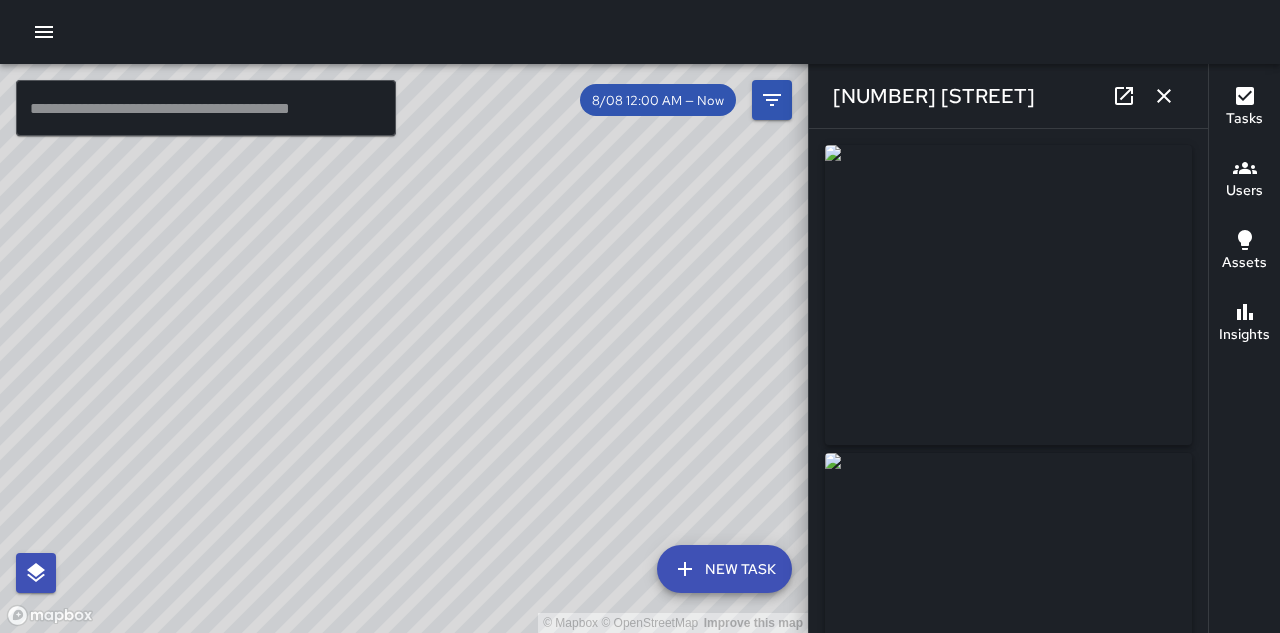 type on "**********" 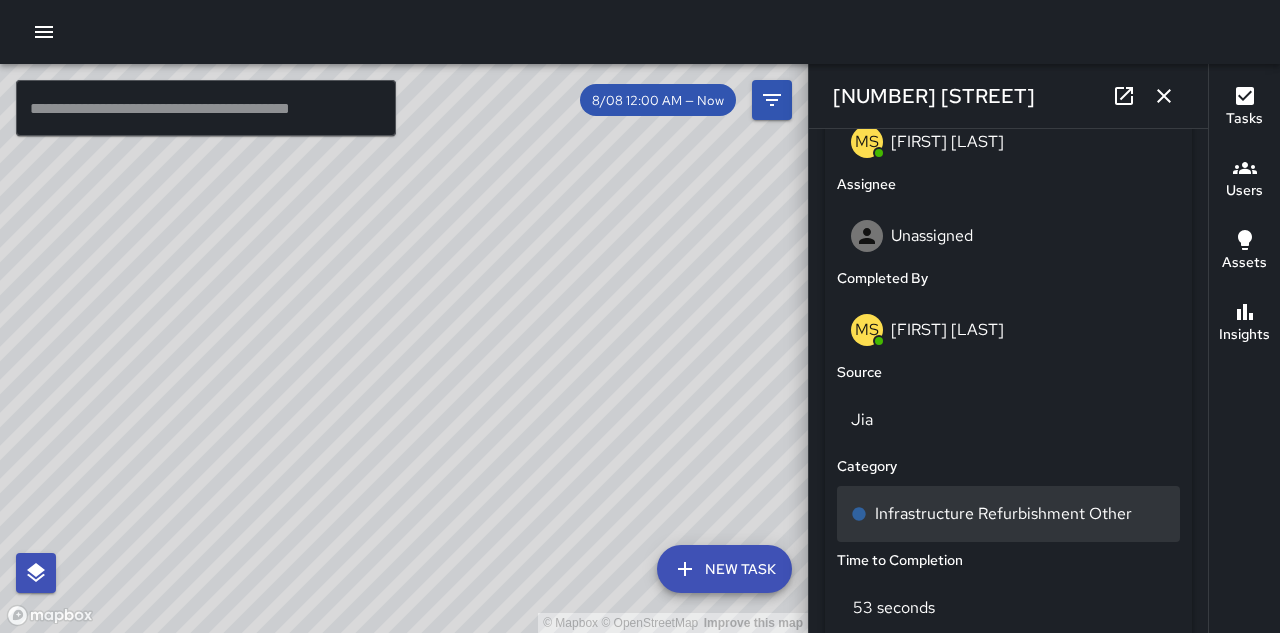 scroll, scrollTop: 1200, scrollLeft: 0, axis: vertical 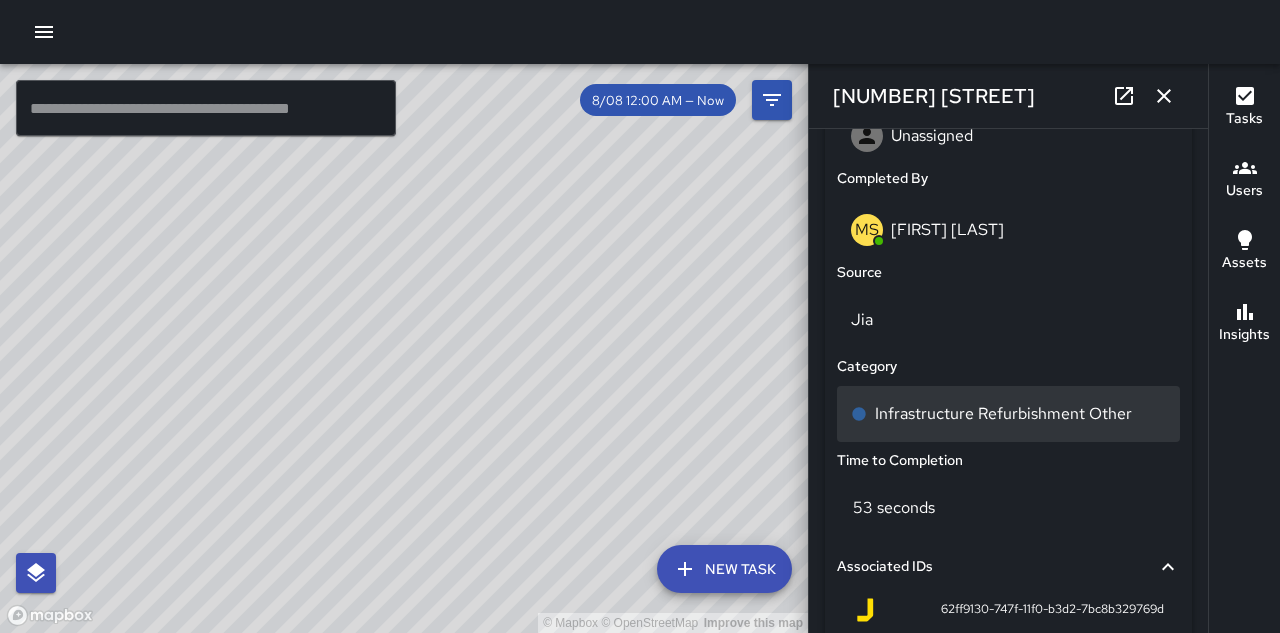 click on "Infrastructure Refurbishment Other" at bounding box center [1008, 414] 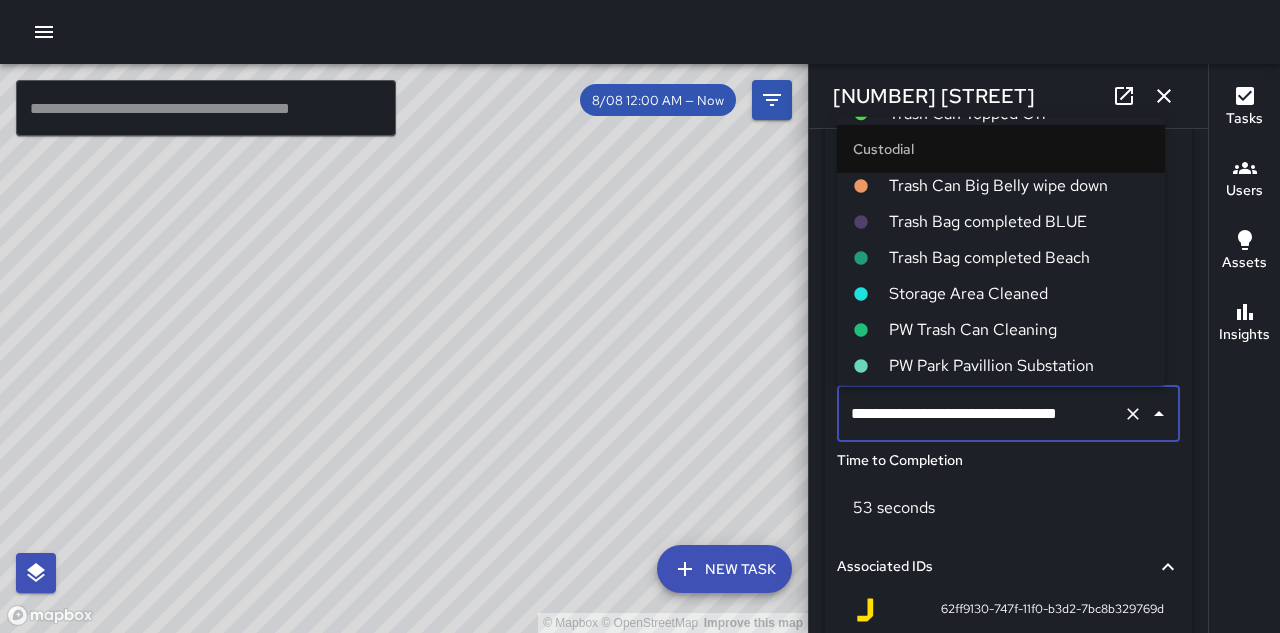 scroll, scrollTop: 831, scrollLeft: 0, axis: vertical 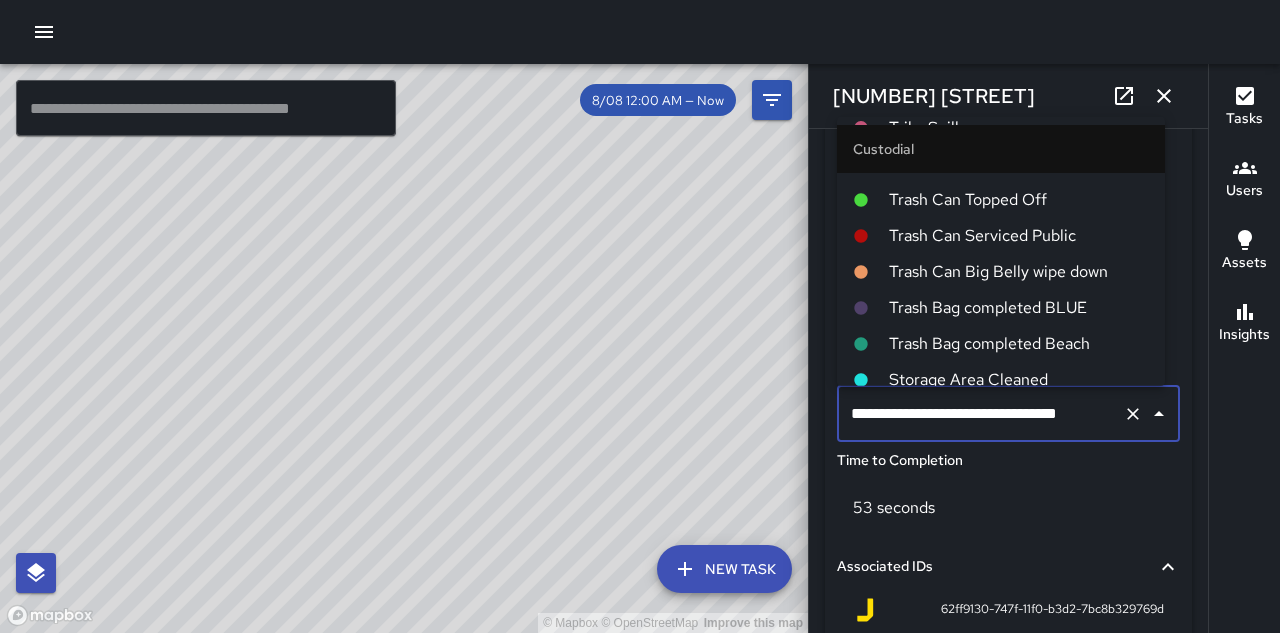 click on "Trash Can Topped Off" at bounding box center [1019, 199] 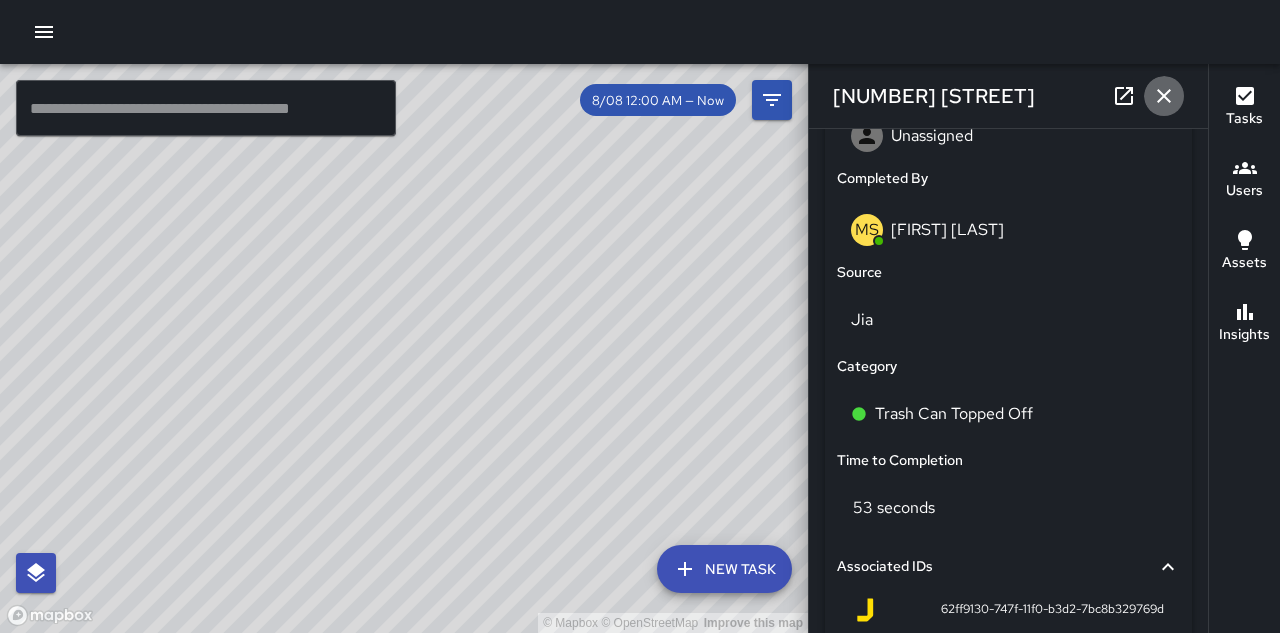 click 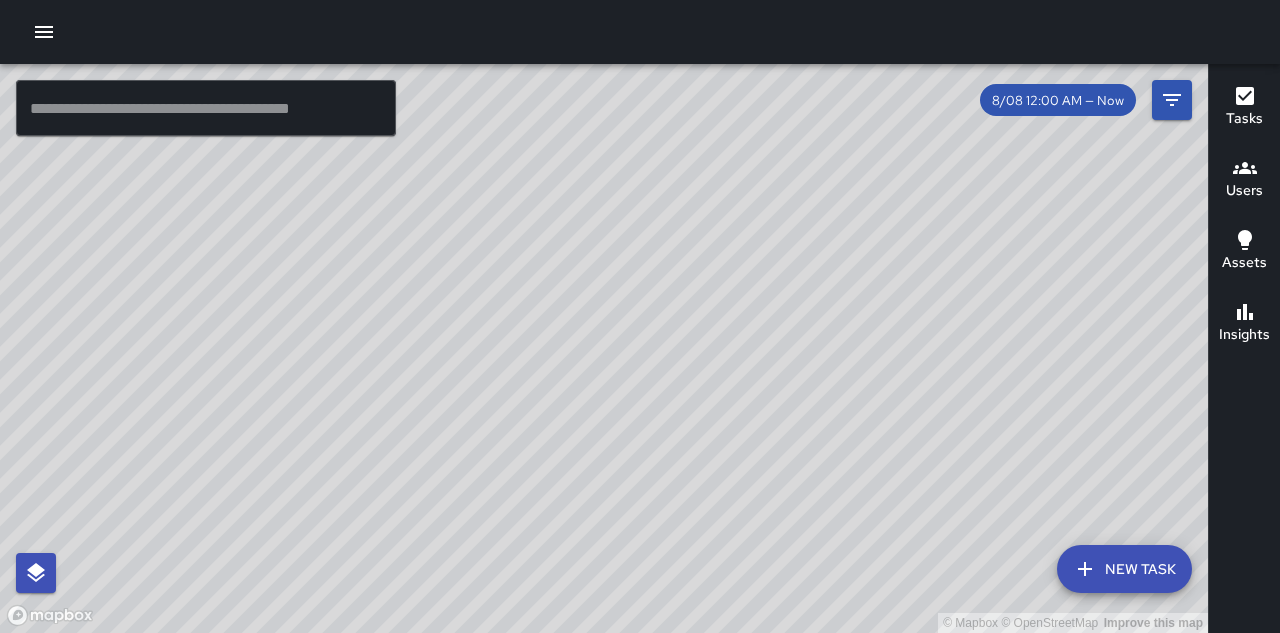 drag, startPoint x: 1030, startPoint y: 387, endPoint x: 831, endPoint y: 409, distance: 200.21239 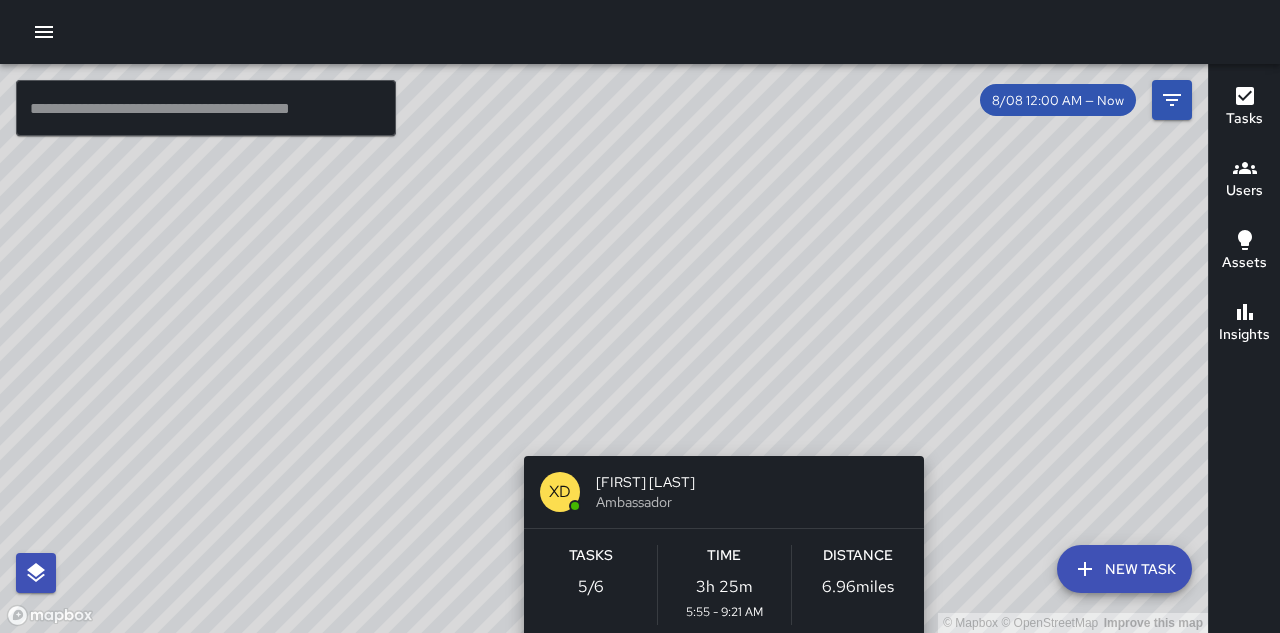 click on "© Mapbox   © OpenStreetMap   Improve this map XD Xuan Daniel Pham Ambassador Tasks 5  /  6 Time 3h 25m 5:55 - 9:21 AM Distance 6.96  miles" at bounding box center [604, 348] 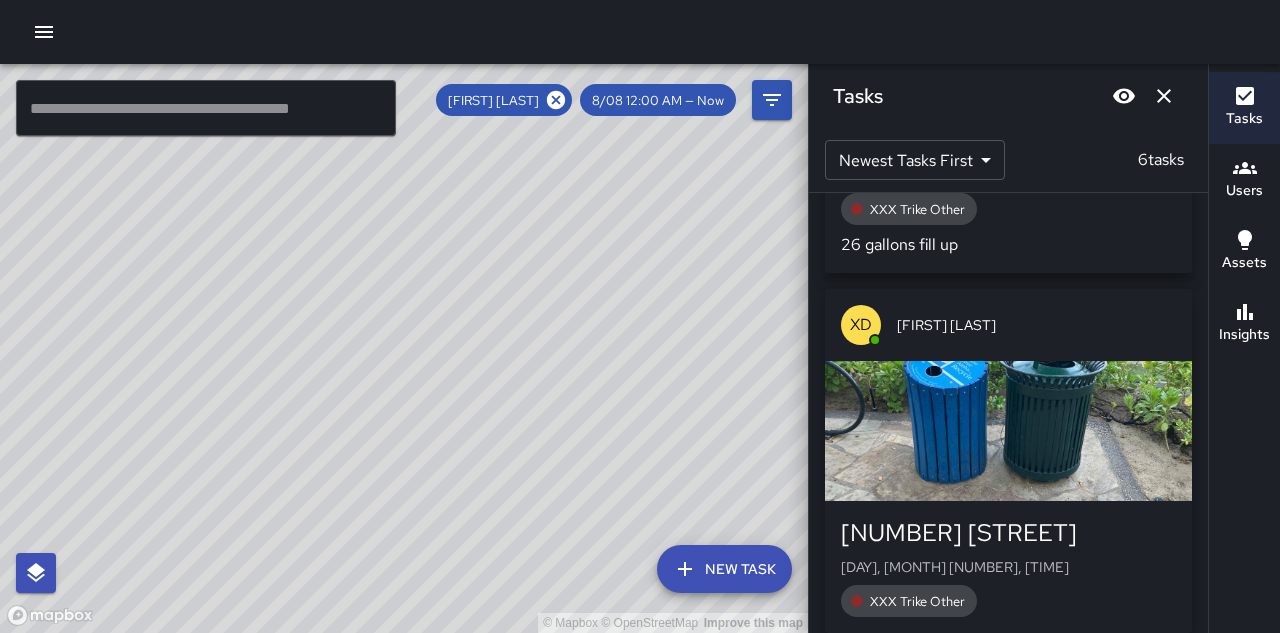 scroll, scrollTop: 1644, scrollLeft: 0, axis: vertical 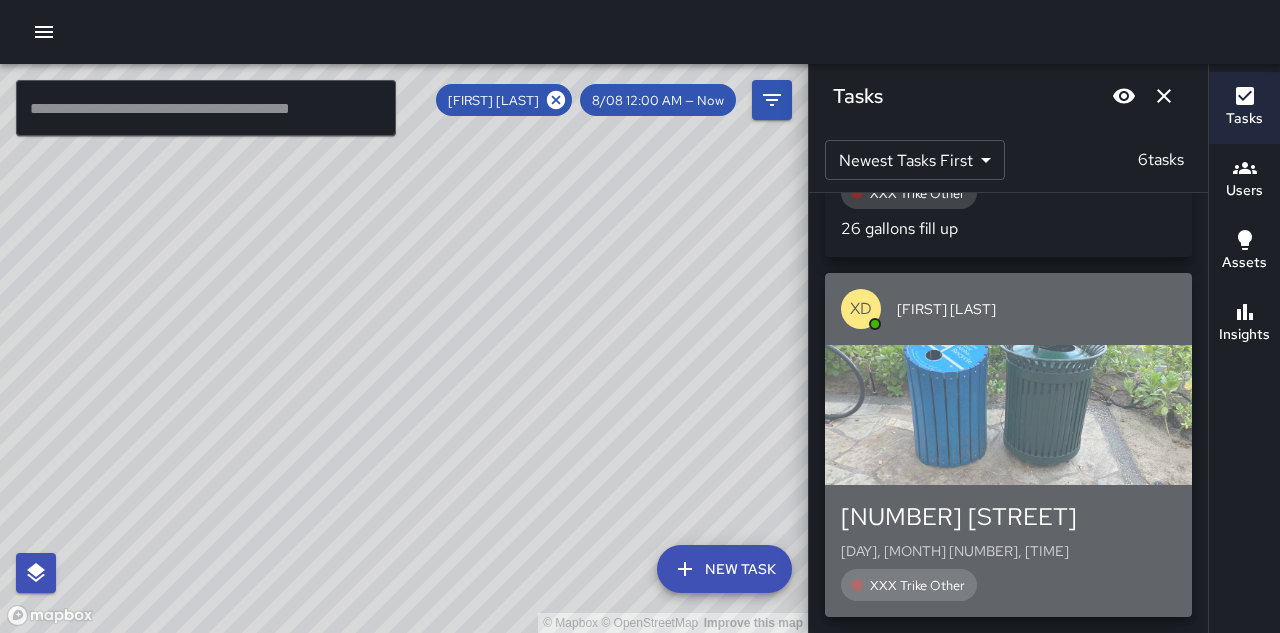 click at bounding box center [1008, 415] 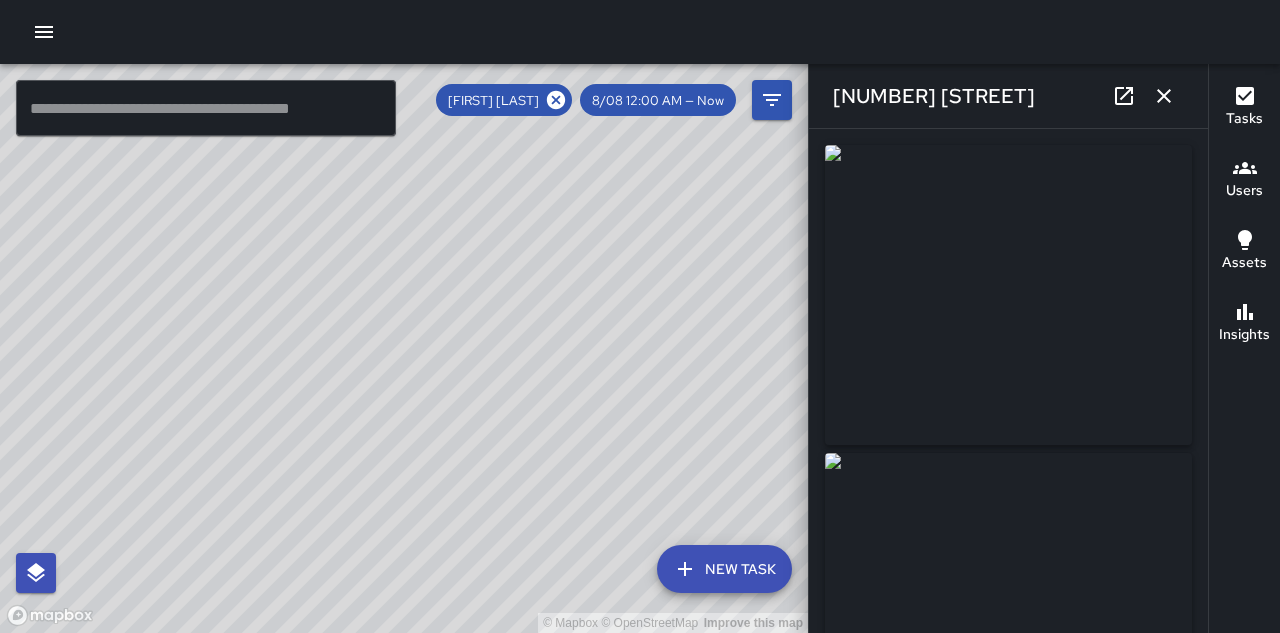 type on "**********" 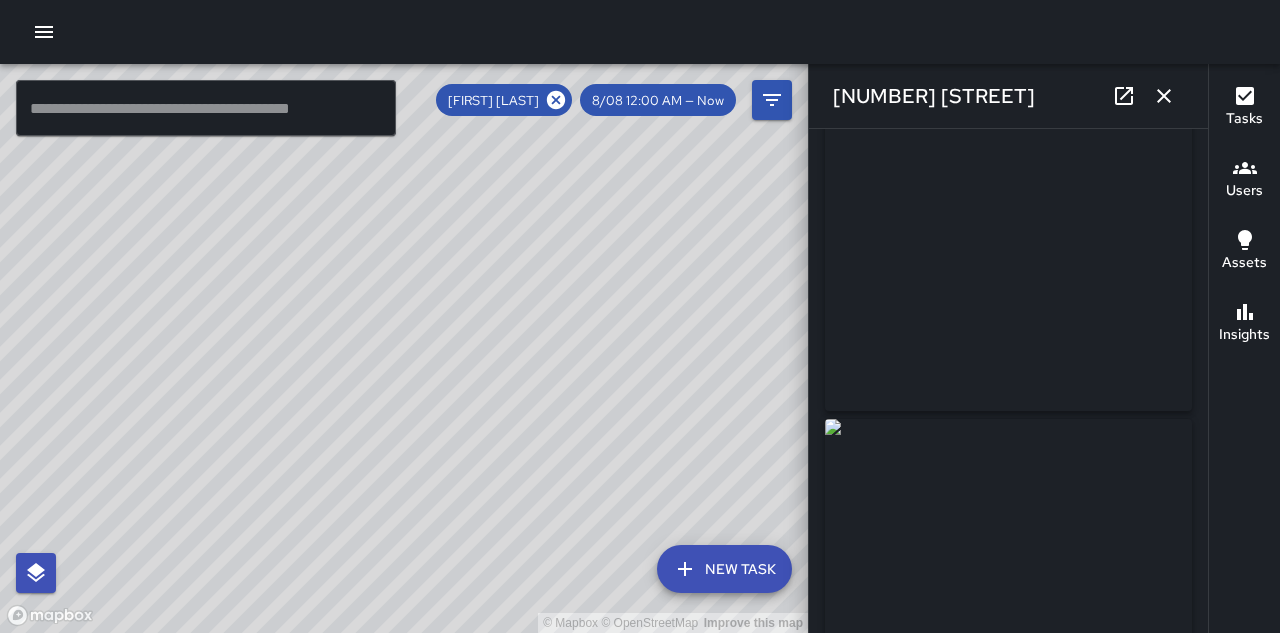 scroll, scrollTop: 0, scrollLeft: 0, axis: both 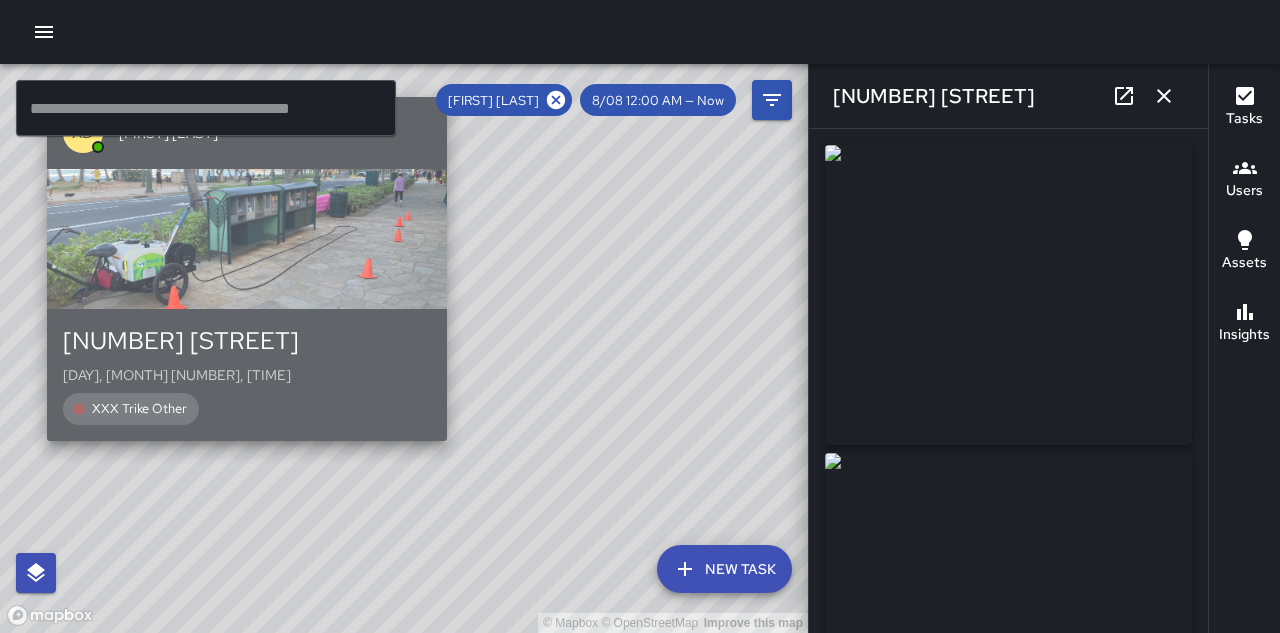 click on "2586 Kalākaua Avenue Fri, Aug 8, 7:57 AM XXX Trike Other" at bounding box center [247, 375] 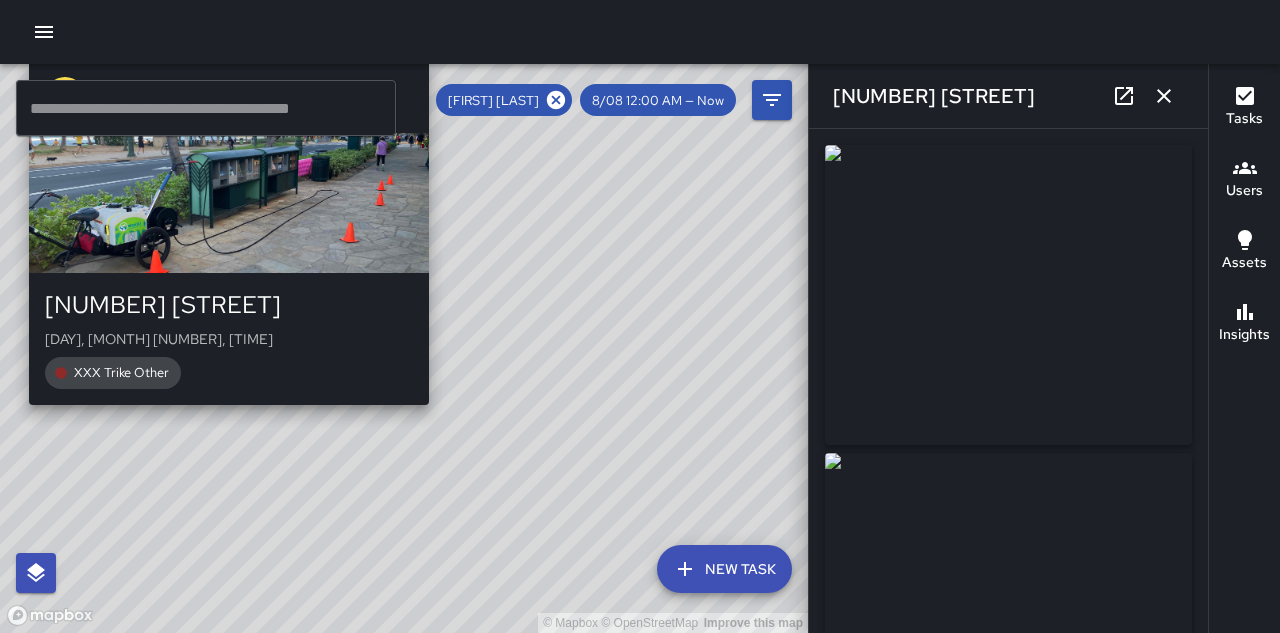 type on "**********" 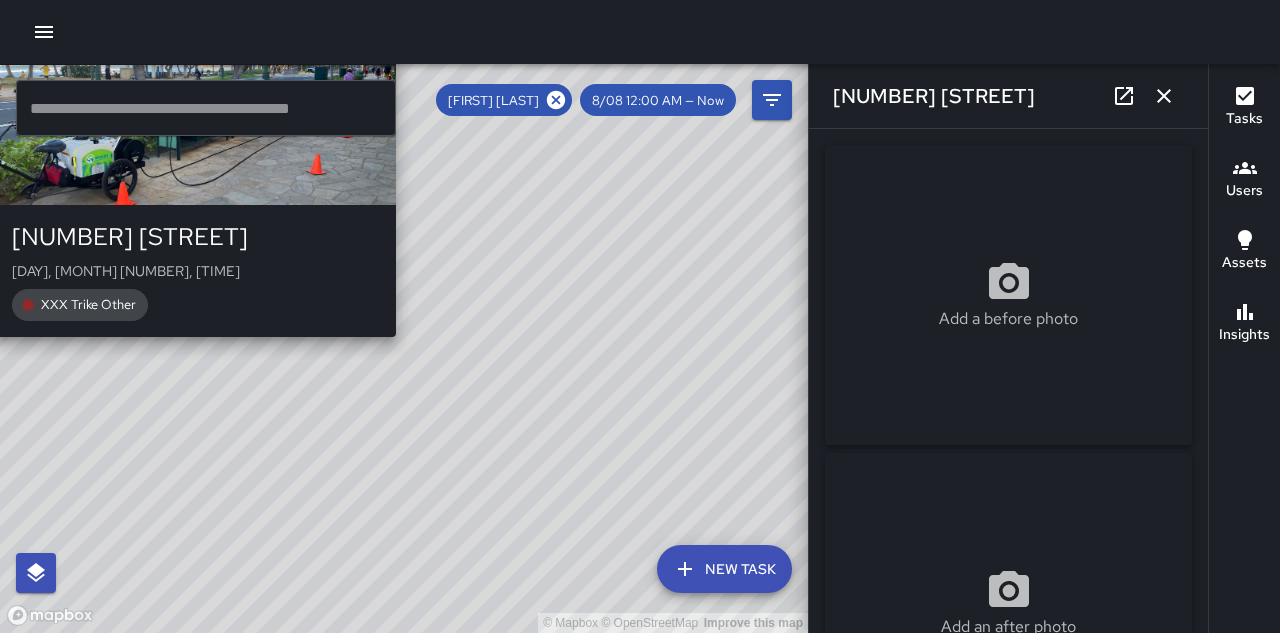 click on "© Mapbox   © OpenStreetMap   Improve this map XD Xuan Daniel Pham 2586 Kalākaua Avenue Fri, Aug 8, 7:57 AM XXX Trike Other" at bounding box center [404, 348] 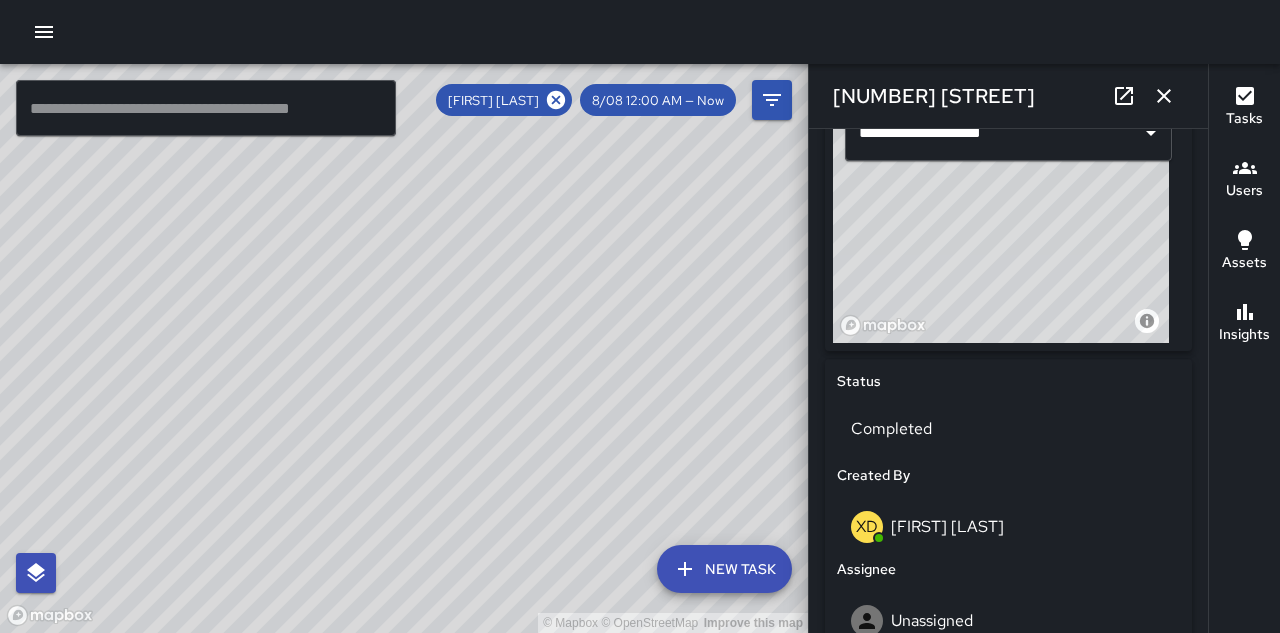 scroll, scrollTop: 800, scrollLeft: 0, axis: vertical 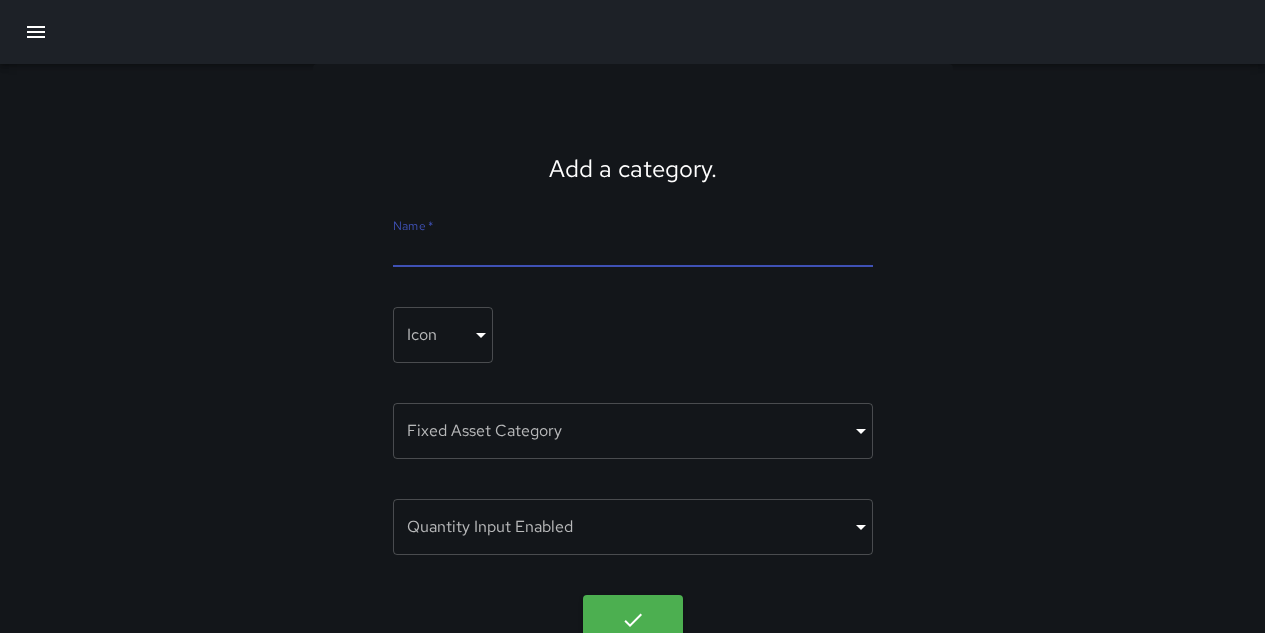 click on "Name   *" at bounding box center (633, 251) 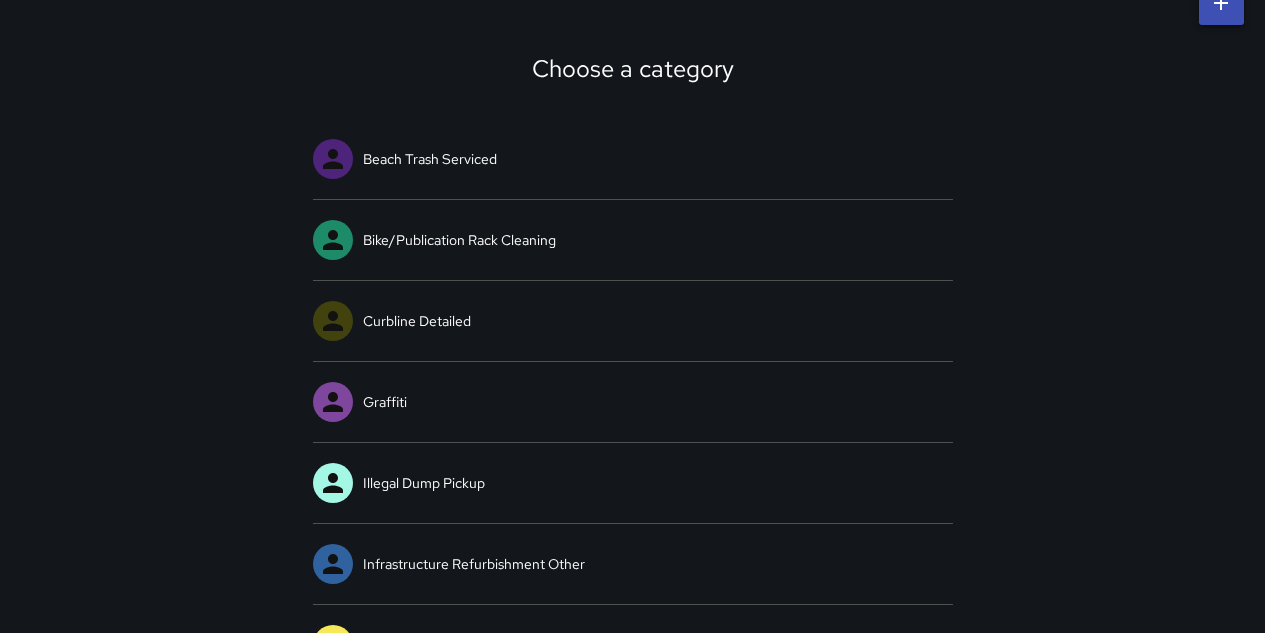 scroll, scrollTop: 0, scrollLeft: 0, axis: both 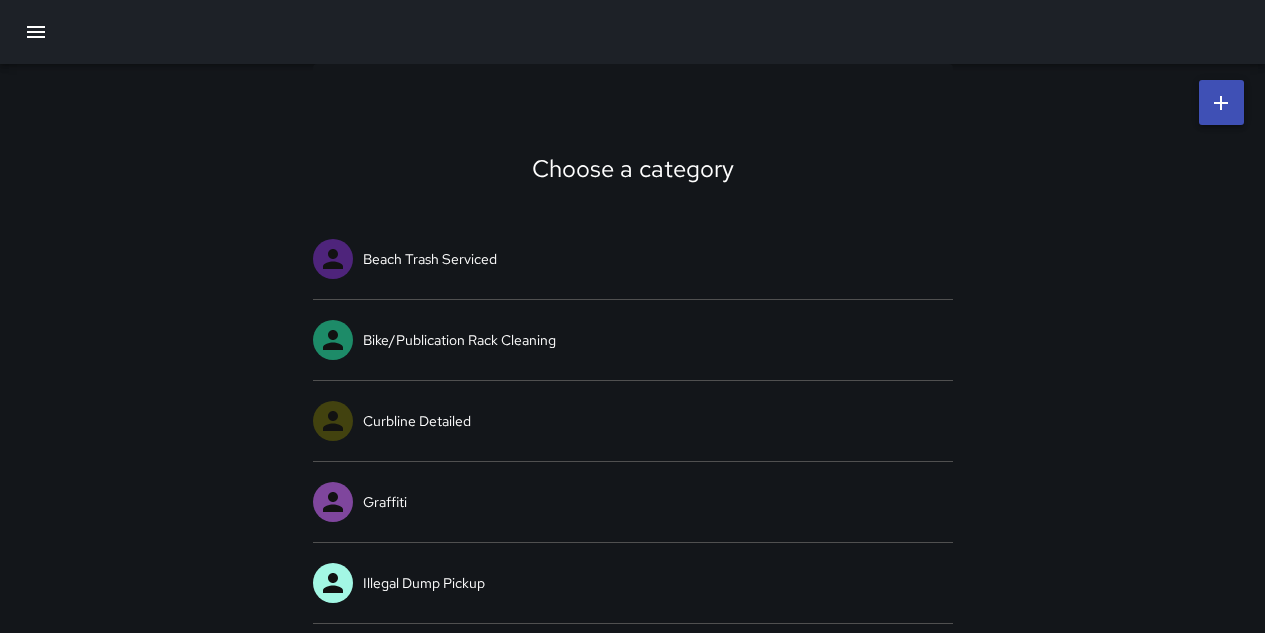click at bounding box center [1221, 102] 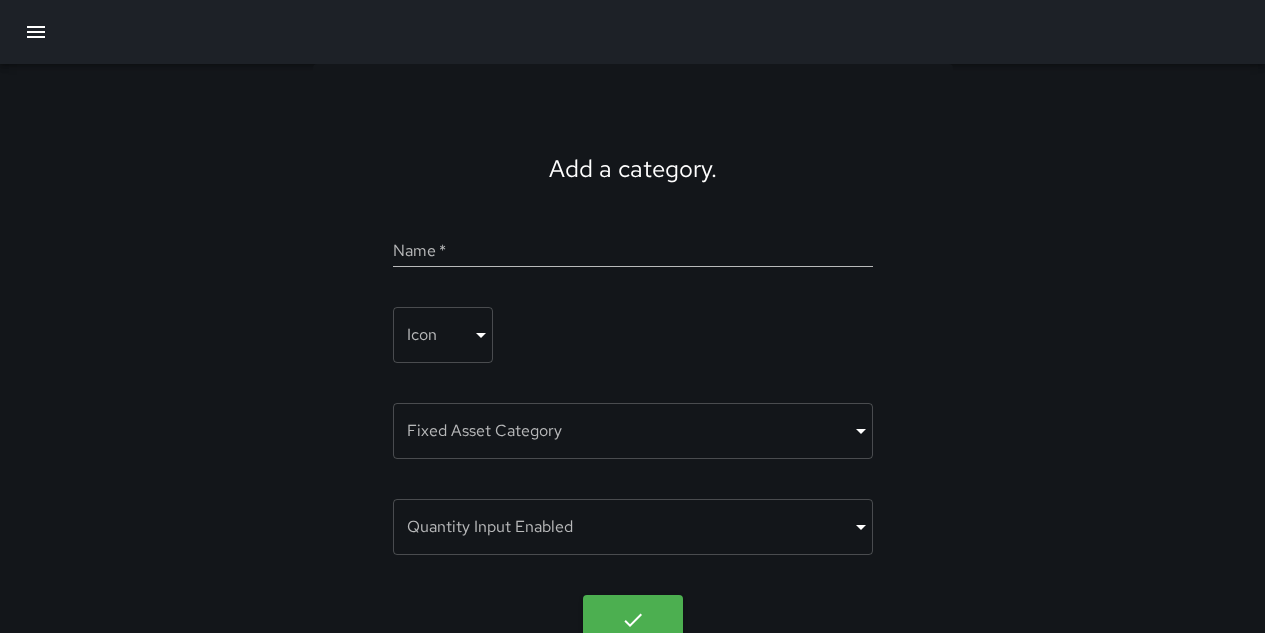 click on "Name   *" at bounding box center [633, 251] 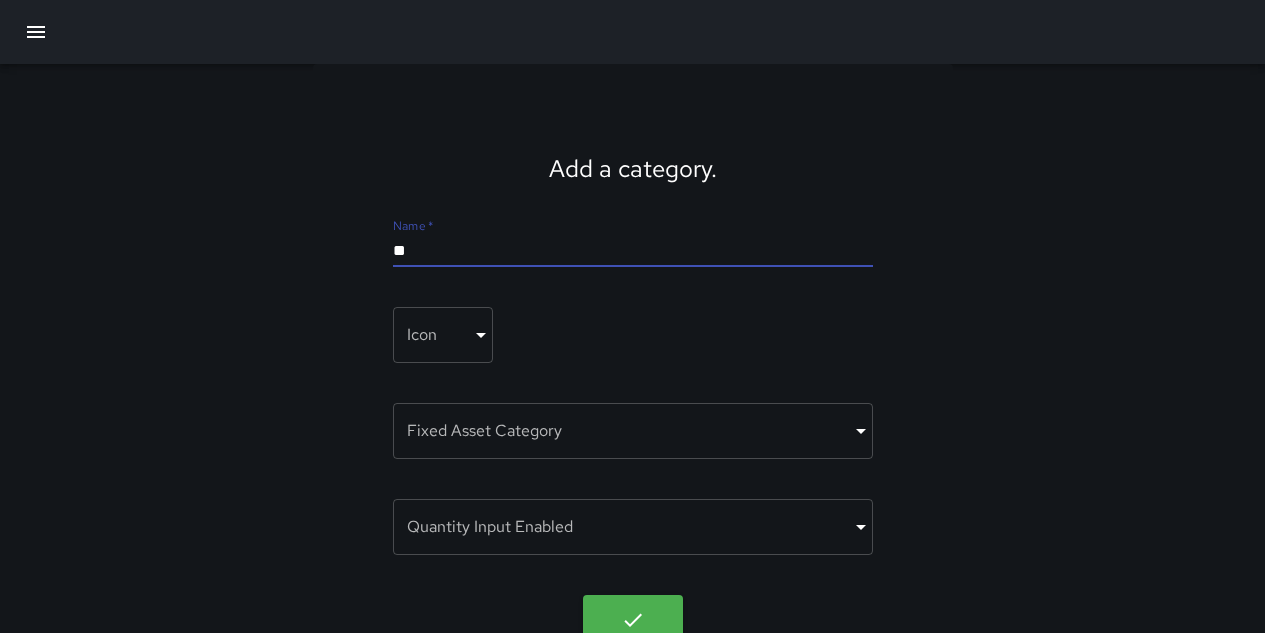 type on "*" 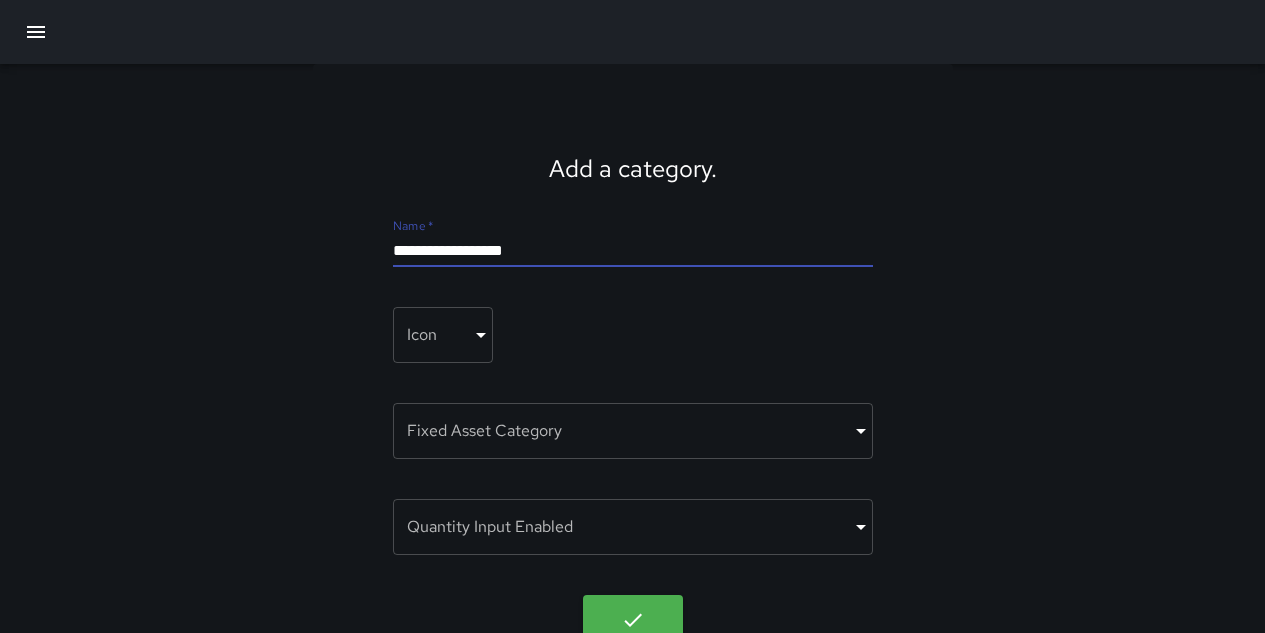 type on "**********" 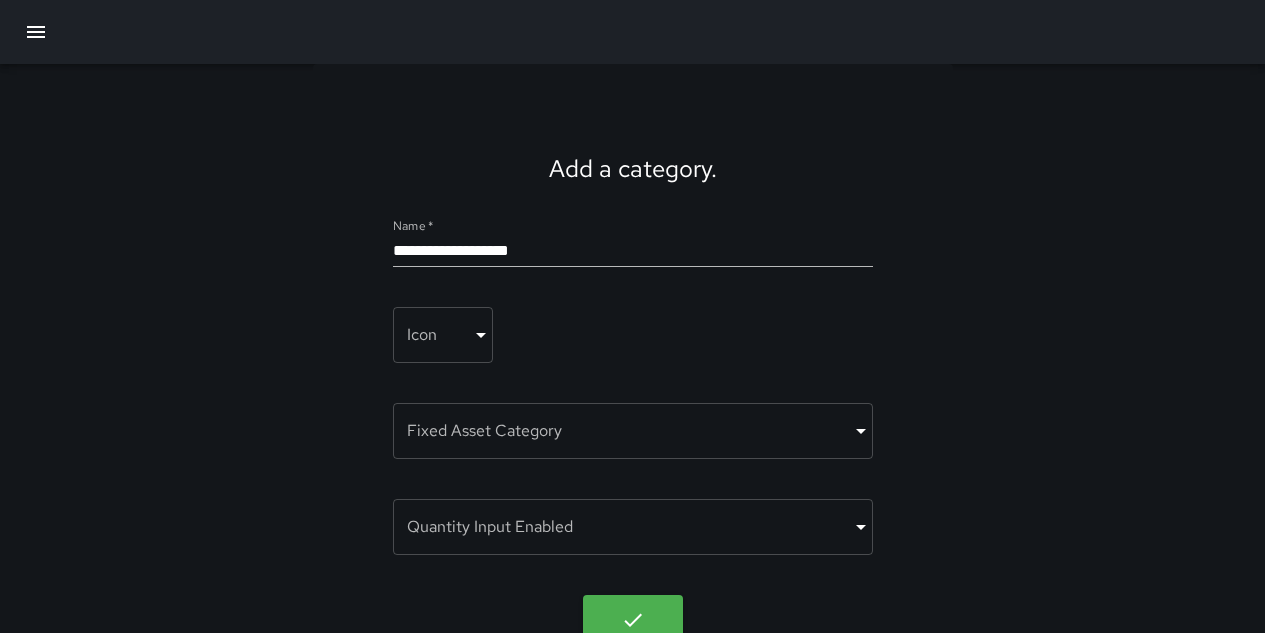 click on "**********" at bounding box center (632, 335) 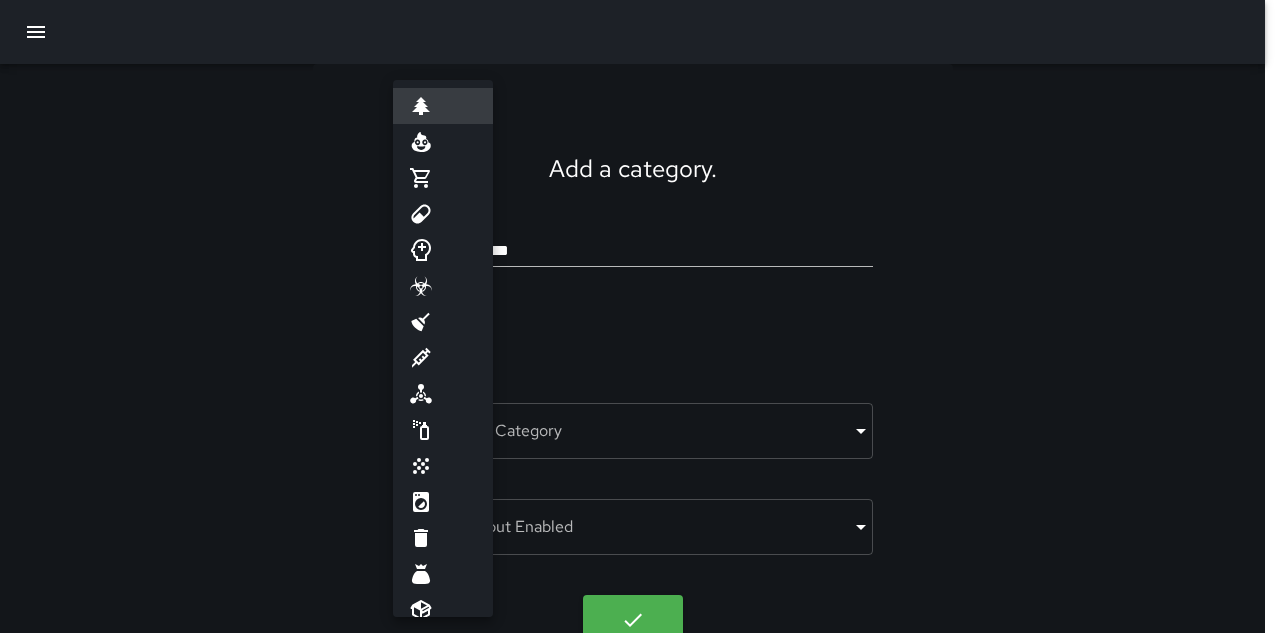 click 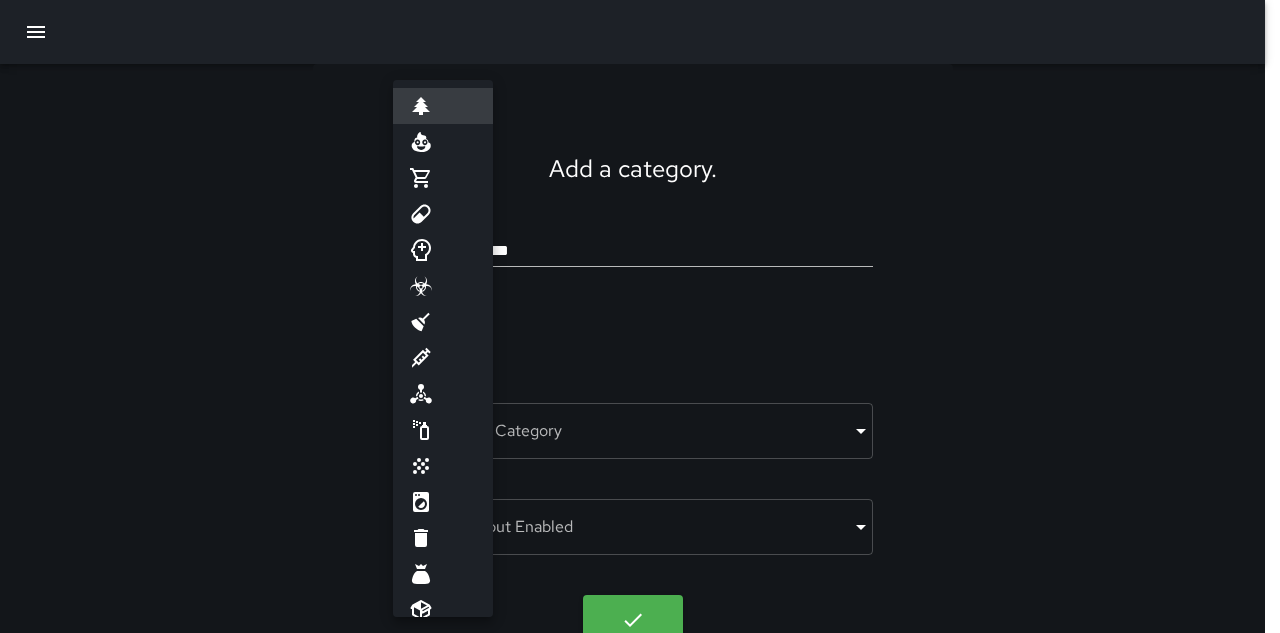 type on "*****" 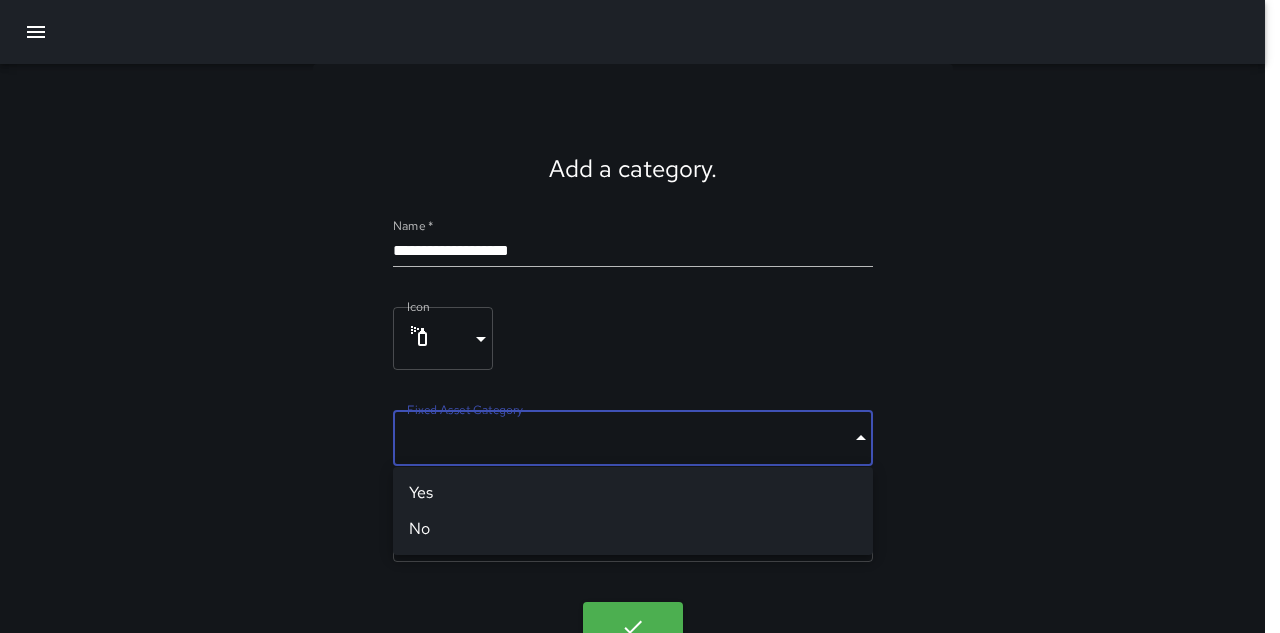 click on "**********" at bounding box center [640, 338] 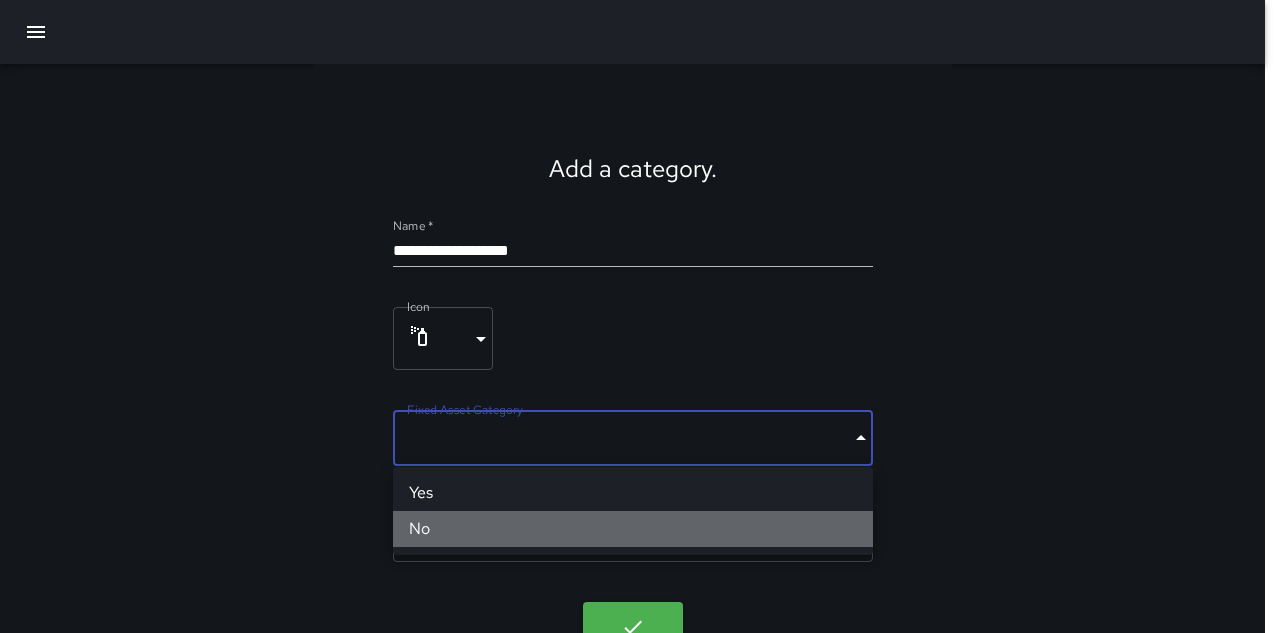 click on "No" at bounding box center [633, 529] 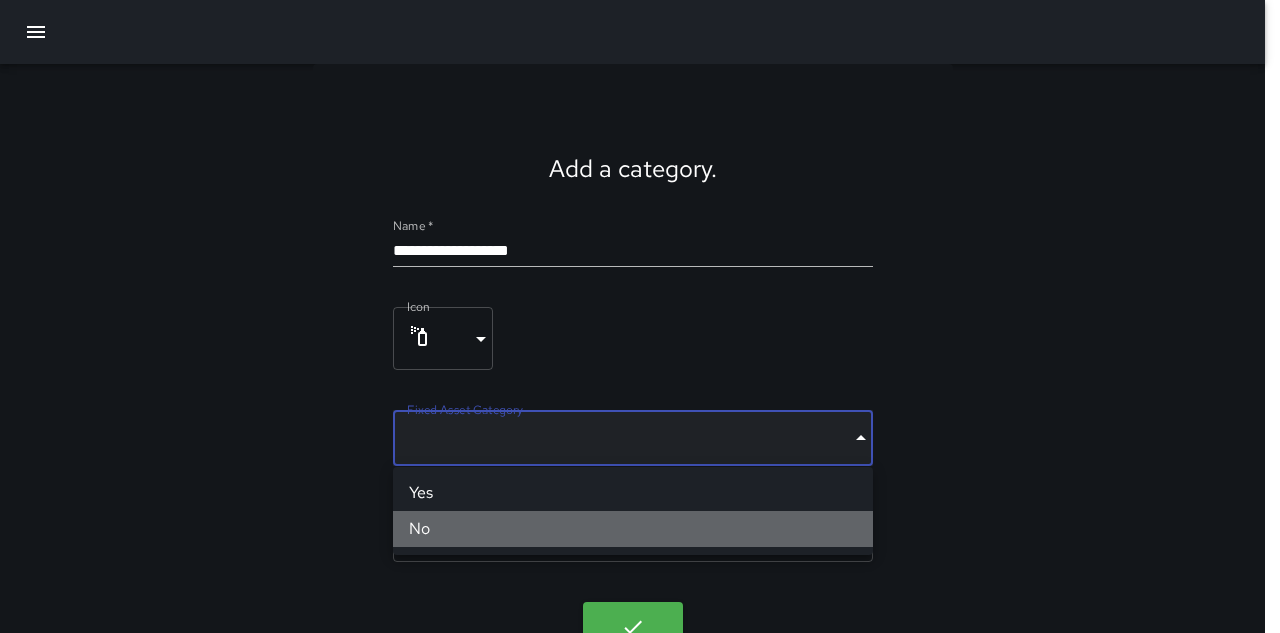type on "*****" 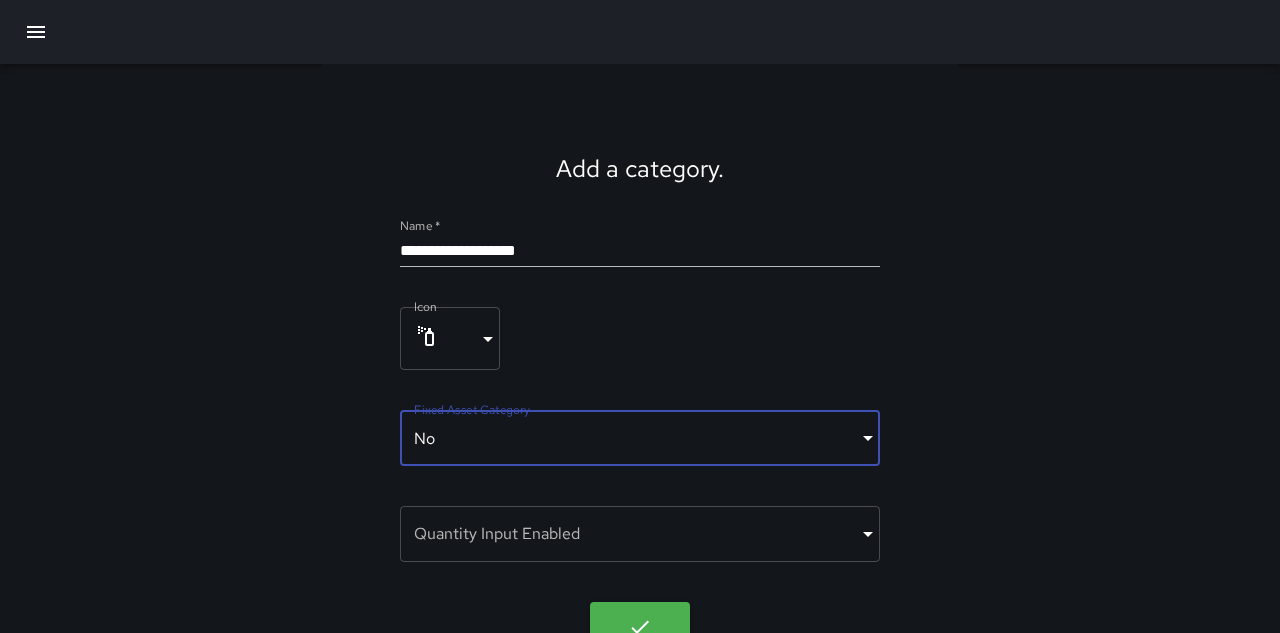 click on "**********" at bounding box center [640, 338] 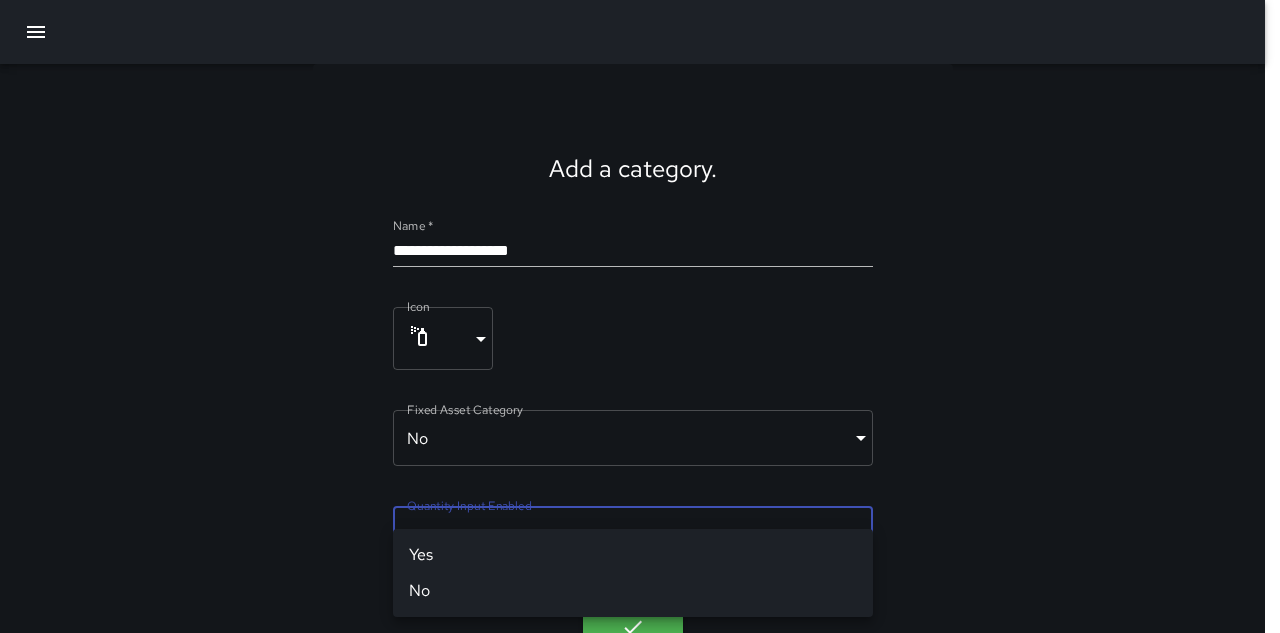 click on "No" at bounding box center [633, 591] 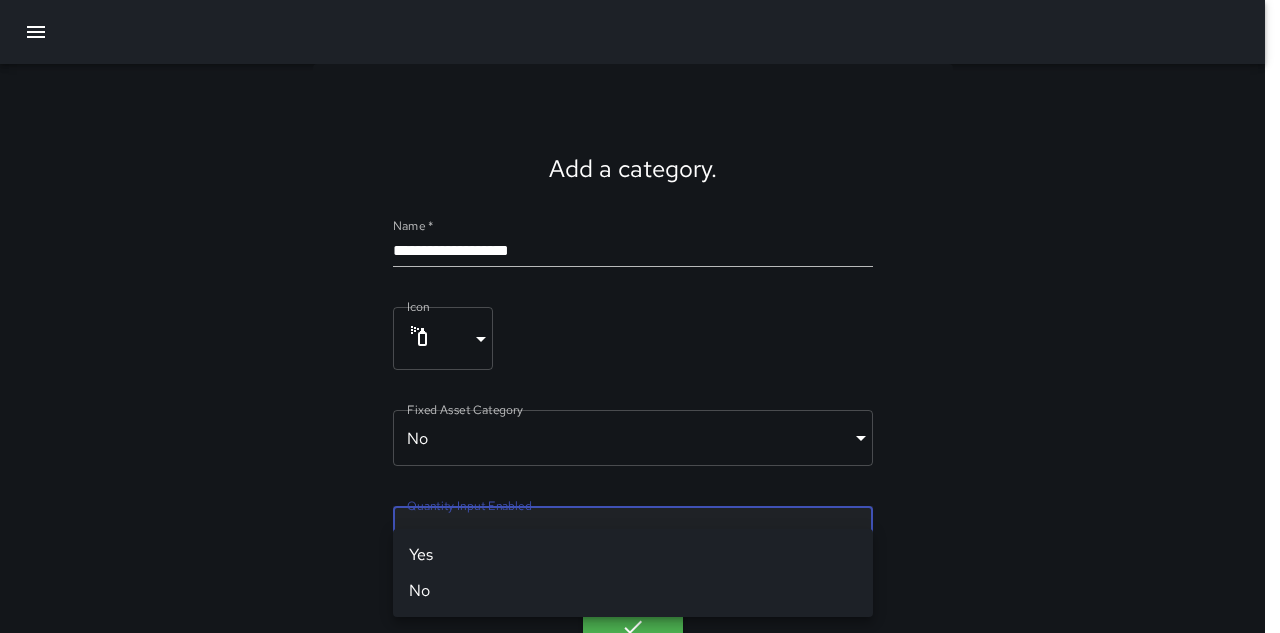 type on "*****" 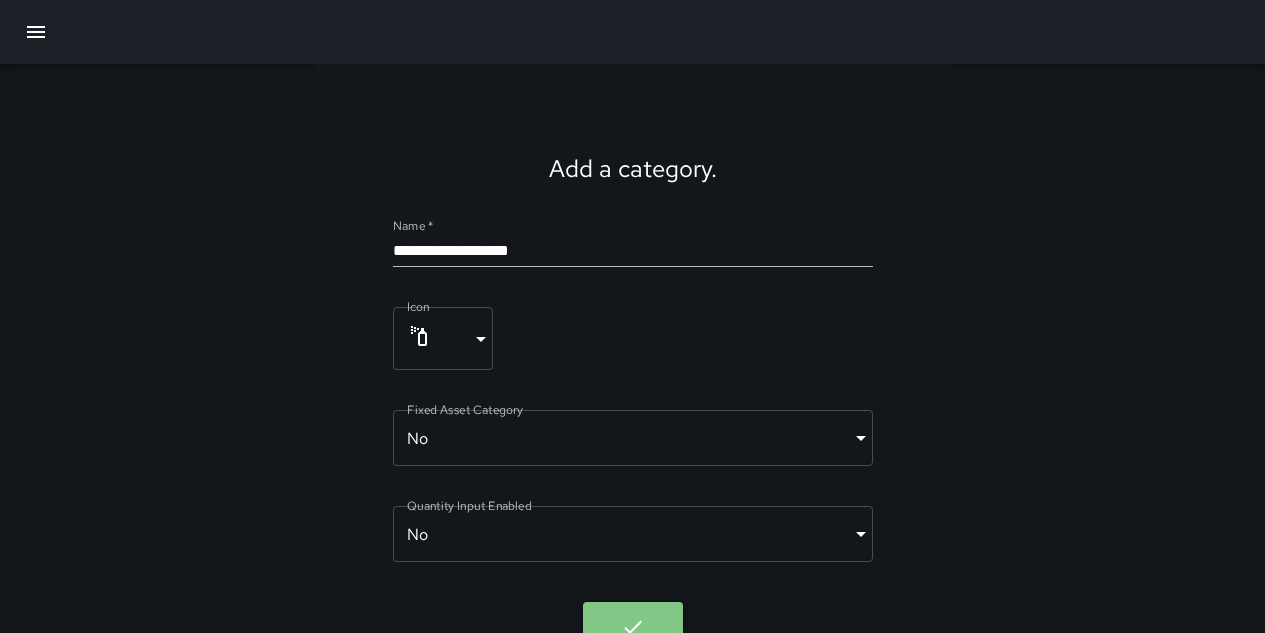 click at bounding box center [633, 627] 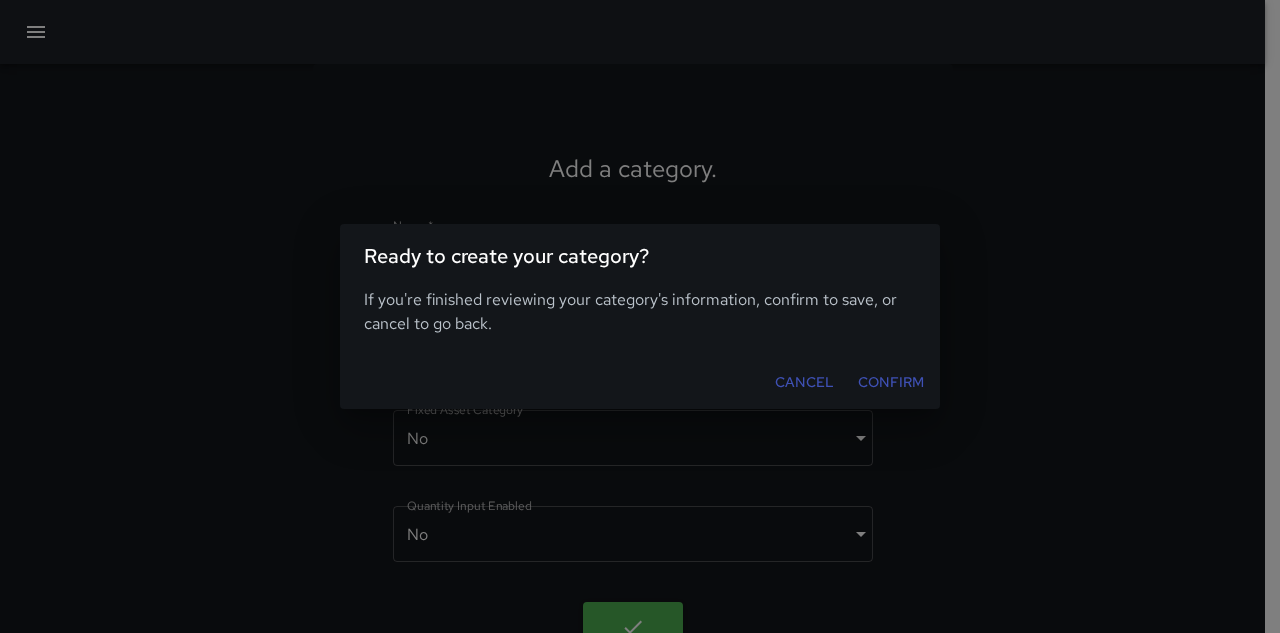 click on "Confirm" at bounding box center (891, 382) 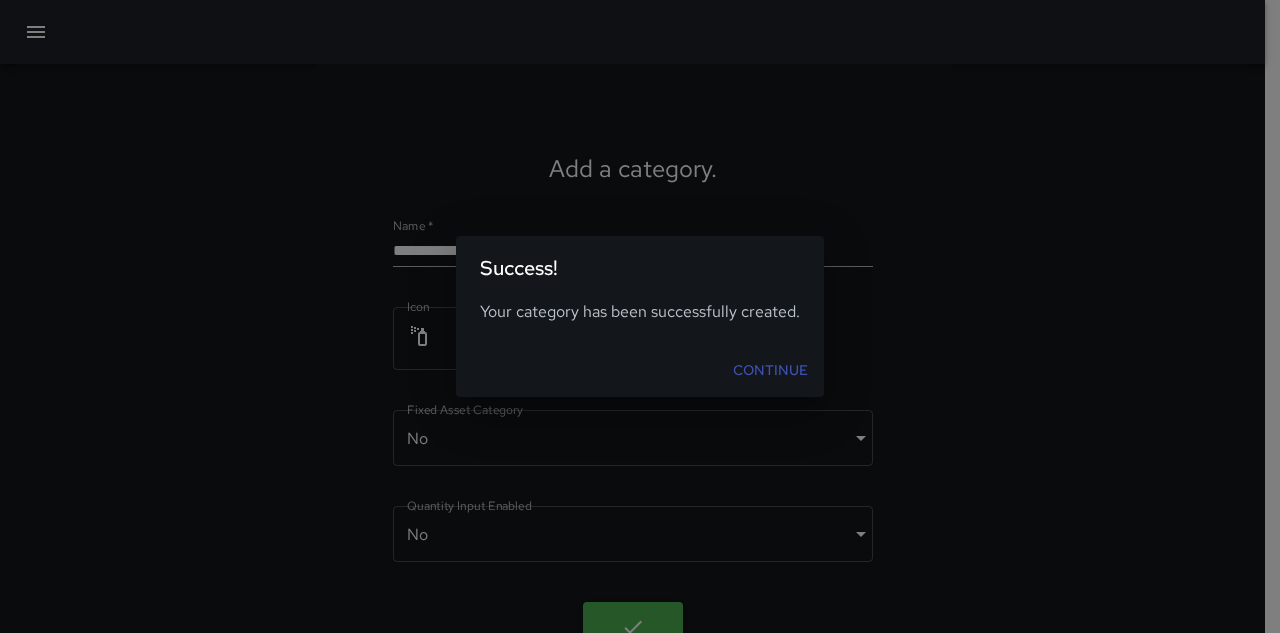 click on "Continue" at bounding box center (770, 370) 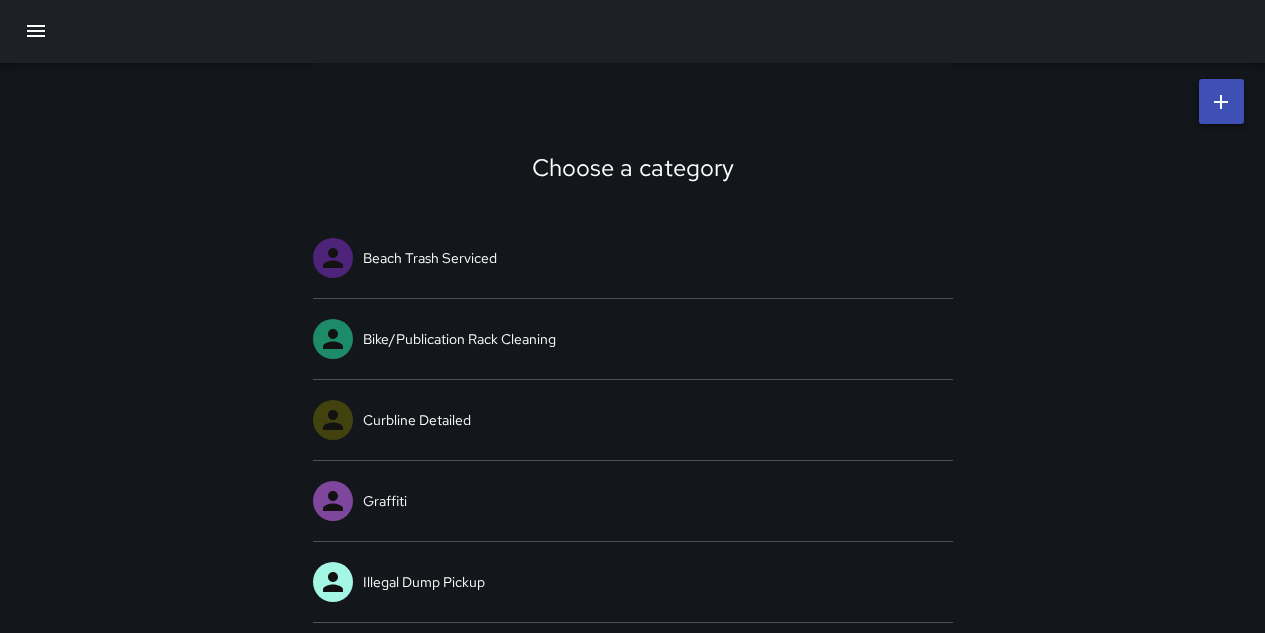 scroll, scrollTop: 0, scrollLeft: 0, axis: both 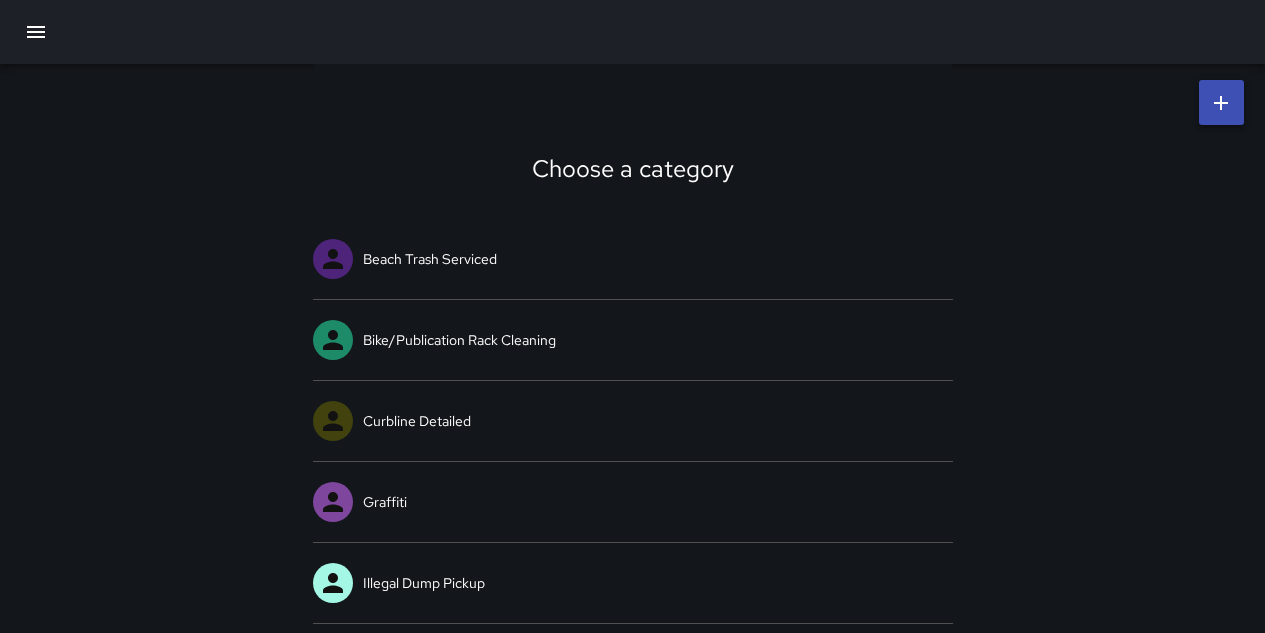 click at bounding box center [1221, 102] 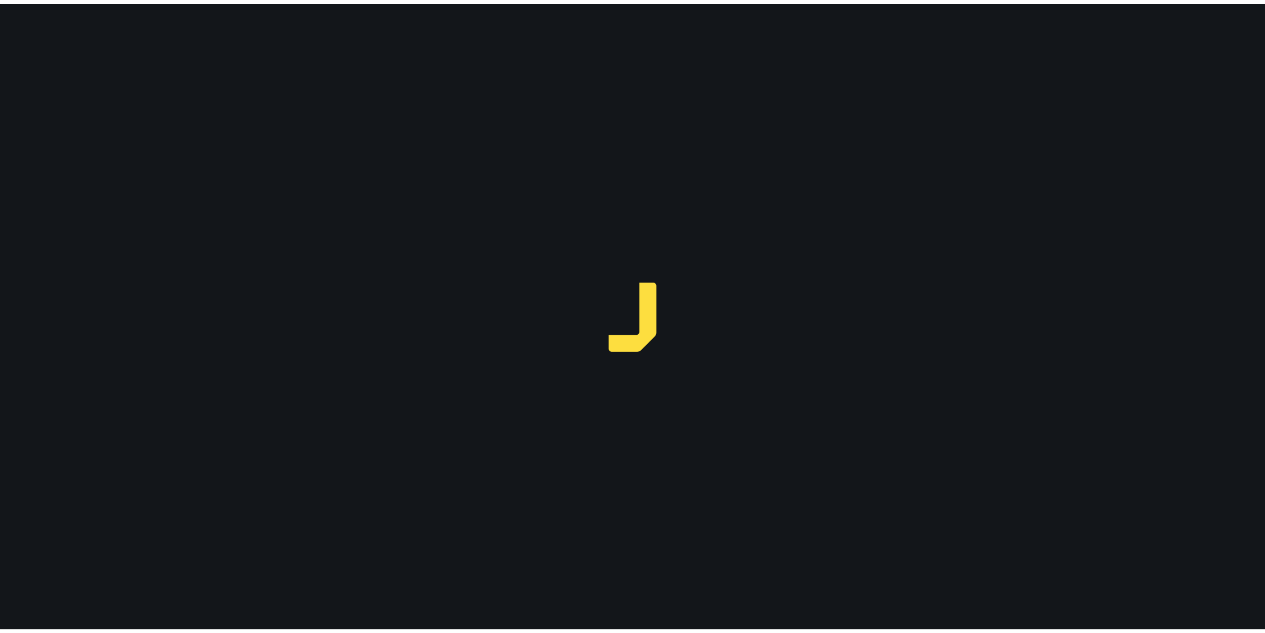 scroll, scrollTop: 0, scrollLeft: 0, axis: both 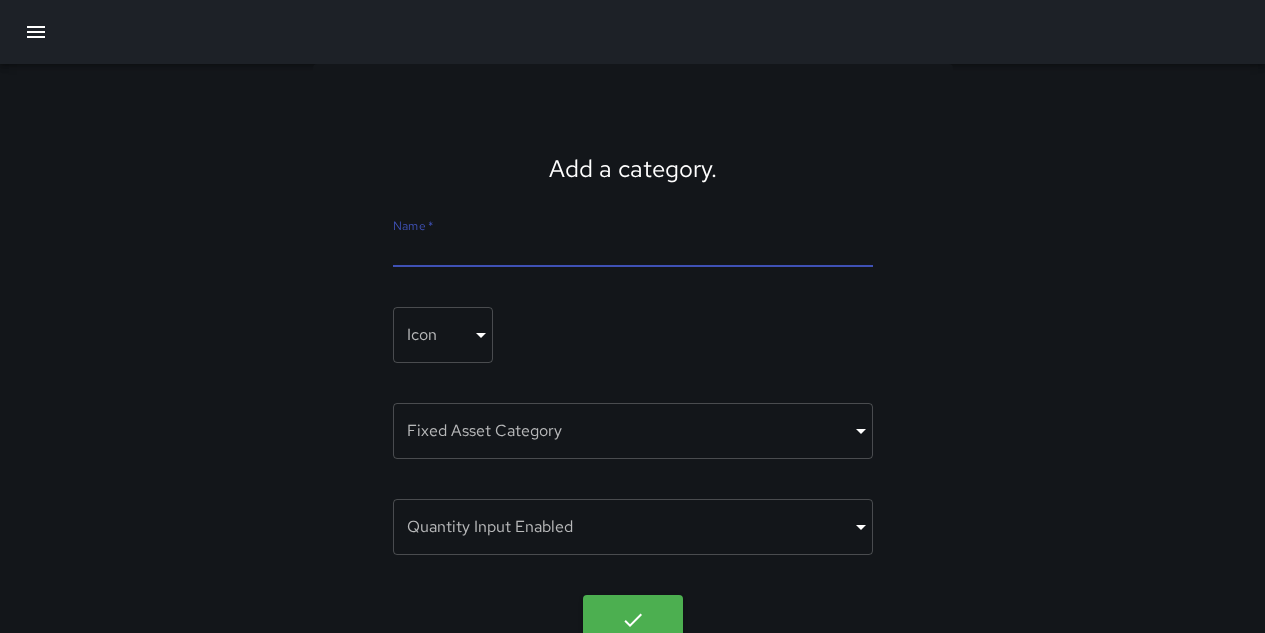 click on "Name   *" at bounding box center [633, 251] 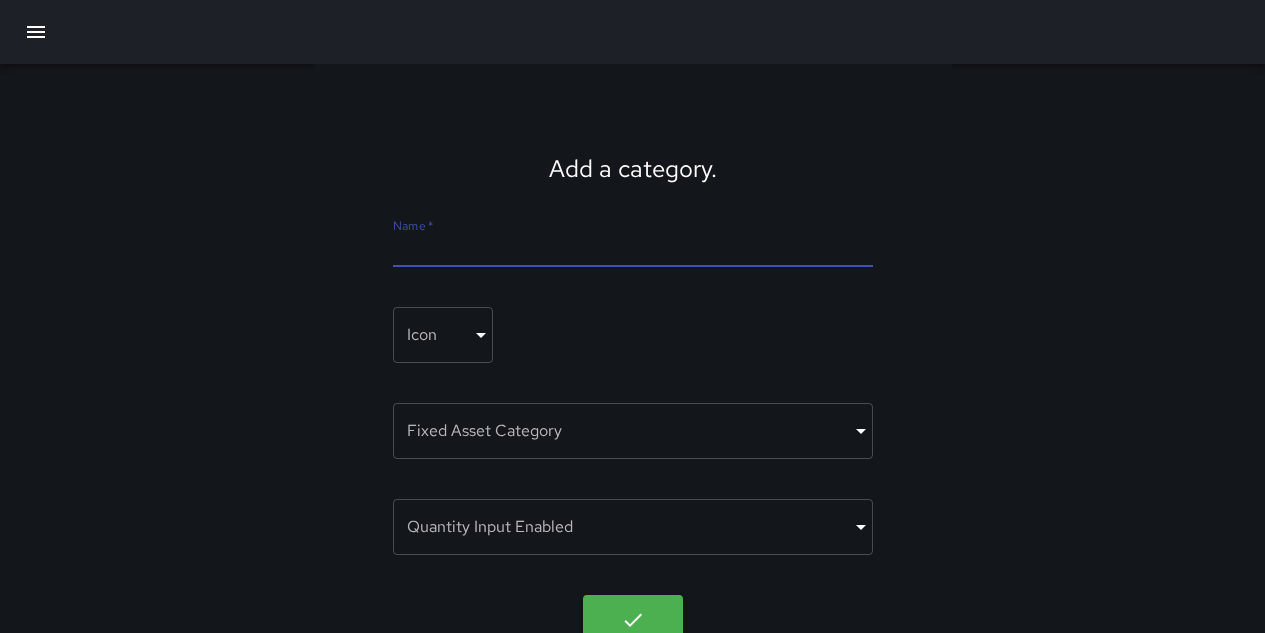 paste on "**********" 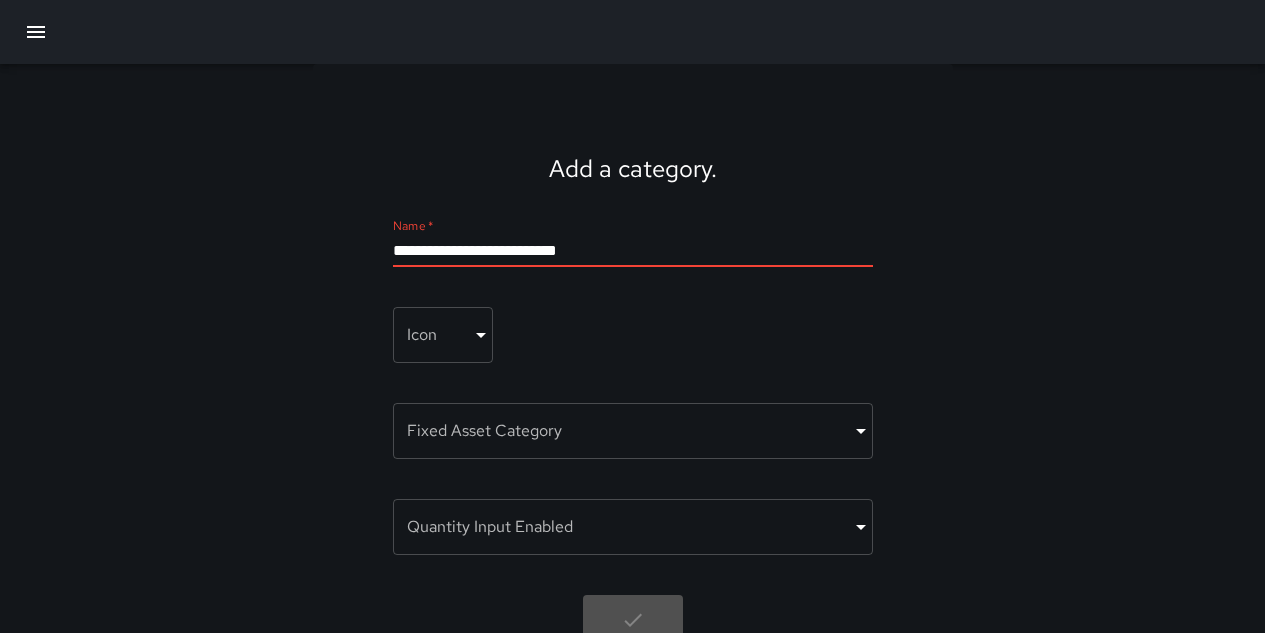 click on "**********" at bounding box center [633, 251] 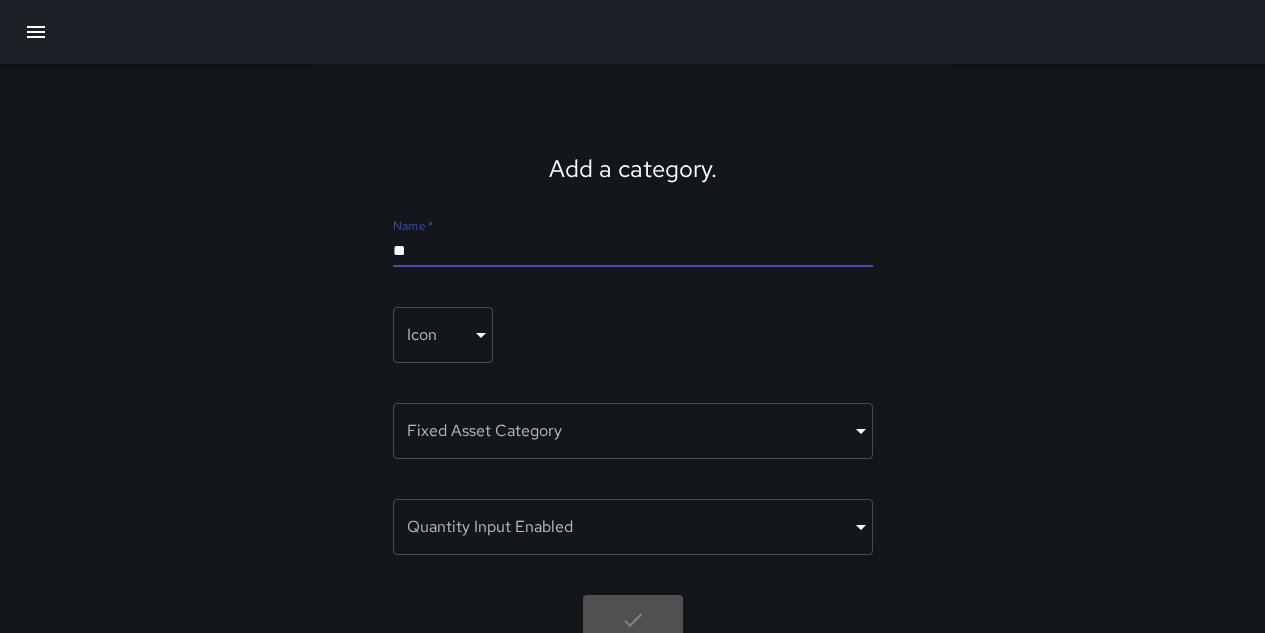 type on "*" 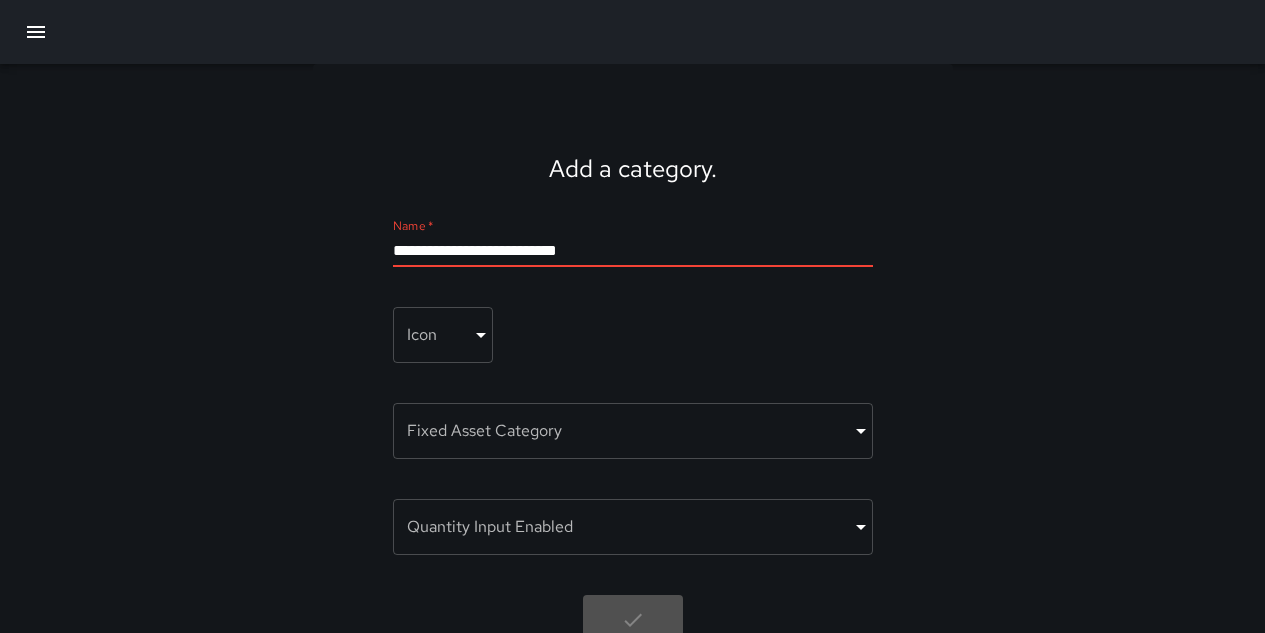 type on "**********" 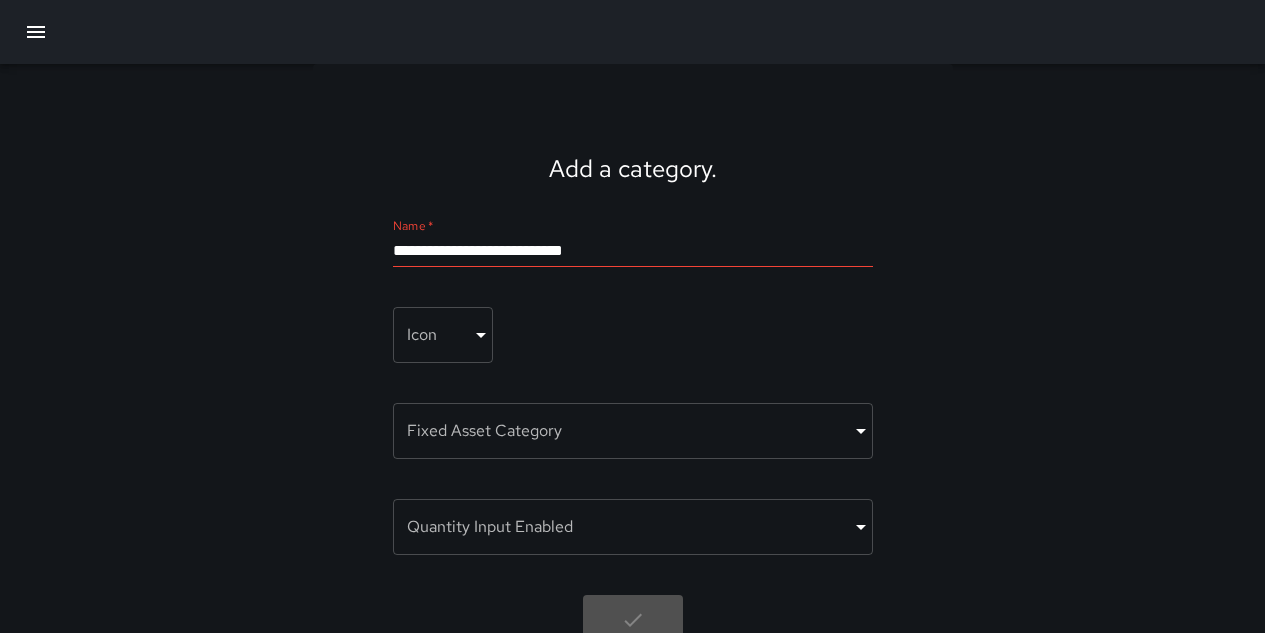 click on "**********" at bounding box center [632, 335] 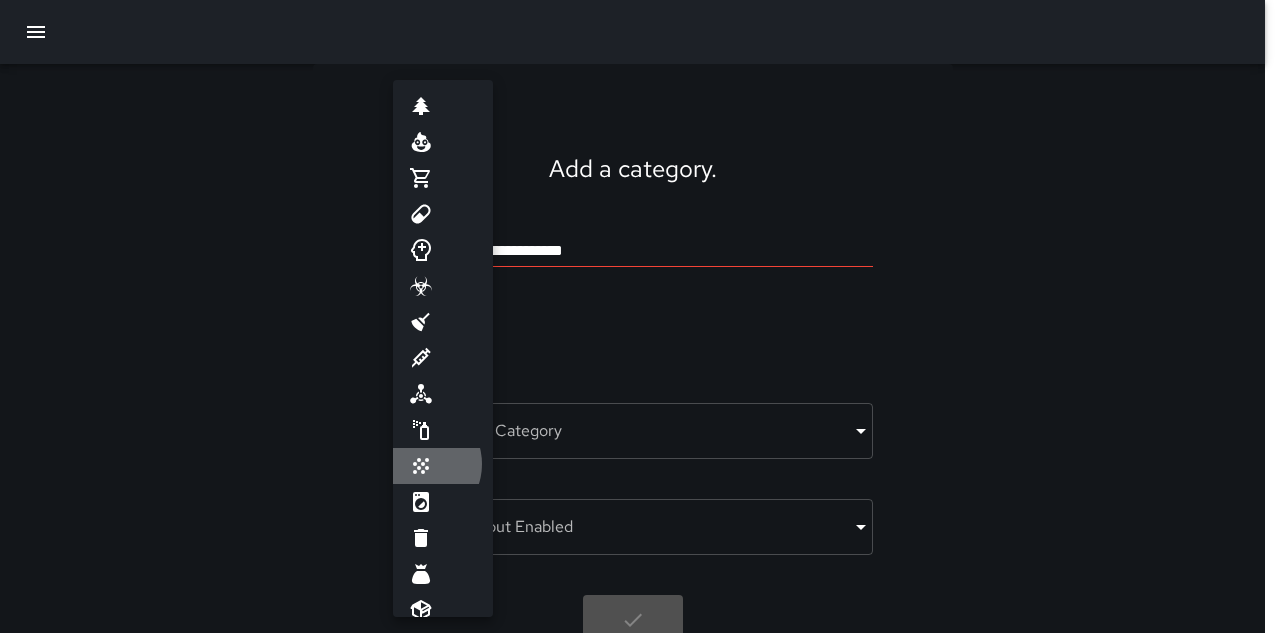 click 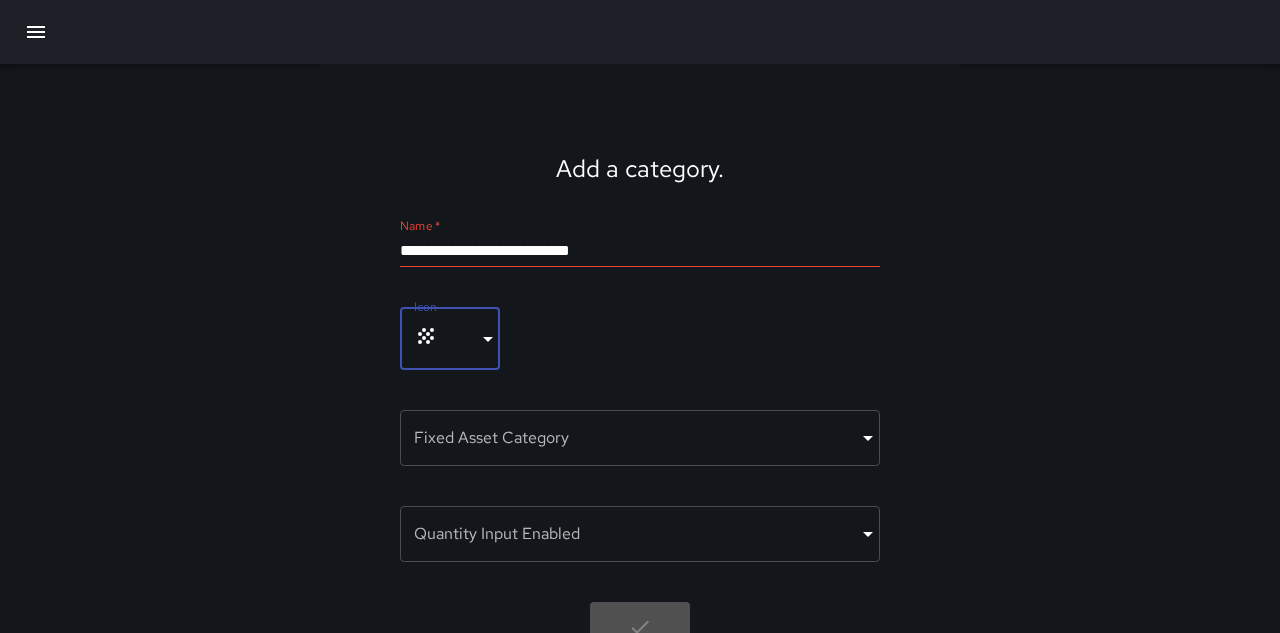 click on "**********" at bounding box center [640, 338] 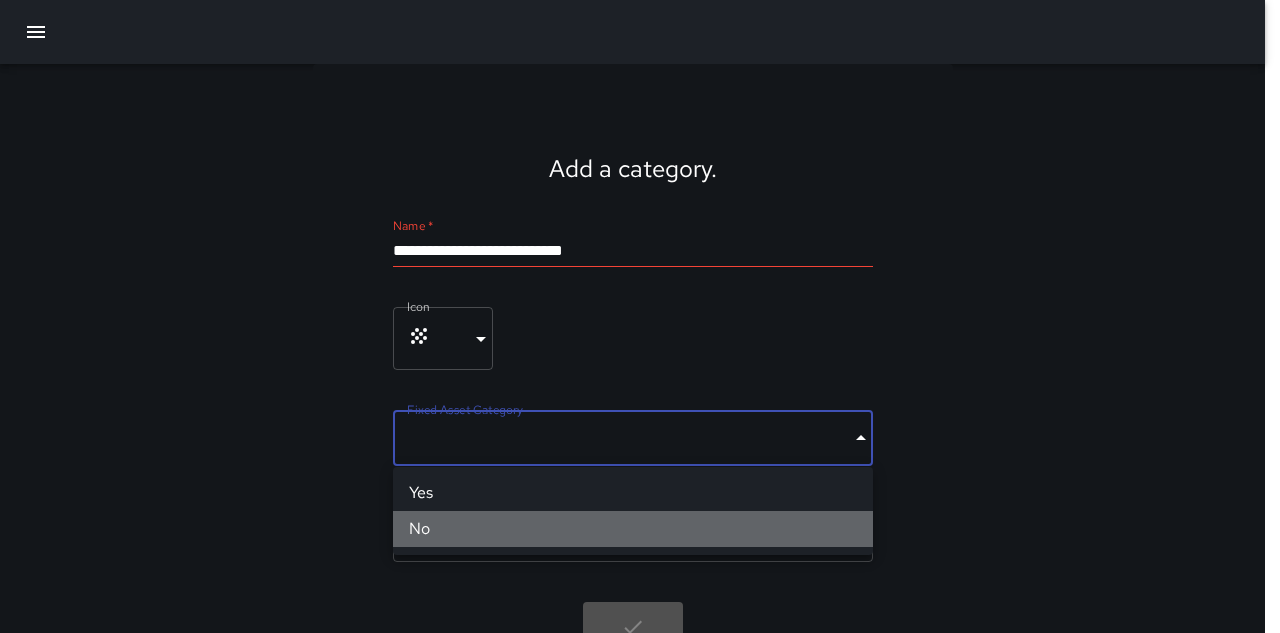 click on "No" at bounding box center (633, 529) 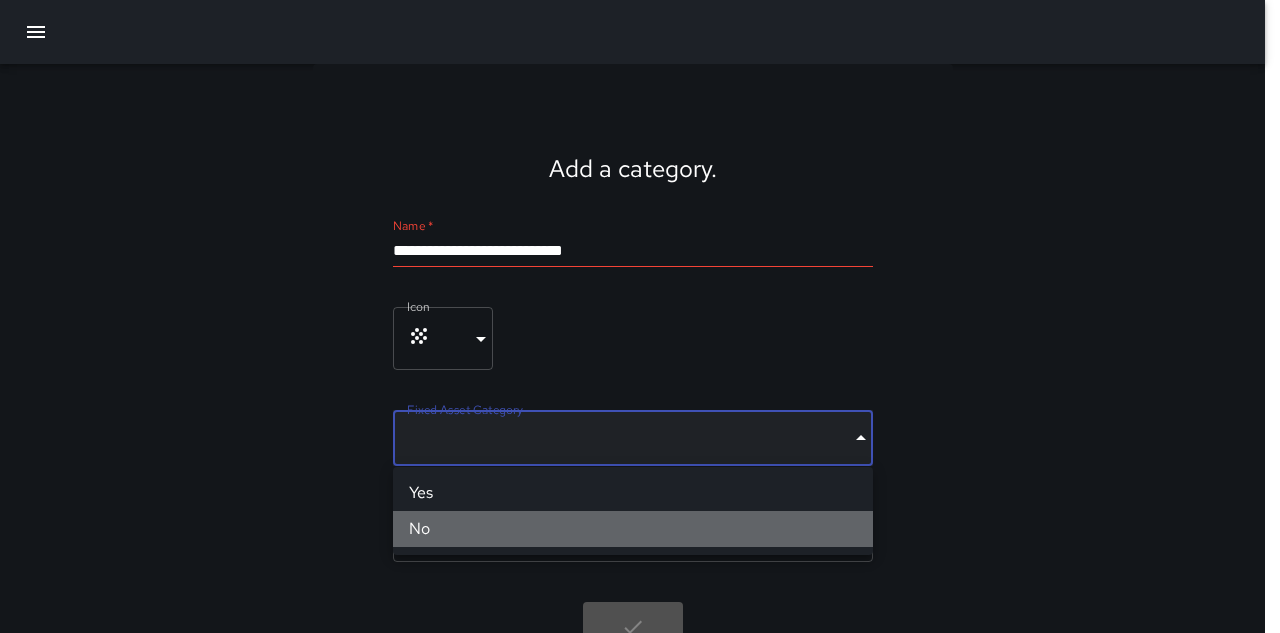 type on "*****" 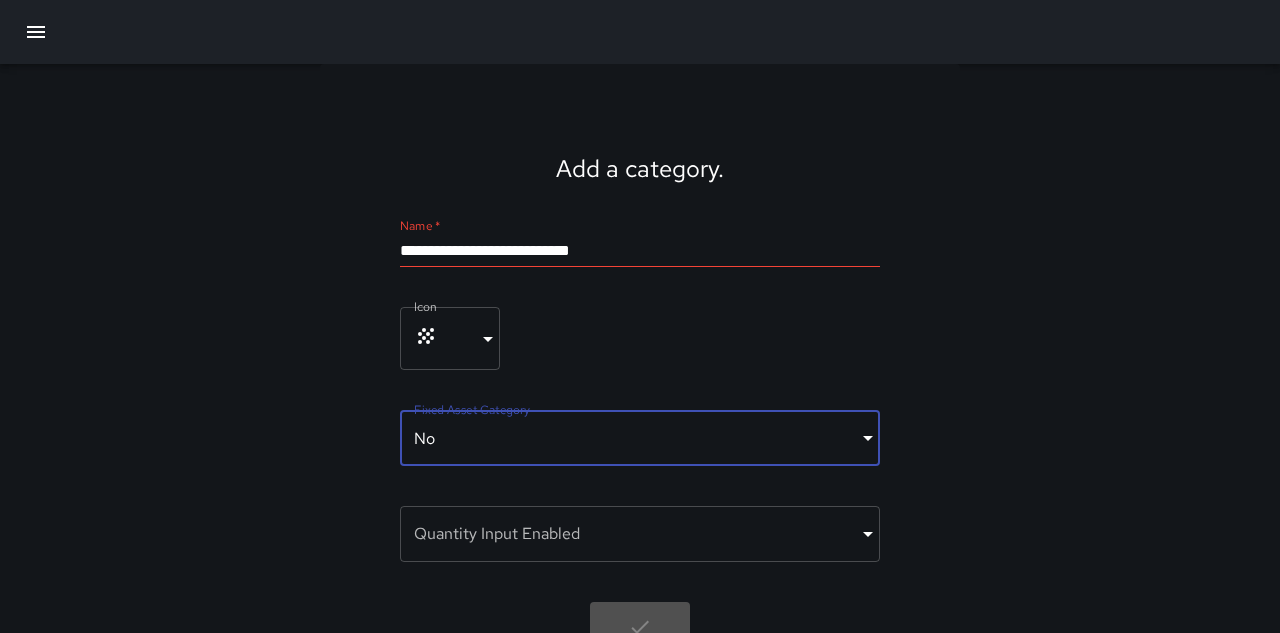 click on "**********" at bounding box center [640, 338] 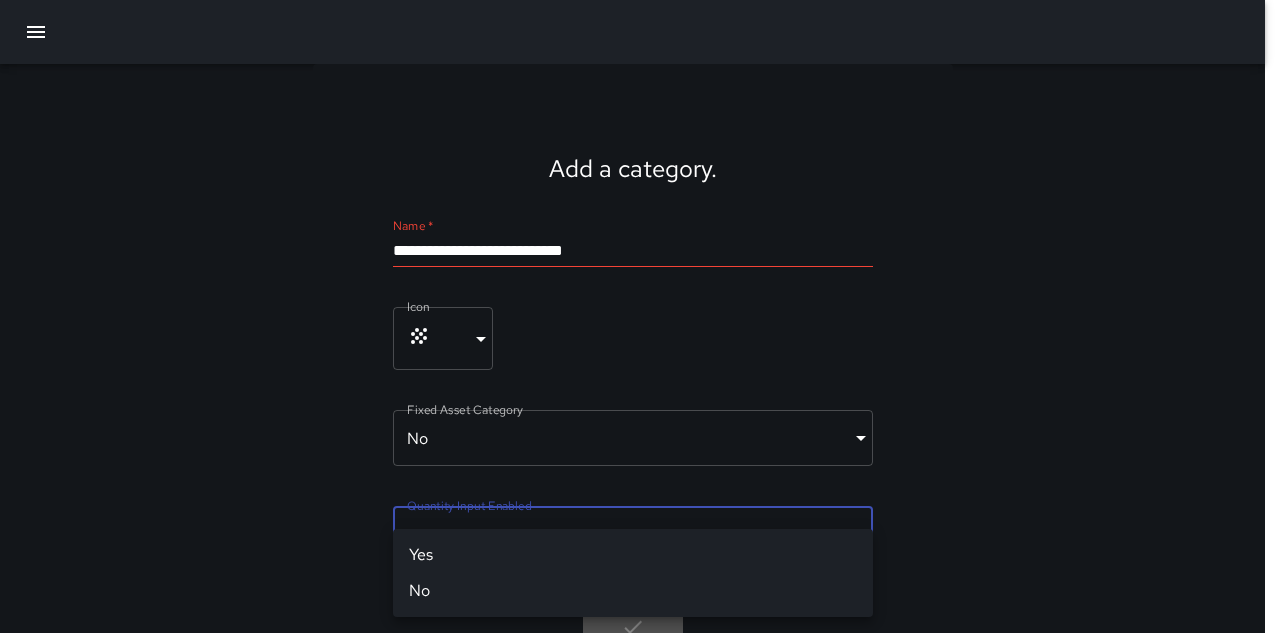 click on "No" at bounding box center [633, 591] 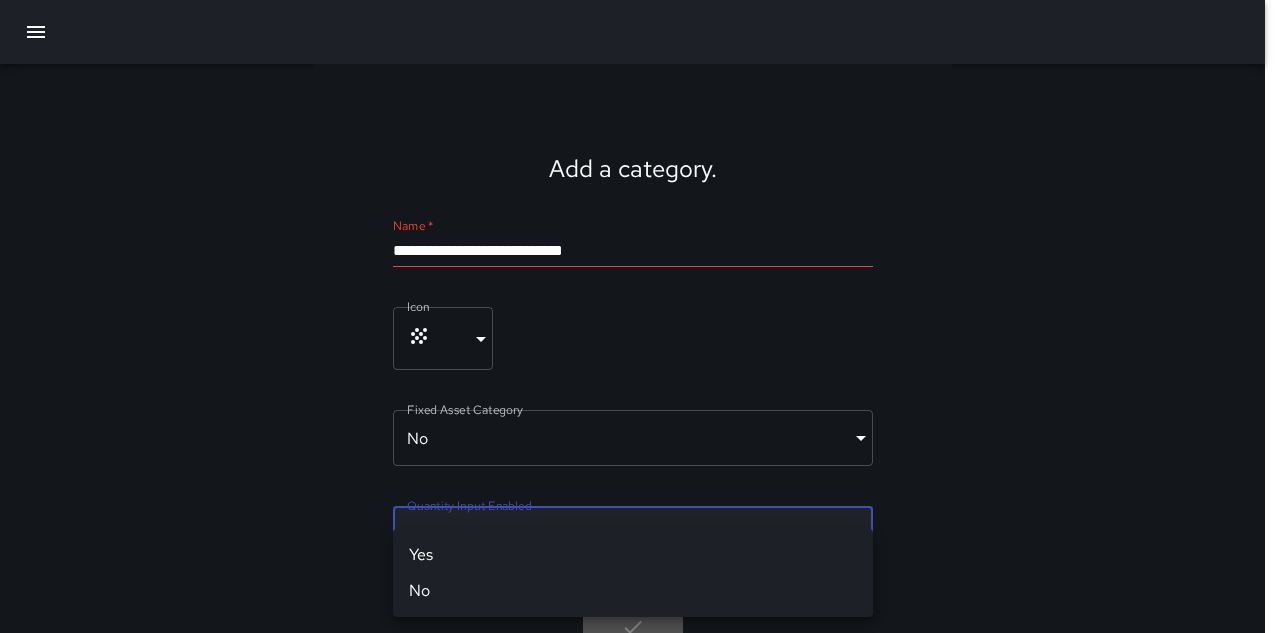 type on "*****" 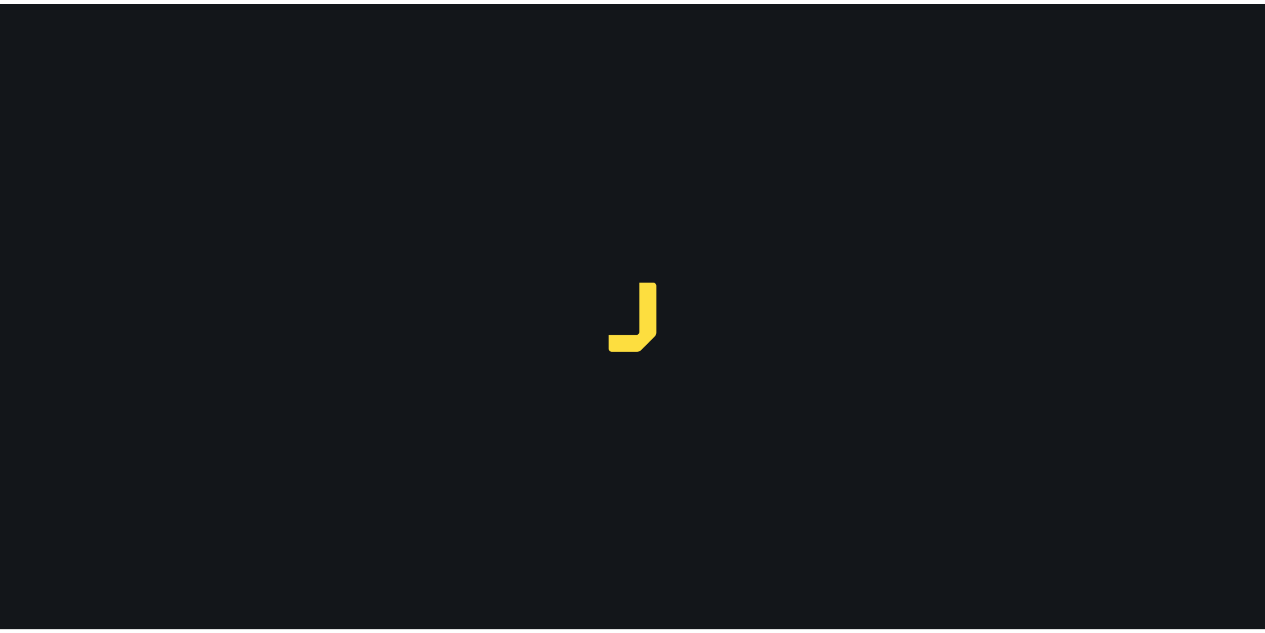 scroll, scrollTop: 0, scrollLeft: 0, axis: both 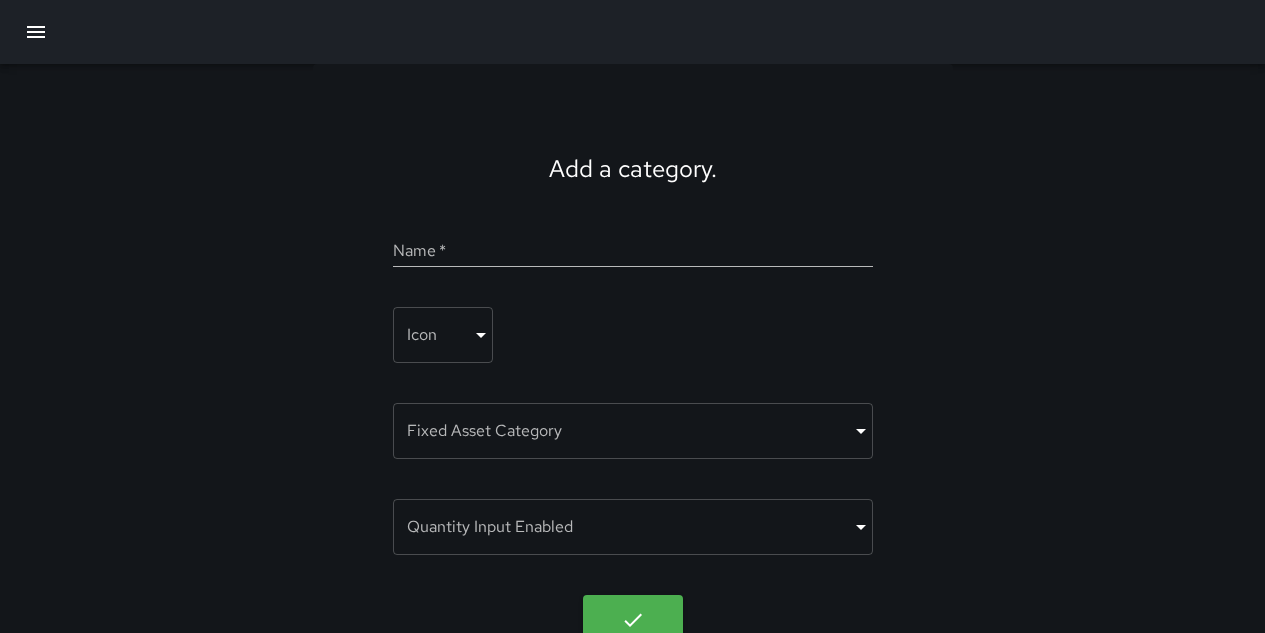 click on "Name   *" at bounding box center (633, 251) 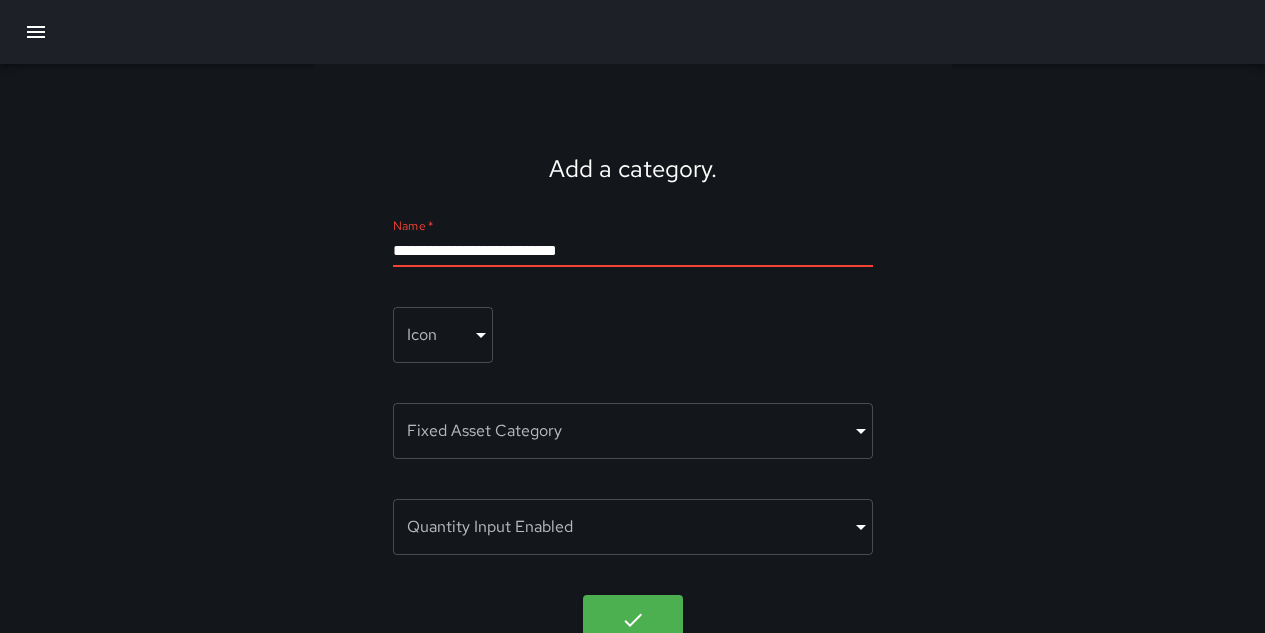 type on "**********" 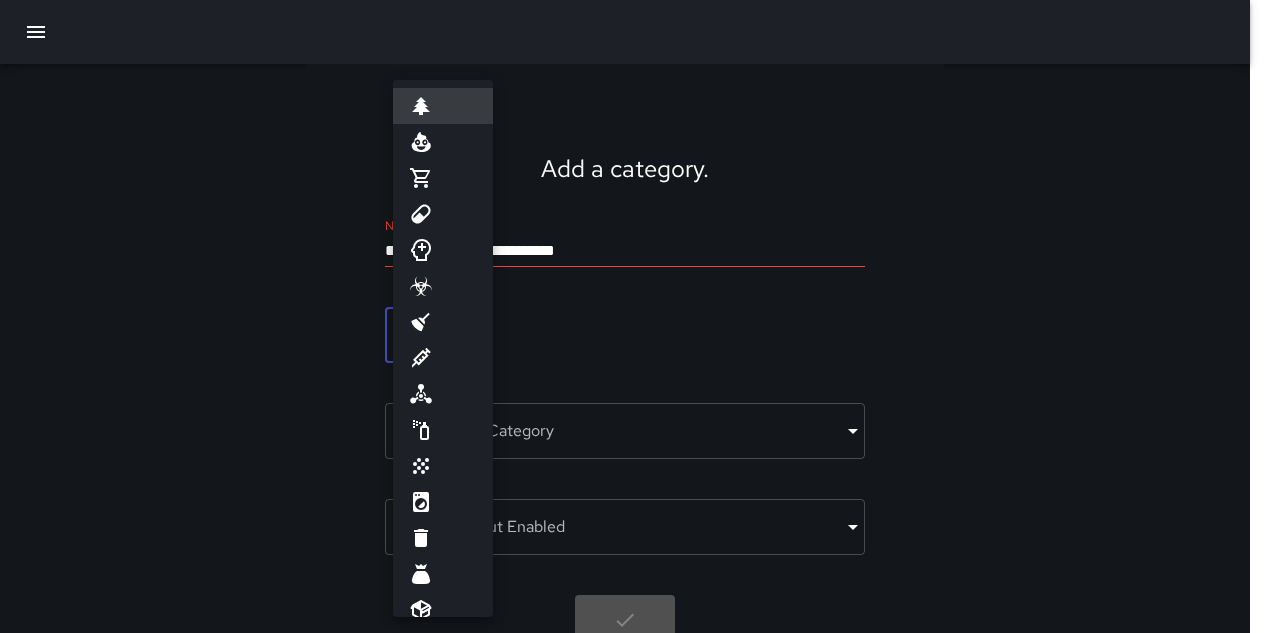 click on "**********" at bounding box center [632, 335] 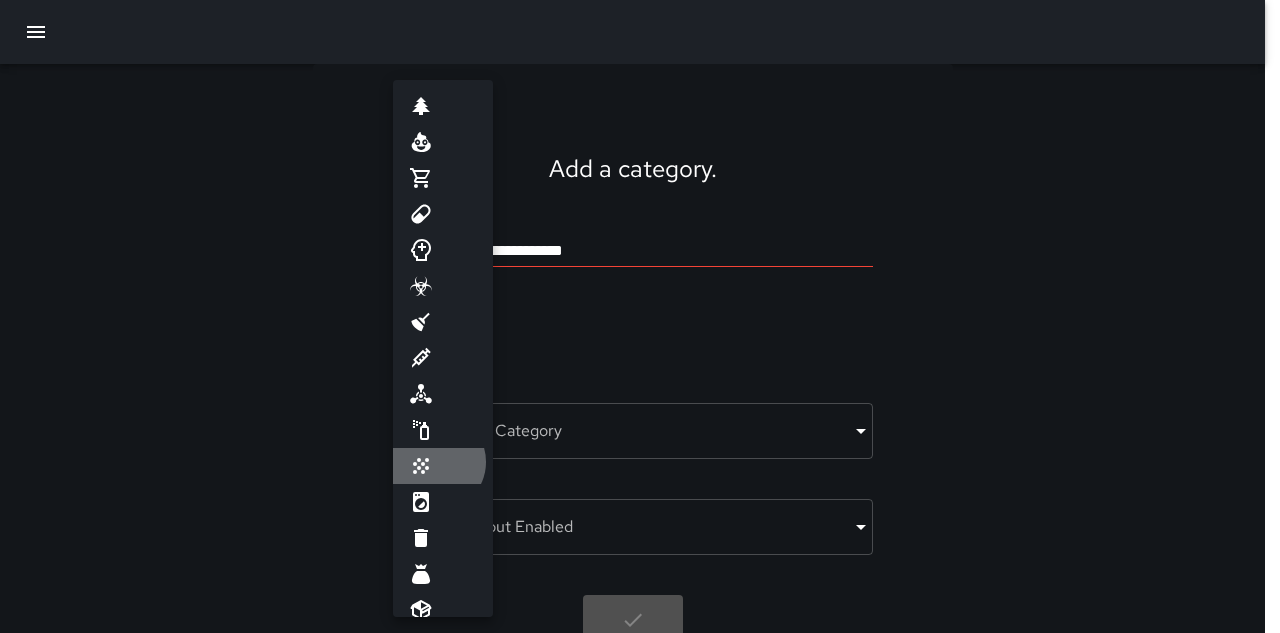 click at bounding box center [443, 466] 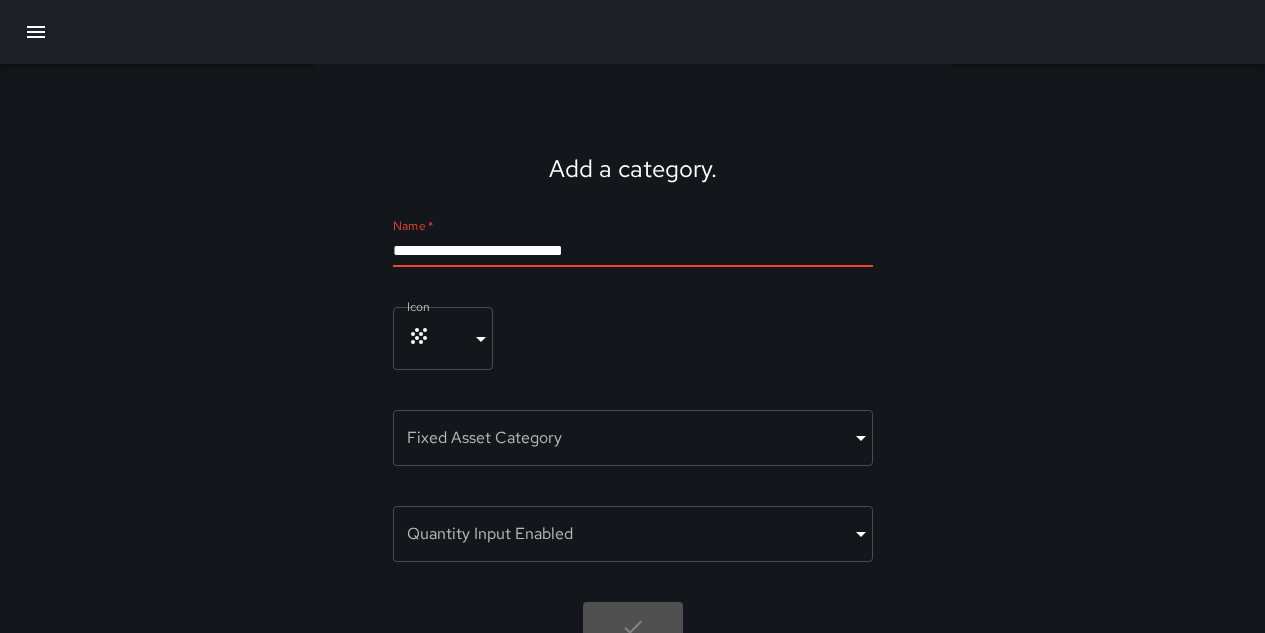 click on "**********" at bounding box center [633, 251] 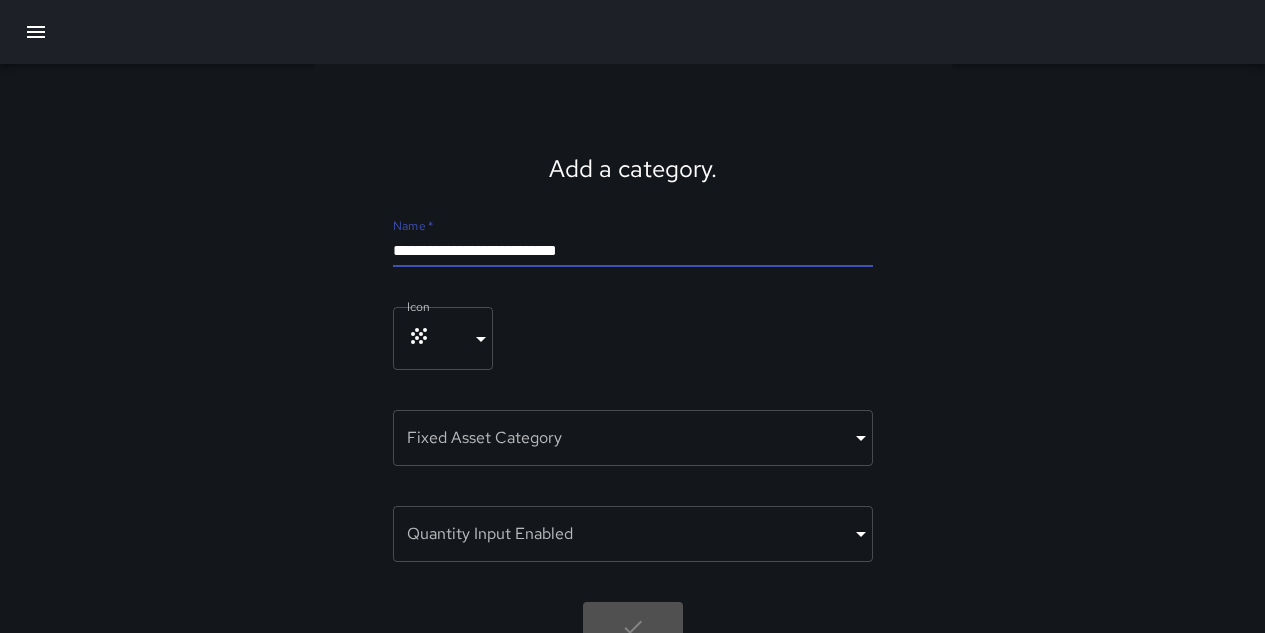 type on "**********" 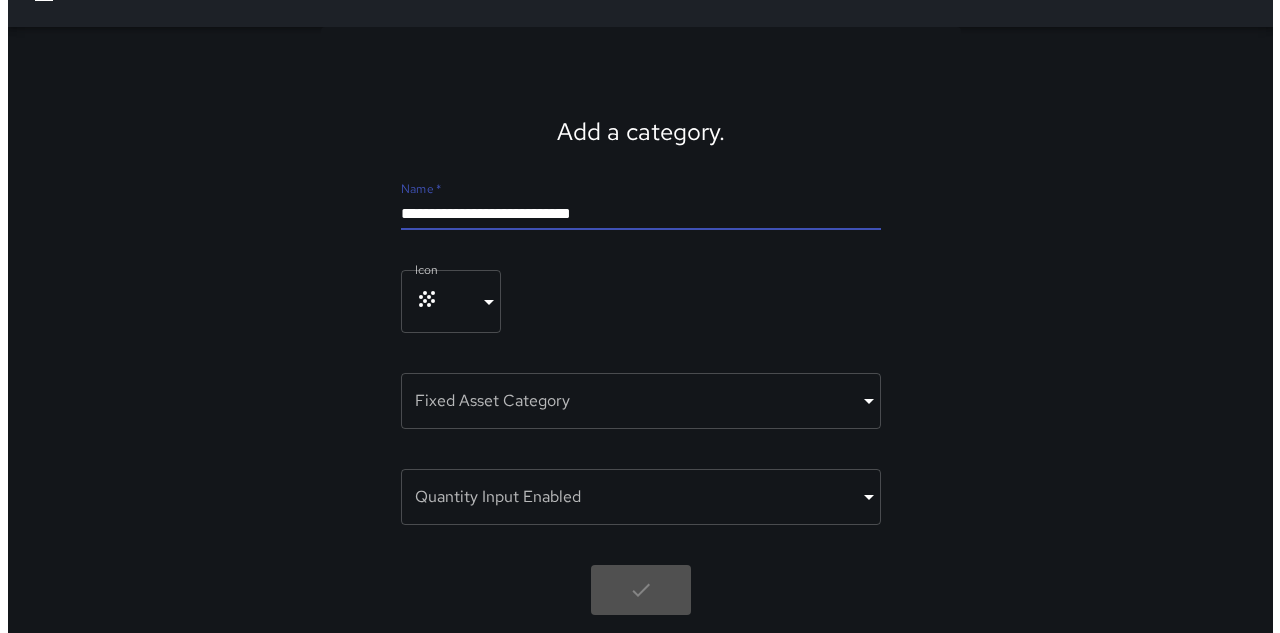 scroll, scrollTop: 44, scrollLeft: 0, axis: vertical 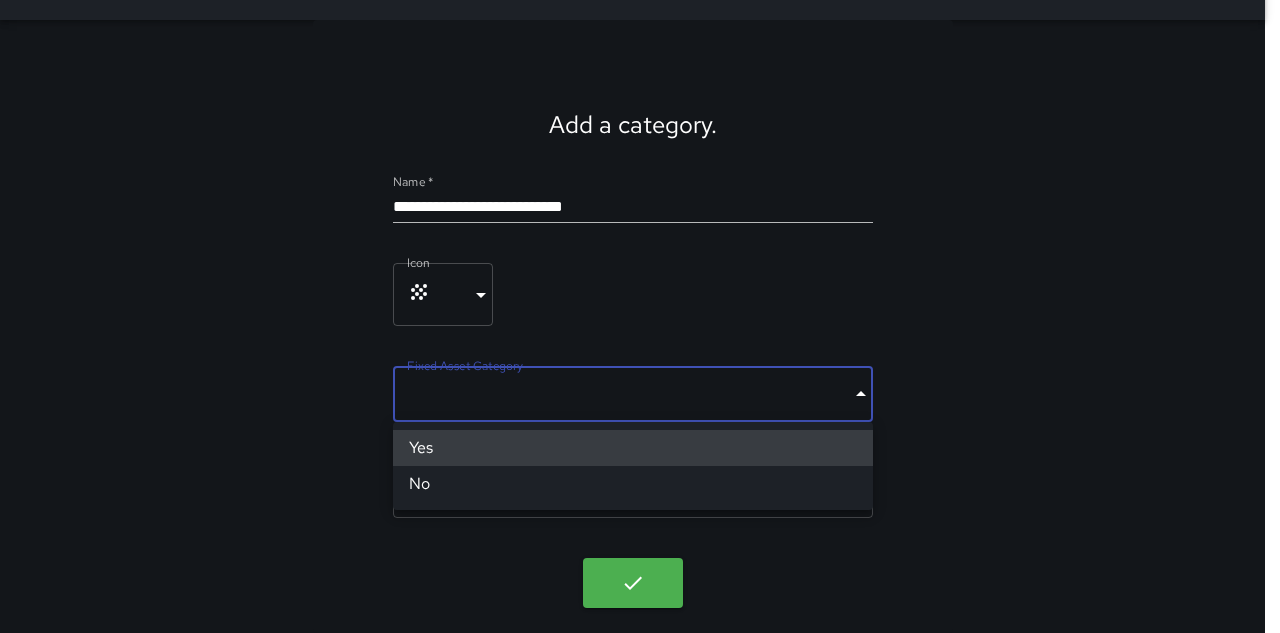 click on "**********" at bounding box center [640, 294] 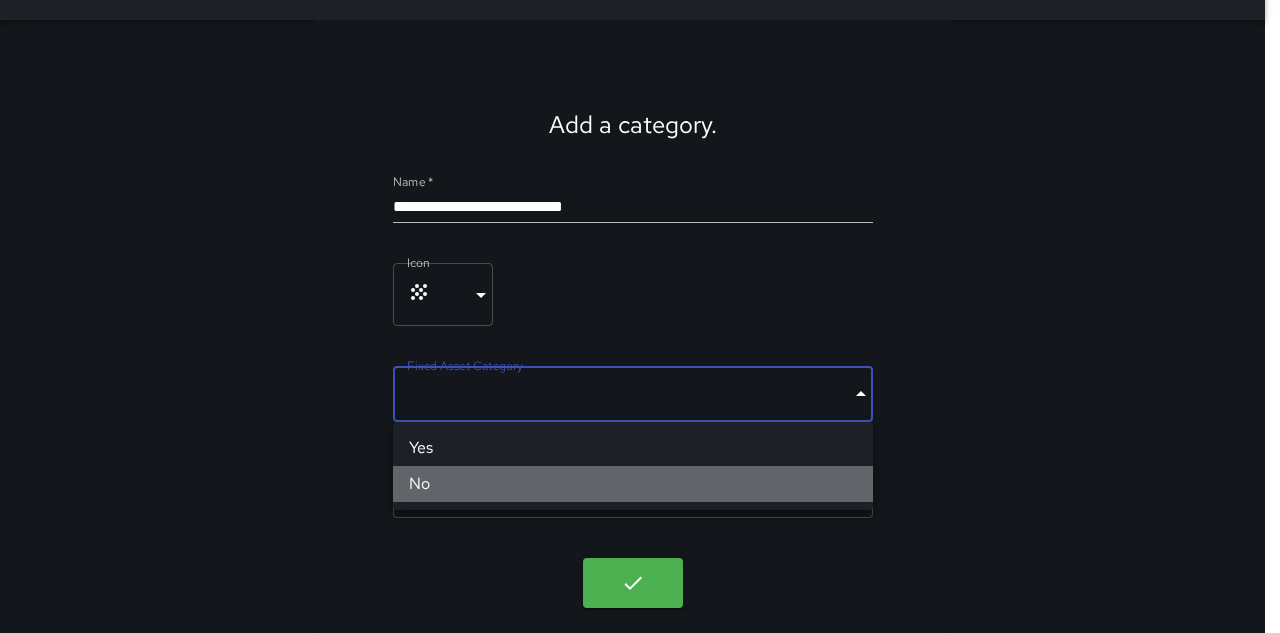 click on "No" at bounding box center (633, 484) 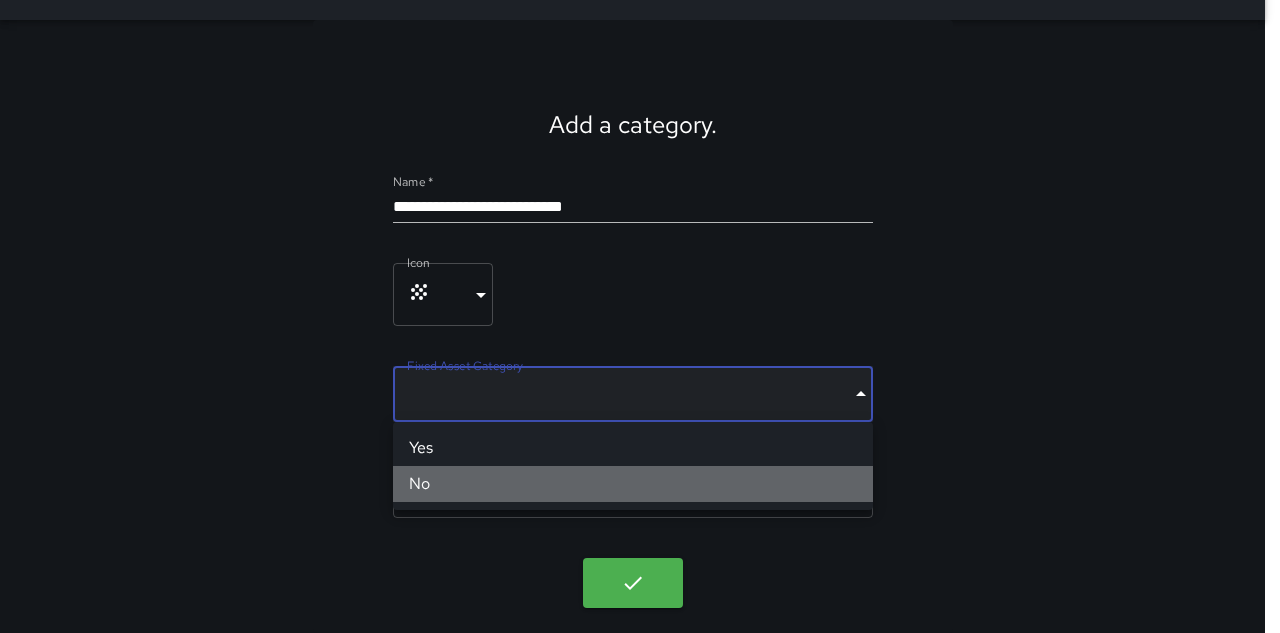 type on "*****" 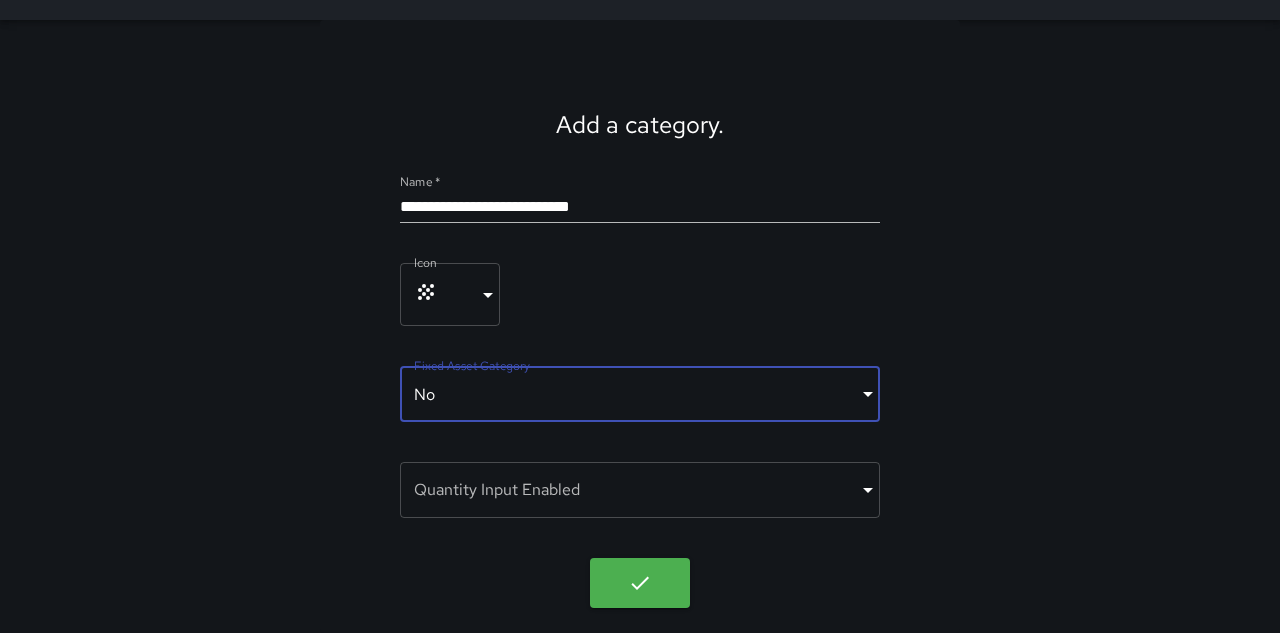 click on "**********" at bounding box center (640, 294) 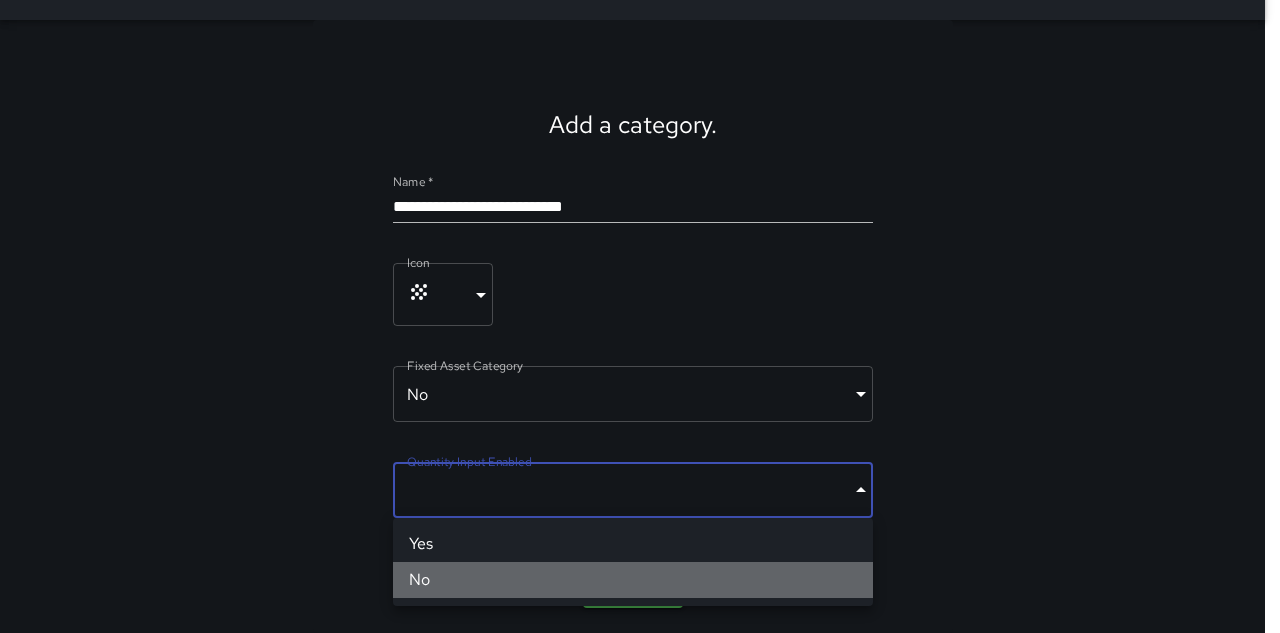 click on "No" at bounding box center (633, 580) 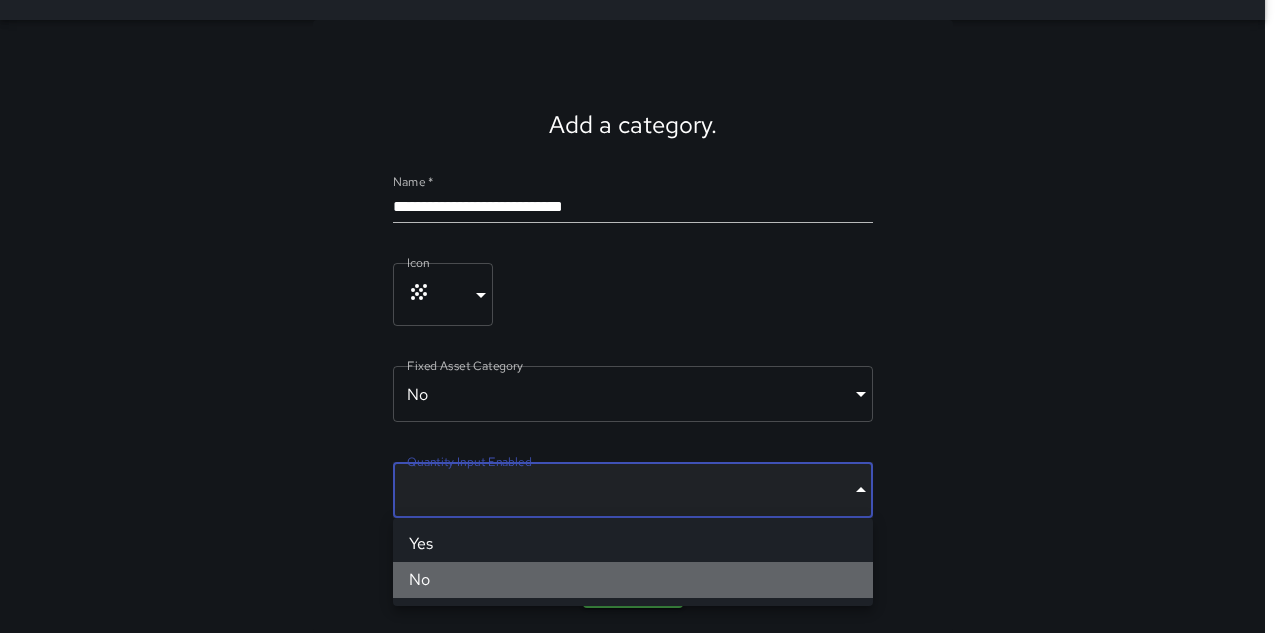 type on "*****" 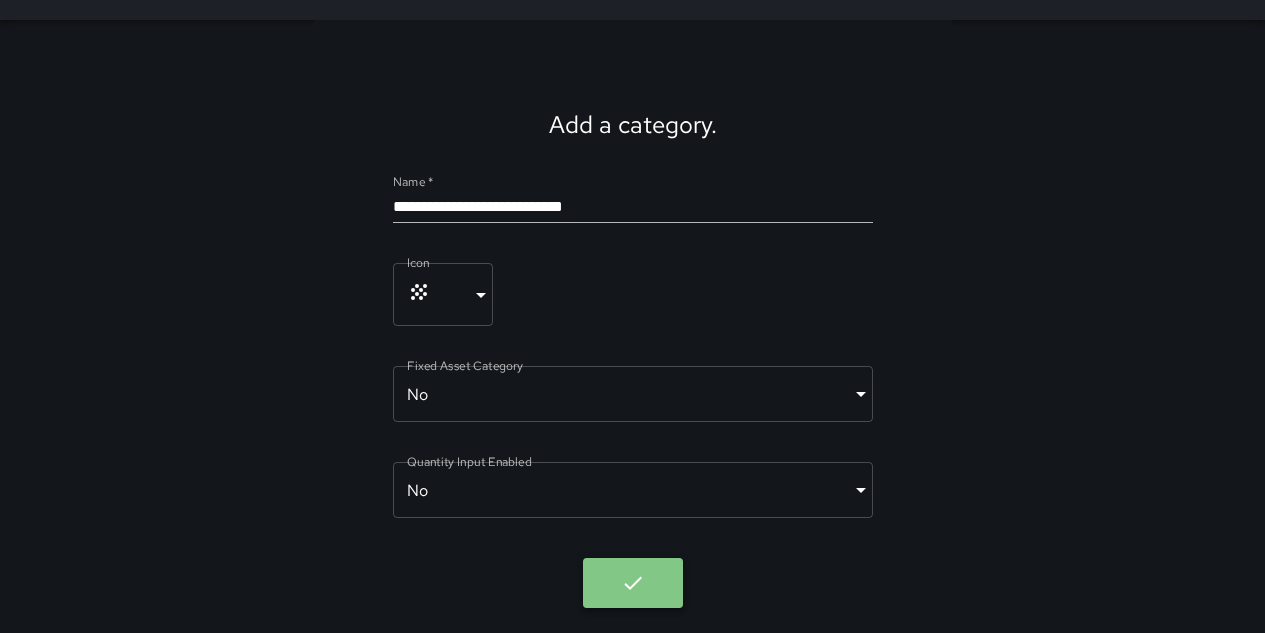 click at bounding box center [633, 583] 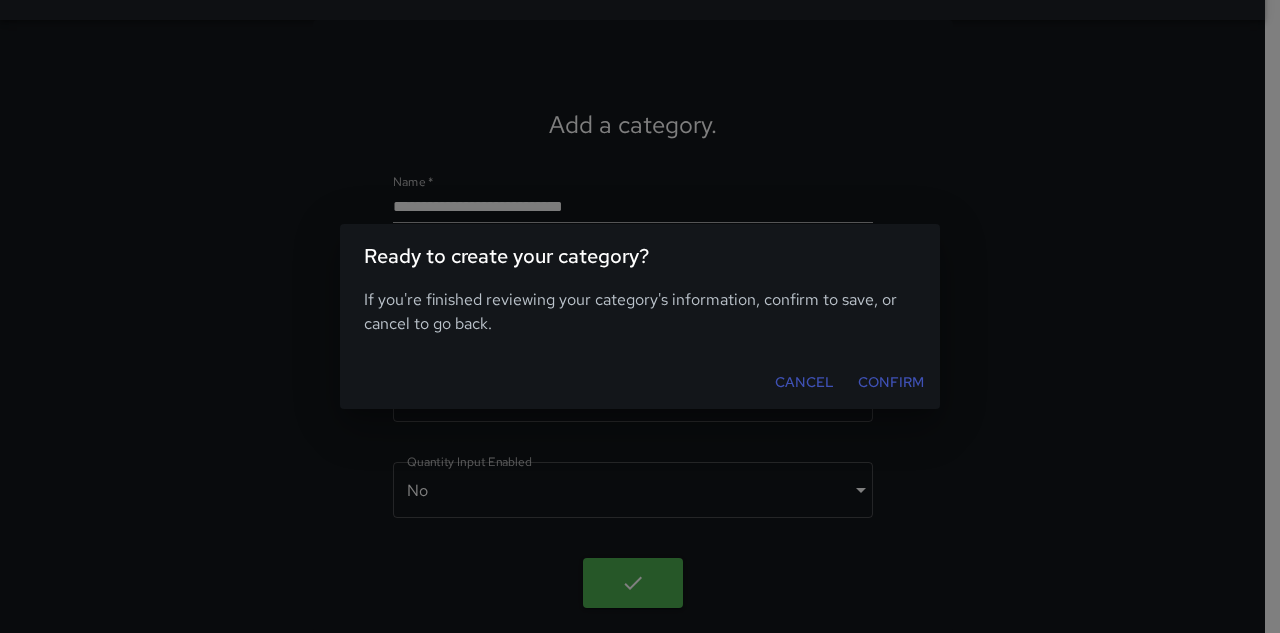 click on "Confirm" at bounding box center [891, 382] 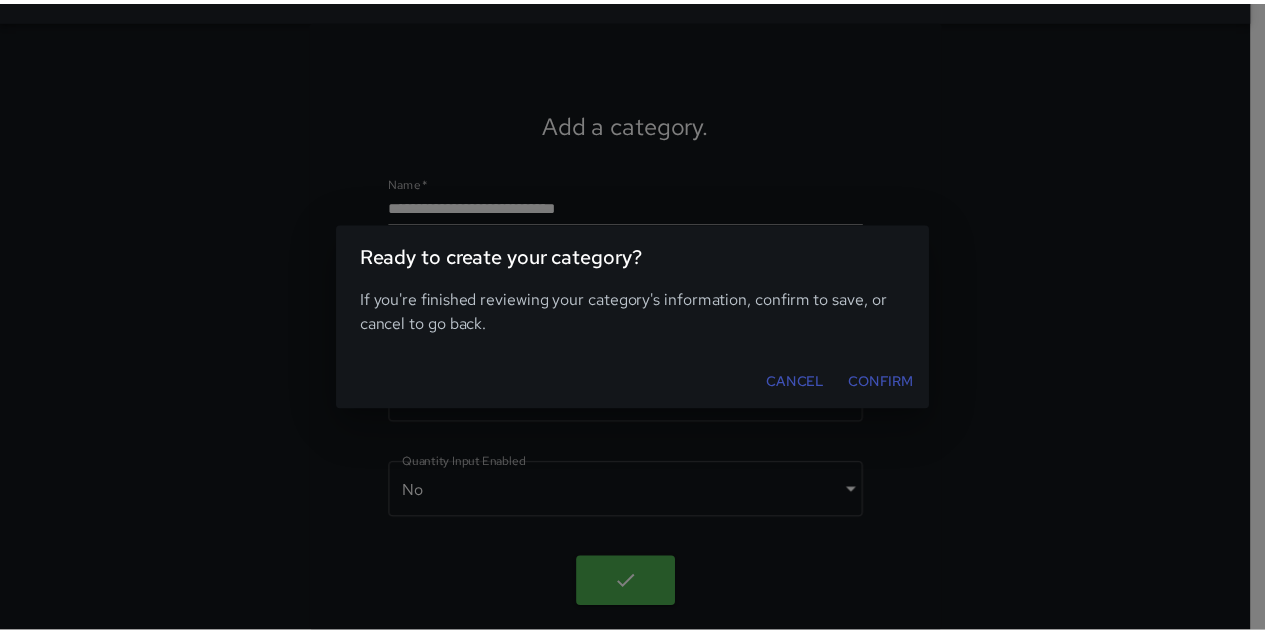 scroll, scrollTop: 0, scrollLeft: 0, axis: both 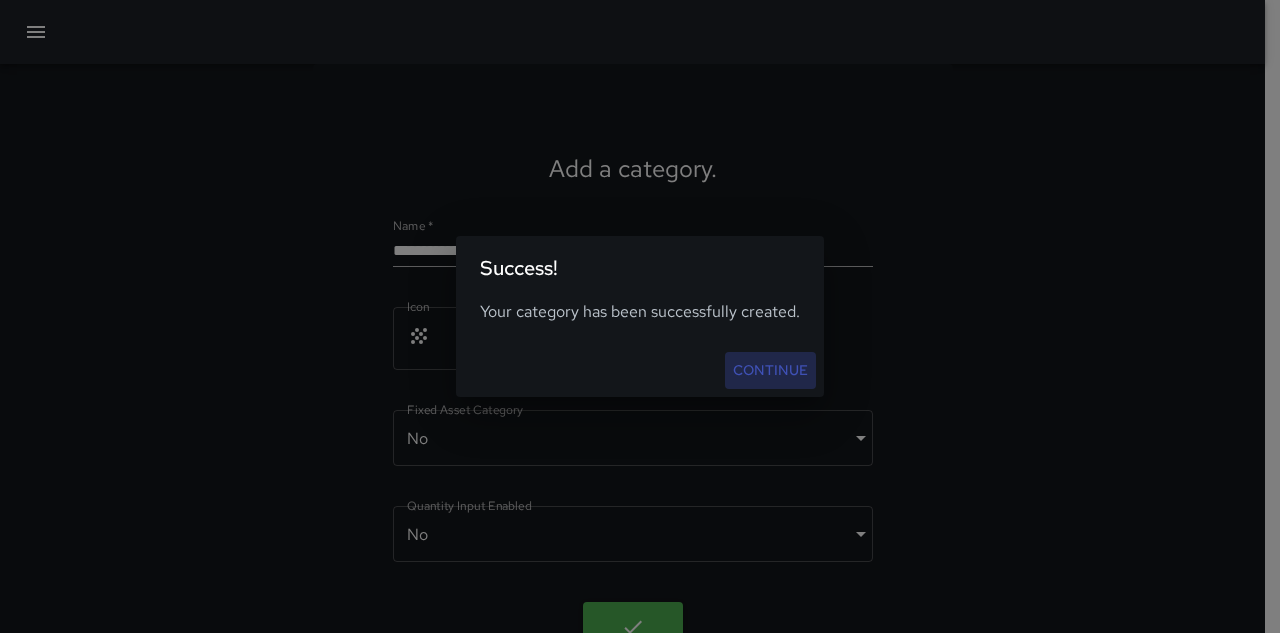 click on "Continue" at bounding box center (770, 370) 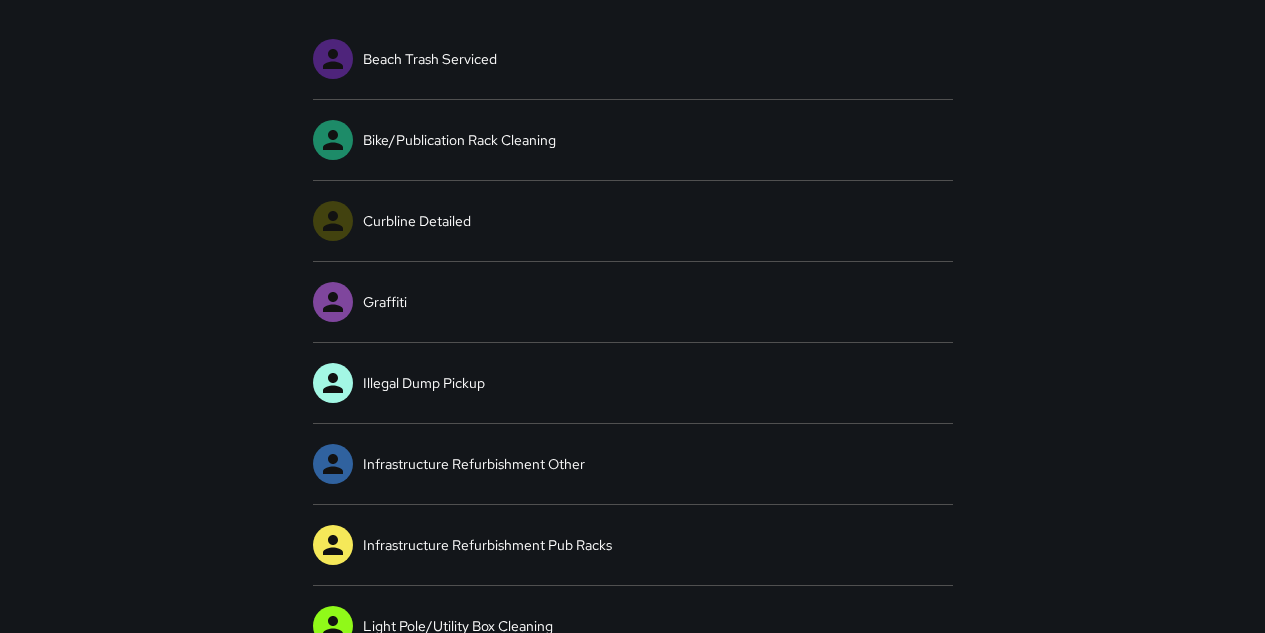 scroll, scrollTop: 0, scrollLeft: 0, axis: both 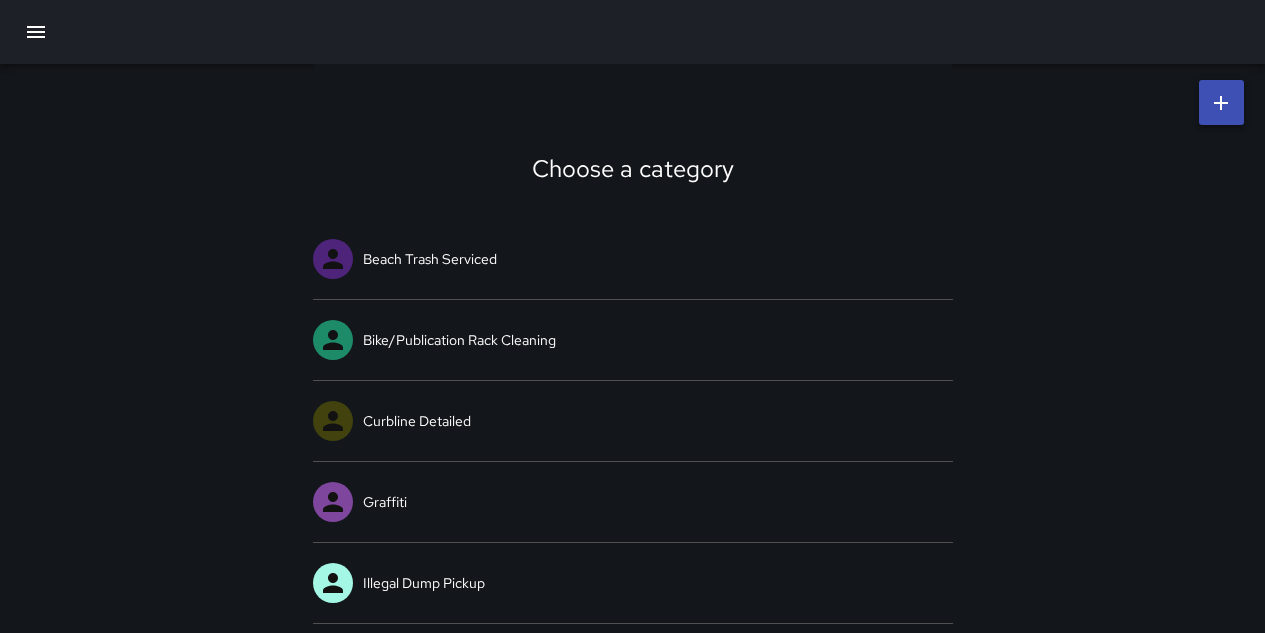 click at bounding box center (1221, 102) 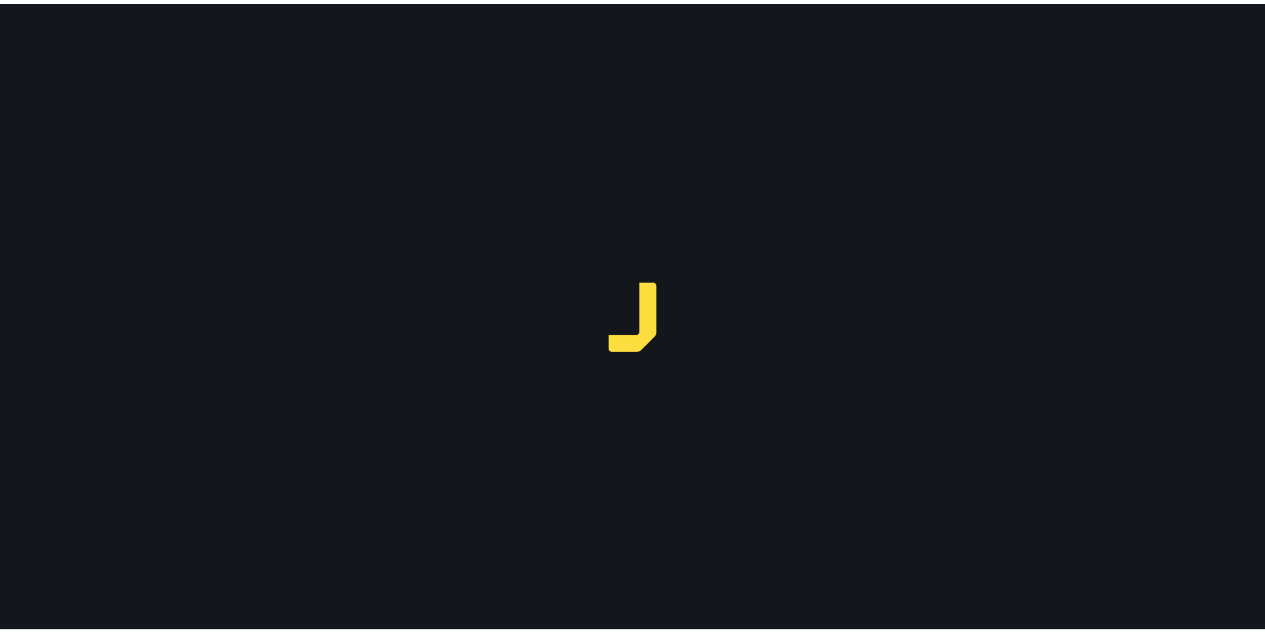 scroll, scrollTop: 0, scrollLeft: 0, axis: both 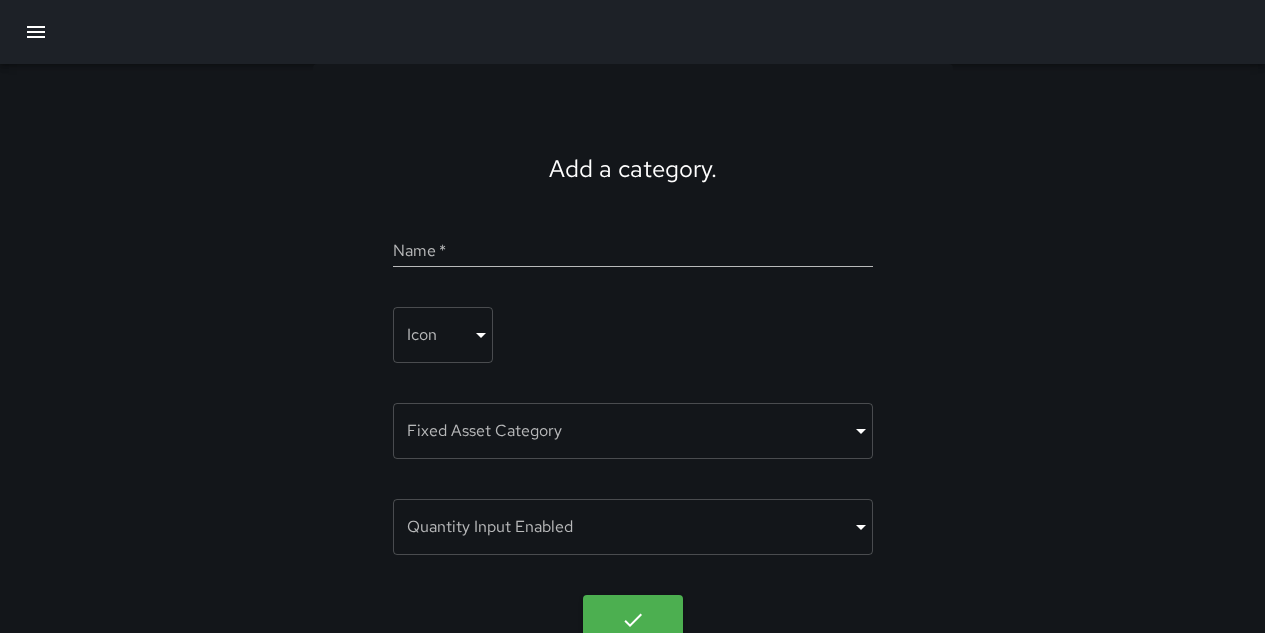 click on "Name   *" at bounding box center [633, 251] 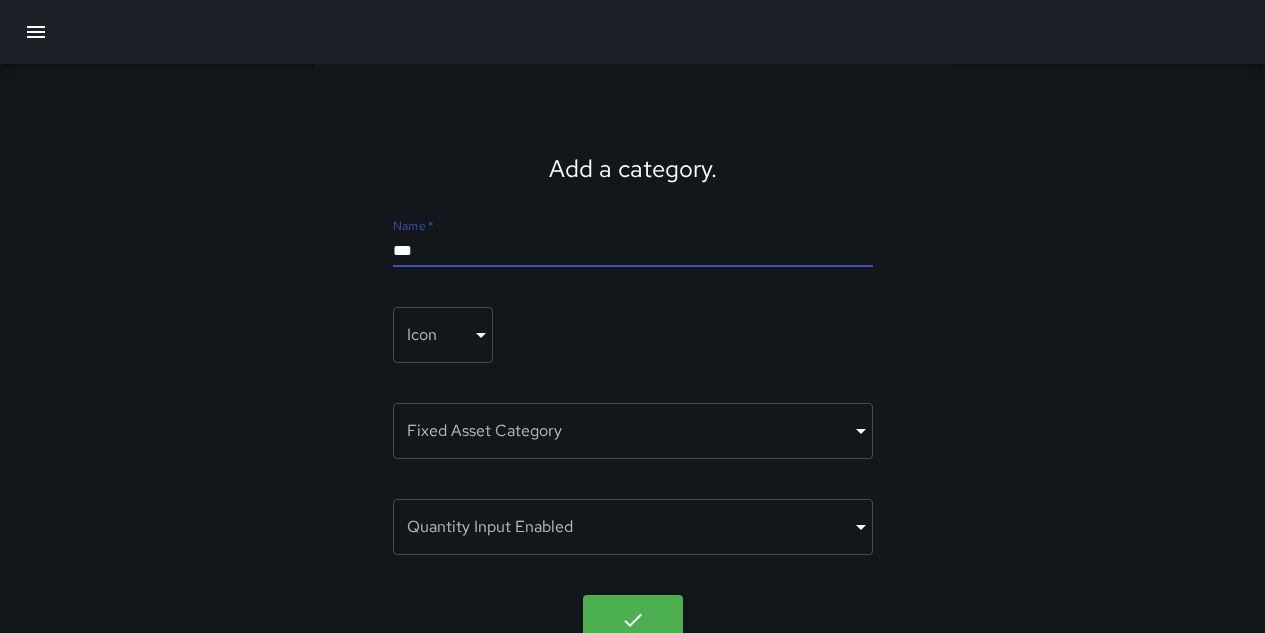 type on "*" 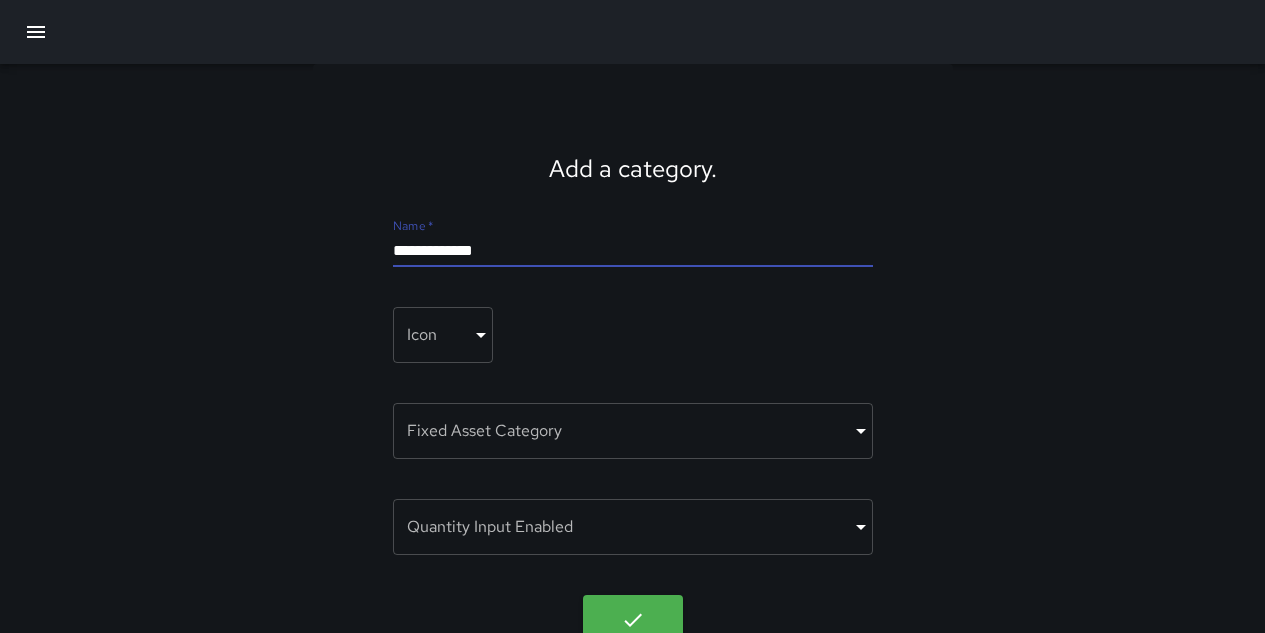 click on "**********" at bounding box center (633, 251) 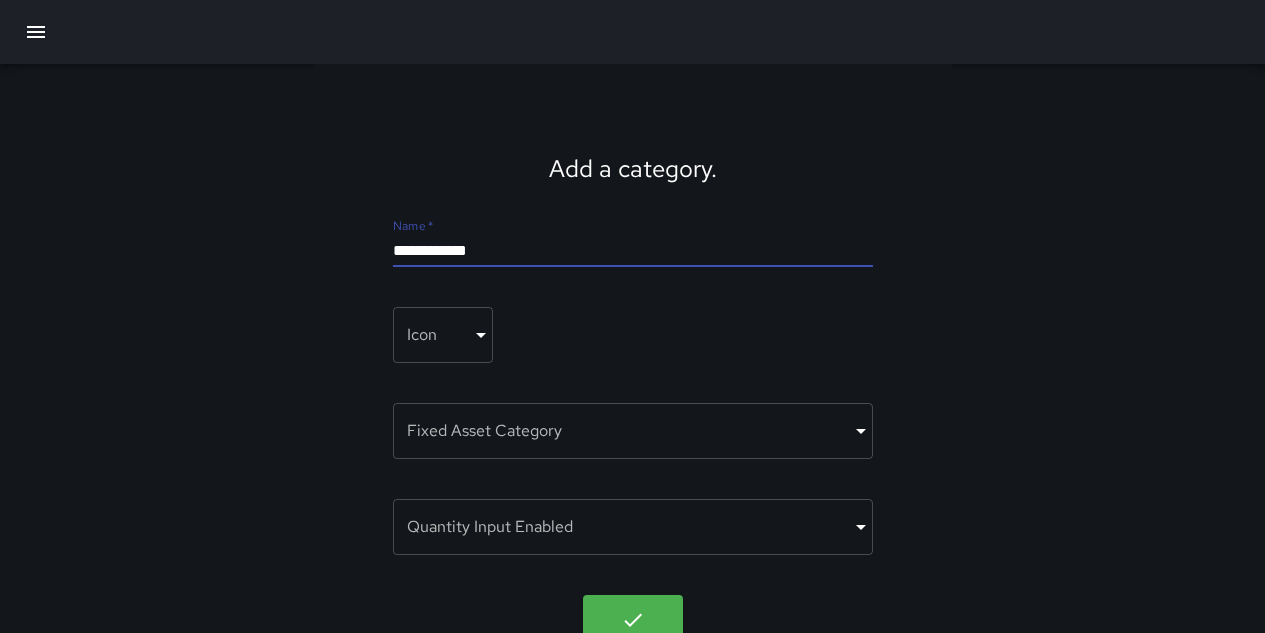 type on "**********" 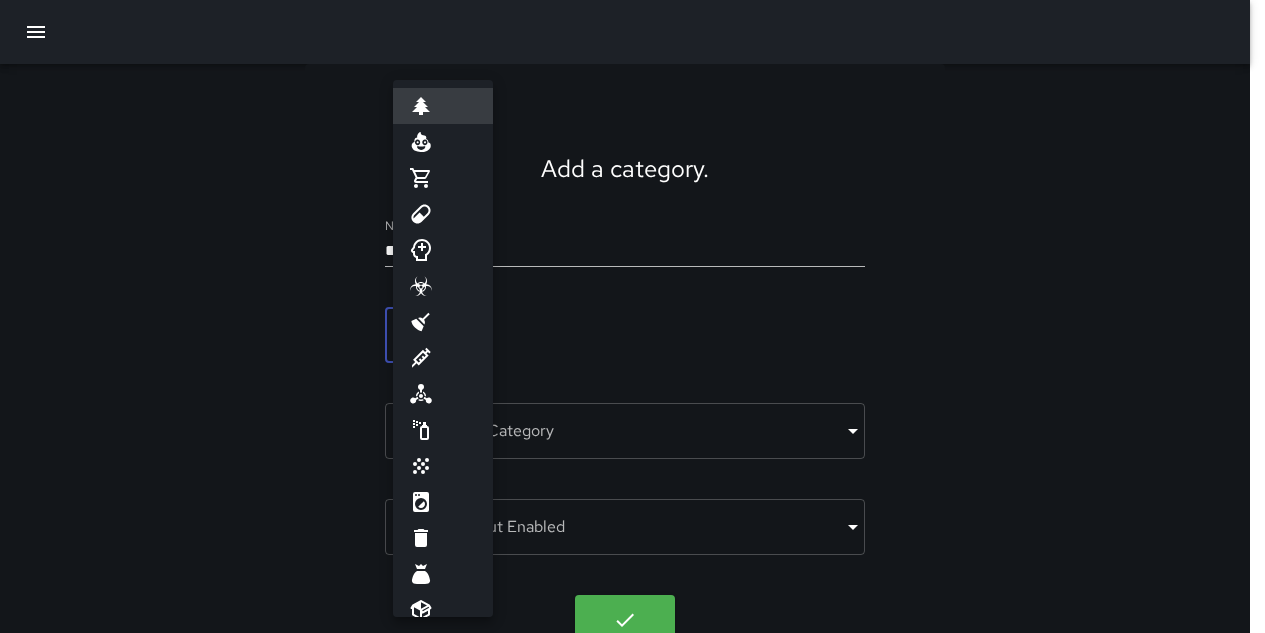 click on "Add a category. Name   * [NAME] Icon ​ ​ Fixed Asset Category ​ ​ Quantity Input Enabled ​ ​" at bounding box center (632, 335) 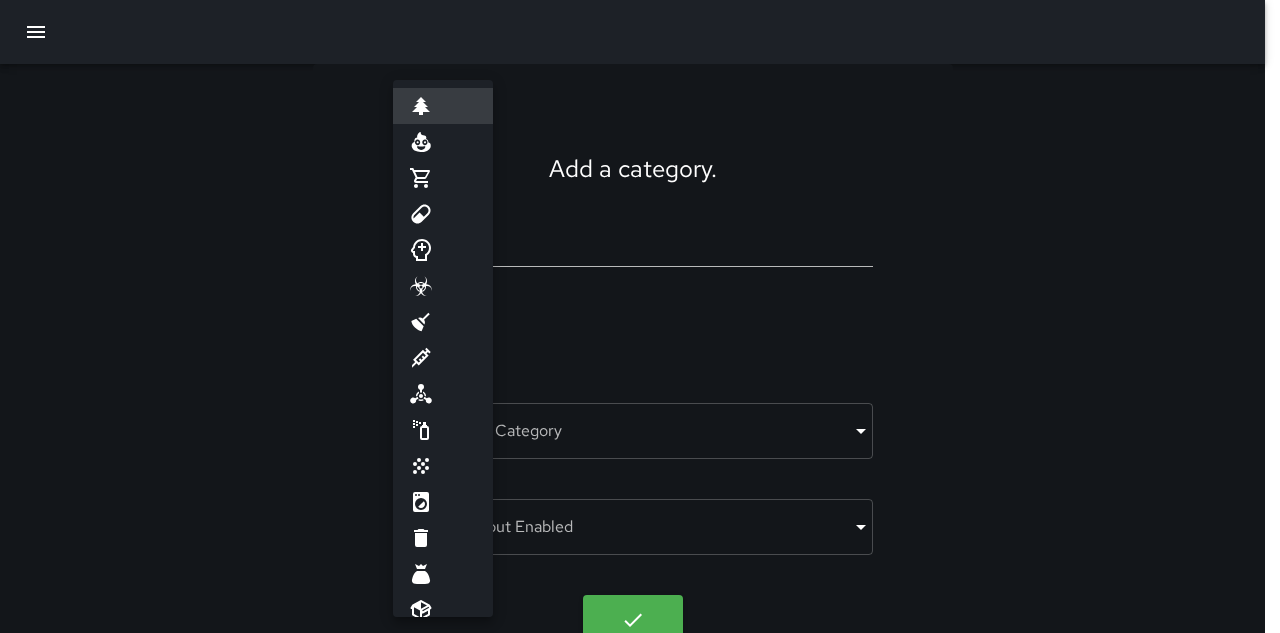 click 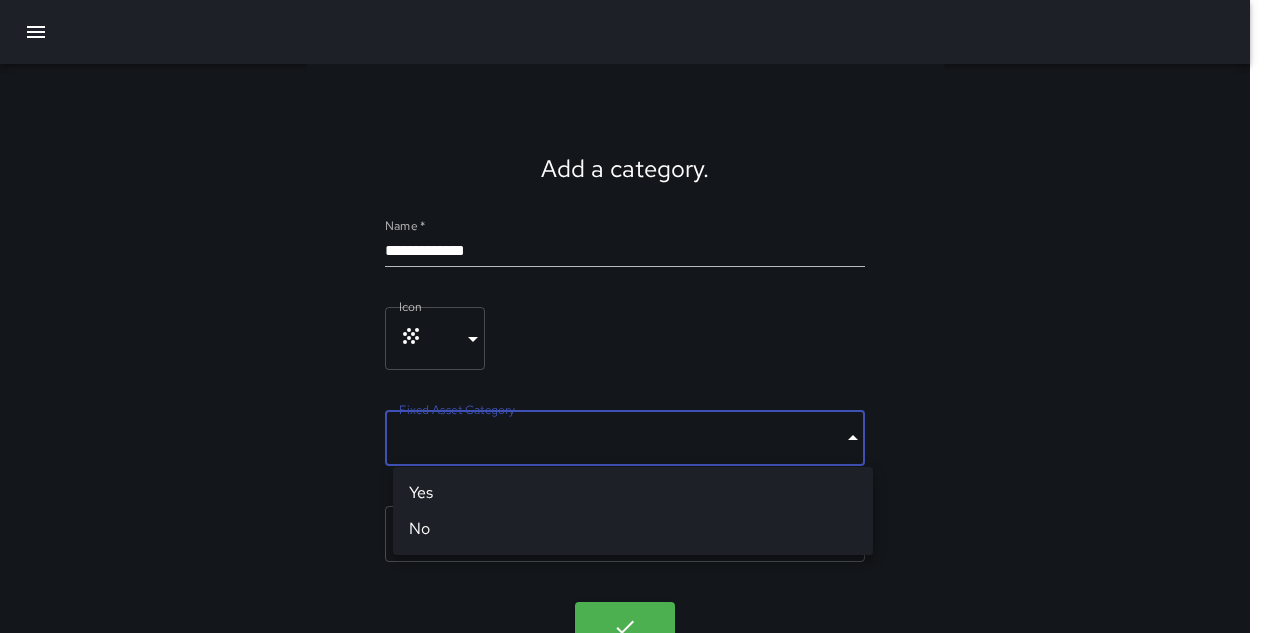click on "Add a category. Name   * [NAME] Icon ***** ​ Fixed Asset Category ​ ​ Quantity Input Enabled ​ ​ Yes No" at bounding box center (632, 338) 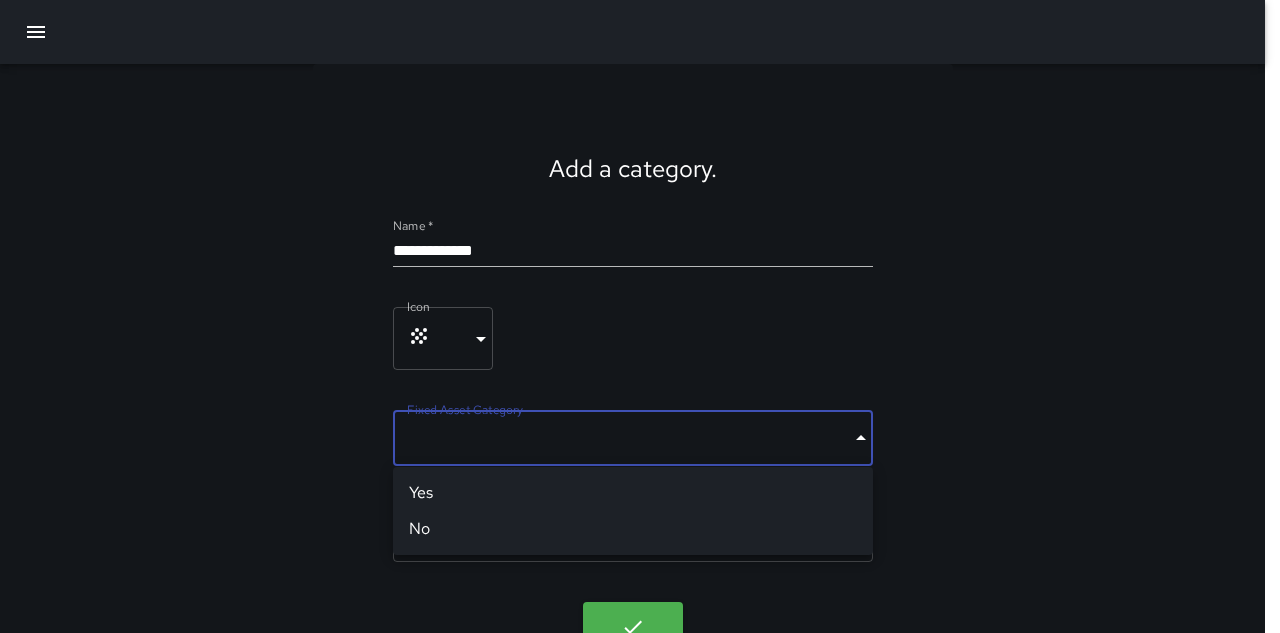click on "No" at bounding box center (633, 529) 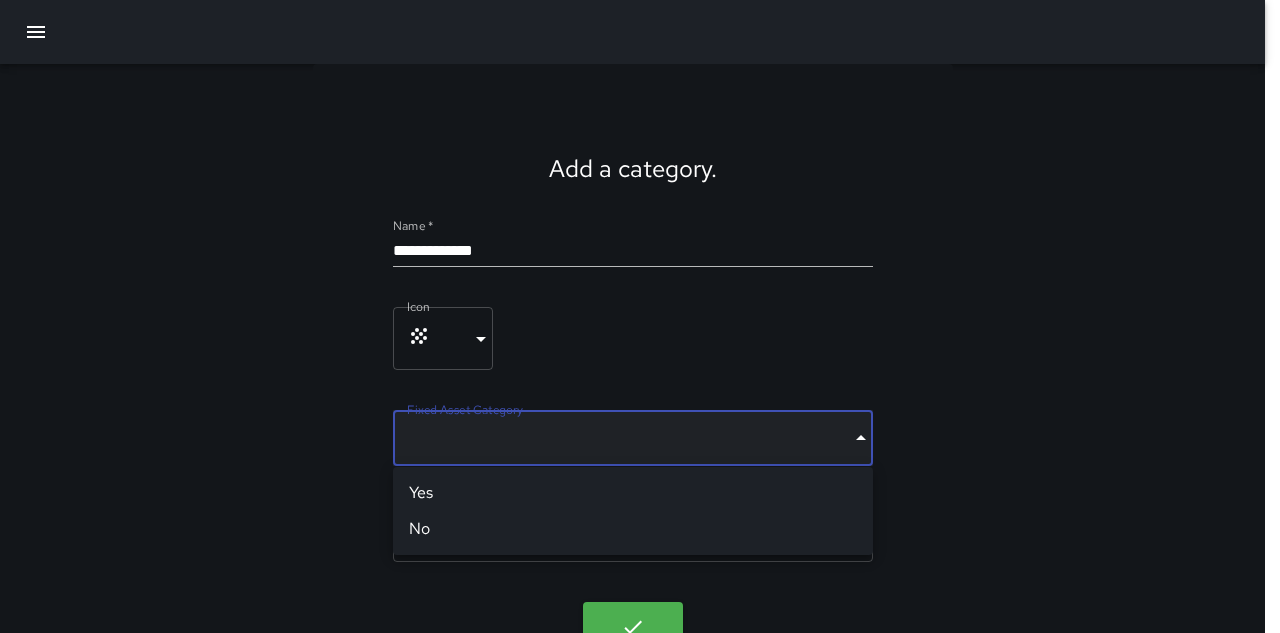 type on "*****" 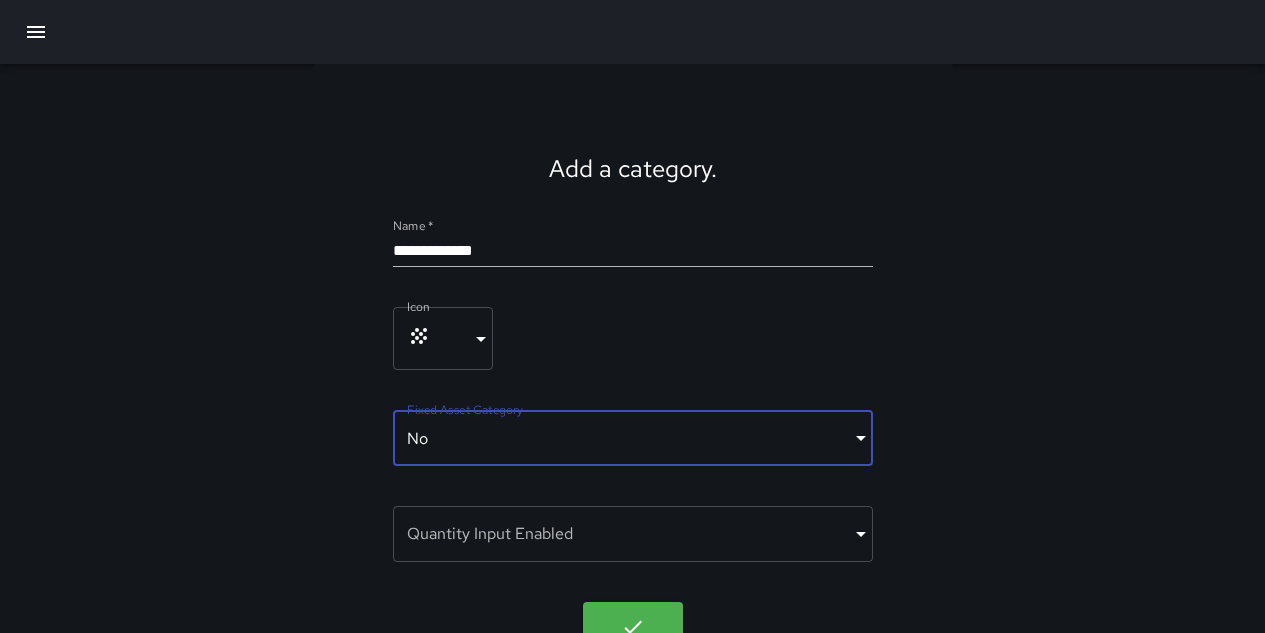 click on "Add a category. Name   * [NAME] Icon ***** ​ Fixed Asset Category No ***** ​ Quantity Input Enabled ​ ​" at bounding box center [632, 338] 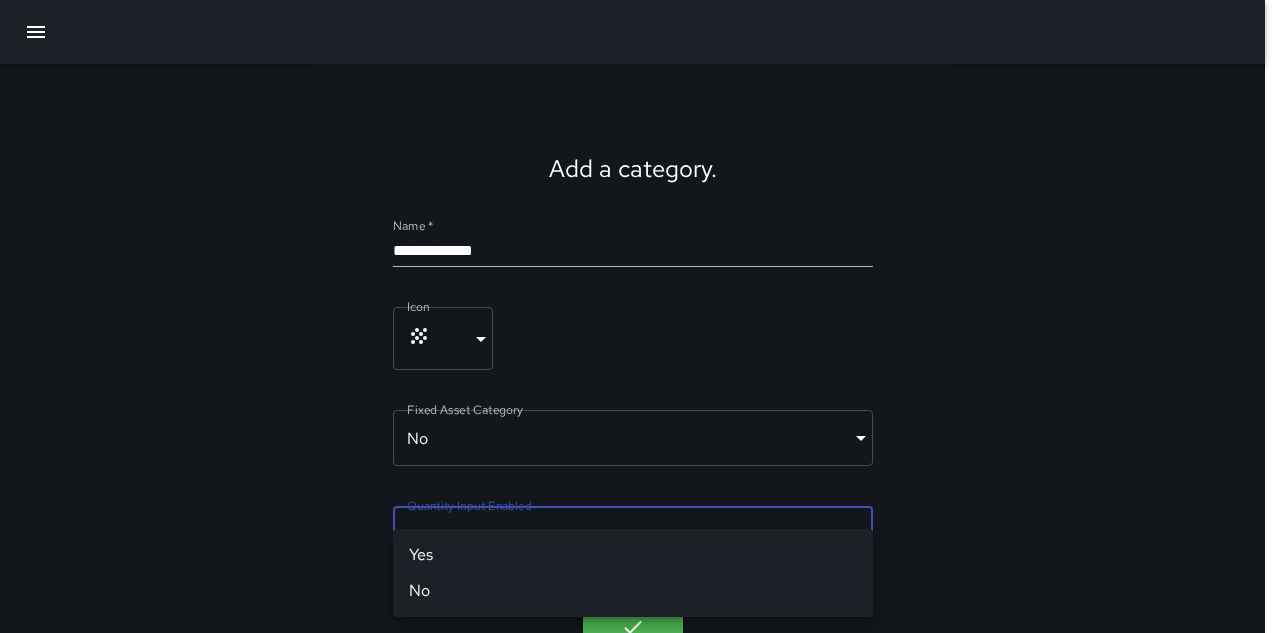 click on "No" at bounding box center [633, 591] 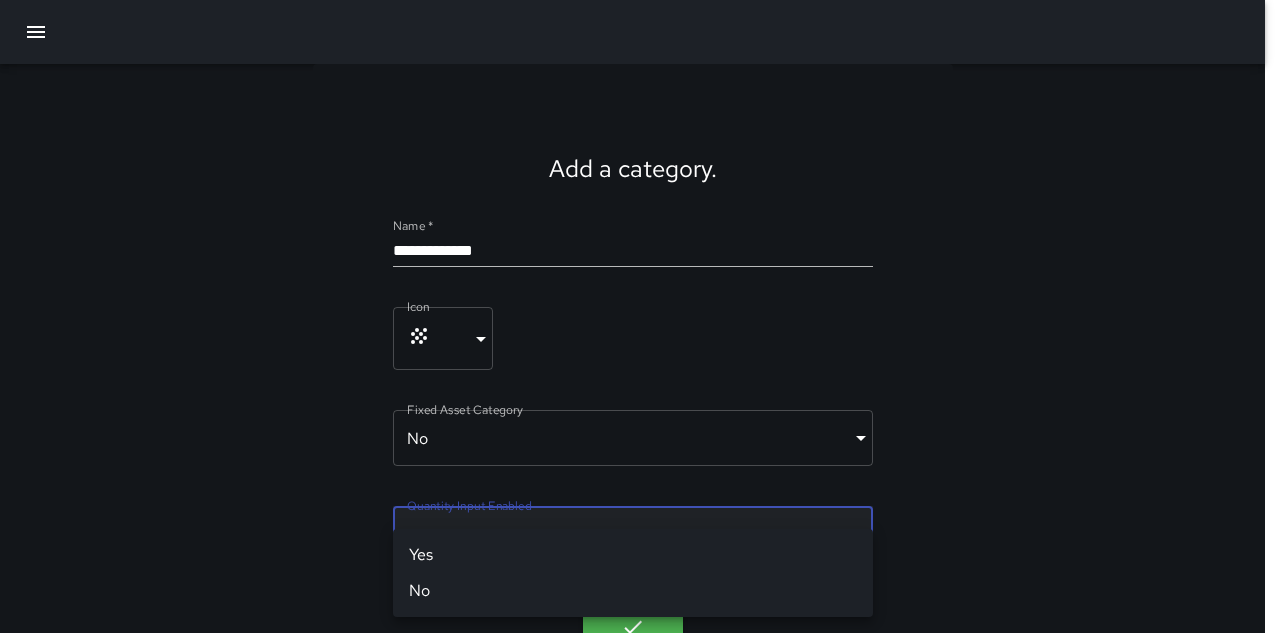 type on "*****" 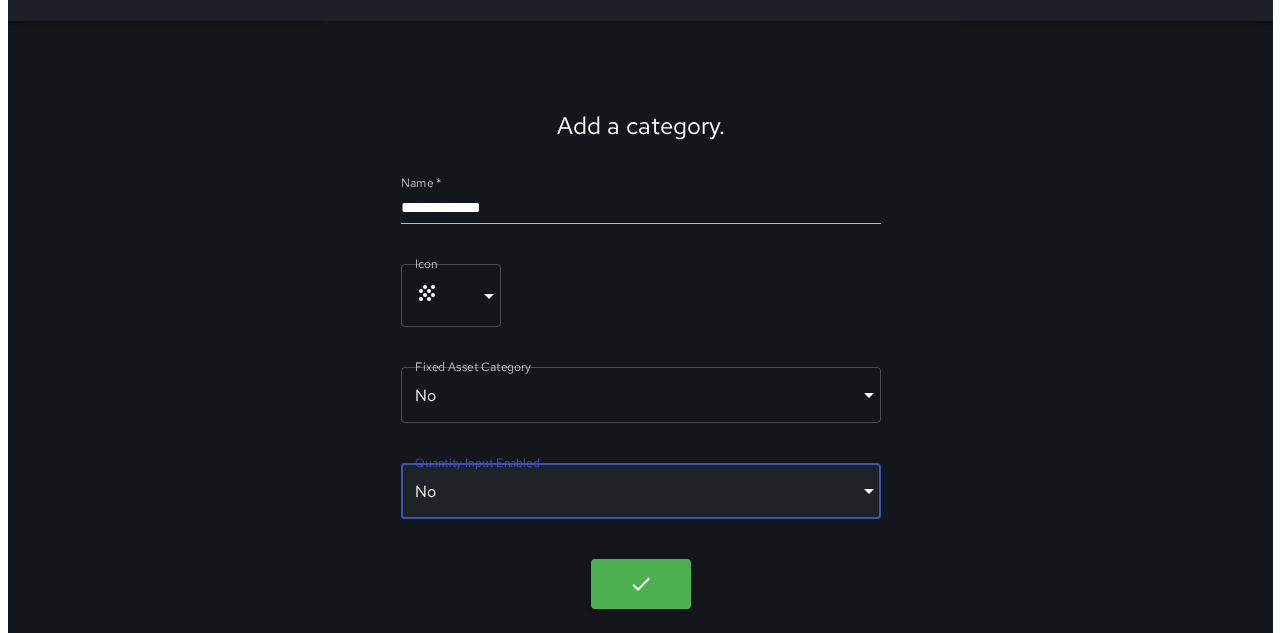 scroll, scrollTop: 44, scrollLeft: 0, axis: vertical 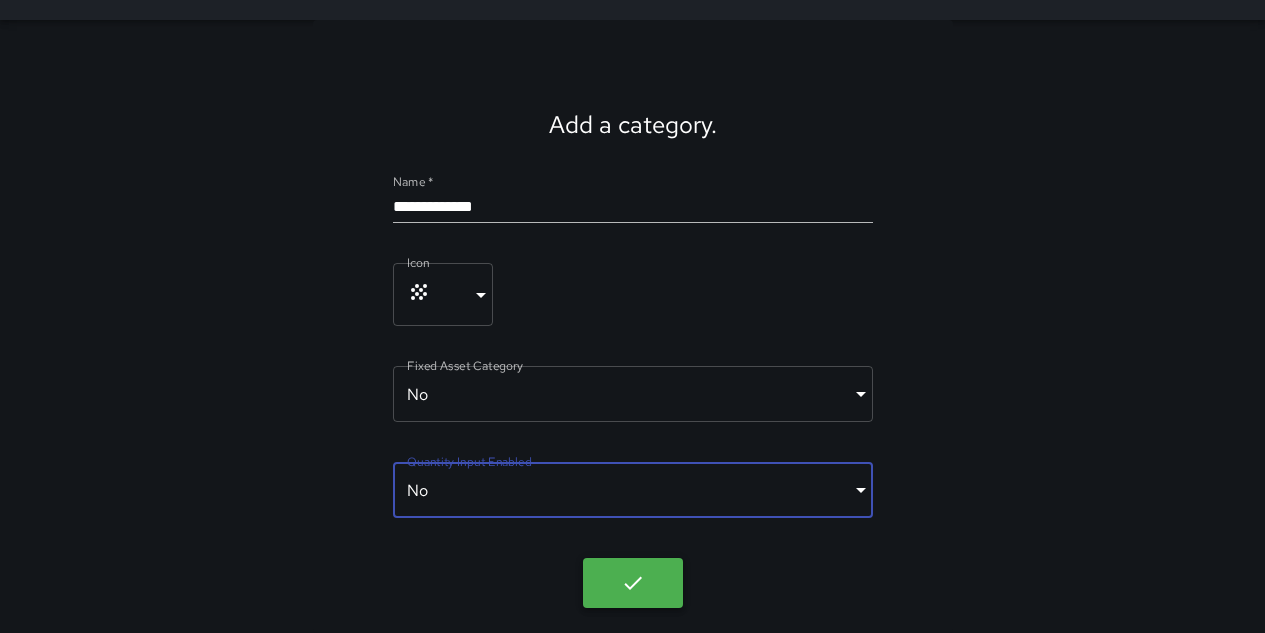 click at bounding box center (633, 583) 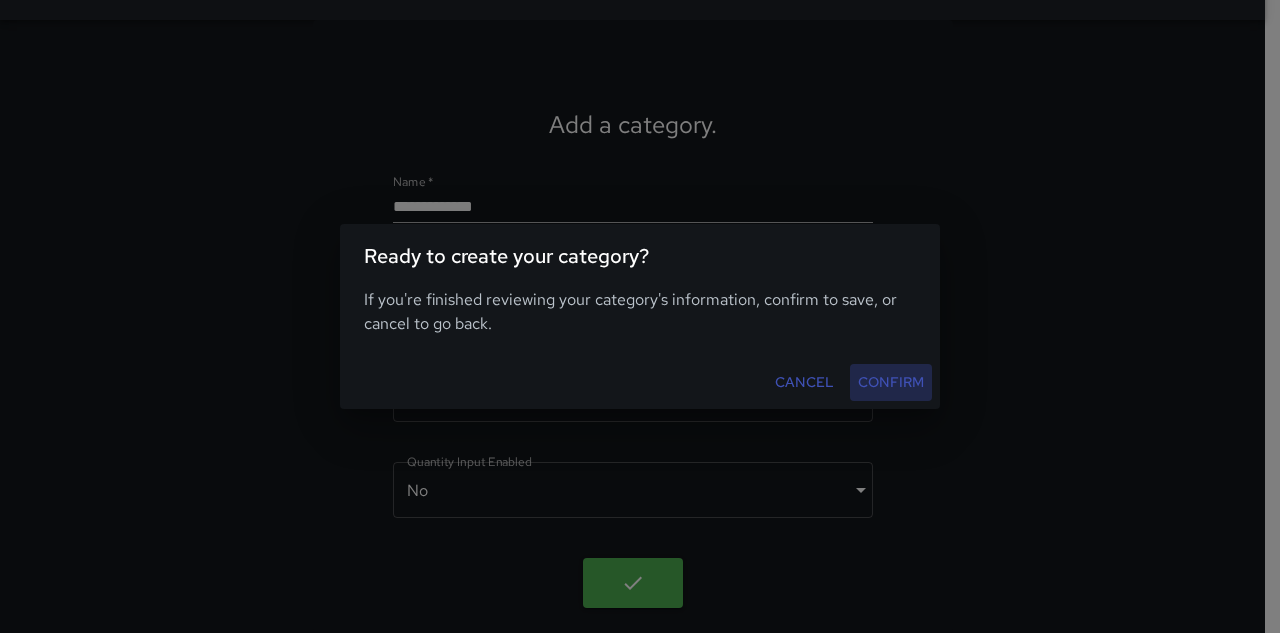 click on "Confirm" at bounding box center [891, 382] 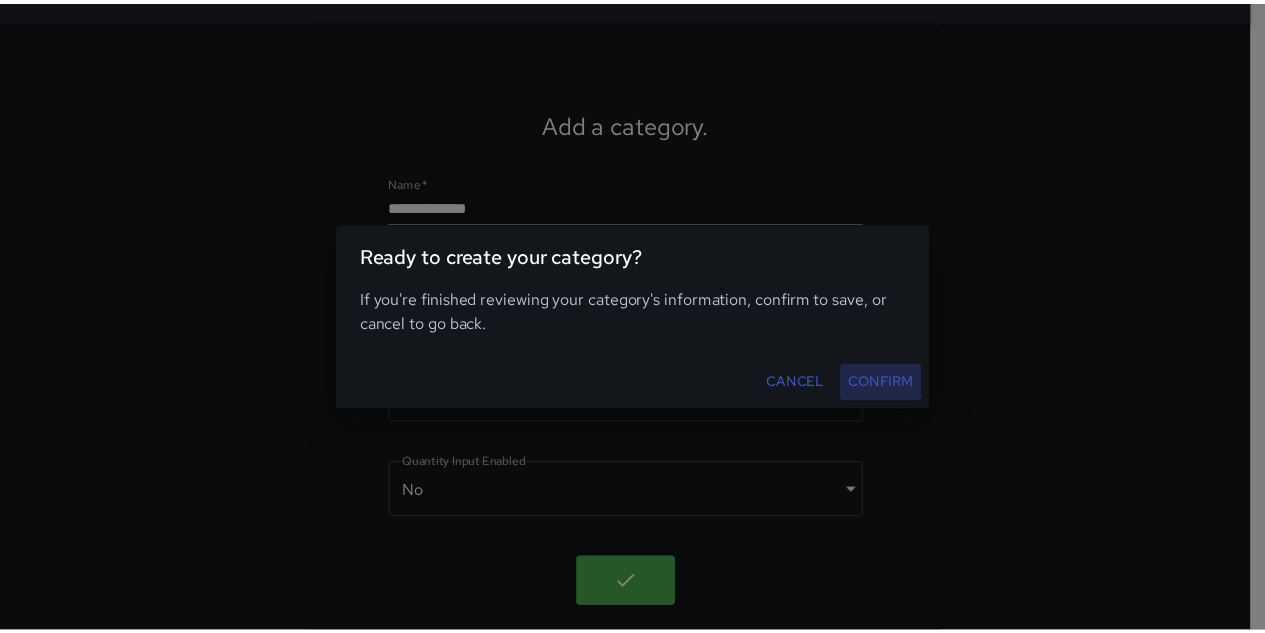 scroll, scrollTop: 0, scrollLeft: 0, axis: both 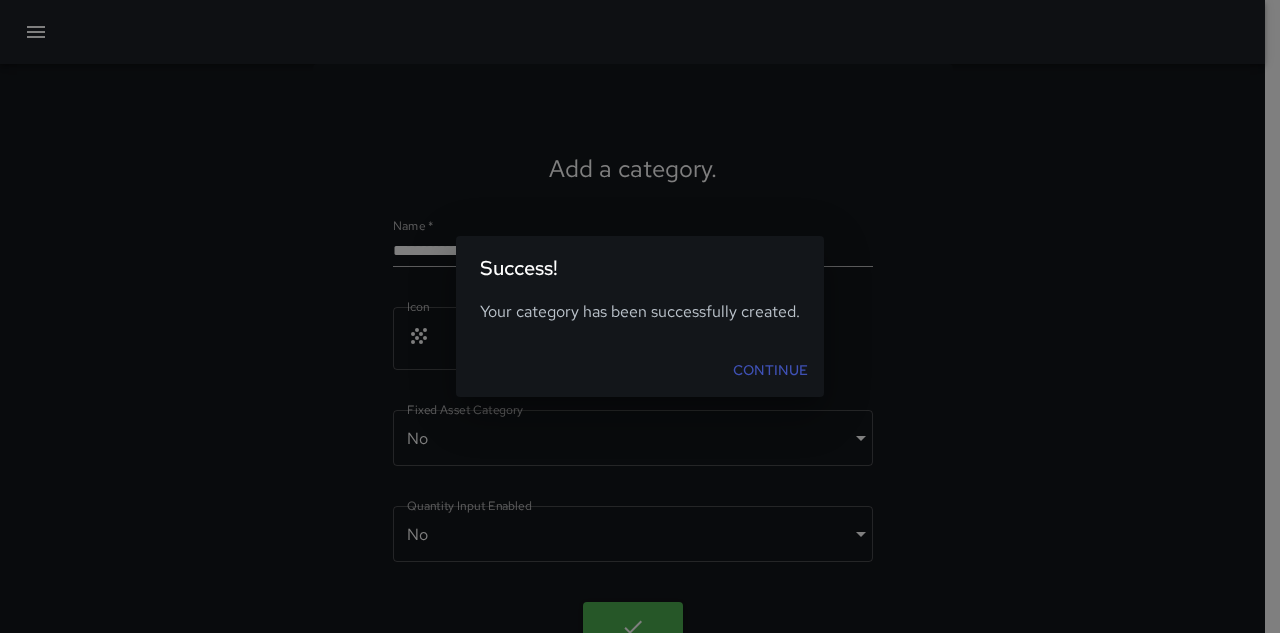 click on "Continue" at bounding box center (770, 370) 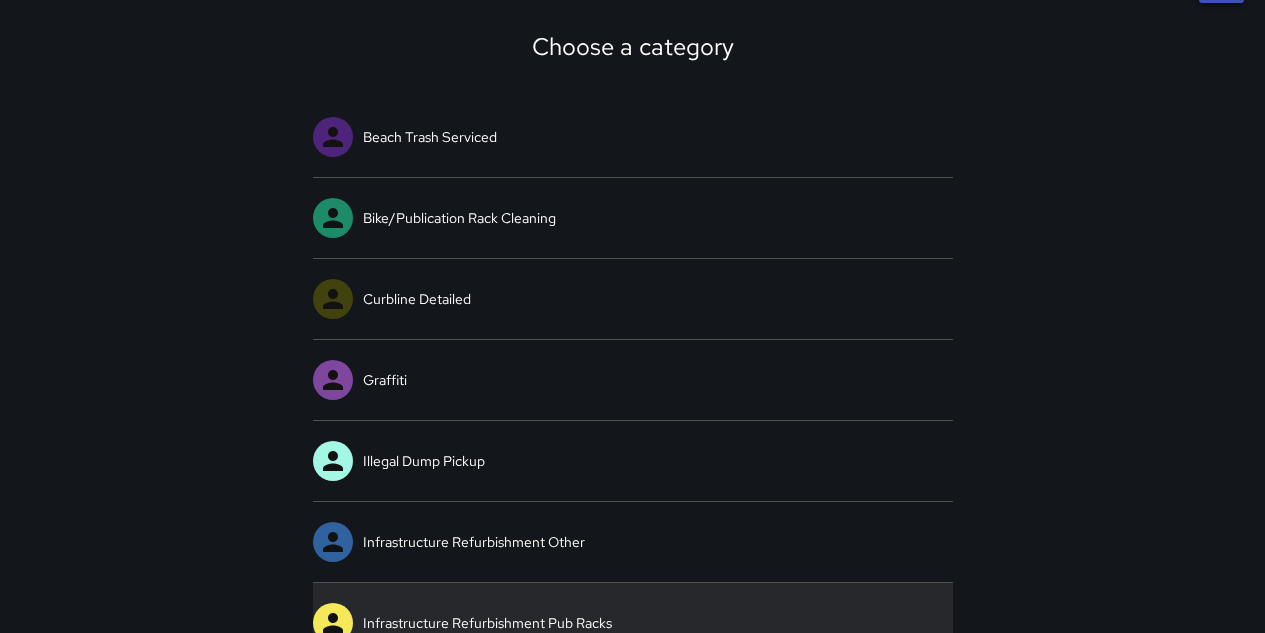 scroll, scrollTop: 0, scrollLeft: 0, axis: both 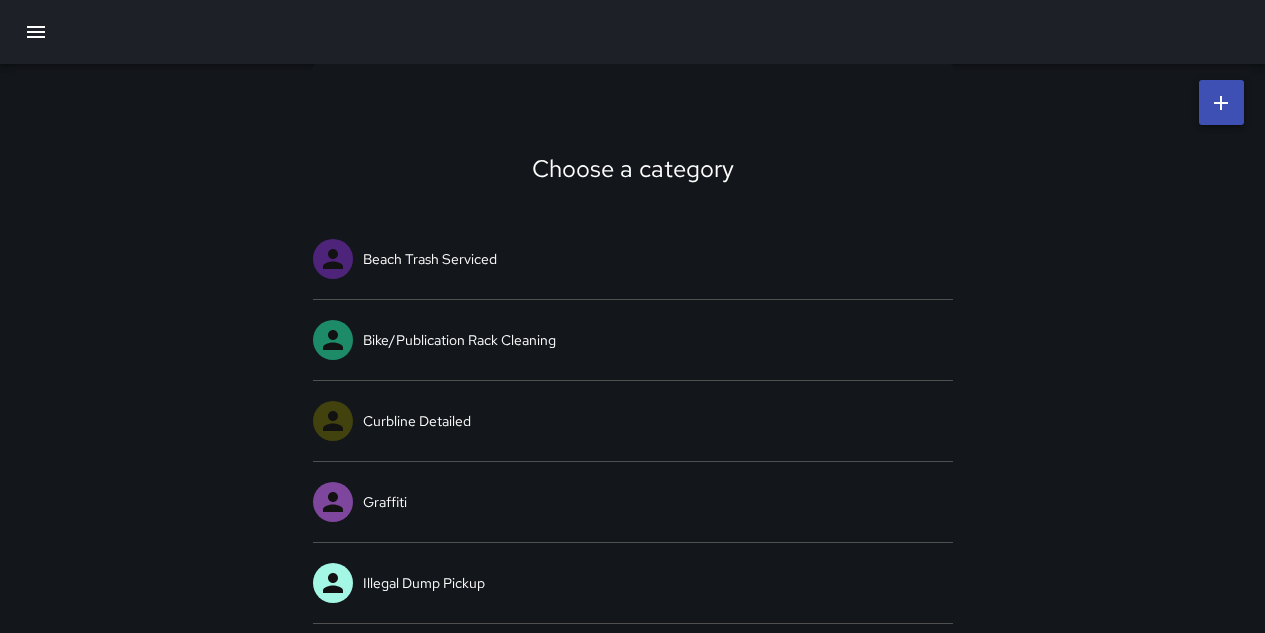 click at bounding box center [1221, 102] 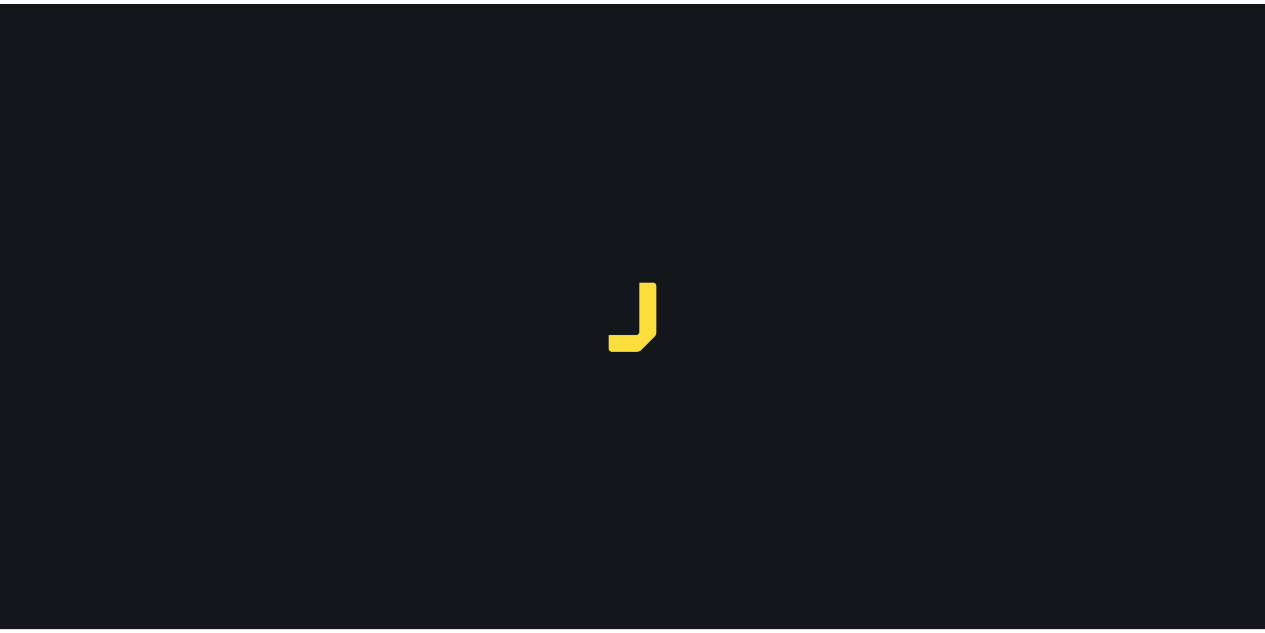 scroll, scrollTop: 0, scrollLeft: 0, axis: both 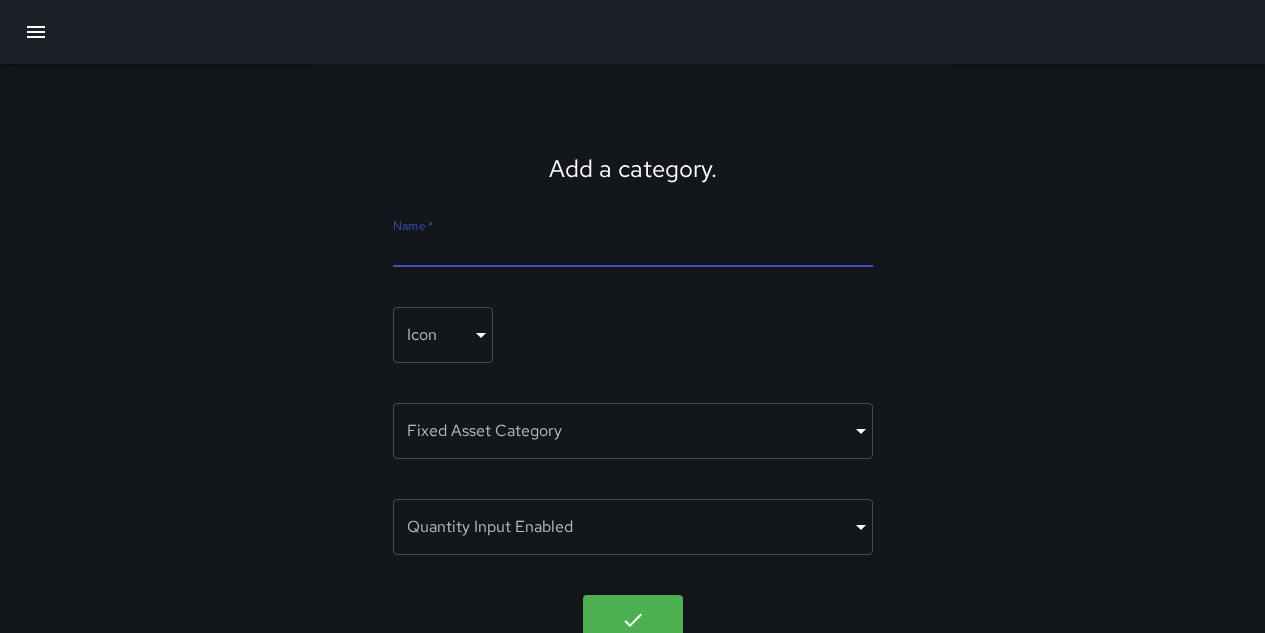 click on "Name   *" at bounding box center [633, 251] 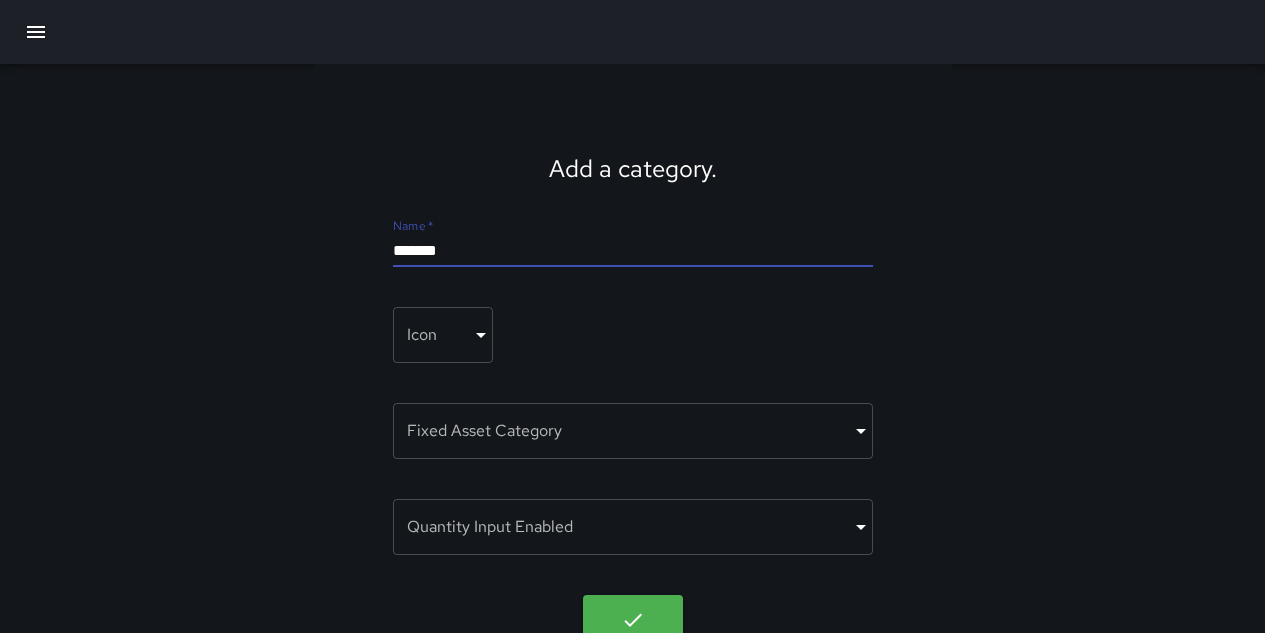 type on "********" 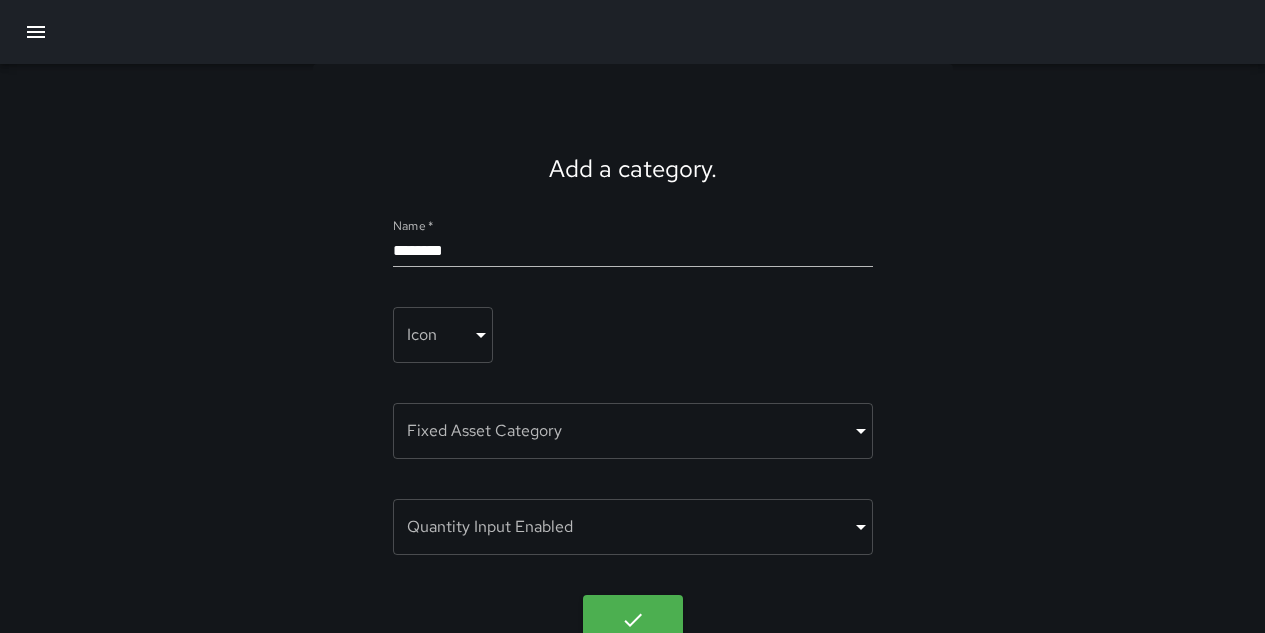 click on "Add a category. Name   * ******** Icon ​ ​ Fixed Asset Category ​ ​ Quantity Input Enabled ​ ​" at bounding box center [632, 335] 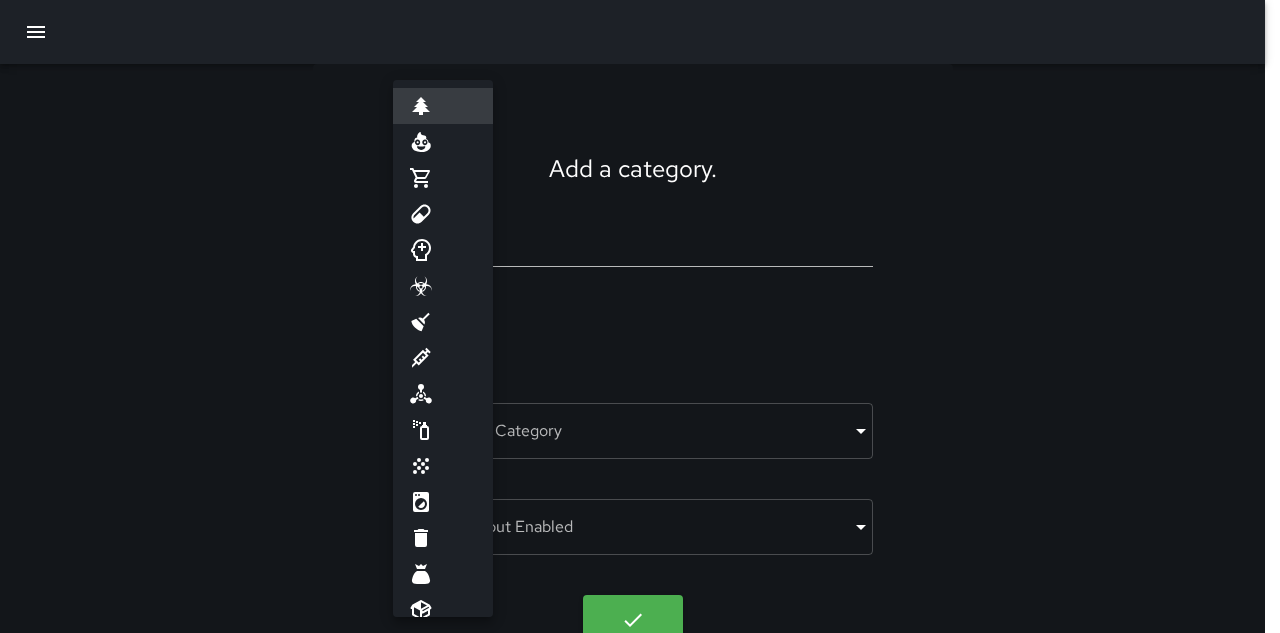 click 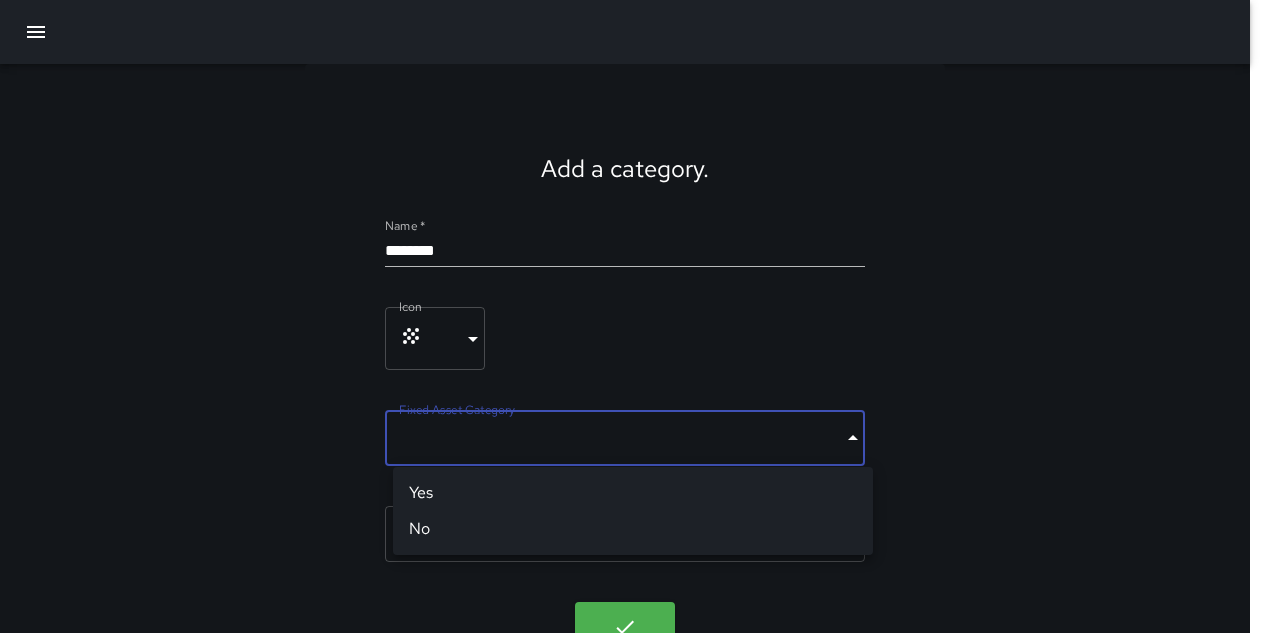 click on "Add a category. Name   * ******** Icon ***** ​ Fixed Asset Category ​ ​ Quantity Input Enabled ​ ​ Yes No" at bounding box center (632, 338) 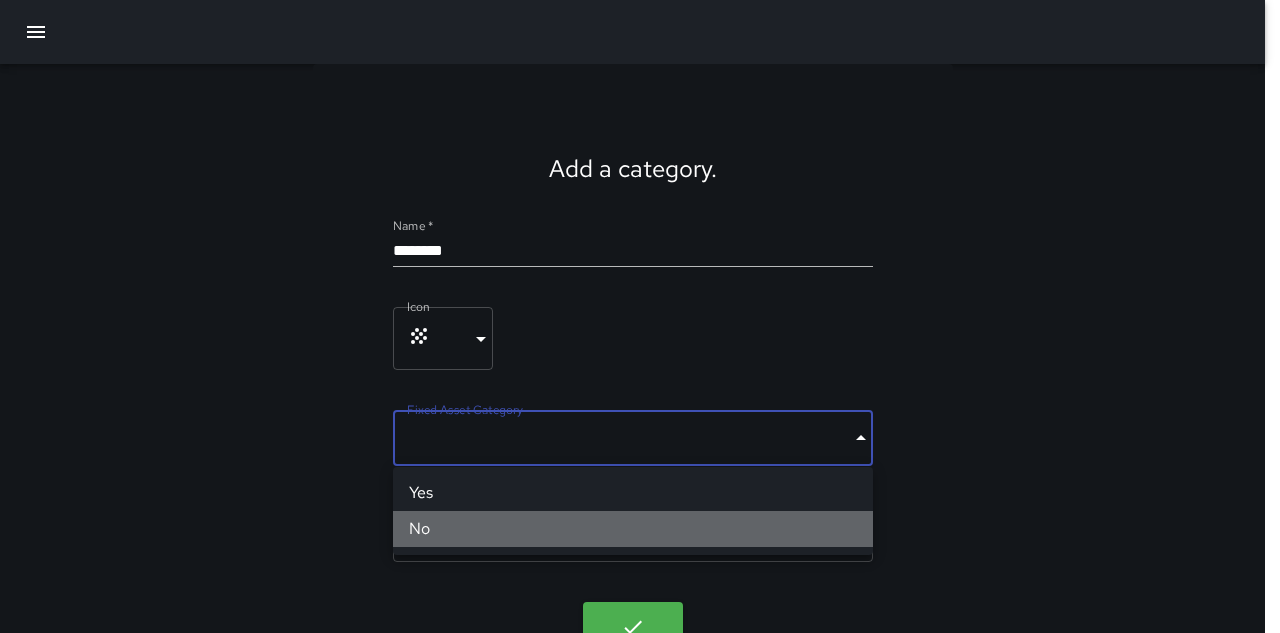 click on "No" at bounding box center [633, 529] 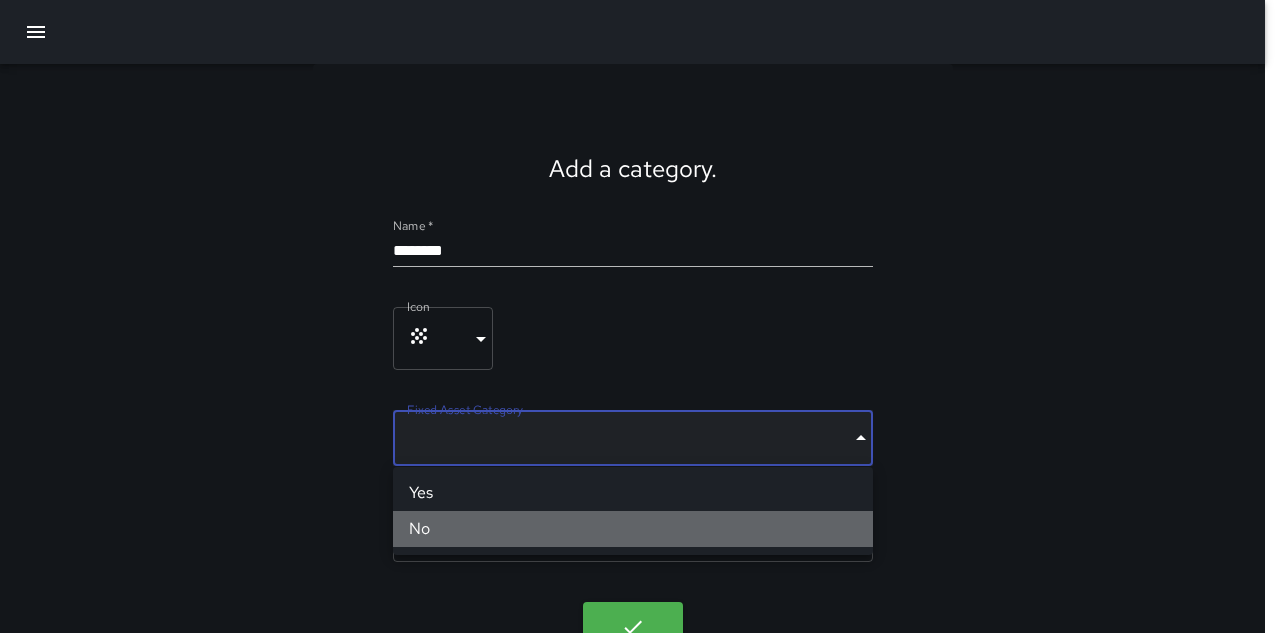 type on "*****" 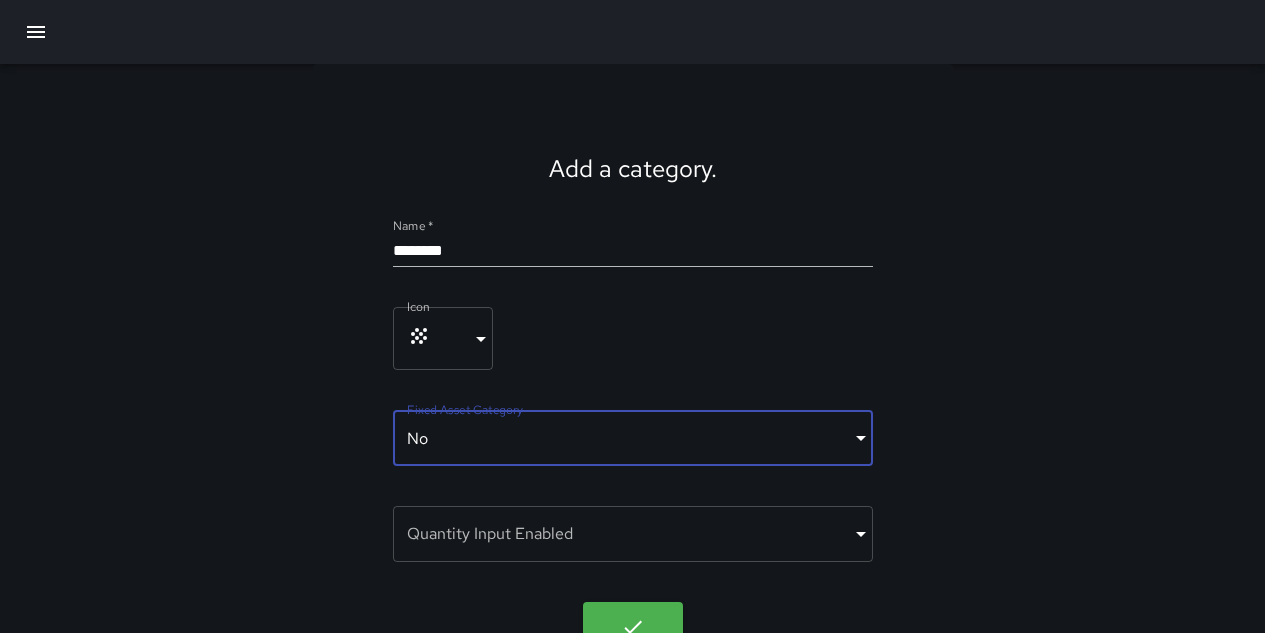 click on "Add a category. Name   * ******** Icon ***** ​ Fixed Asset Category No ***** ​ Quantity Input Enabled ​ ​" at bounding box center [632, 338] 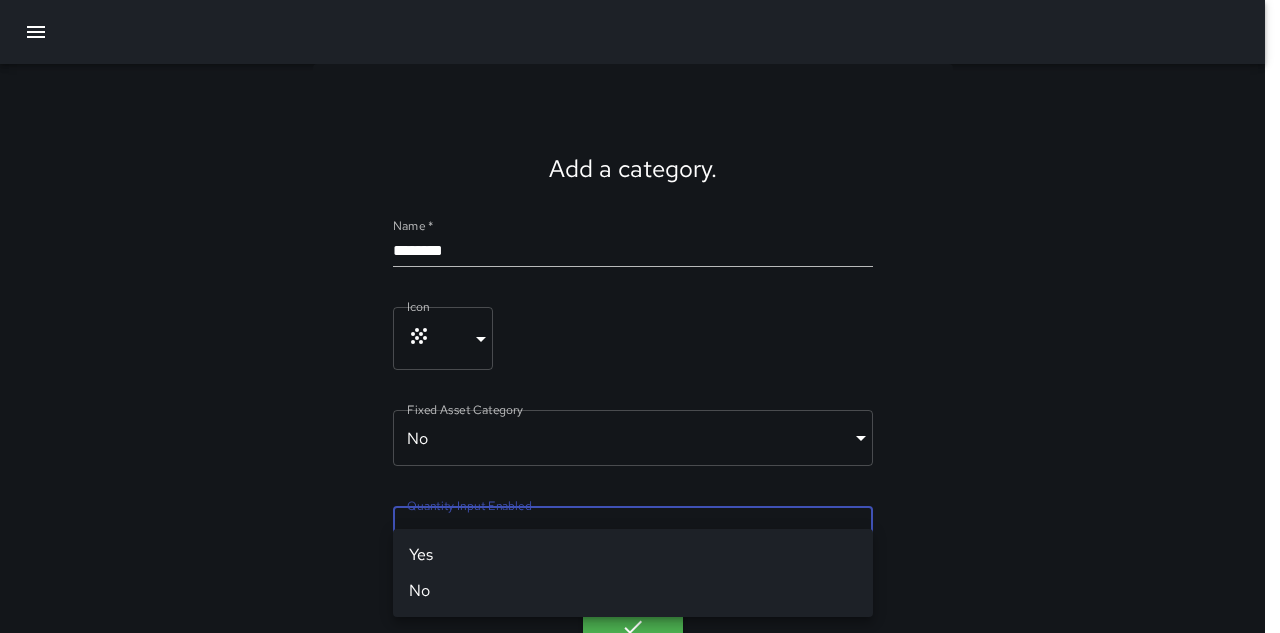 click on "No" at bounding box center [633, 591] 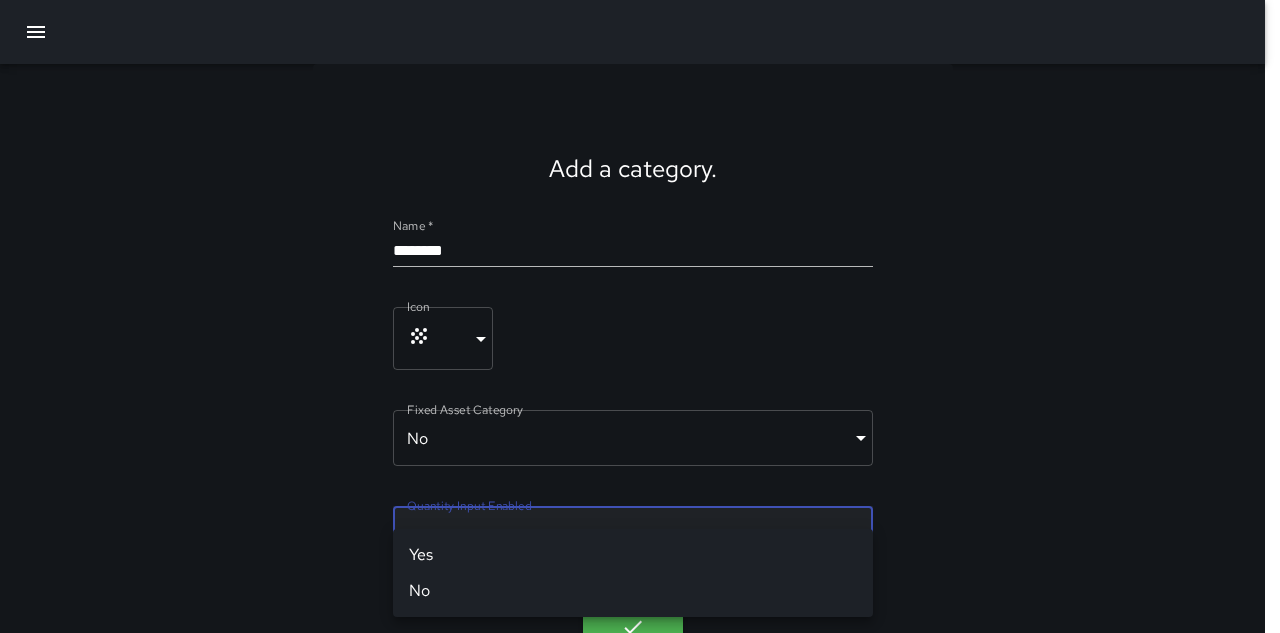 type on "*****" 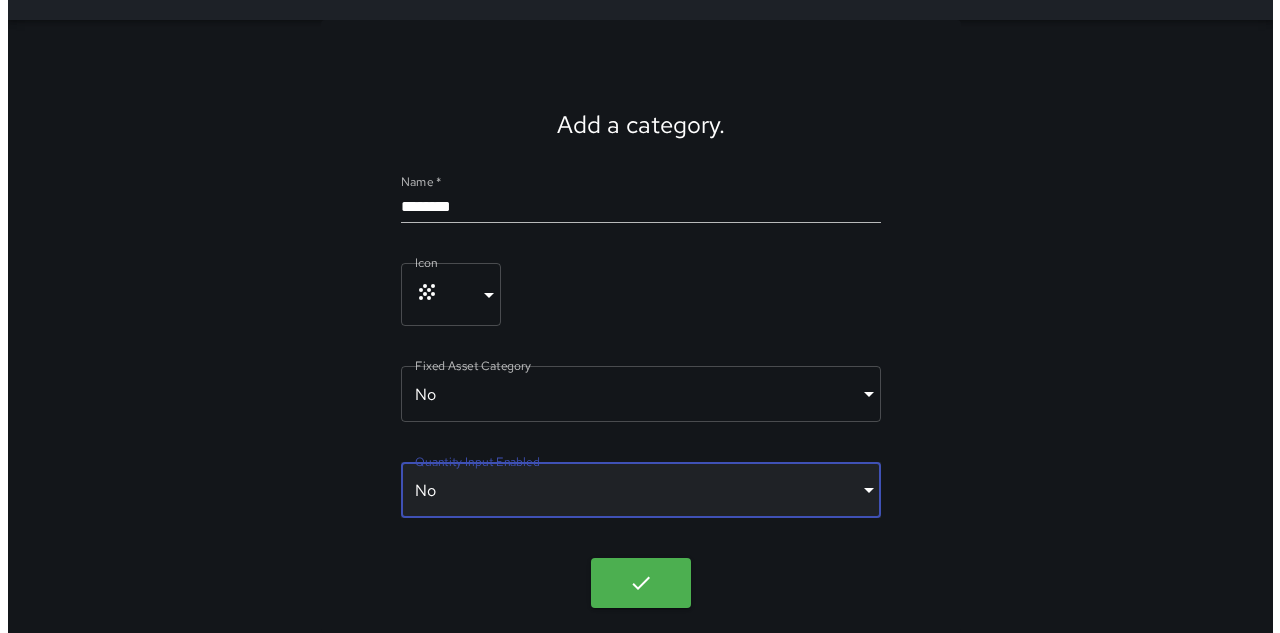 scroll, scrollTop: 44, scrollLeft: 0, axis: vertical 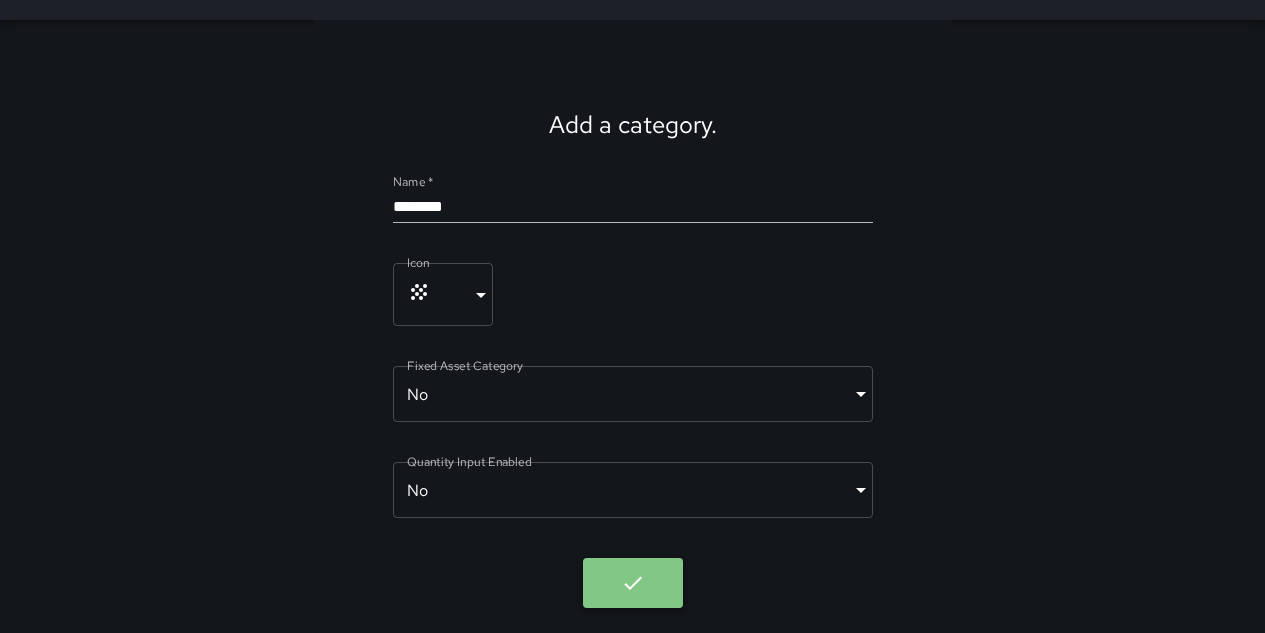 click at bounding box center [633, 583] 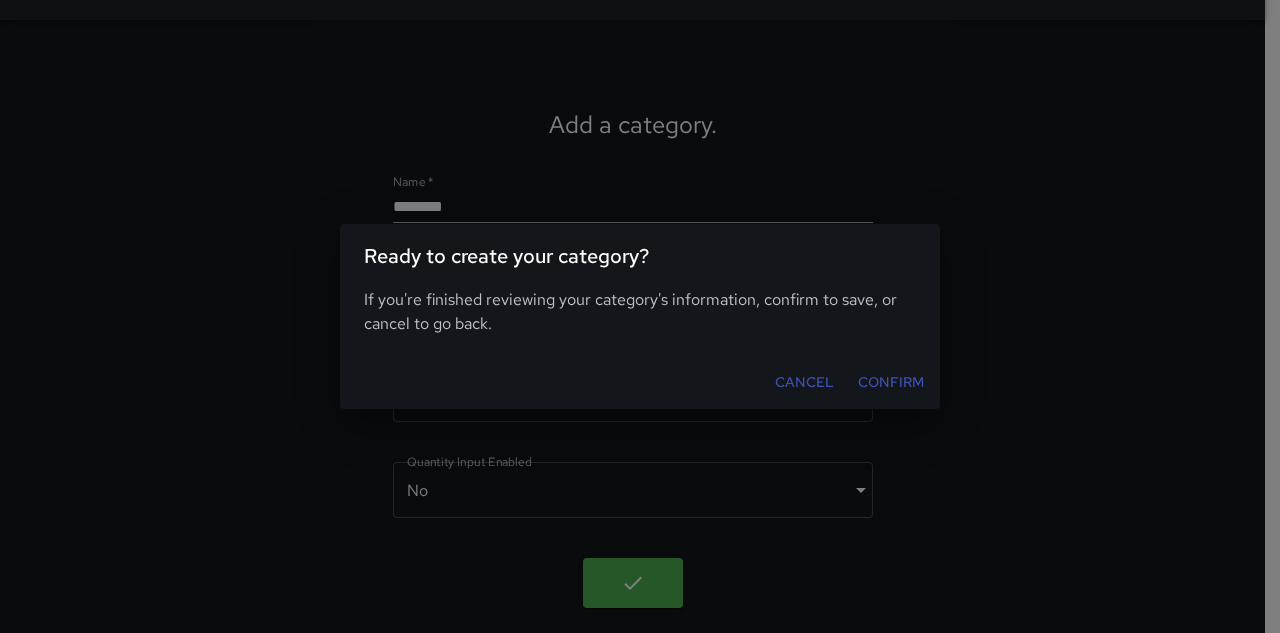 click on "Confirm" at bounding box center (891, 382) 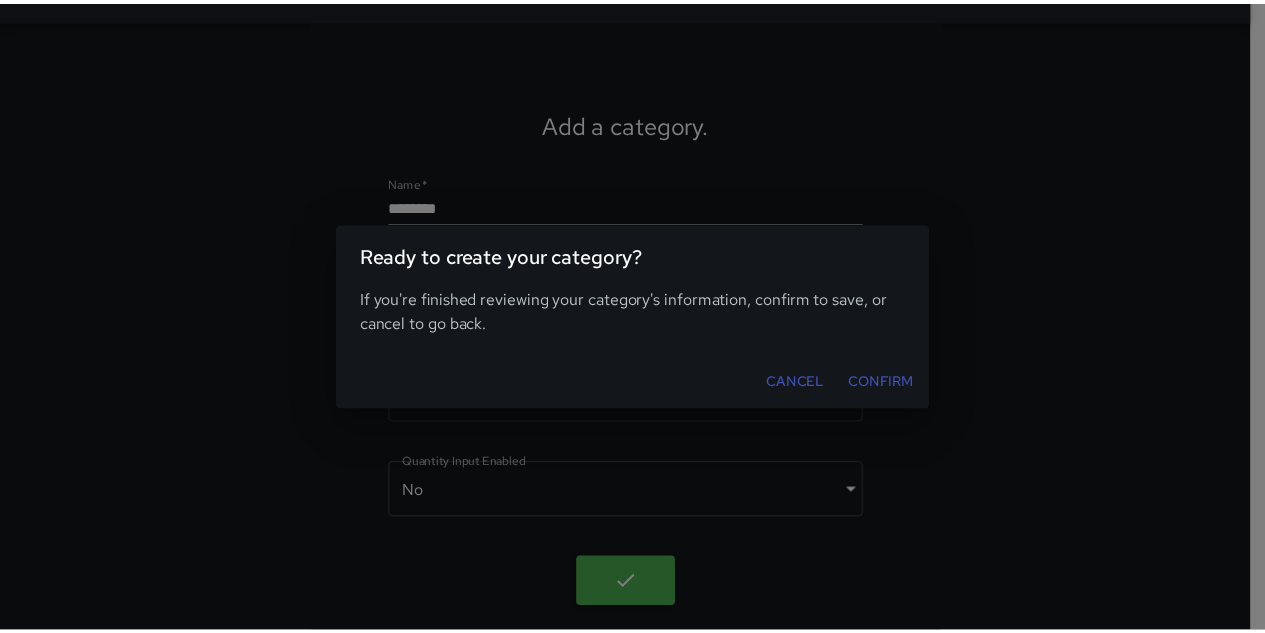 scroll, scrollTop: 0, scrollLeft: 0, axis: both 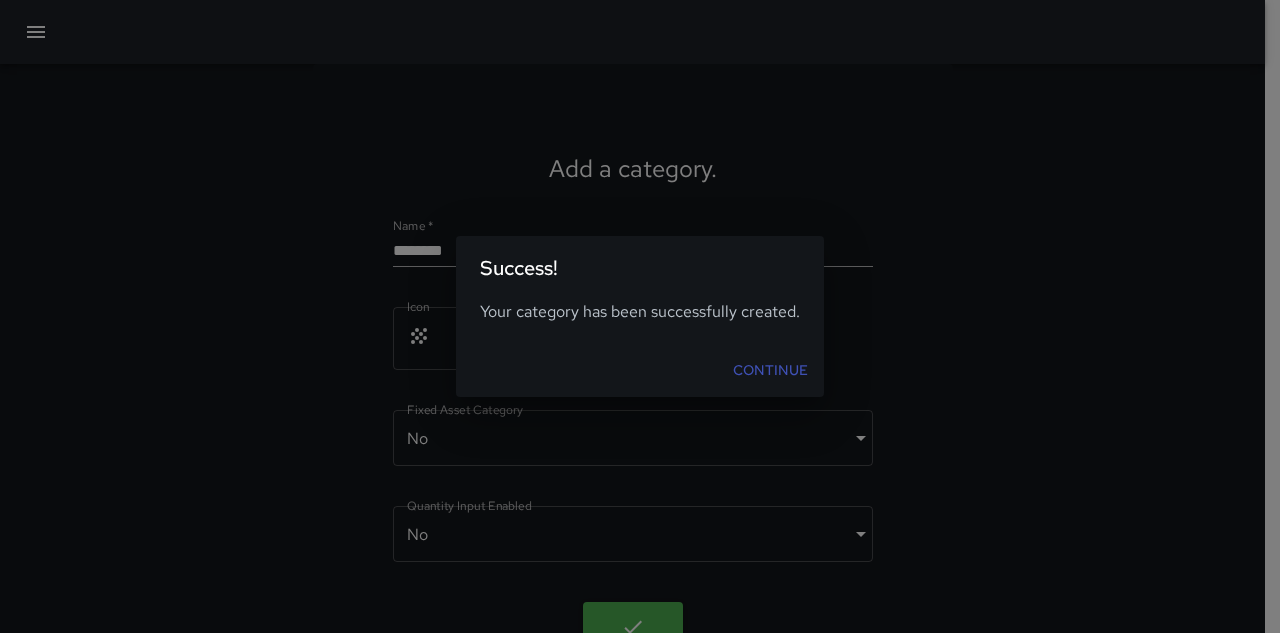 click on "Continue" at bounding box center (770, 370) 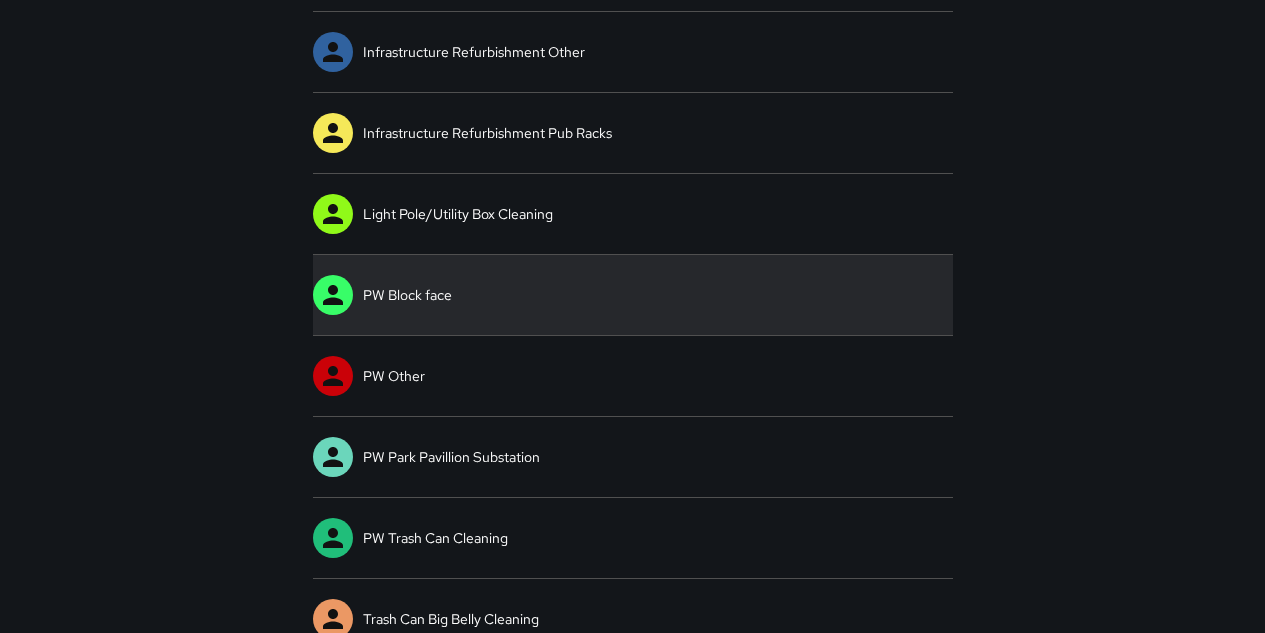 scroll, scrollTop: 700, scrollLeft: 0, axis: vertical 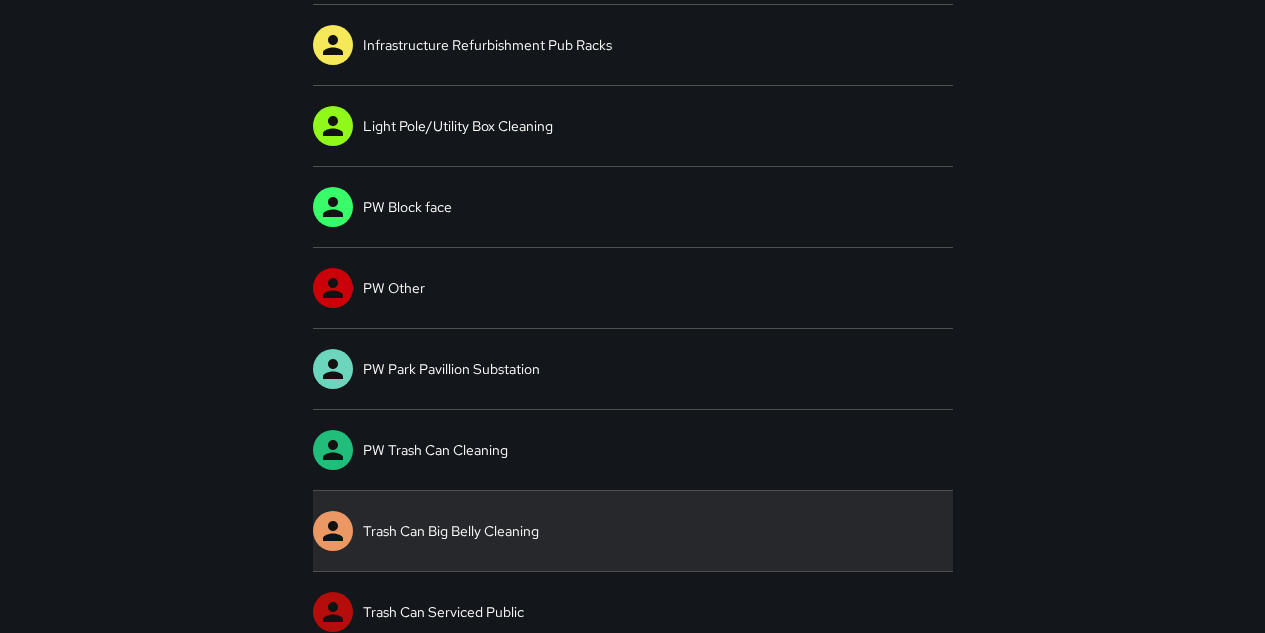 click on "Trash Can Big Belly Cleaning" at bounding box center (633, 531) 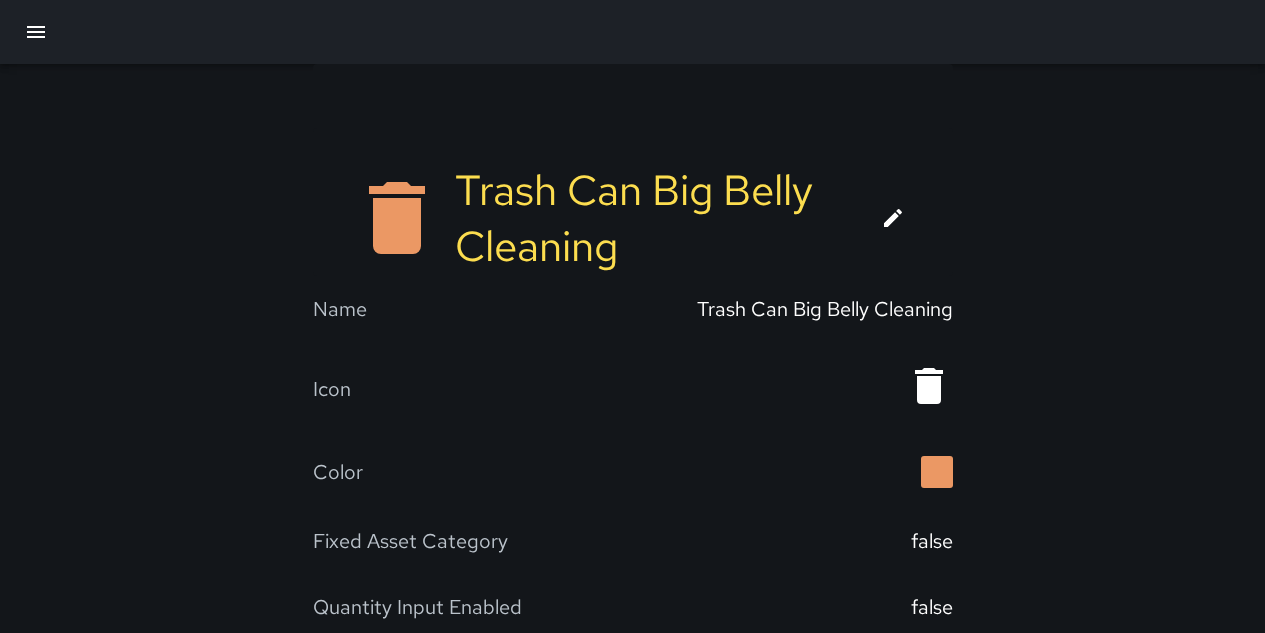 click 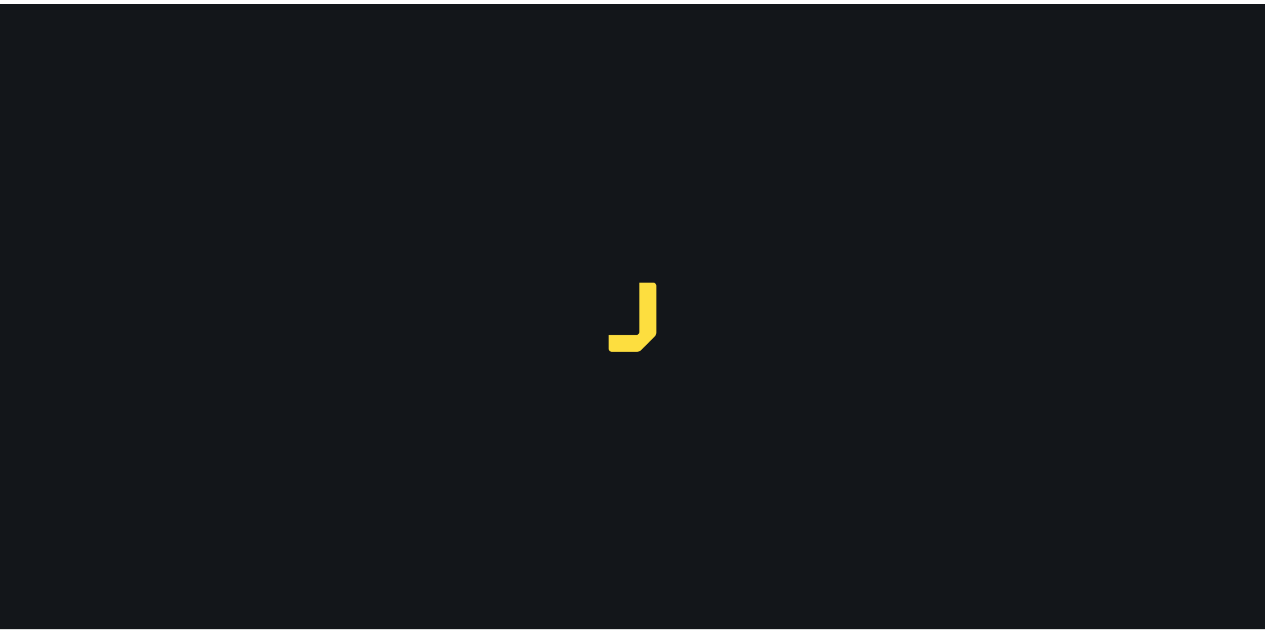 scroll, scrollTop: 0, scrollLeft: 0, axis: both 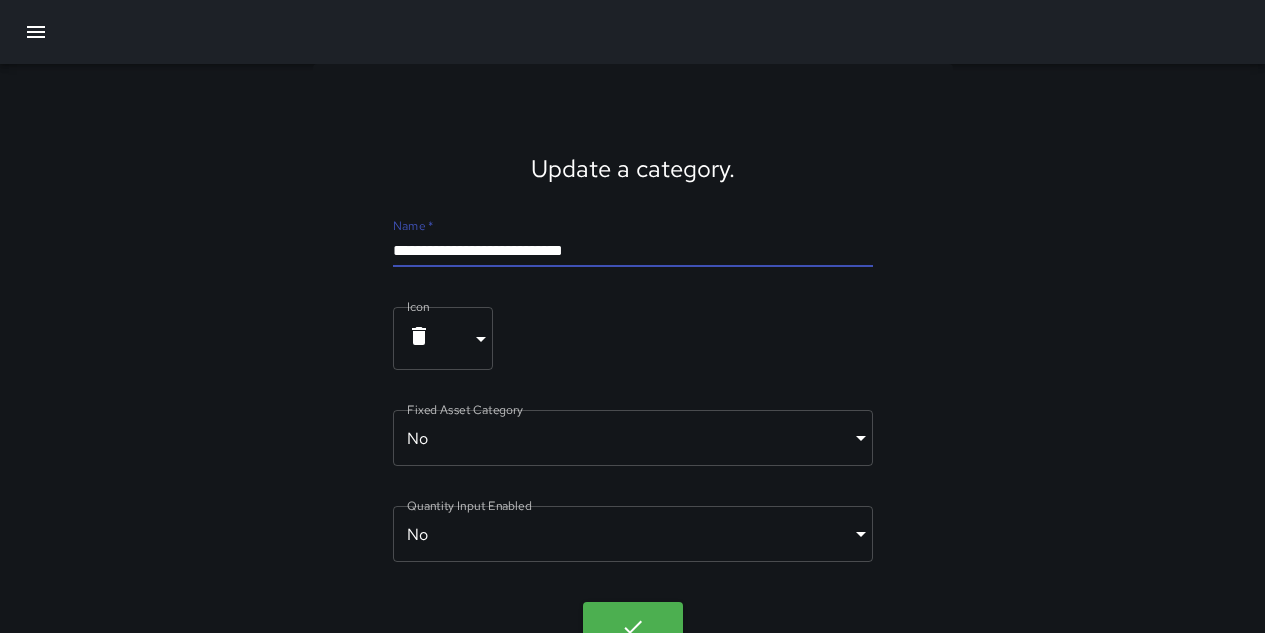 drag, startPoint x: 536, startPoint y: 251, endPoint x: 605, endPoint y: 248, distance: 69.065186 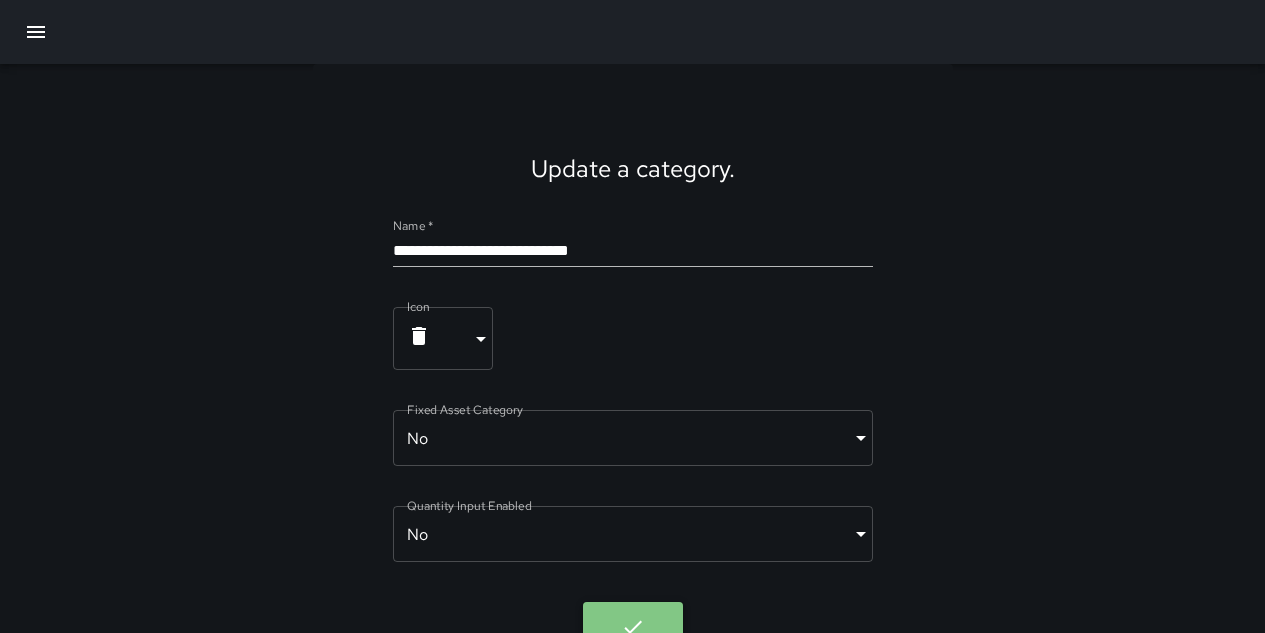 click at bounding box center (633, 627) 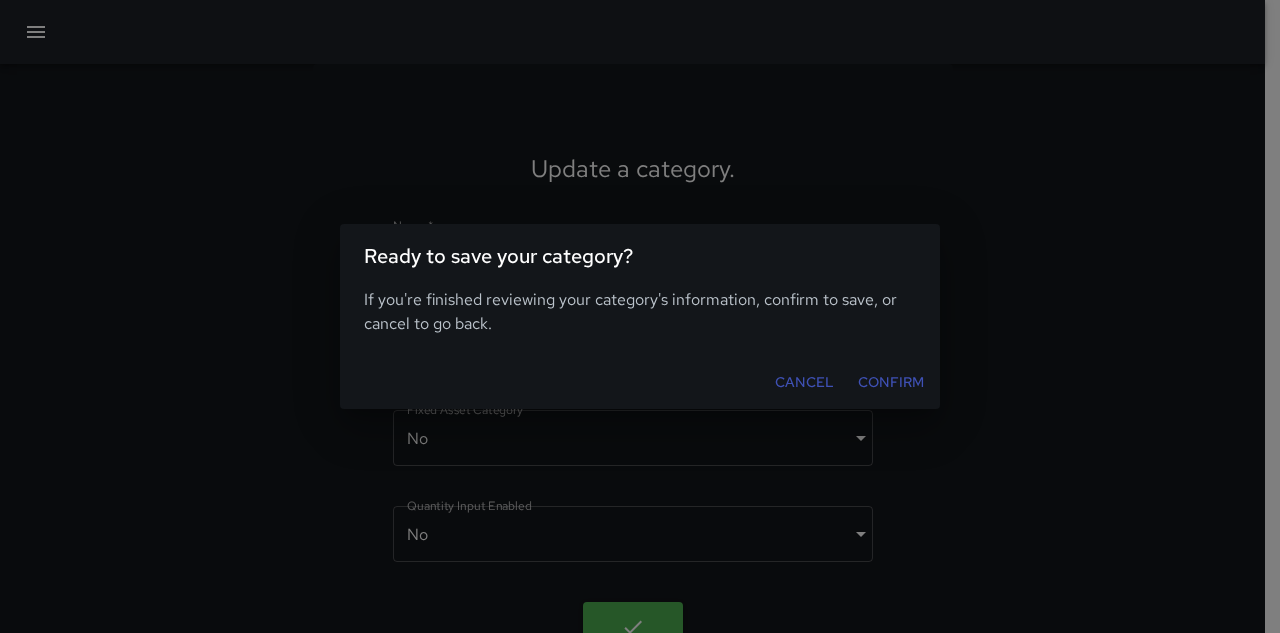 click on "Confirm" at bounding box center (891, 382) 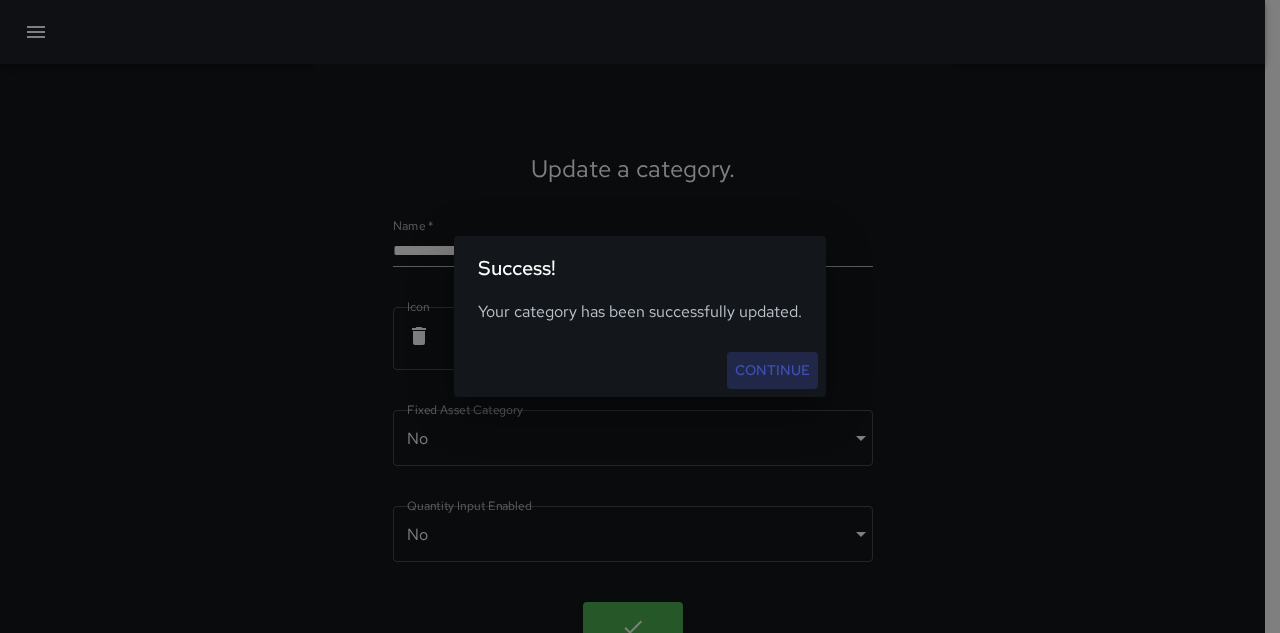 click on "Continue" at bounding box center (772, 370) 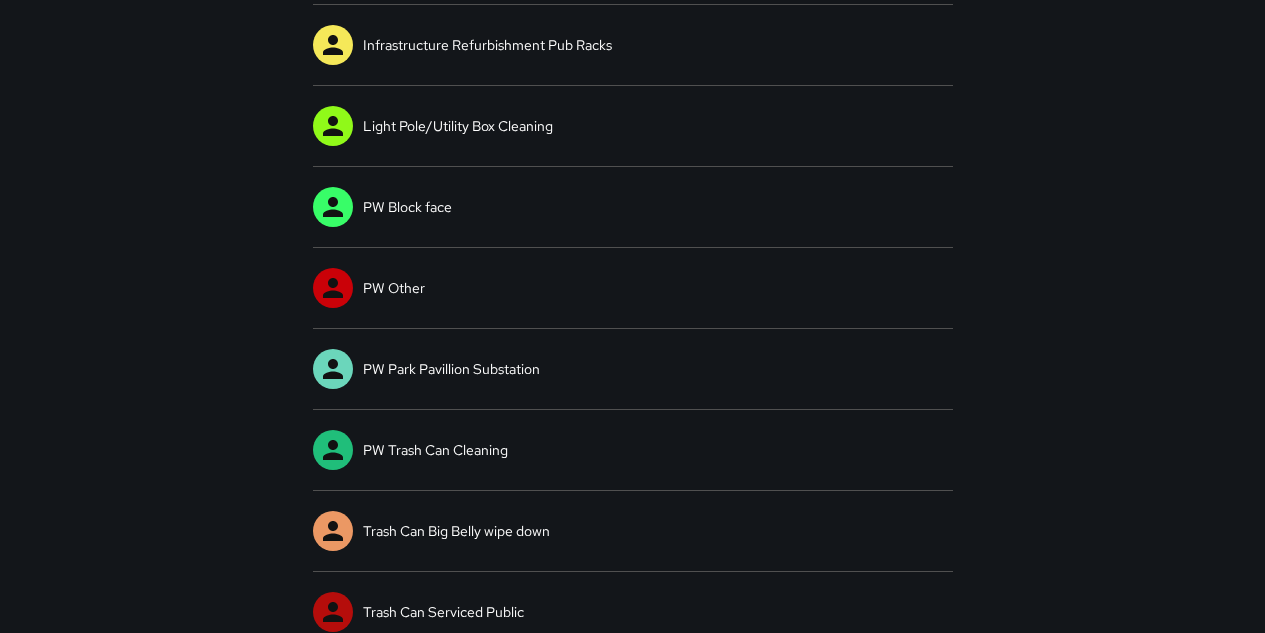 scroll, scrollTop: 800, scrollLeft: 0, axis: vertical 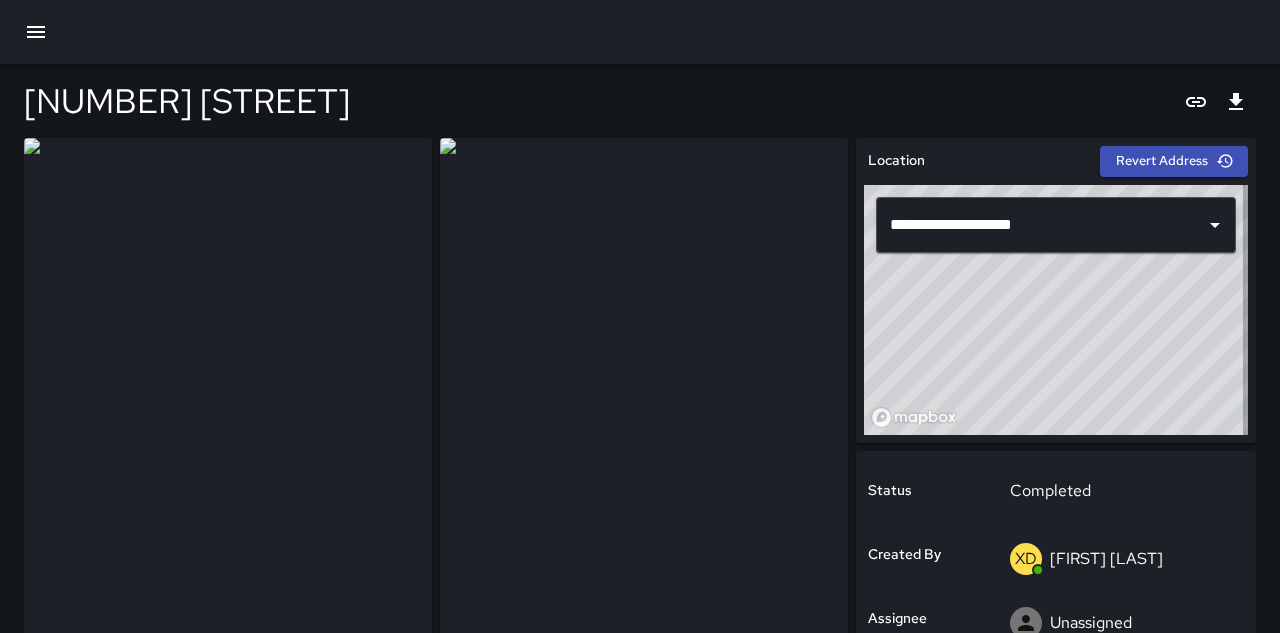 type on "**********" 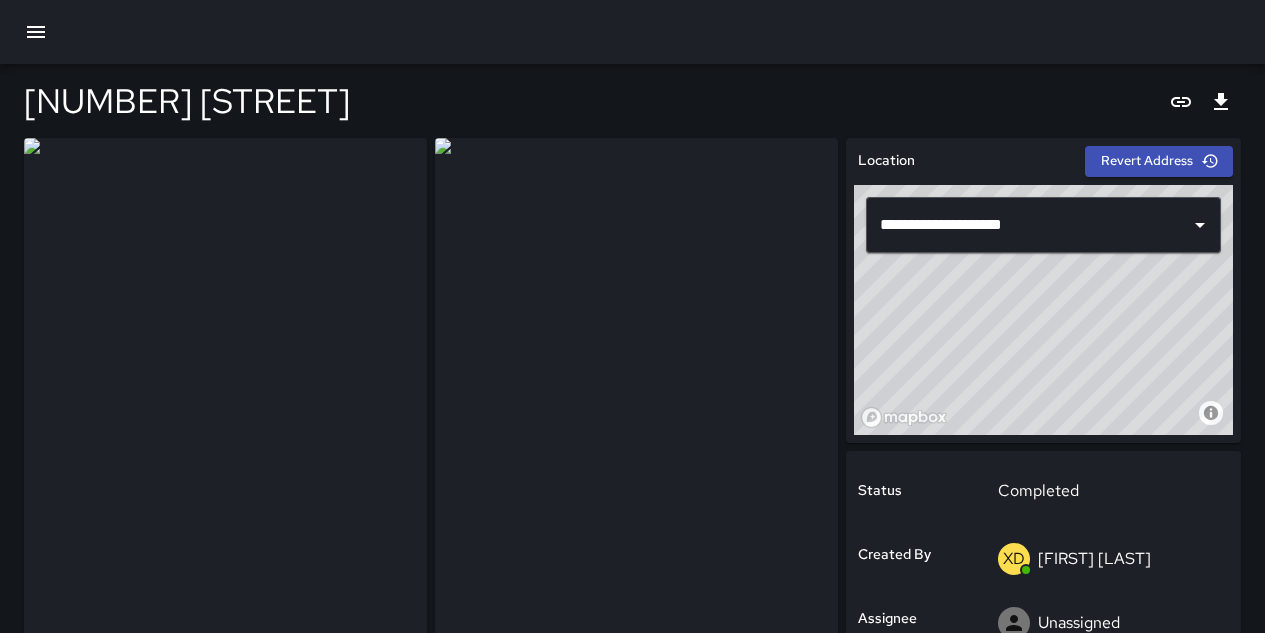click at bounding box center [225, 406] 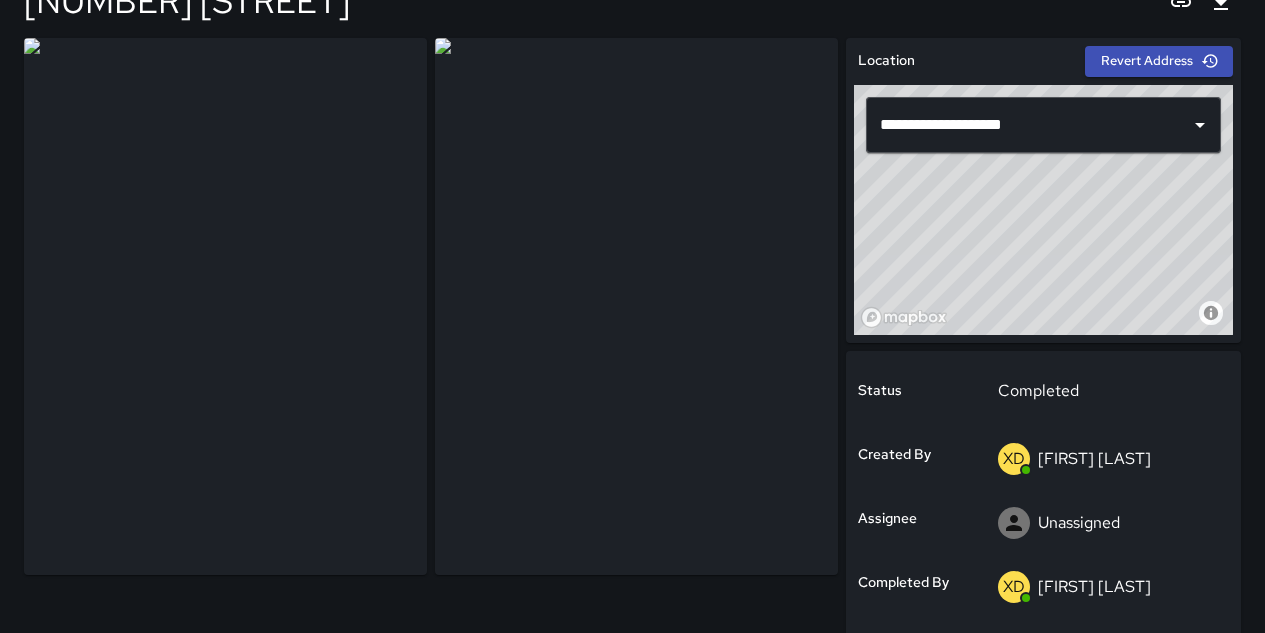 scroll, scrollTop: 0, scrollLeft: 0, axis: both 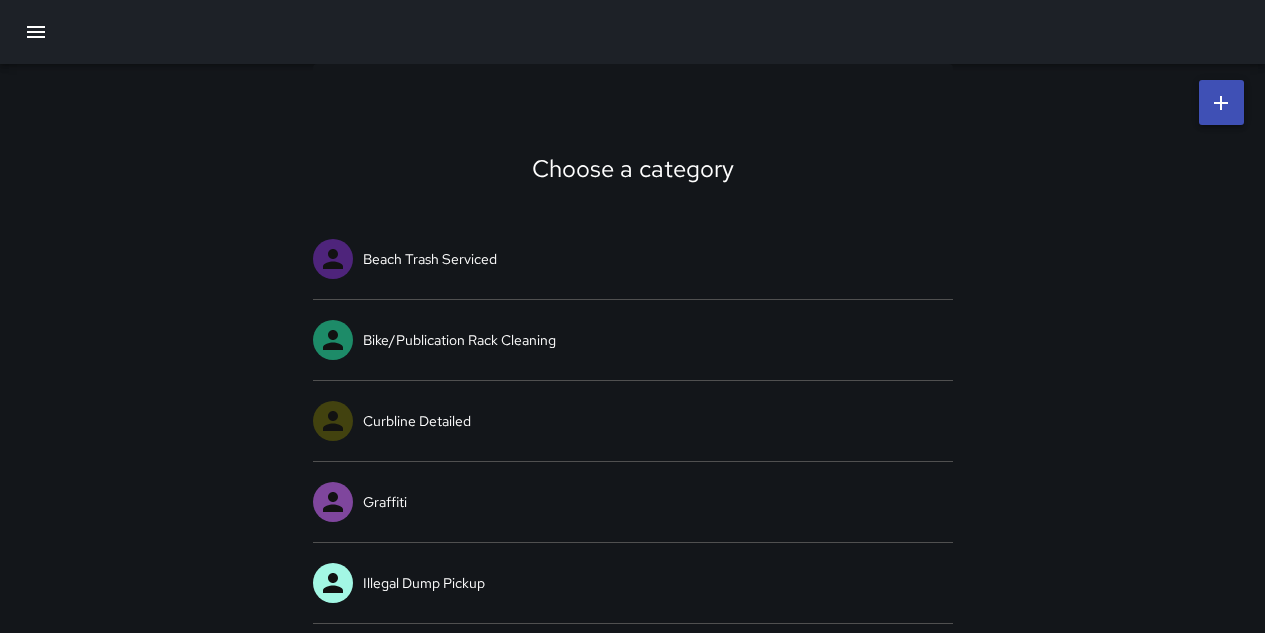 click 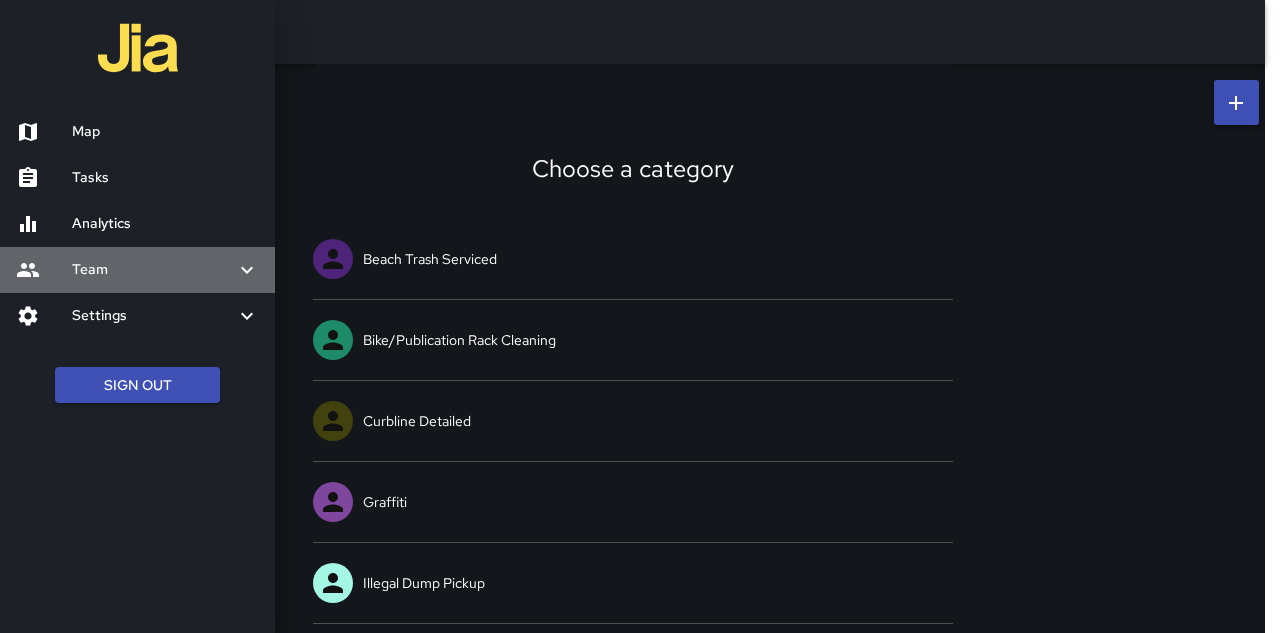 click on "Team" at bounding box center [153, 270] 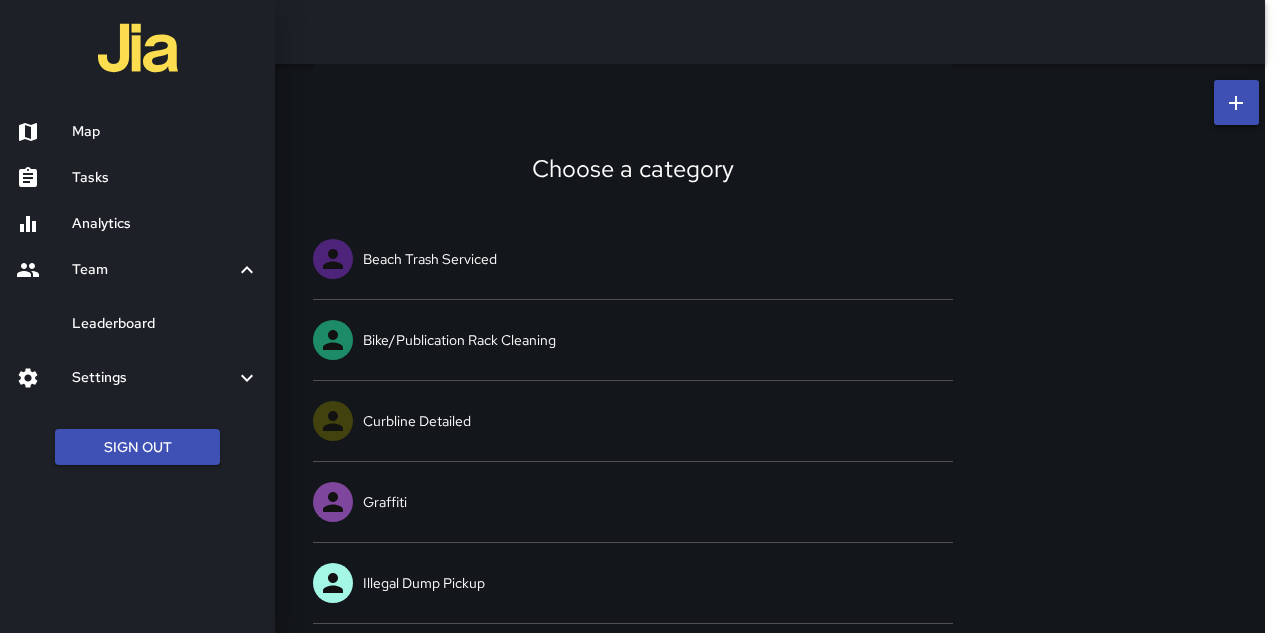click on "Leaderboard" at bounding box center [165, 324] 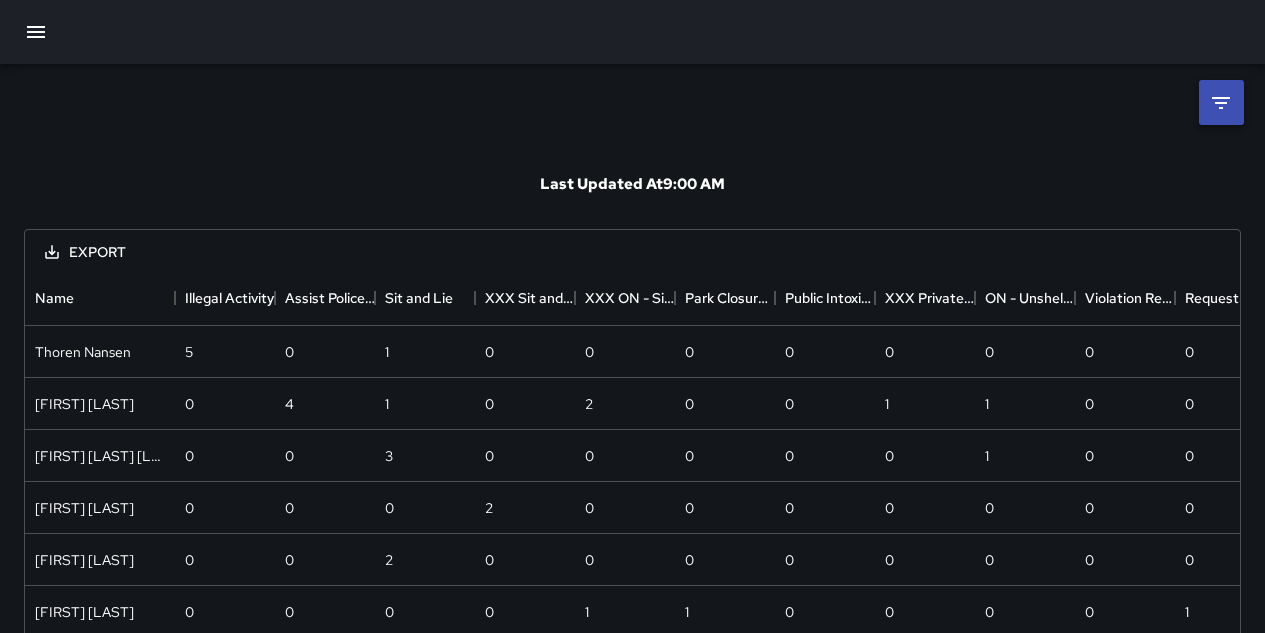 scroll, scrollTop: 16, scrollLeft: 16, axis: both 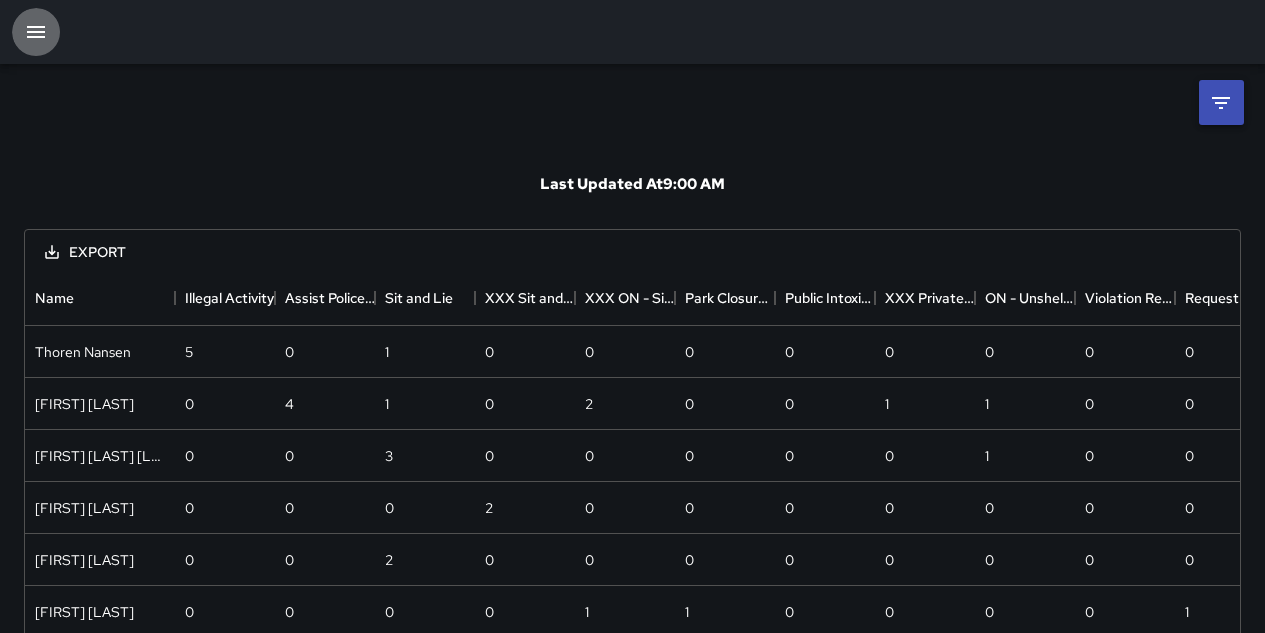 click 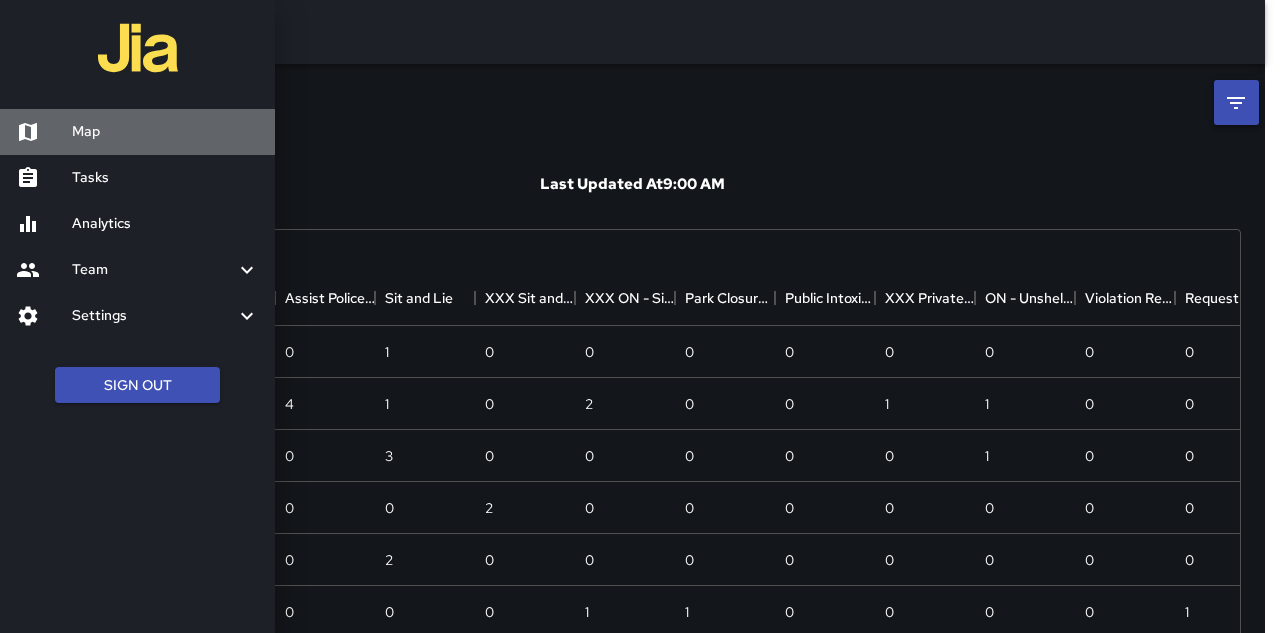 click on "Map" at bounding box center (165, 132) 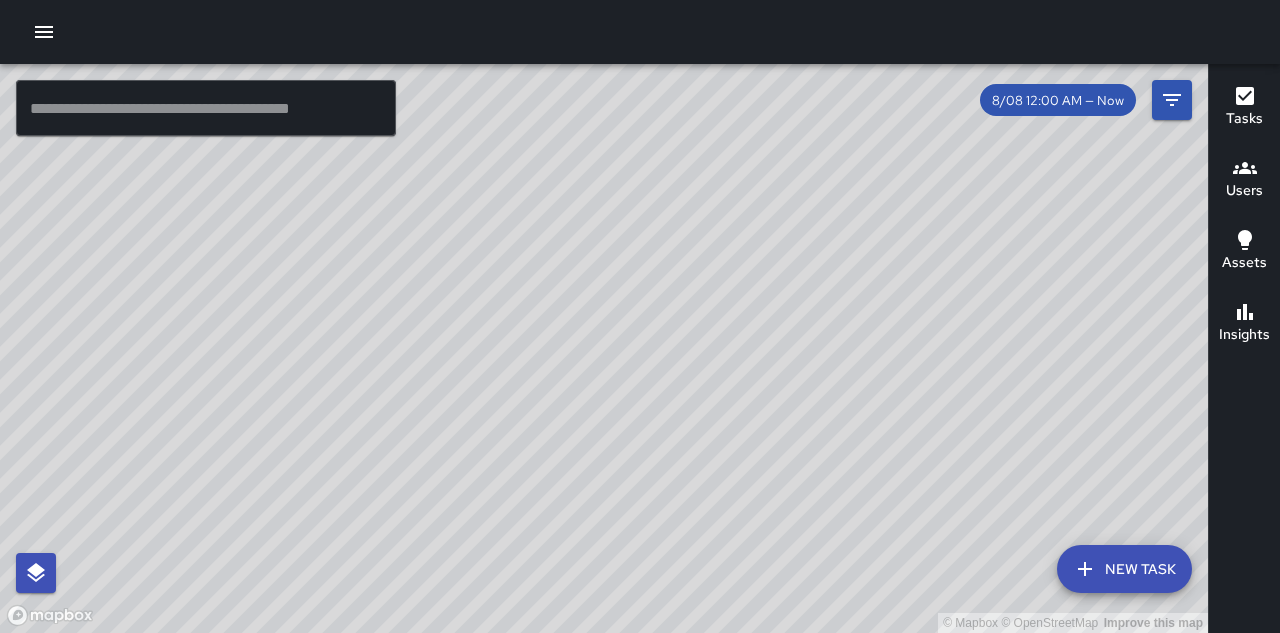 drag, startPoint x: 575, startPoint y: 204, endPoint x: 508, endPoint y: 236, distance: 74.24958 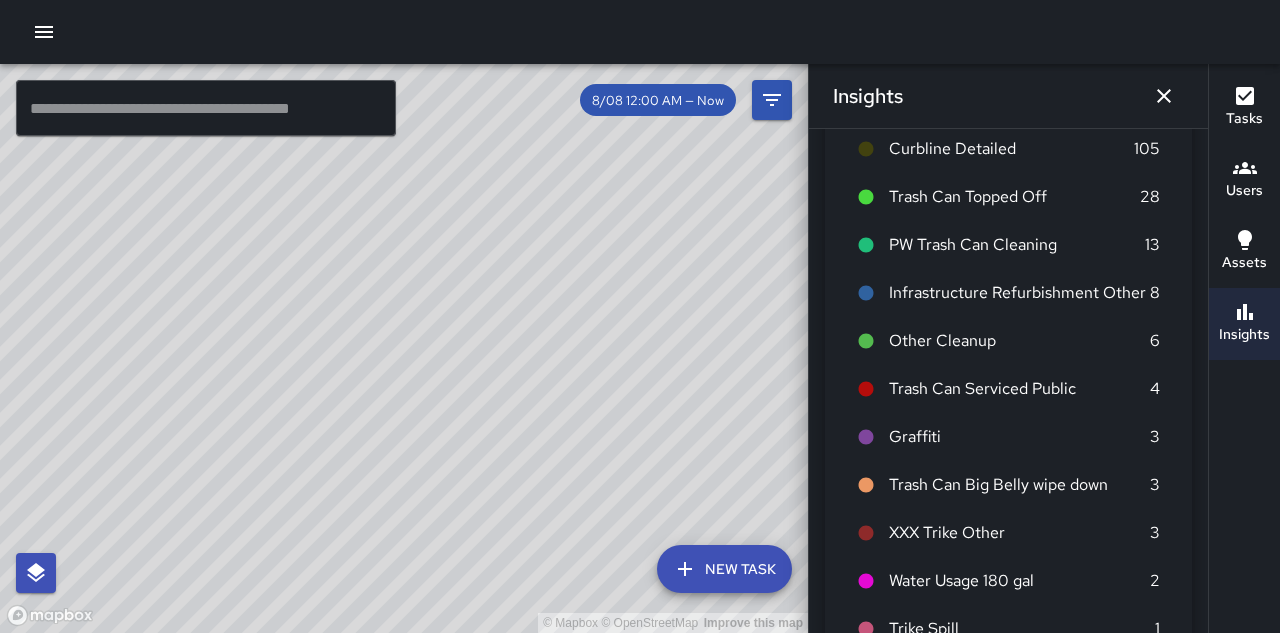 scroll, scrollTop: 0, scrollLeft: 0, axis: both 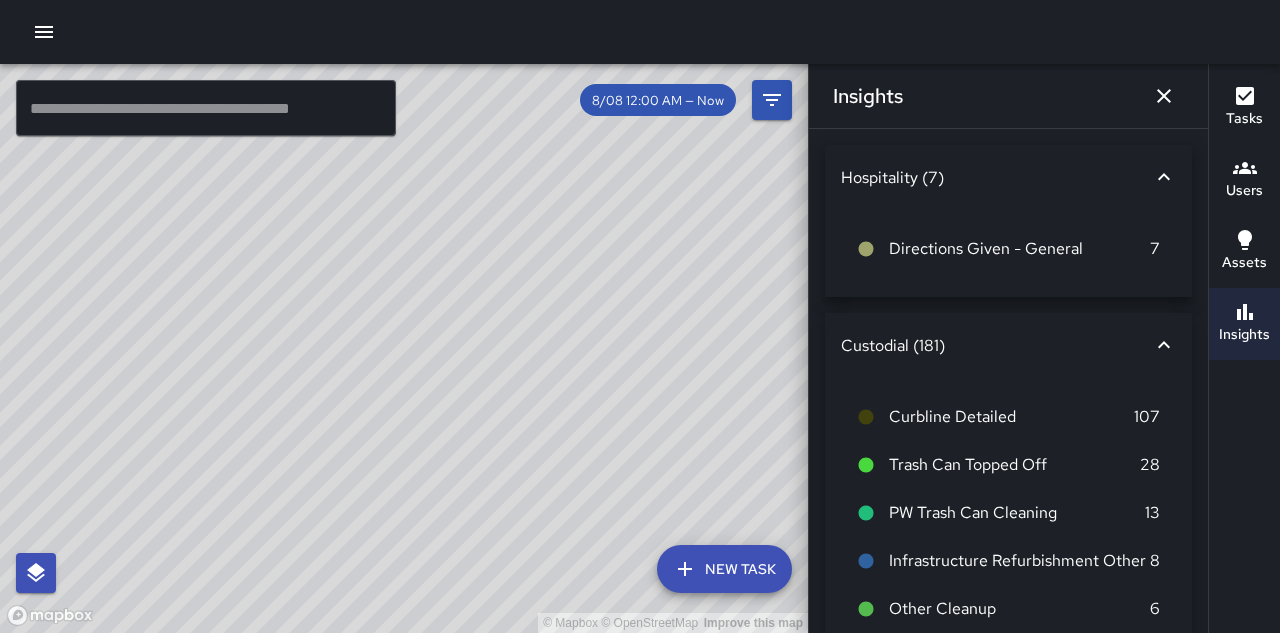 drag, startPoint x: 721, startPoint y: 488, endPoint x: 580, endPoint y: 289, distance: 243.88931 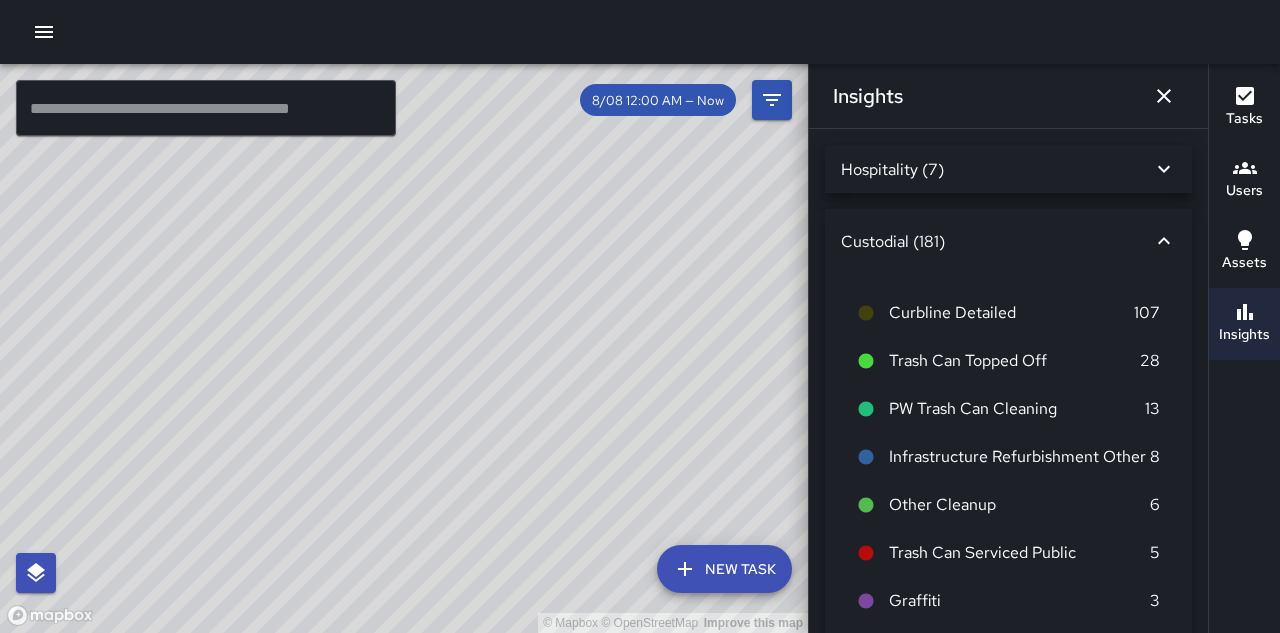 click 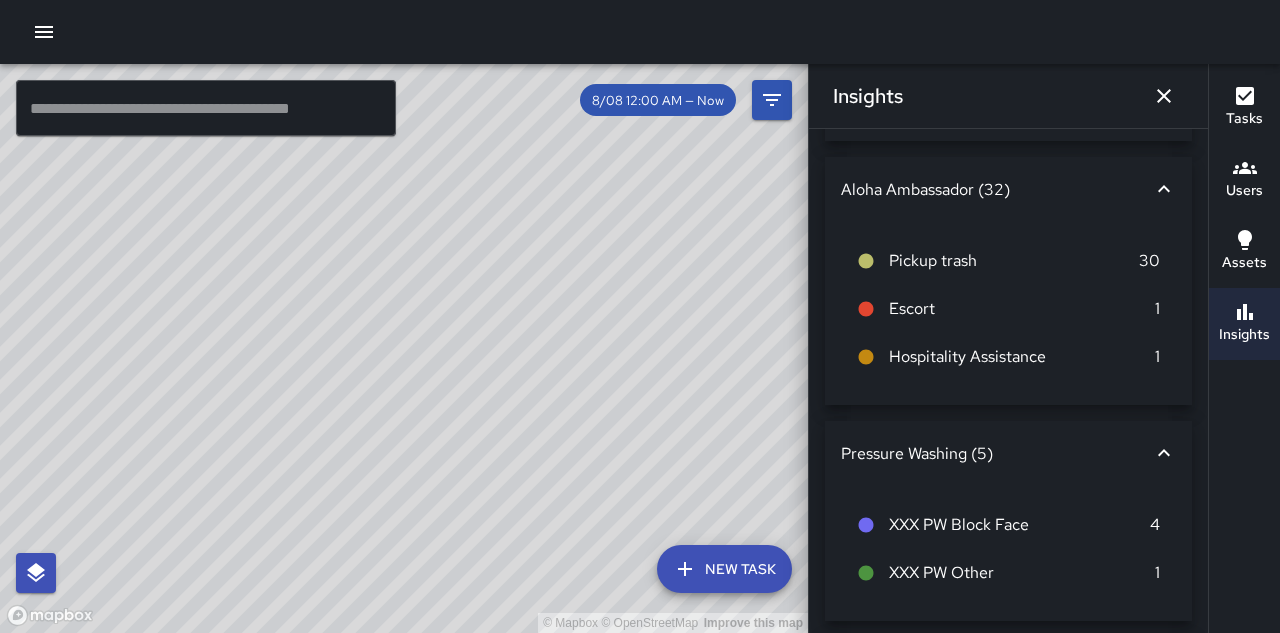 scroll, scrollTop: 200, scrollLeft: 0, axis: vertical 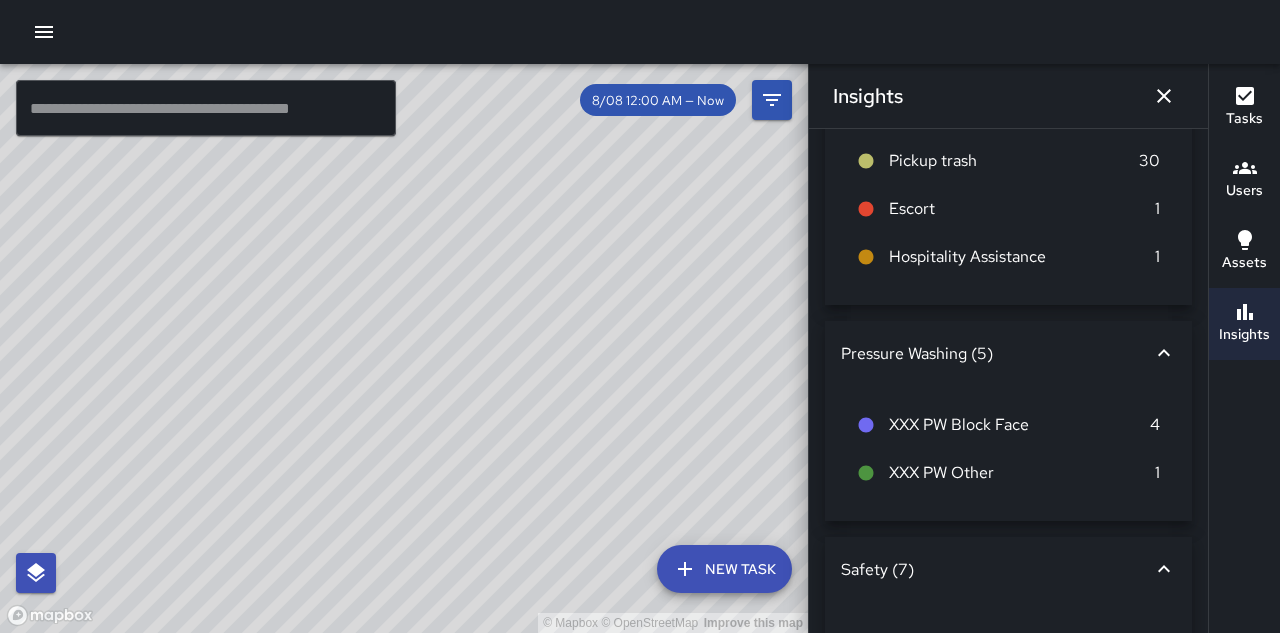 click on "4" at bounding box center (1155, 425) 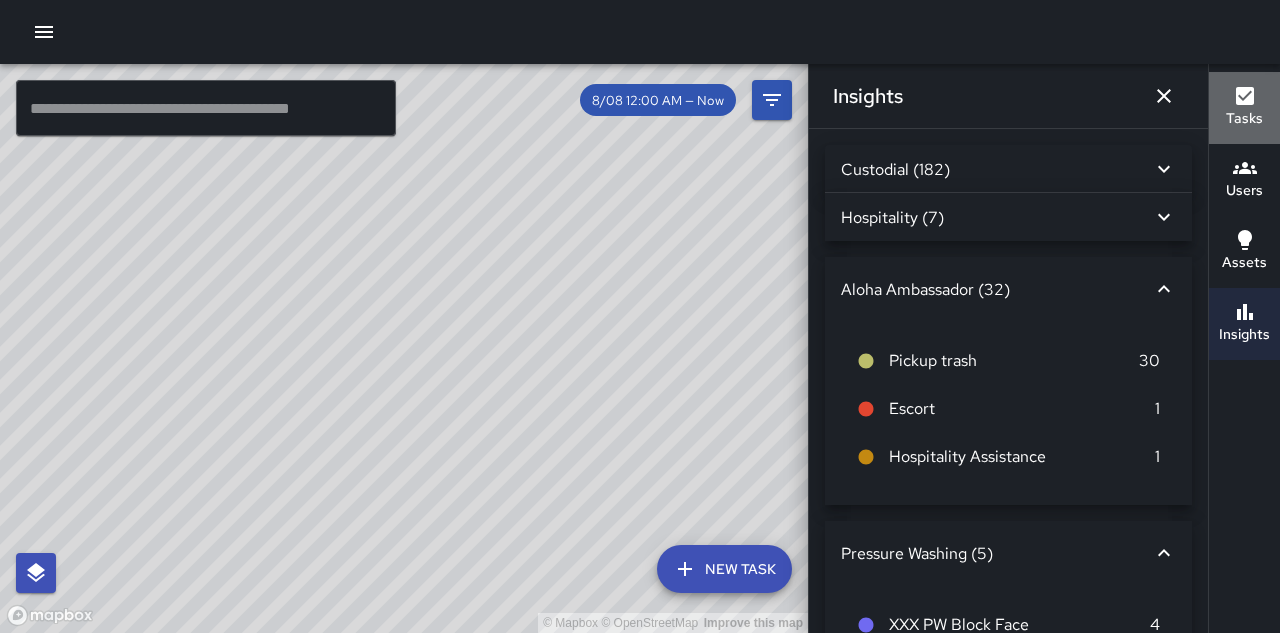 click on "Tasks" at bounding box center (1244, 119) 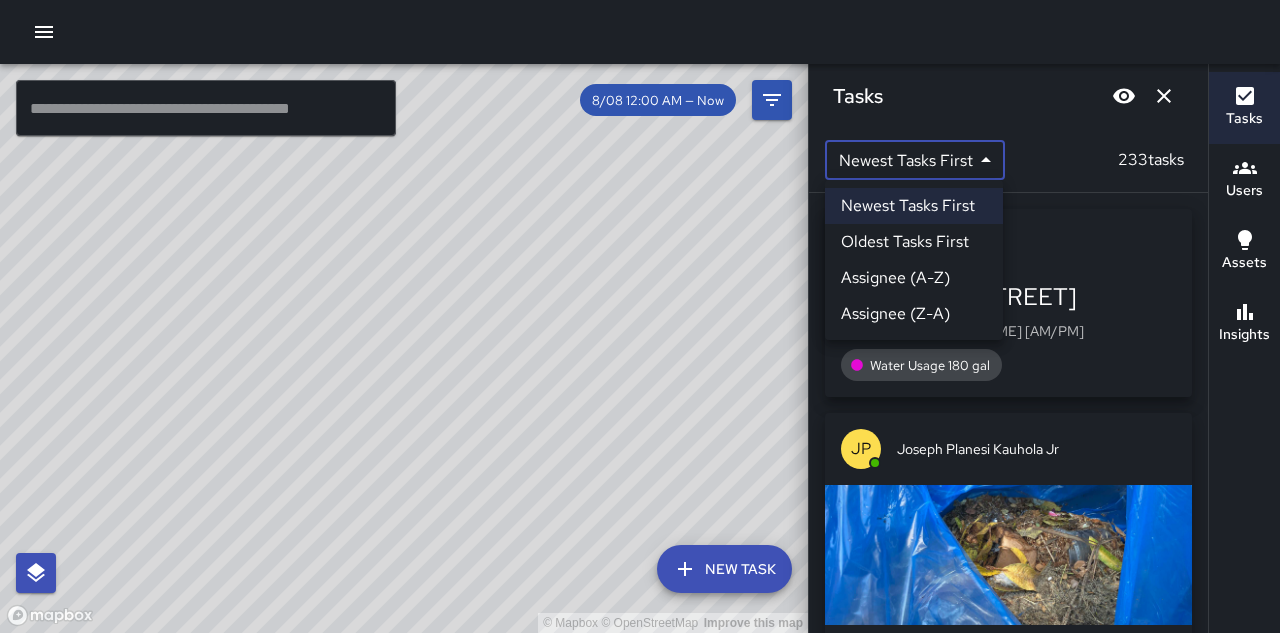 click on "© Mapbox   © OpenStreetMap   Improve this map ​ New Task 8/08 12:00 AM — Now Map Layers Tasks Users Assets Location History Tasks Newest Tasks First * ​ 233  tasks AB Arlen Balanon 2464 Kalākaua Avenue Fri, Aug 8, 10:14 AM Water Usage 180 gal JP Joseph Planesi Kauhola Jr 2450 Koa Avenue Fri, Aug 8, 10:14 AM Trash Can Serviced  Public JL Jeffrey Lepage 6a Kalākaua Avenue Fri, Aug 8, 10:13 AM Directions Given - General KM Kevin Mews 444 Keoniana Street Fri, Aug 8, 10:13 AM Curbline Detailed JL Jeffrey Lepage 6a Kalākaua Avenue Fri, Aug 8, 10:13 AM Directions Given - General Filters Date Range Now Today 8/1 8/8 9:53 am Status To Do Skipped Completed Source Jia 311 Workflows Divisions Safety Maintainance Hospitality Landscaping Pressure Washing Custodial Outreach Equipment and Vehicles Aloha Ambassador WTMA Categories ​ Users ​ Assets ​ Reset Apply Users Most completed tasks * ​ 53  users JP Joseph Planesi Kauhola Jr Ambassador Tasks 135  /  135 Time 3h 37m 6:13 - 10:09 AM Distance 3.59  miles" at bounding box center (640, 316) 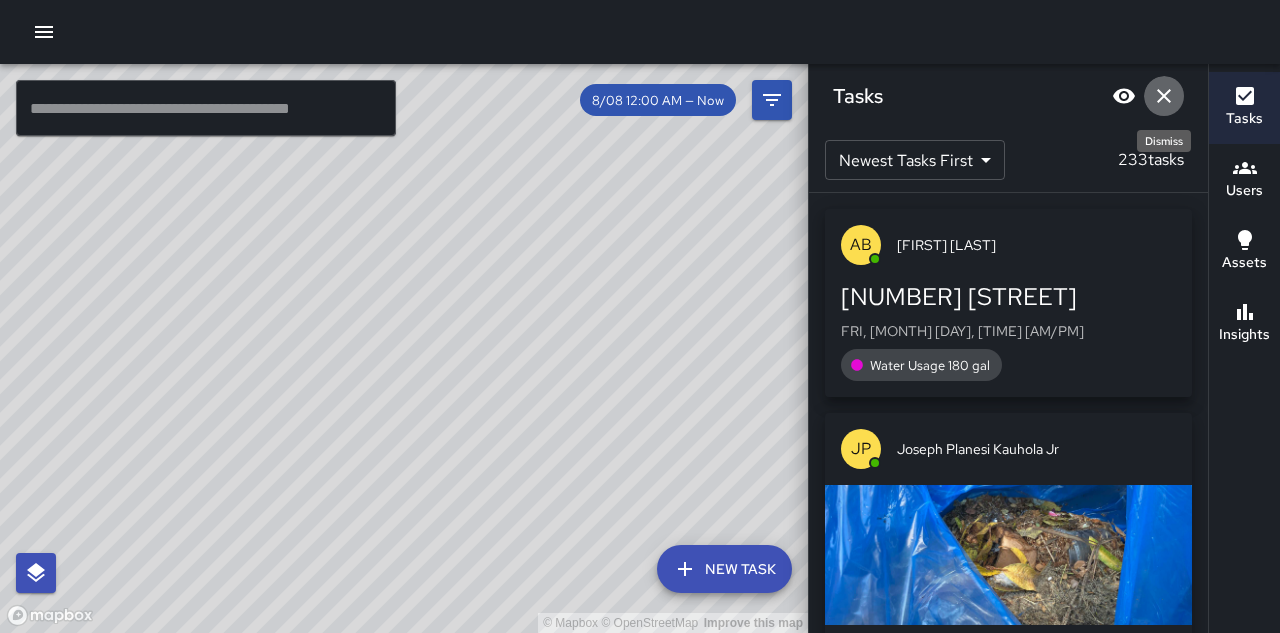 click 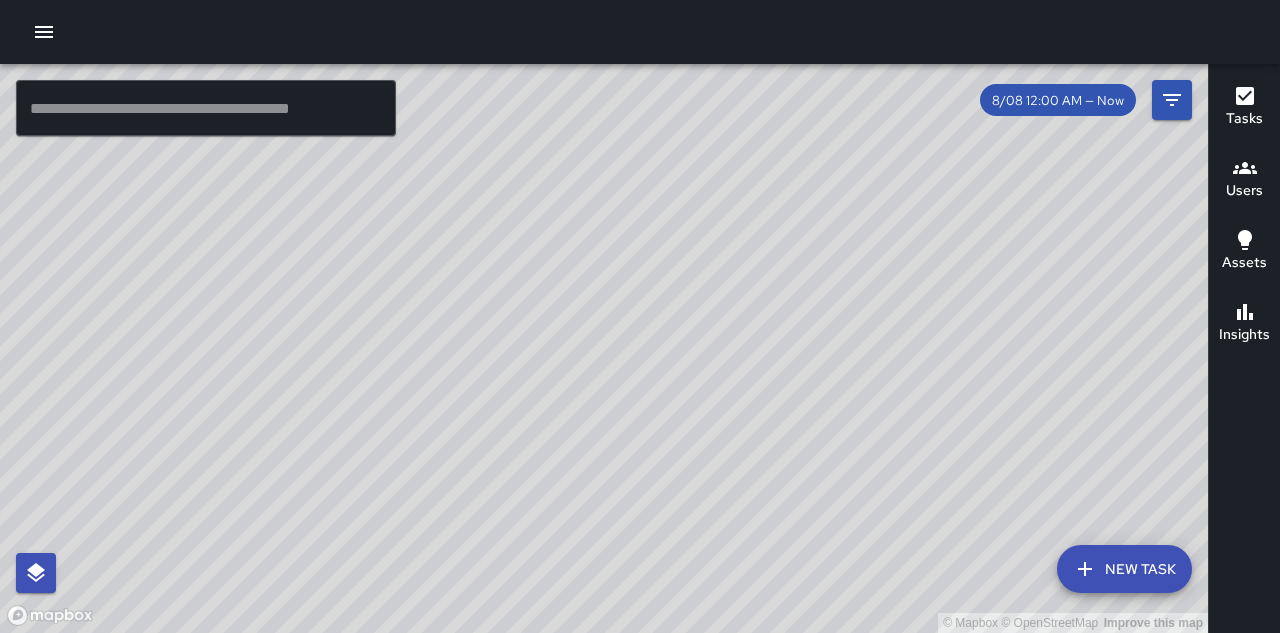 click at bounding box center [206, 108] 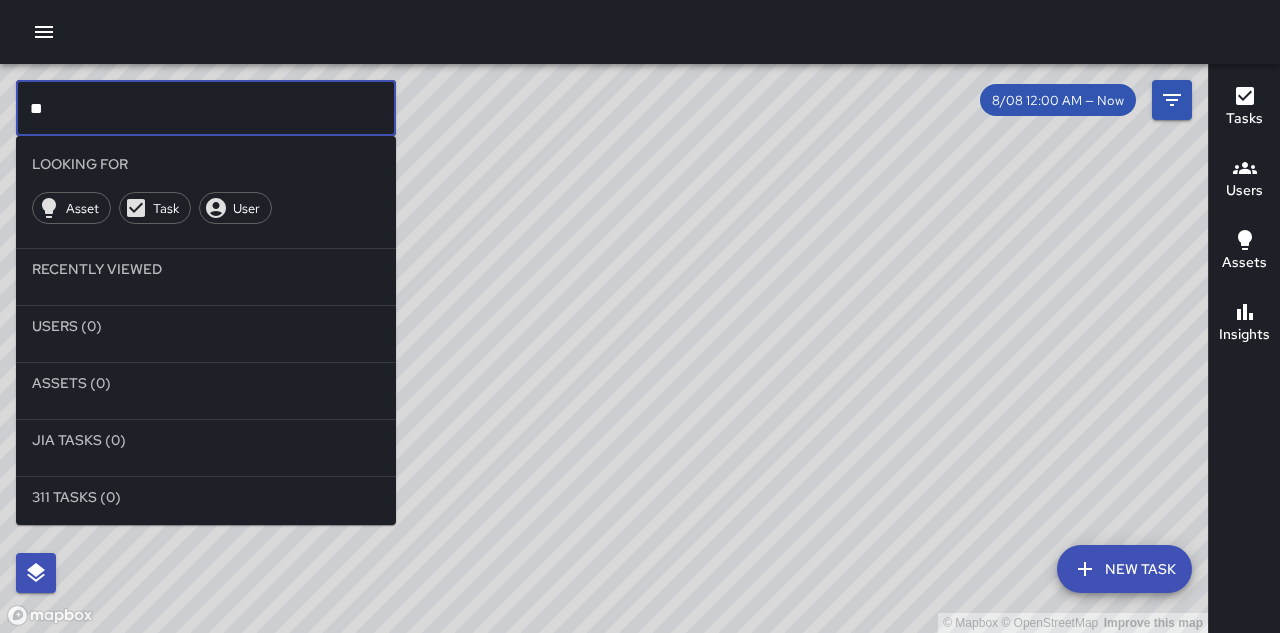 type on "**" 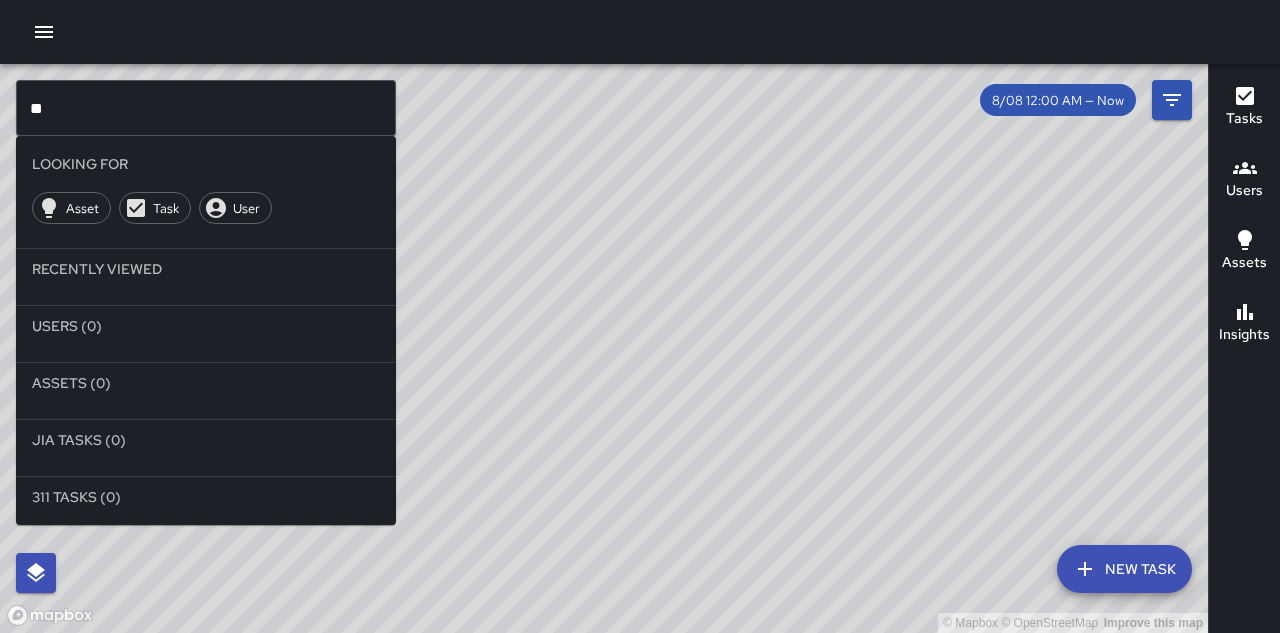 drag, startPoint x: 539, startPoint y: 125, endPoint x: 532, endPoint y: 101, distance: 25 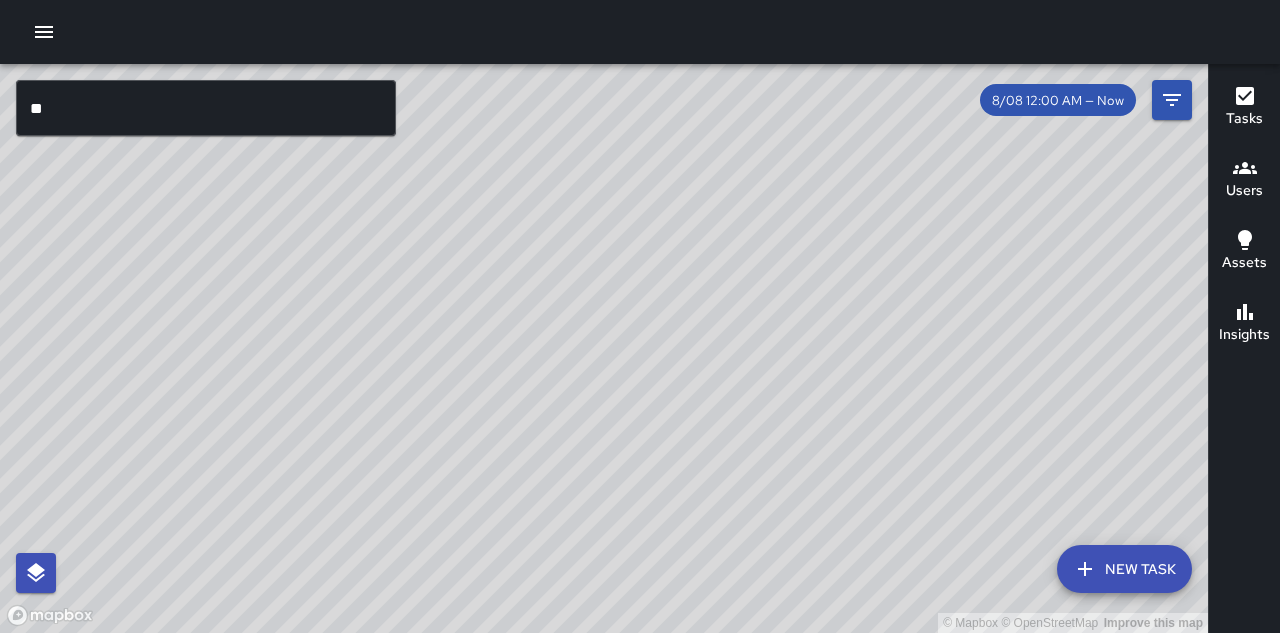 drag, startPoint x: 772, startPoint y: 373, endPoint x: 627, endPoint y: 333, distance: 150.41609 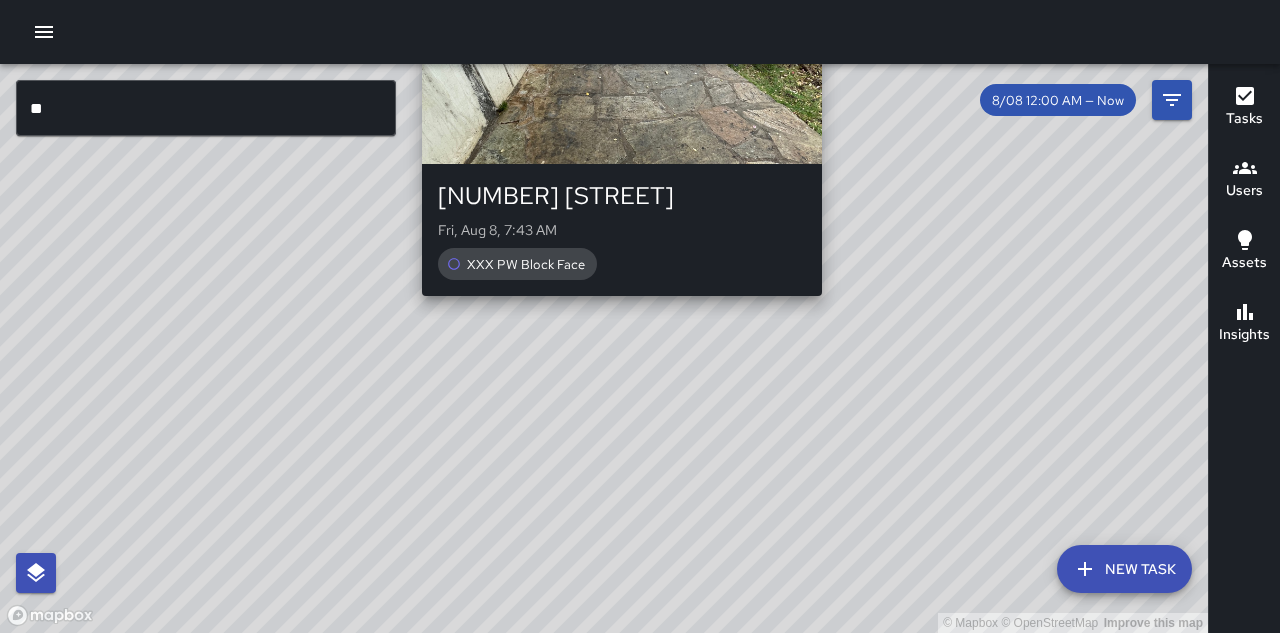 click on "© Mapbox   © OpenStreetMap   Improve this map AB Arlen Balanon 2463 Kūhiō Avenue Fri, Aug 8, 7:43 AM XXX PW Block Face" at bounding box center [604, 348] 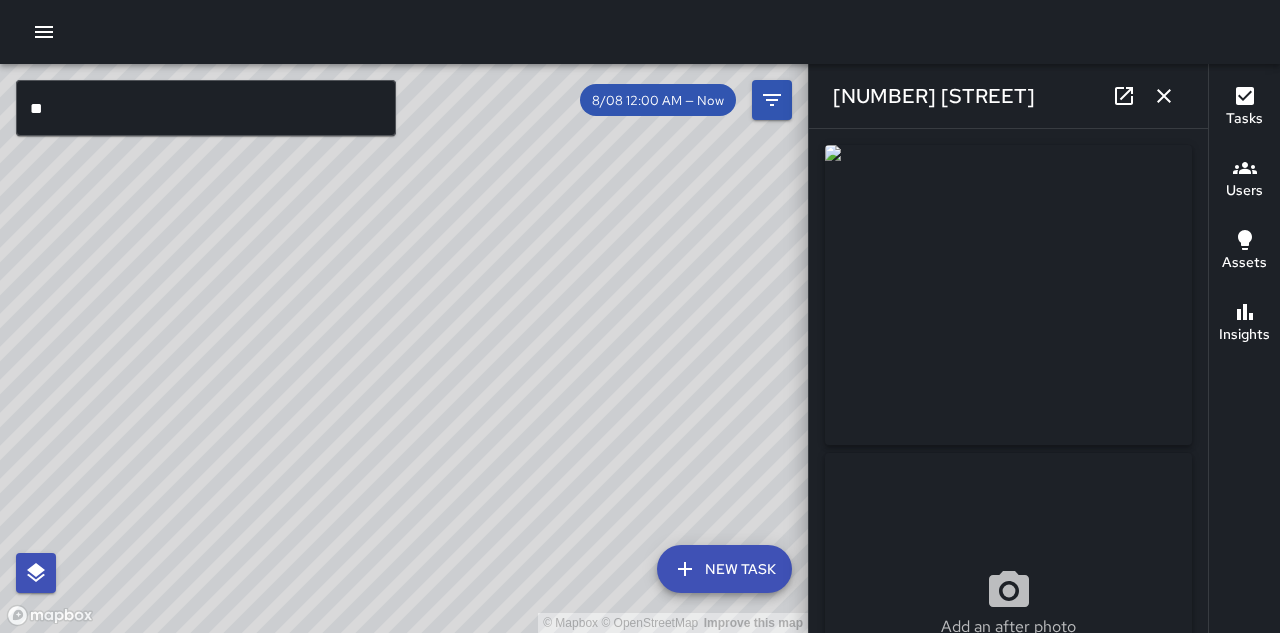 type on "**********" 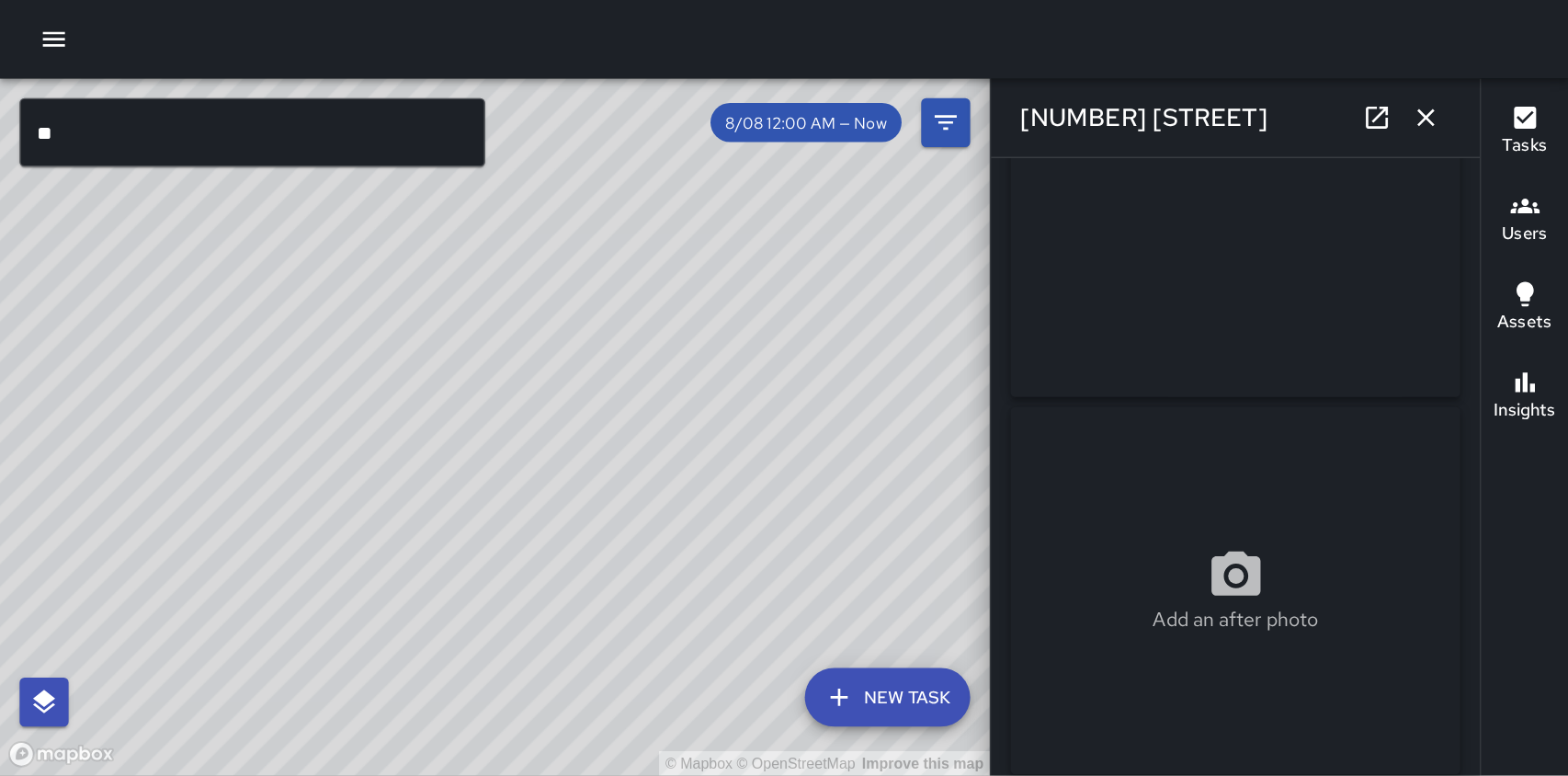 scroll, scrollTop: 0, scrollLeft: 0, axis: both 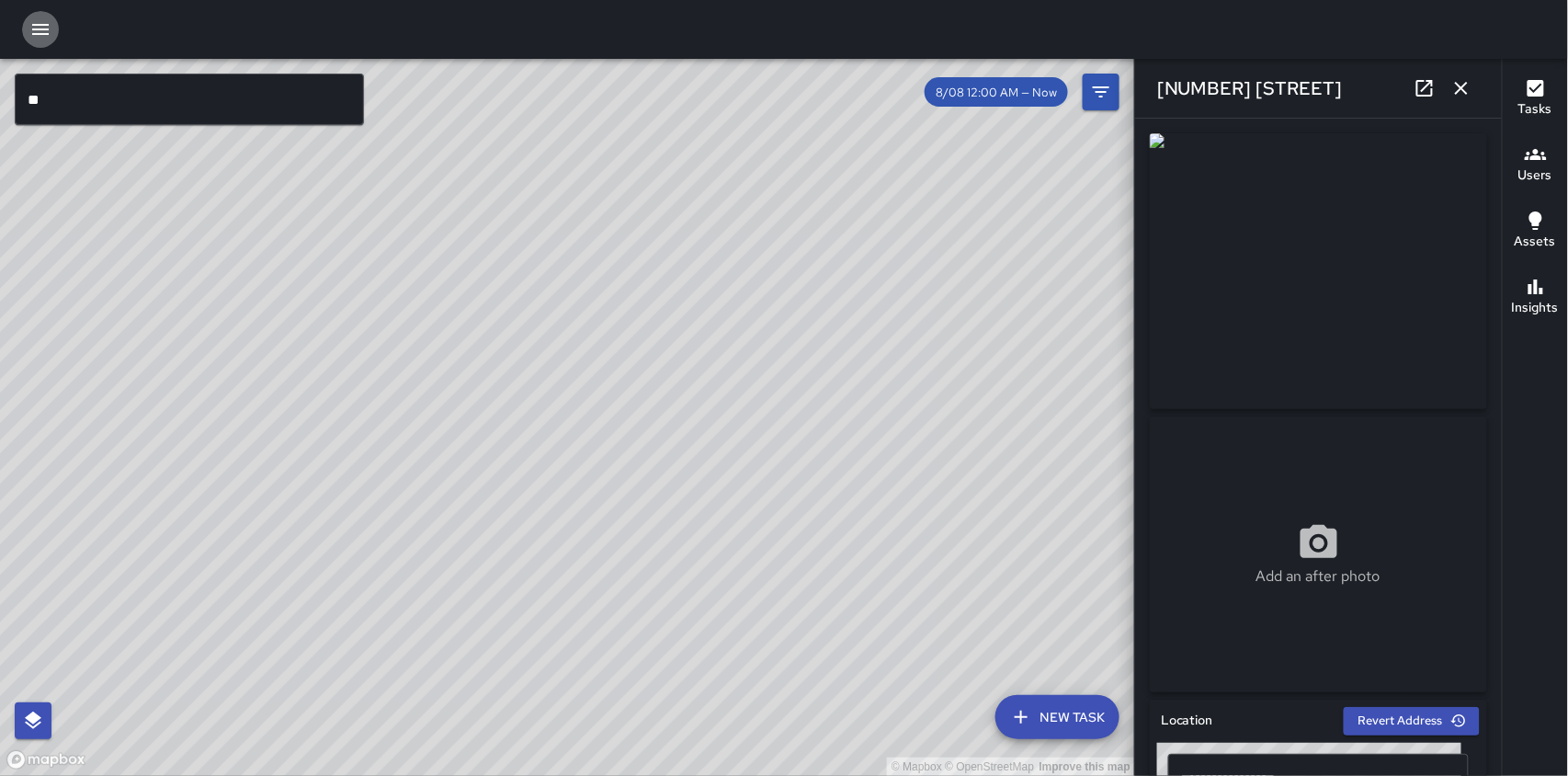click 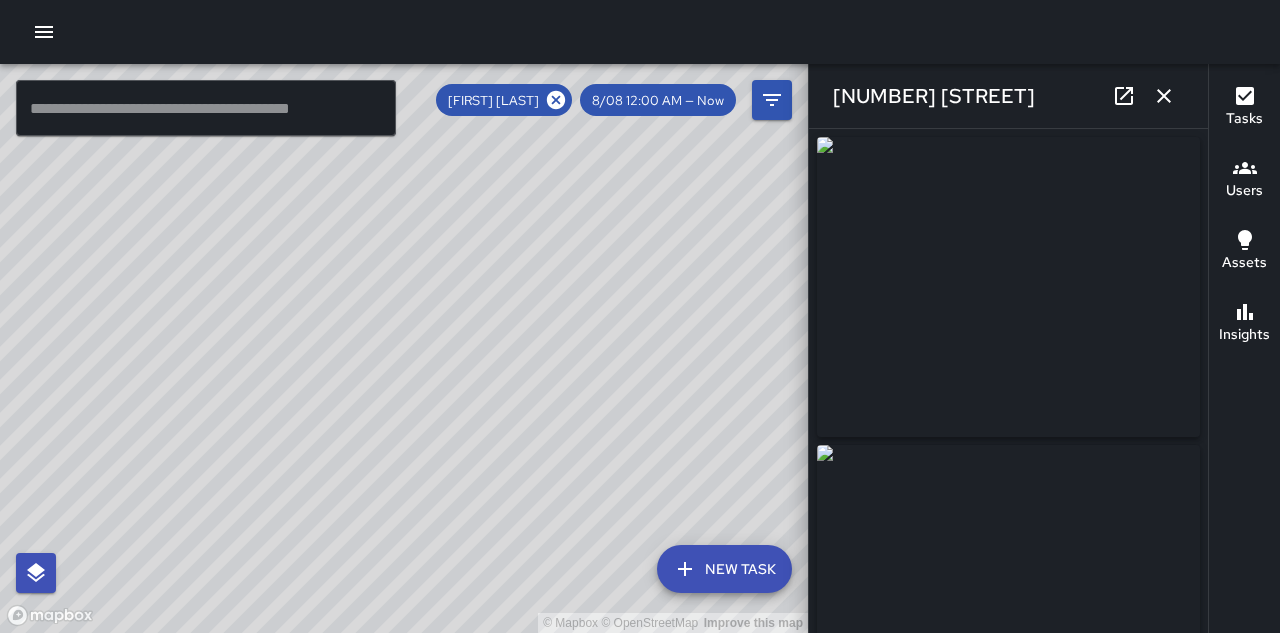 scroll, scrollTop: 0, scrollLeft: 0, axis: both 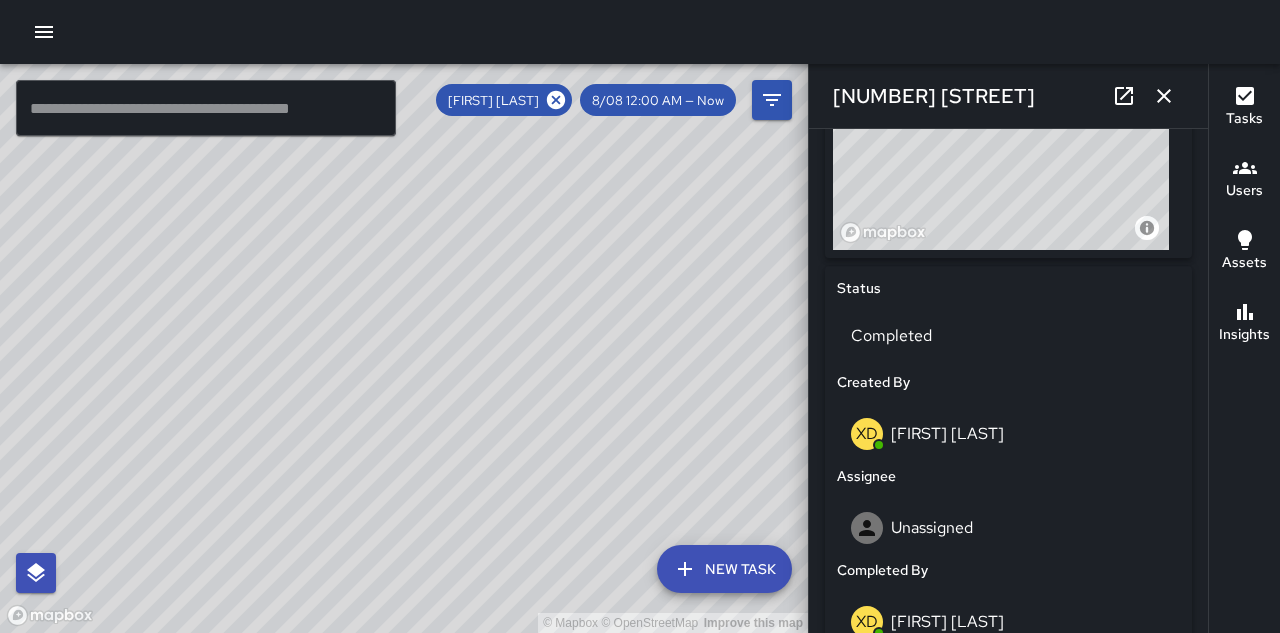 click 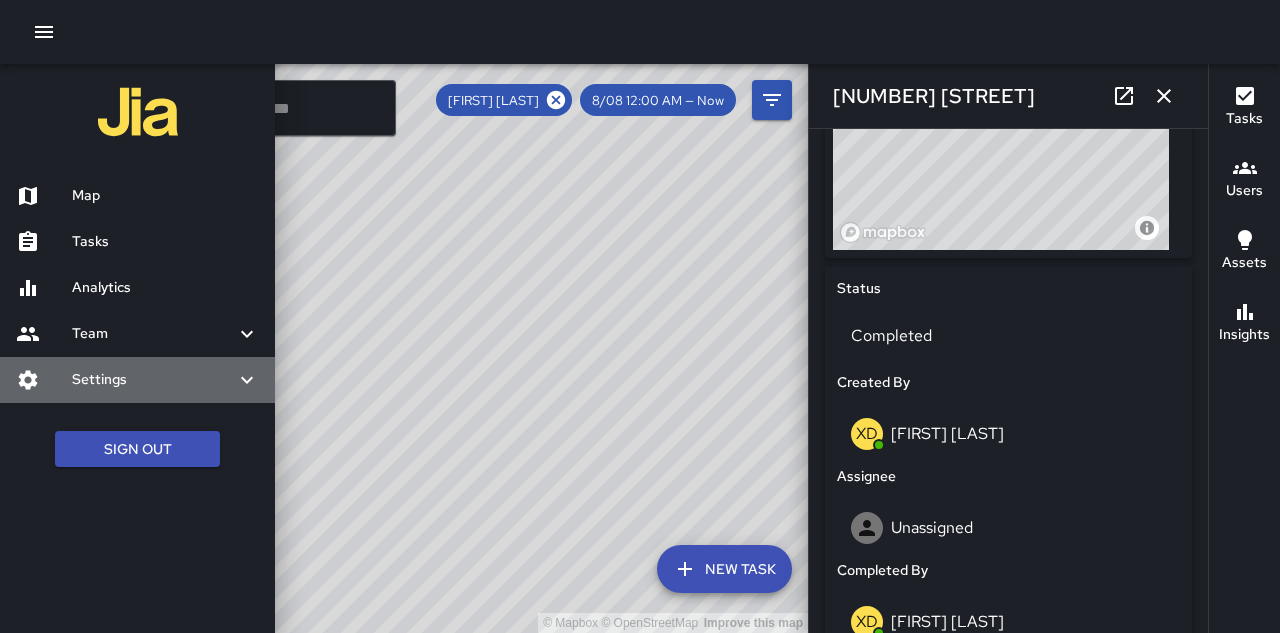 click on "Settings" at bounding box center [153, 380] 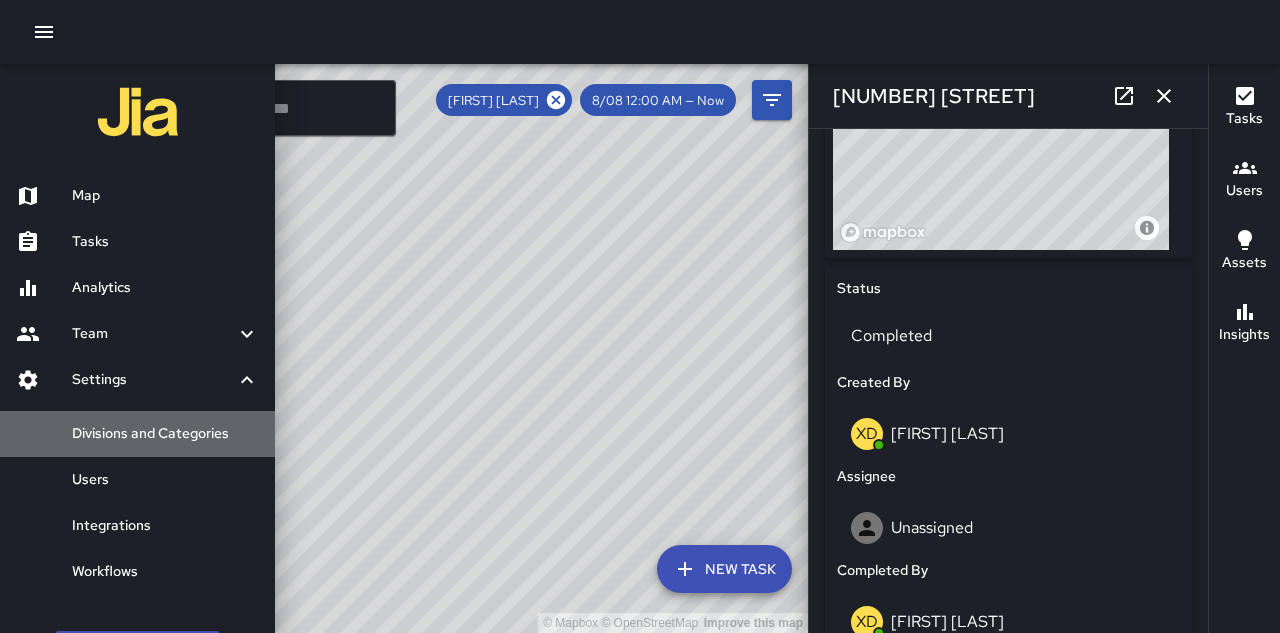 click on "Divisions and Categories" at bounding box center [165, 434] 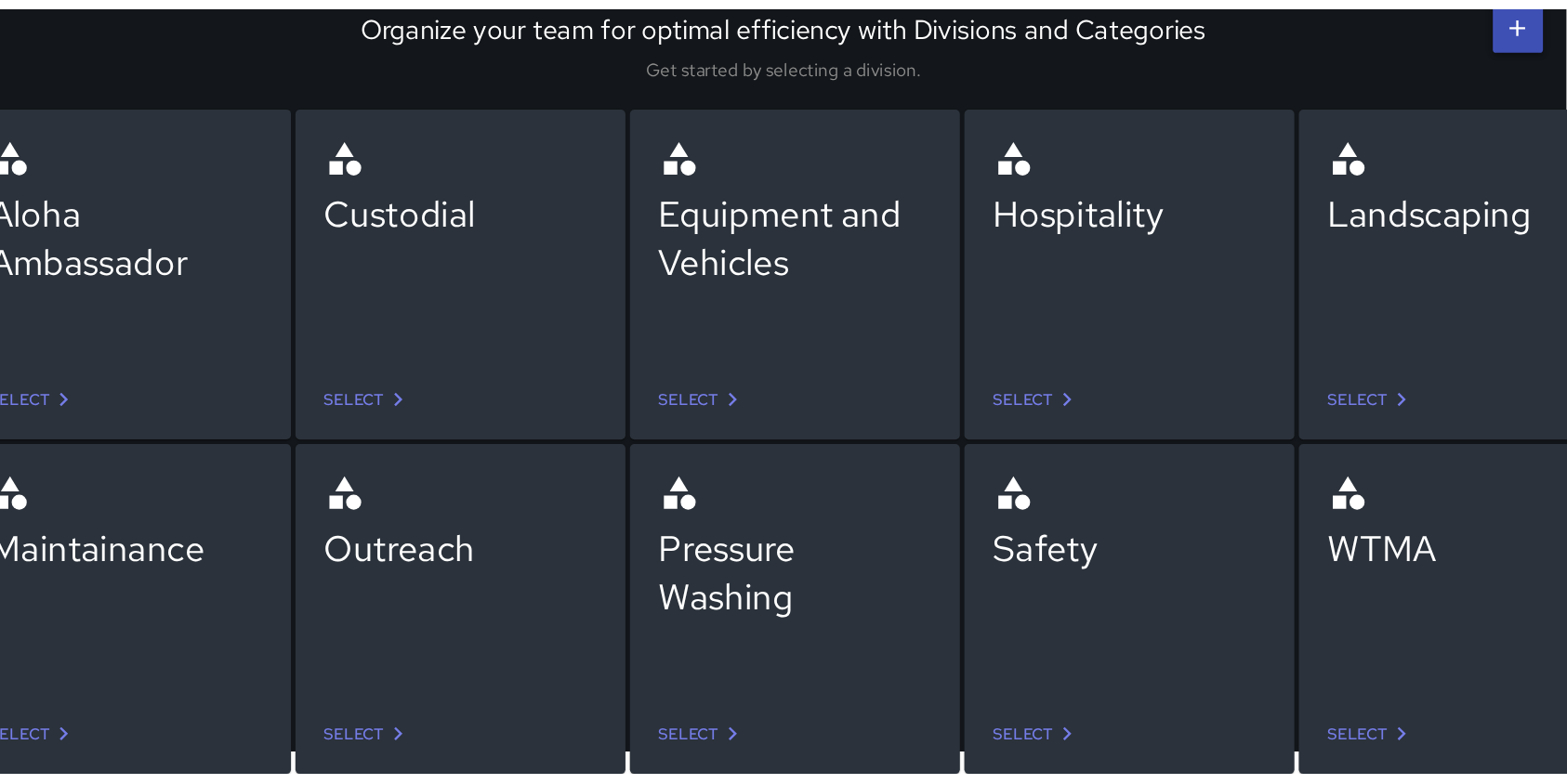 scroll, scrollTop: 0, scrollLeft: 0, axis: both 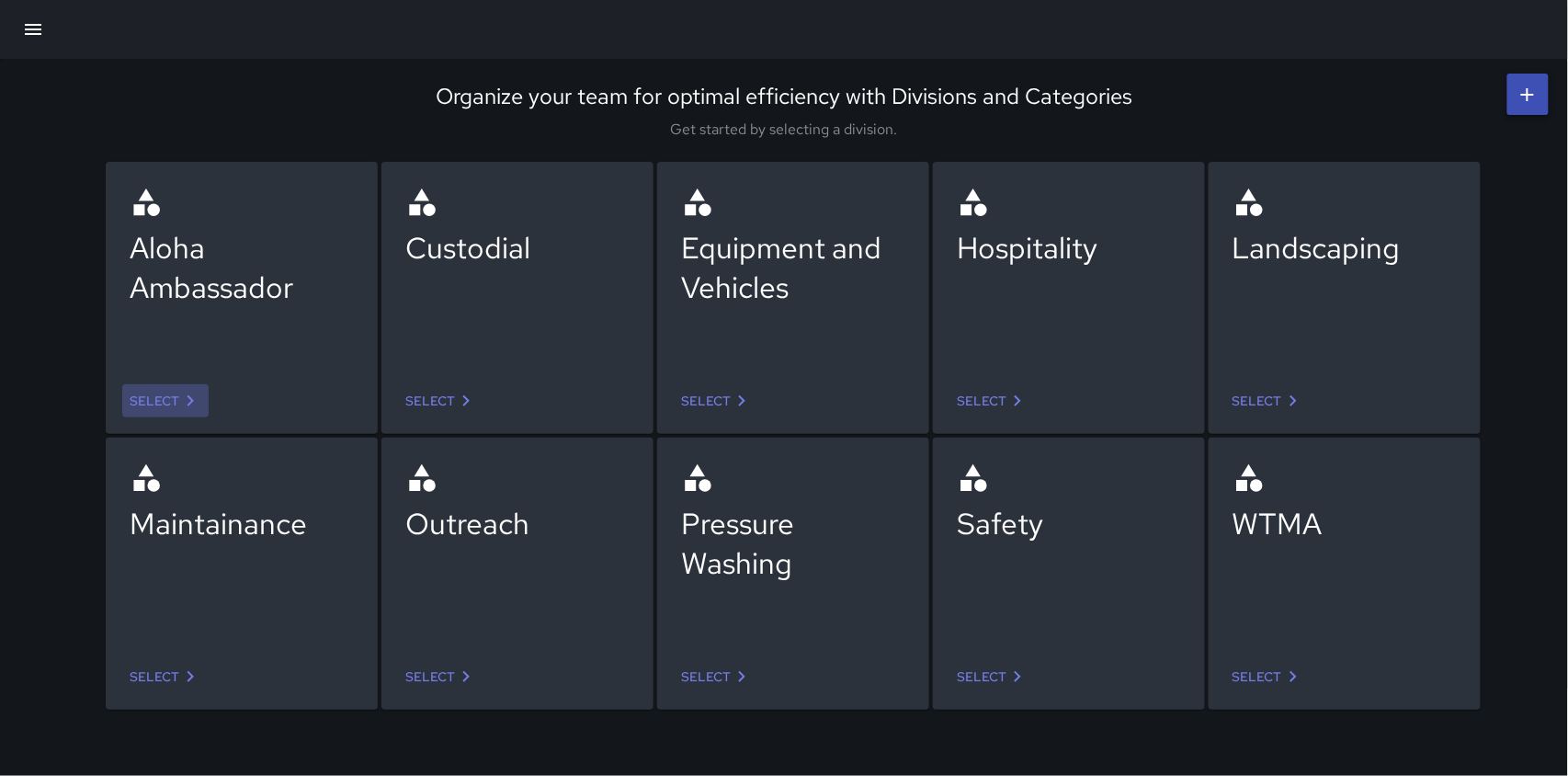 click on "Select" at bounding box center [165, 401] 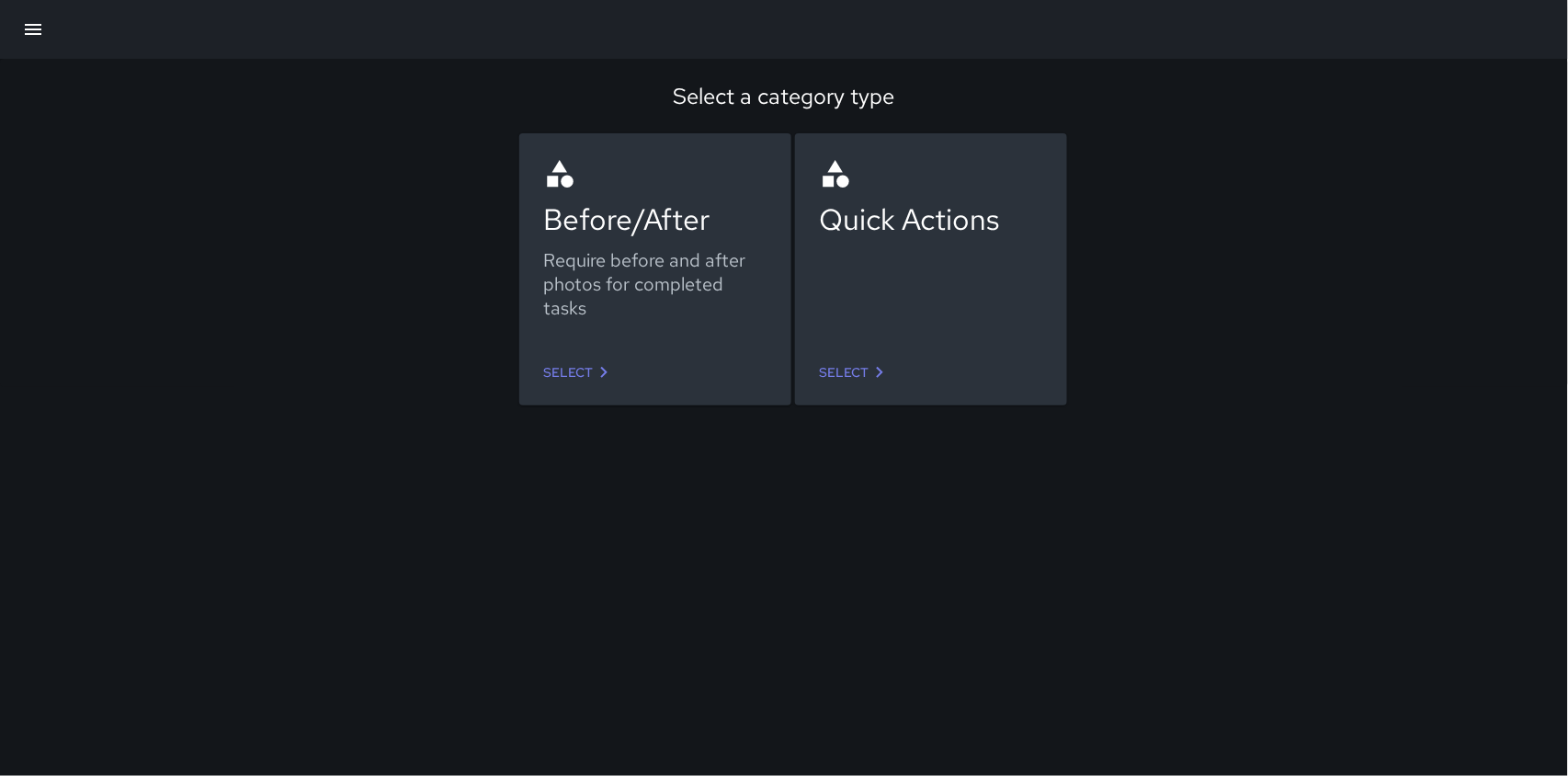 click on "Select" at bounding box center [855, 372] 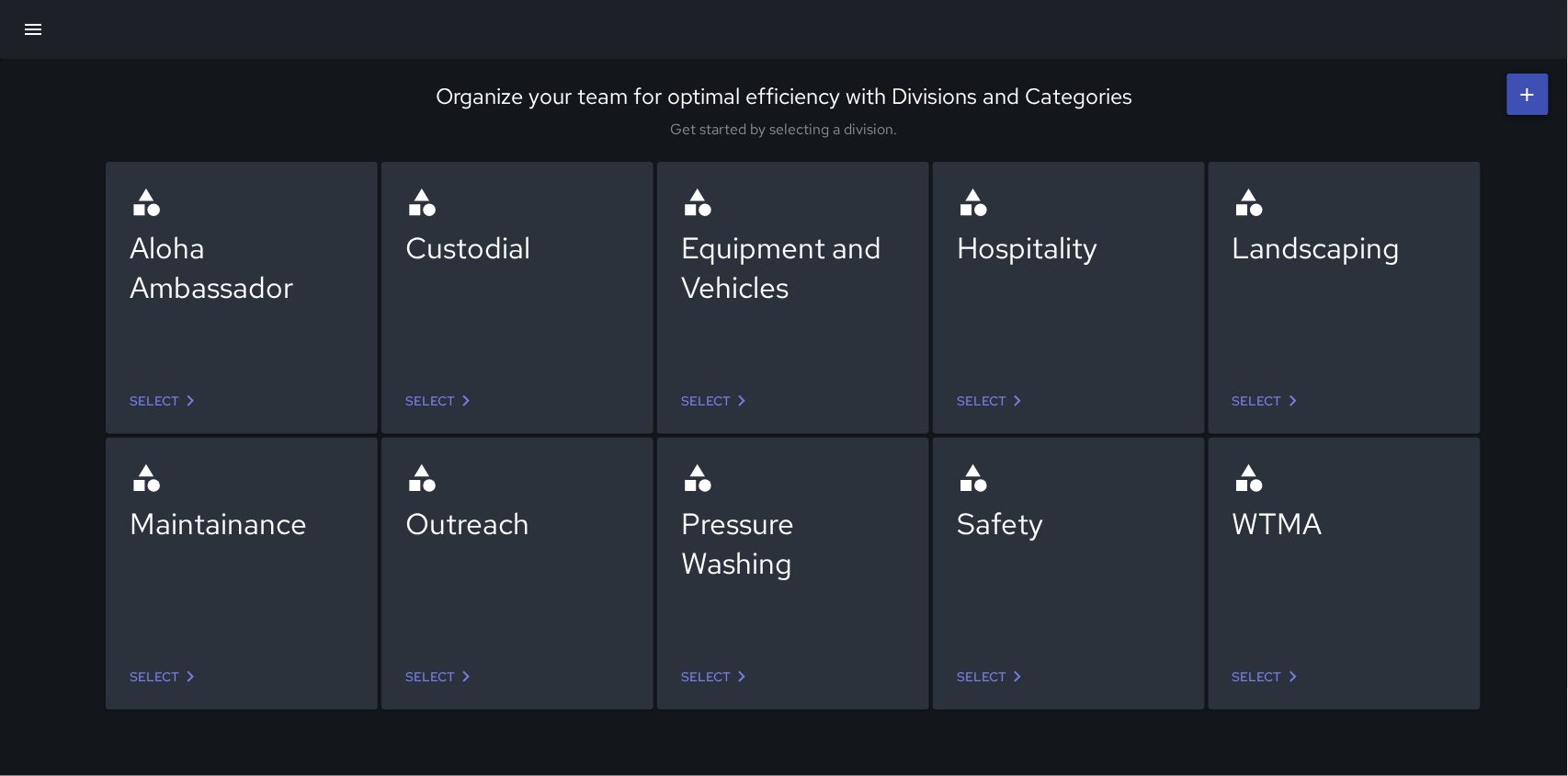 click on "Select" at bounding box center [993, 401] 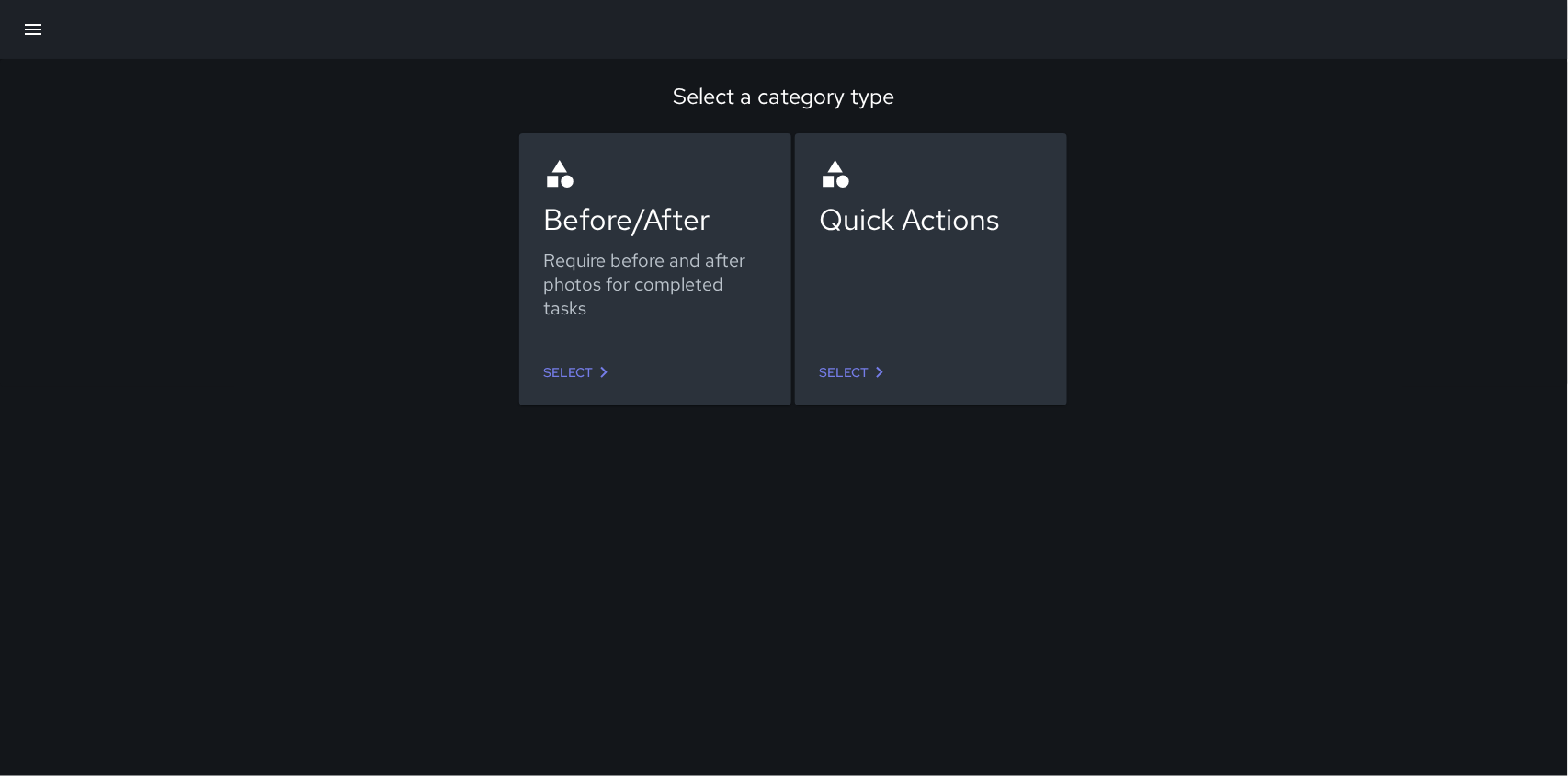 click at bounding box center (784, 29) 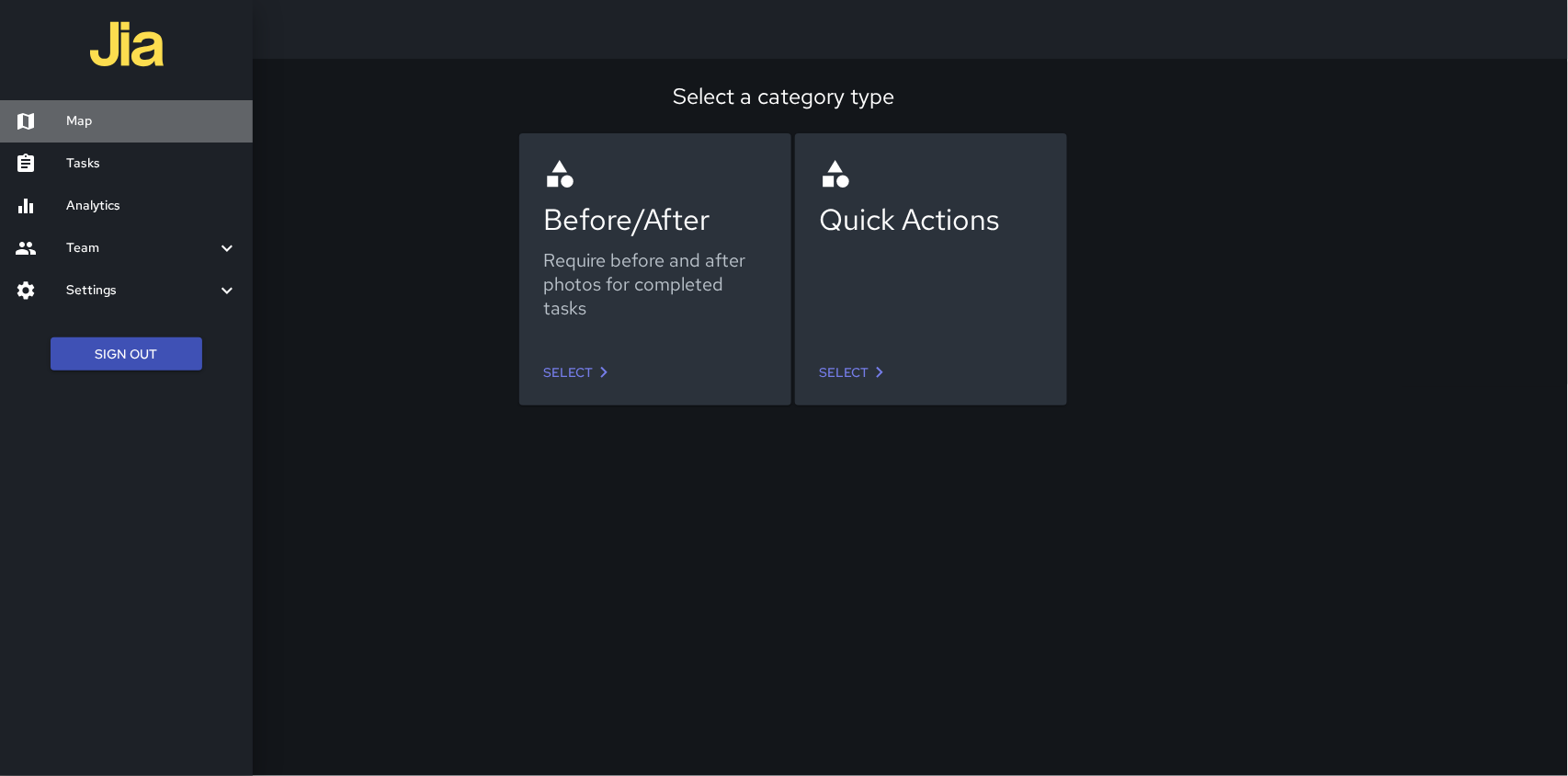 click at bounding box center [40, 121] 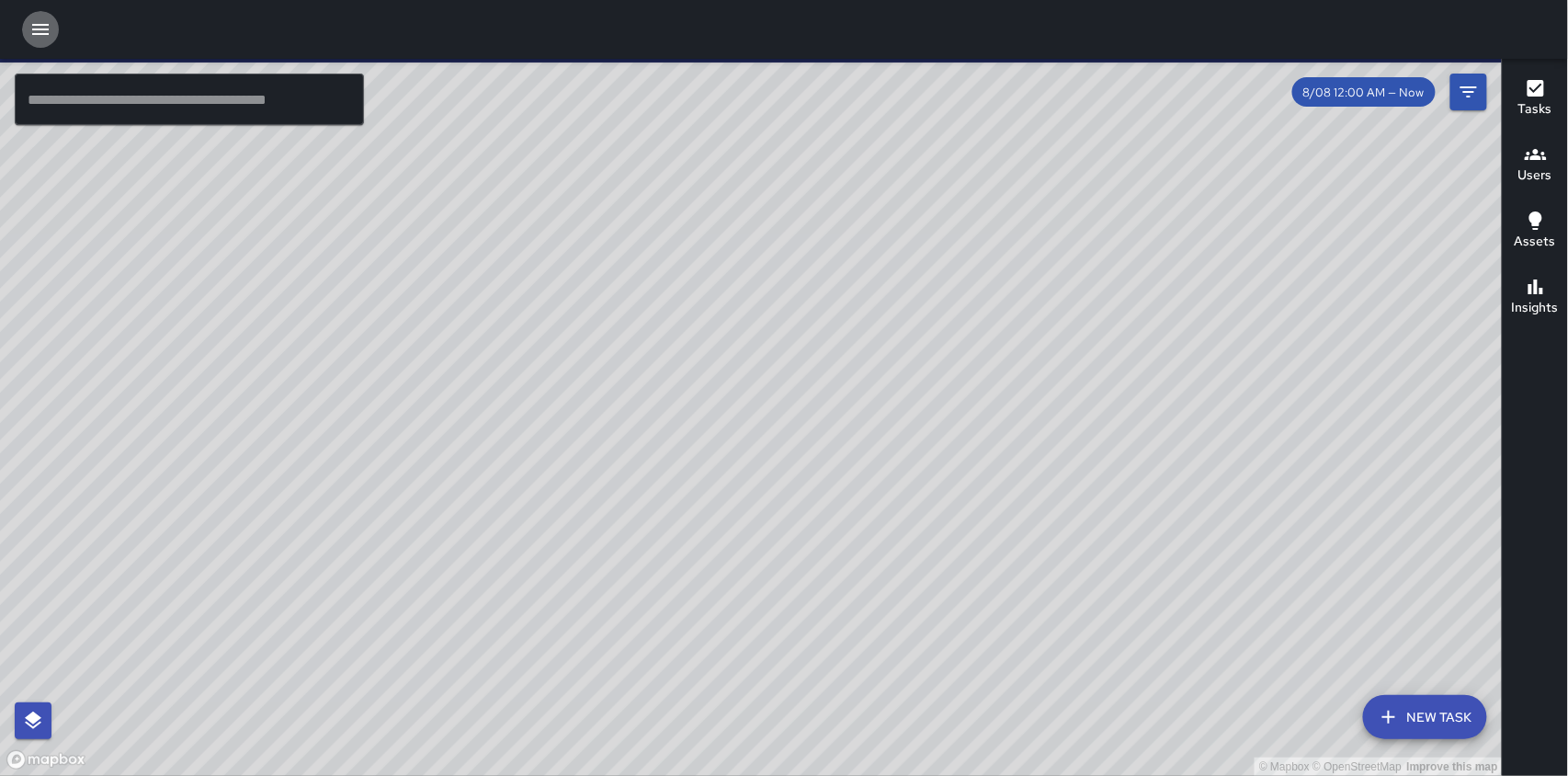 click 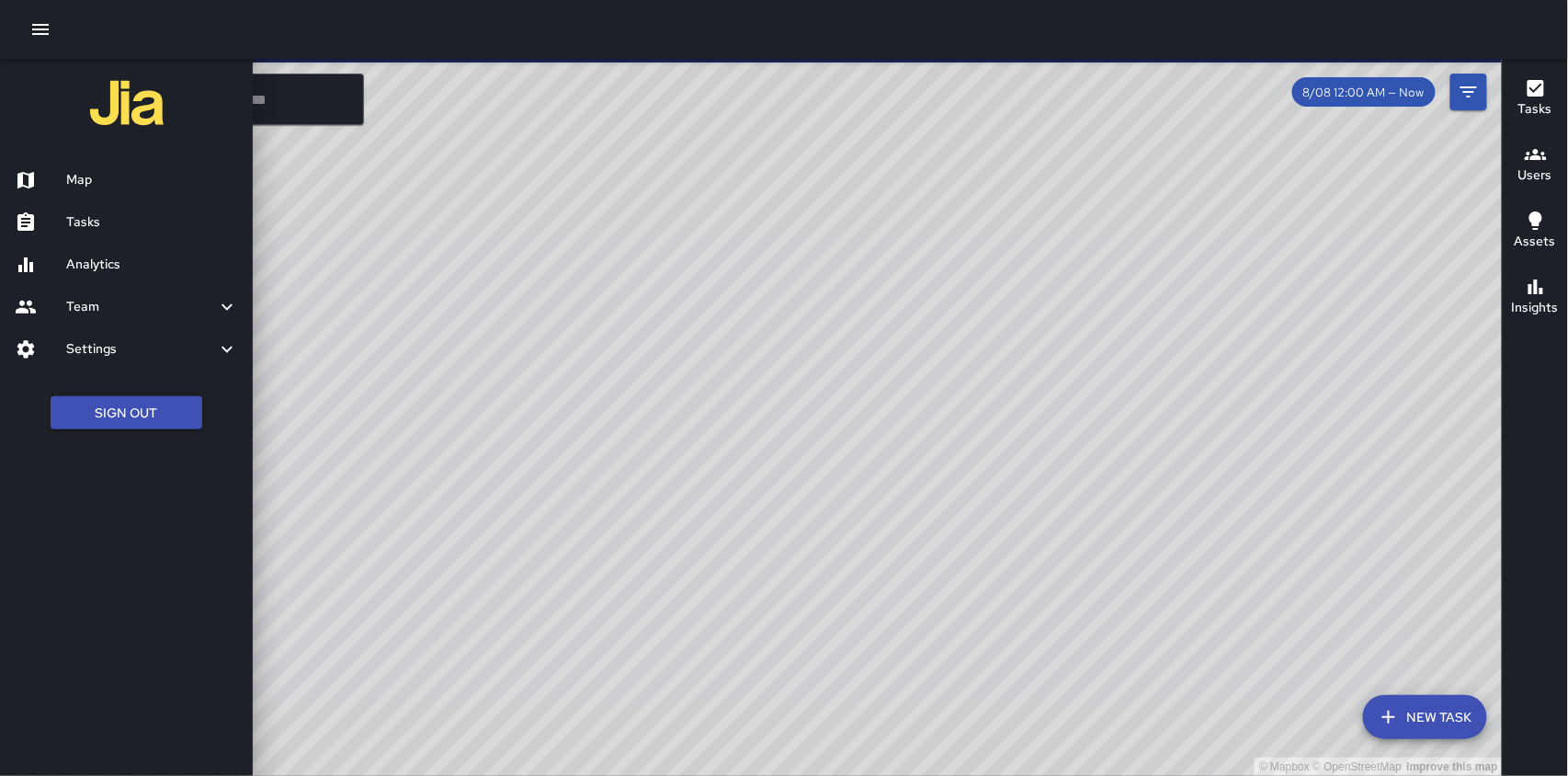 click on "Analytics" at bounding box center (152, 265) 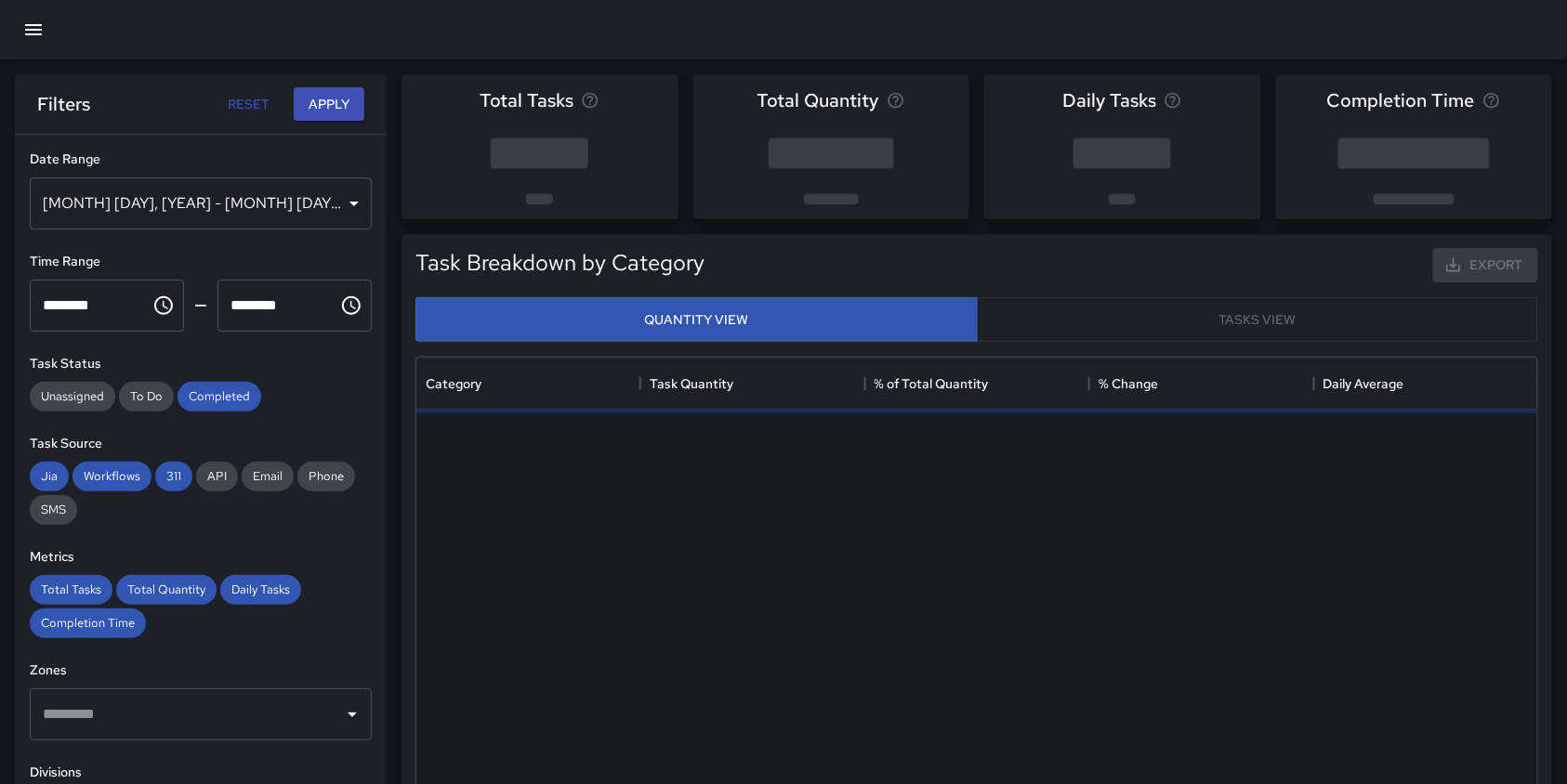 scroll, scrollTop: 19, scrollLeft: 19, axis: both 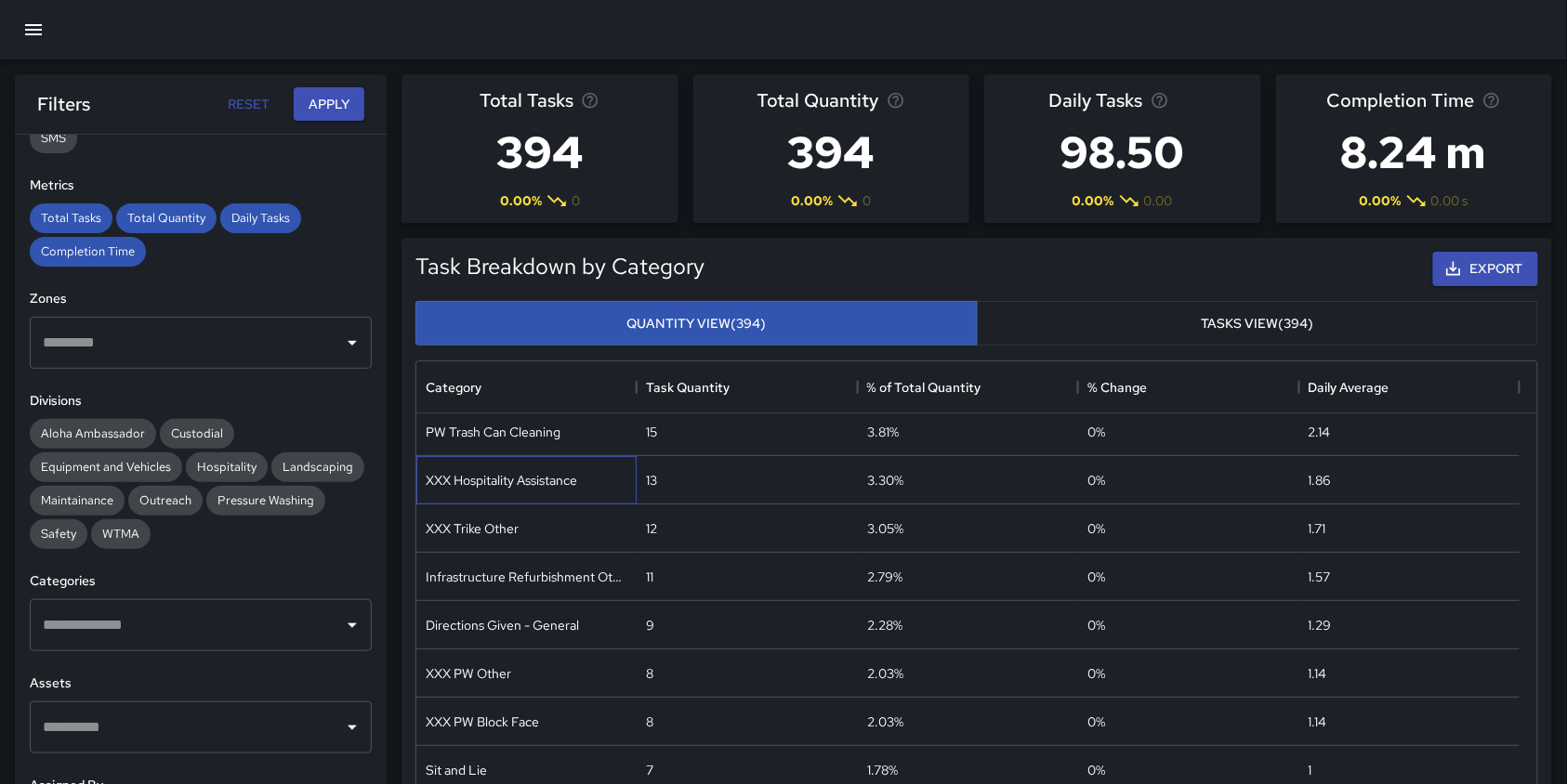 click on "XXX Hospitality Assistance" at bounding box center (526, 480) 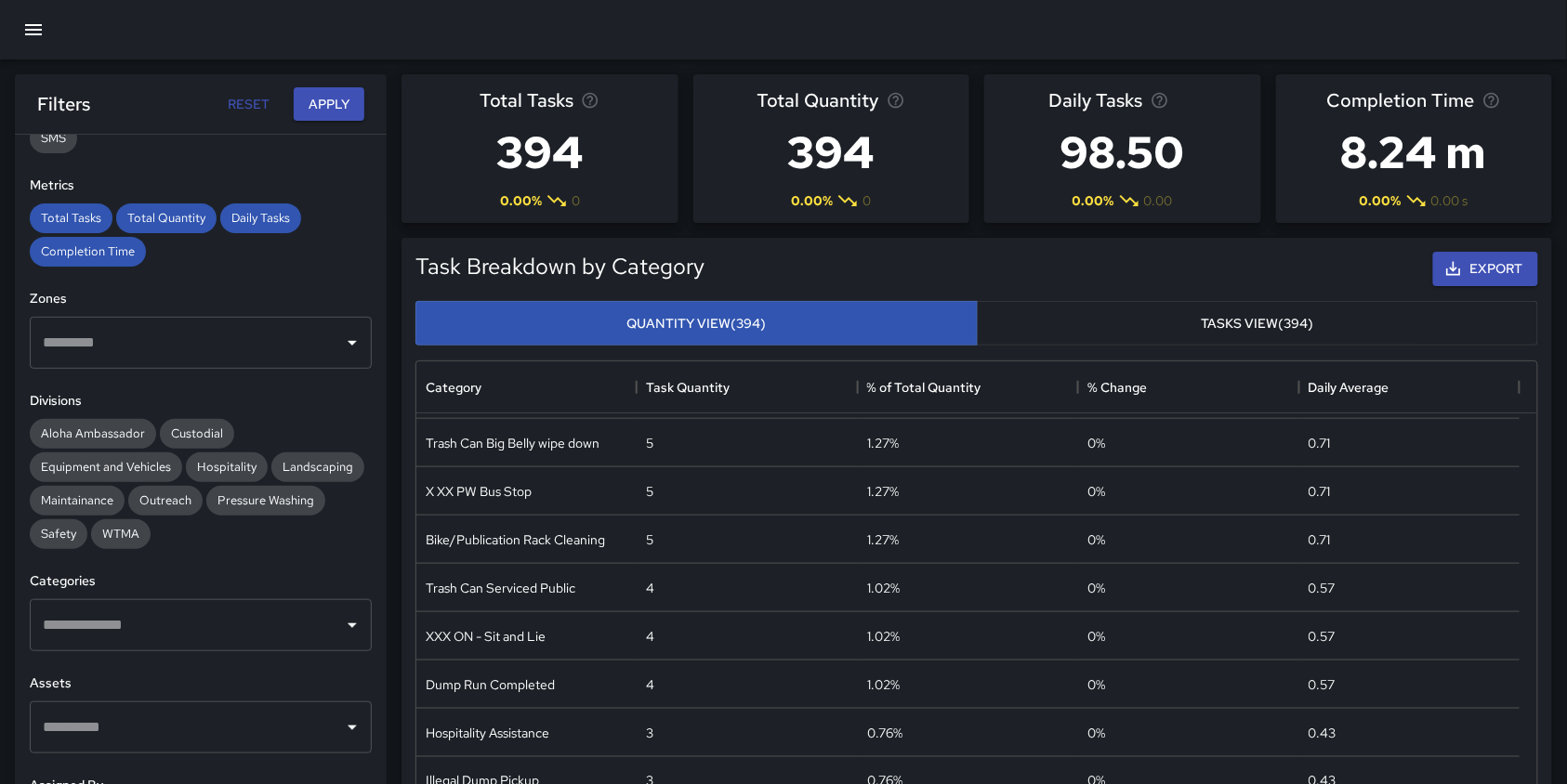 scroll, scrollTop: 818, scrollLeft: 0, axis: vertical 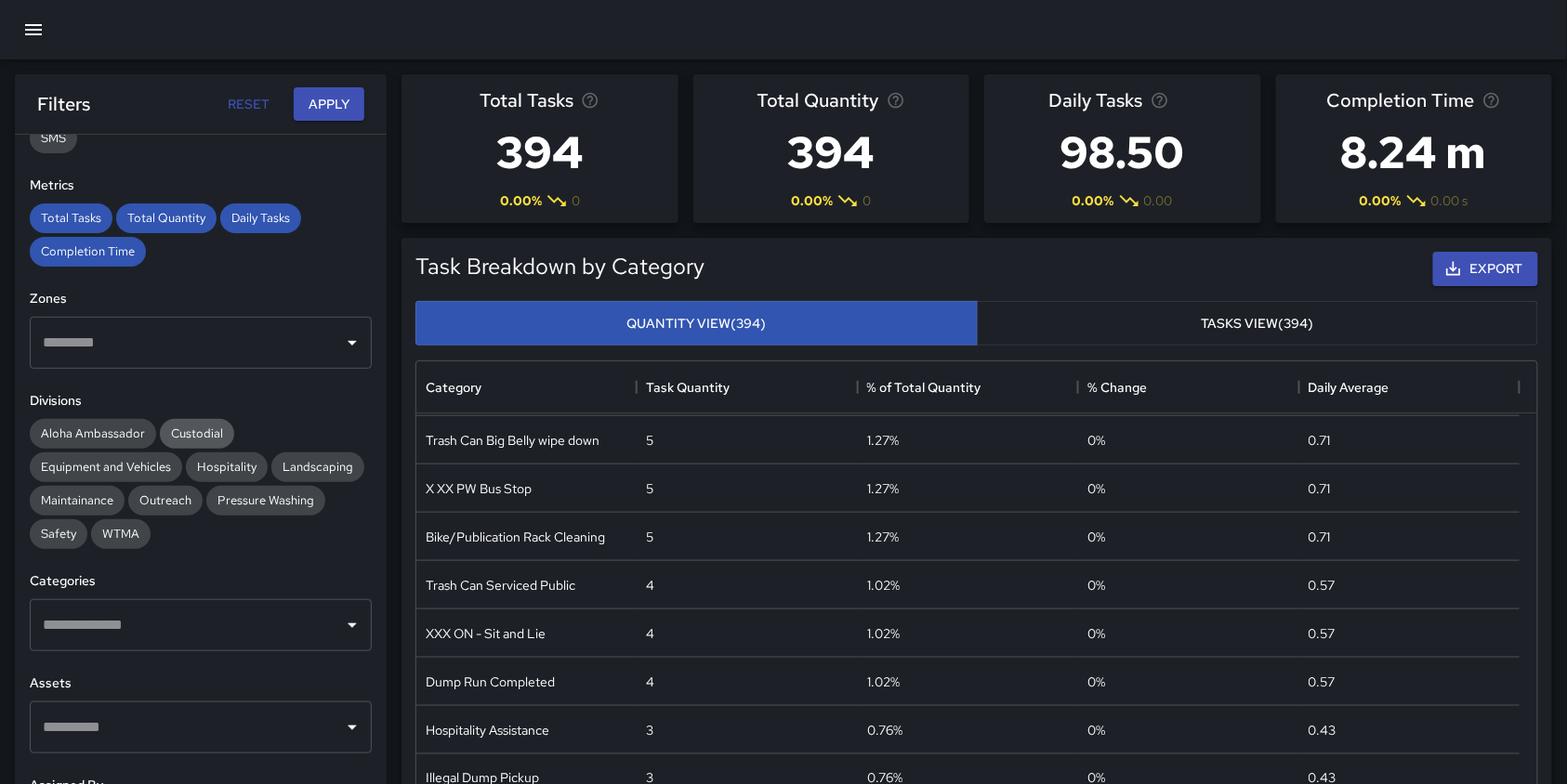 click on "Custodial" at bounding box center [197, 433] 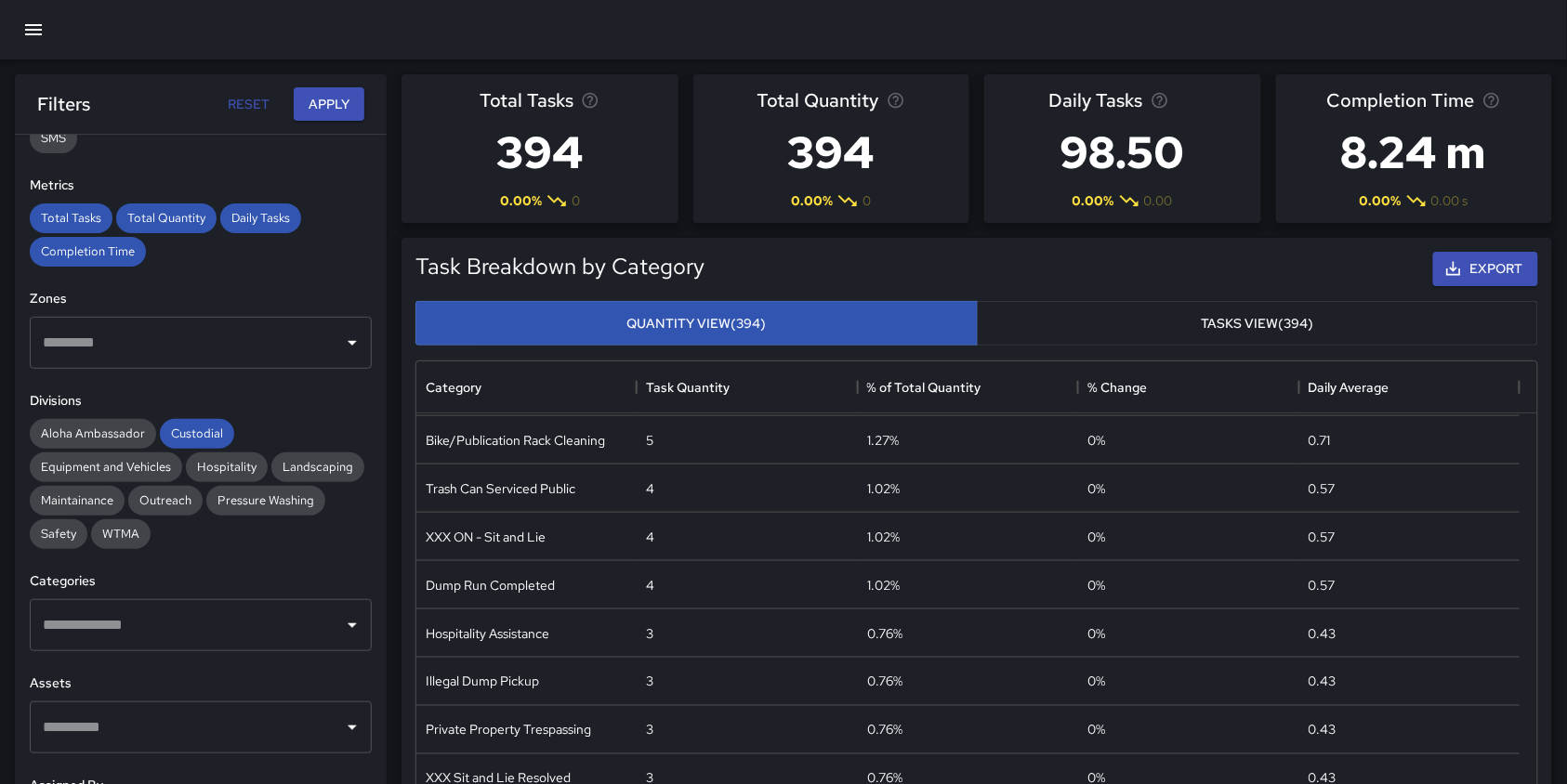 scroll, scrollTop: 942, scrollLeft: 0, axis: vertical 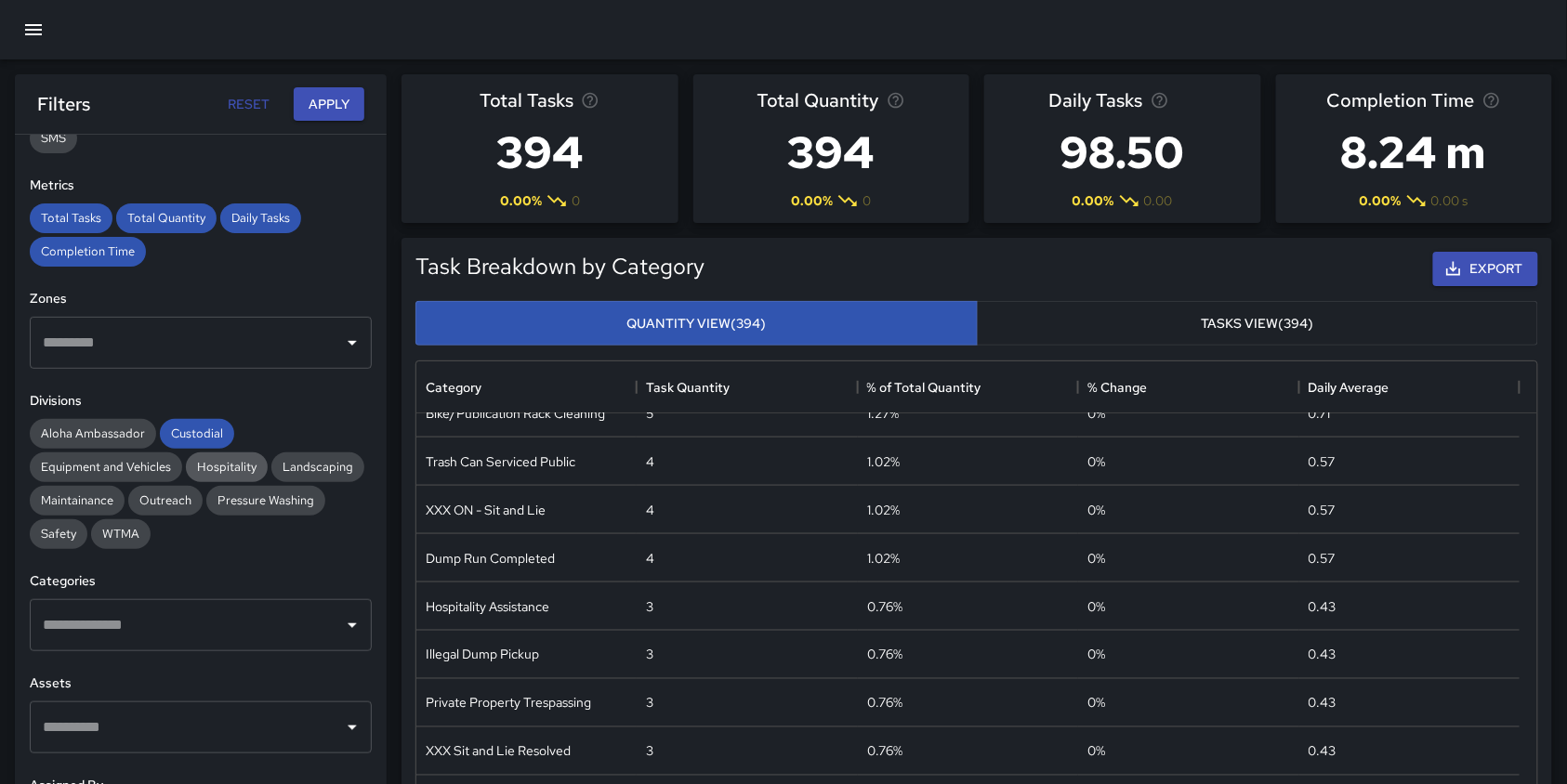 click on "Hospitality" at bounding box center [227, 466] 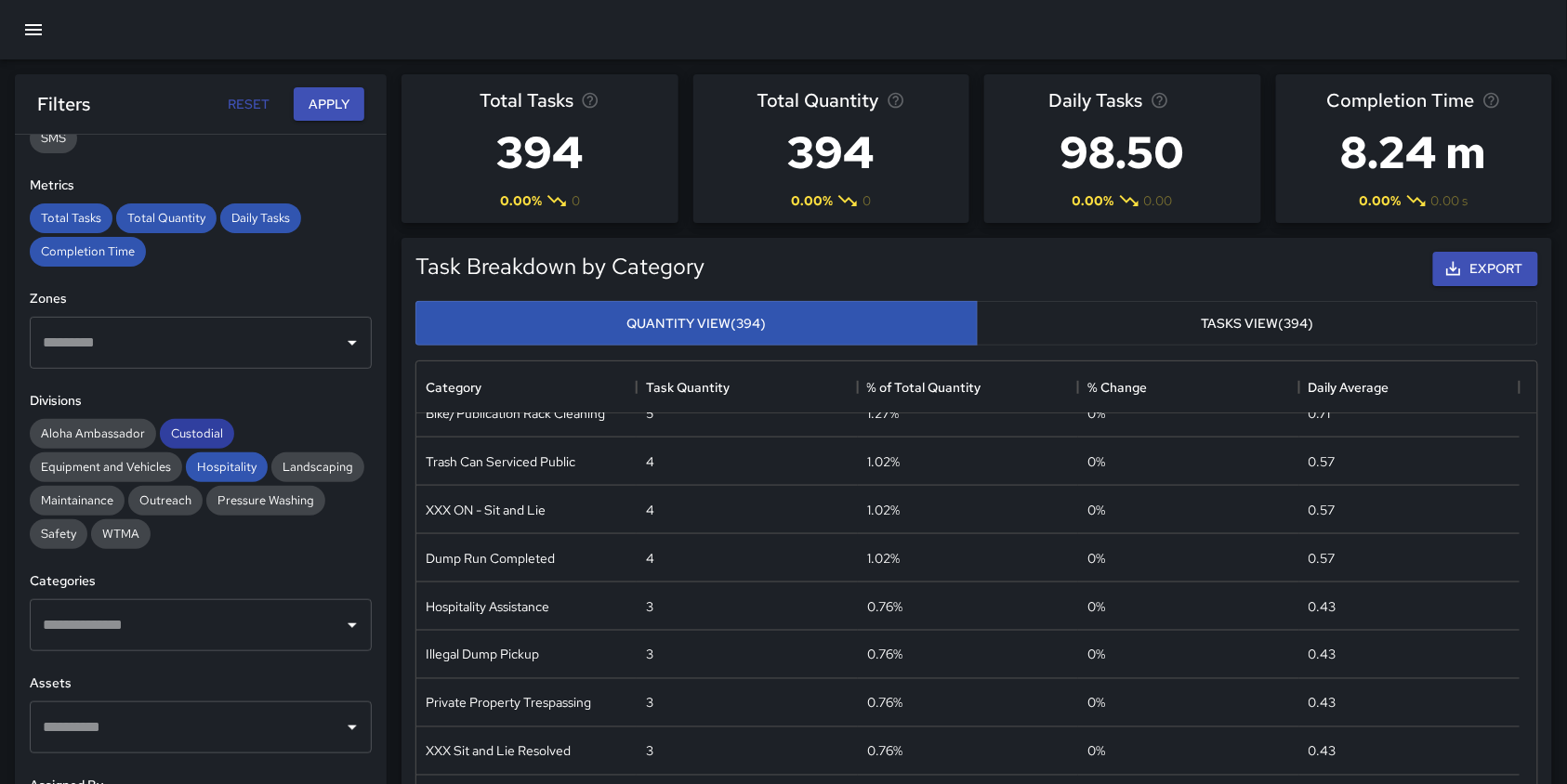 click on "Custodial" at bounding box center [197, 433] 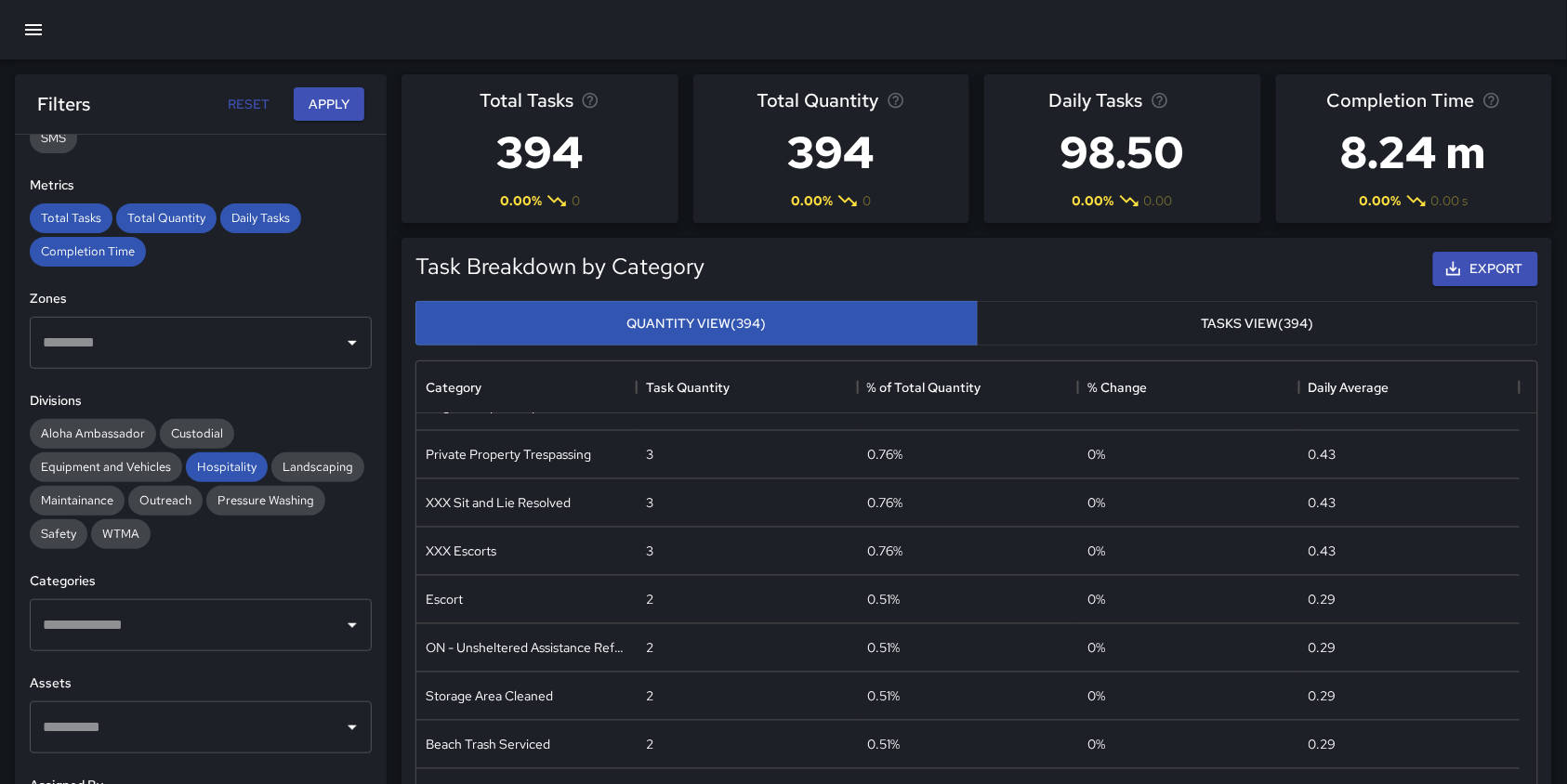 scroll, scrollTop: 1066, scrollLeft: 0, axis: vertical 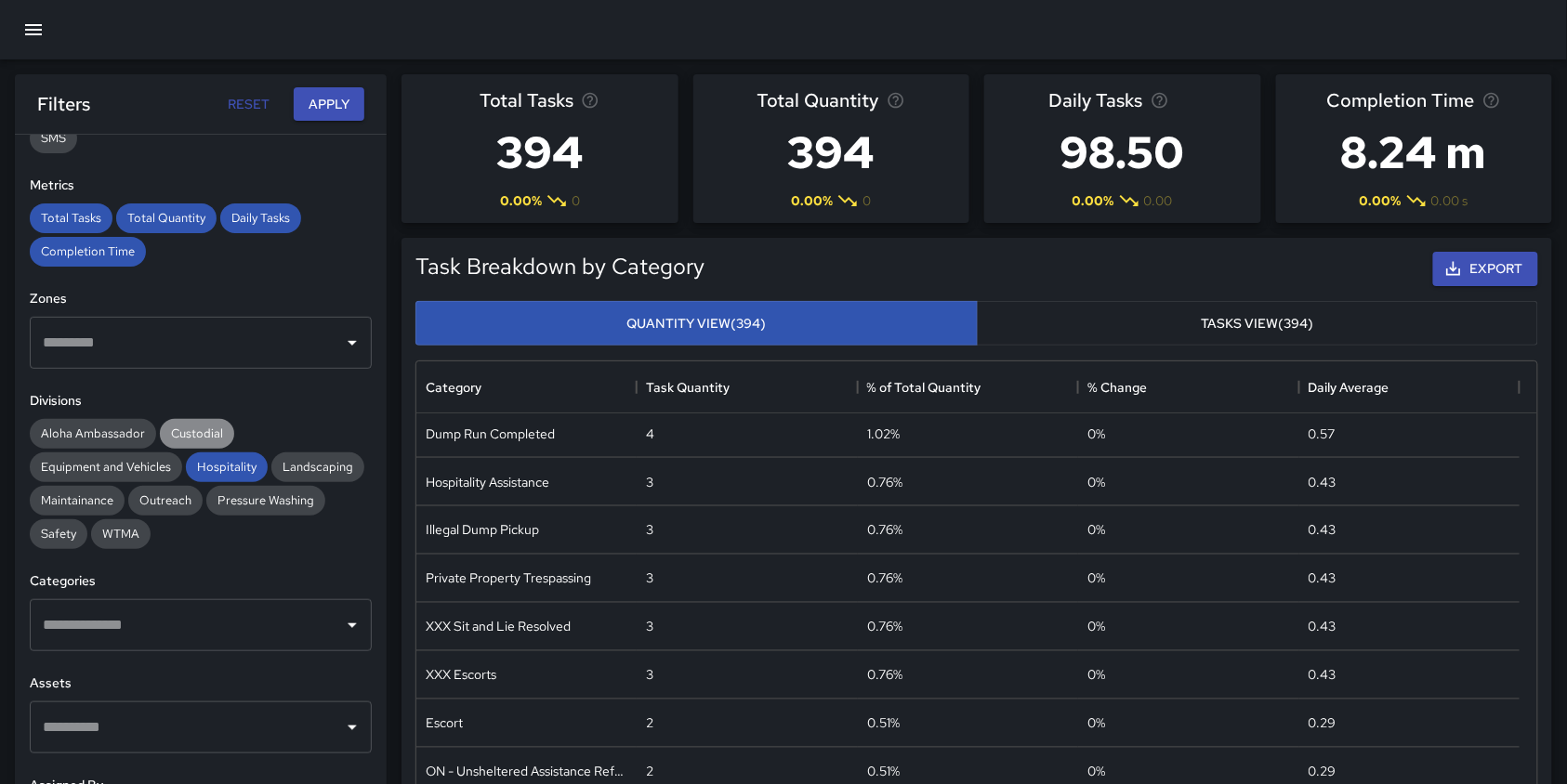 click on "Custodial" at bounding box center [197, 433] 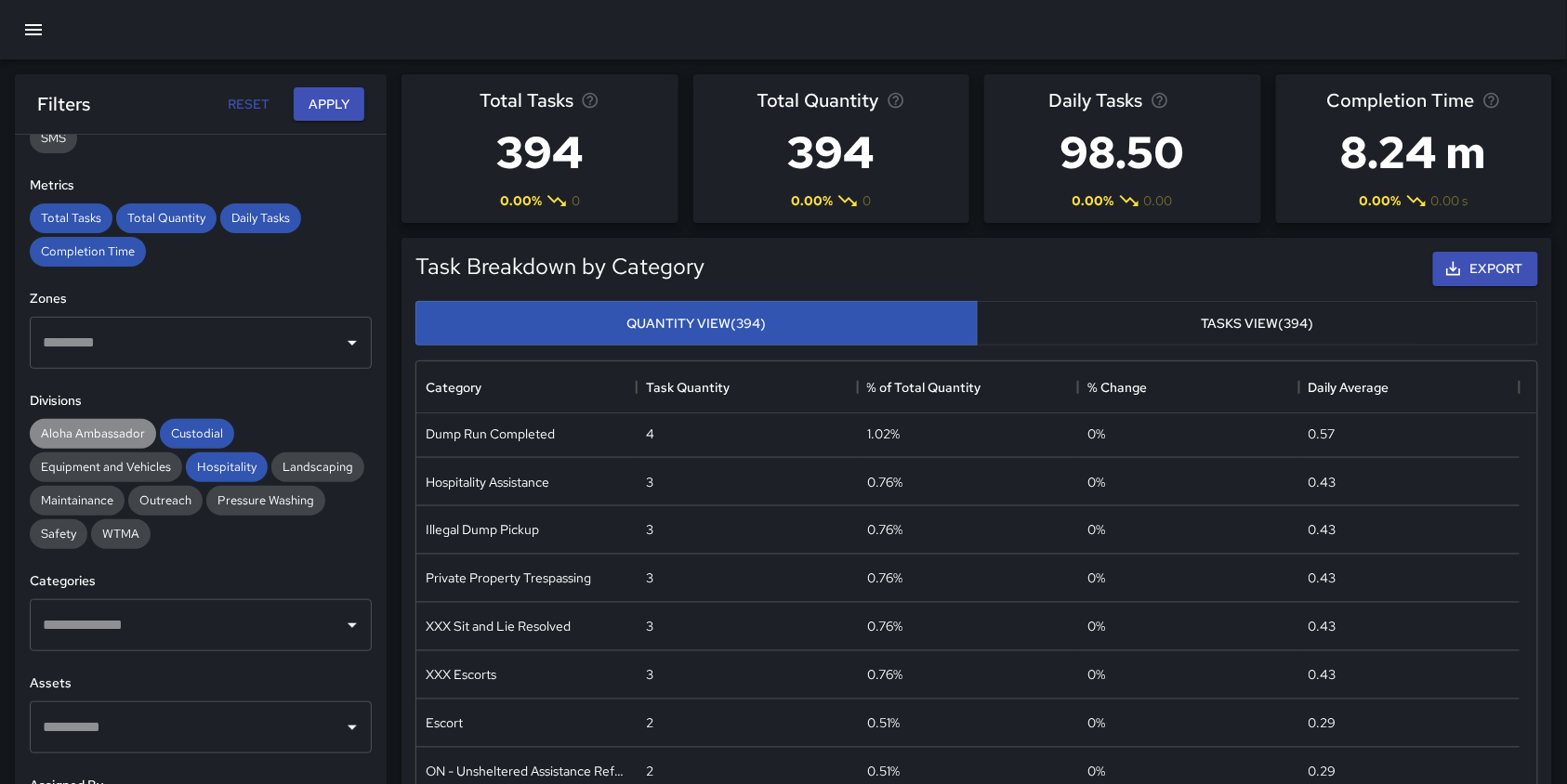 click on "Aloha Ambassador" at bounding box center [93, 433] 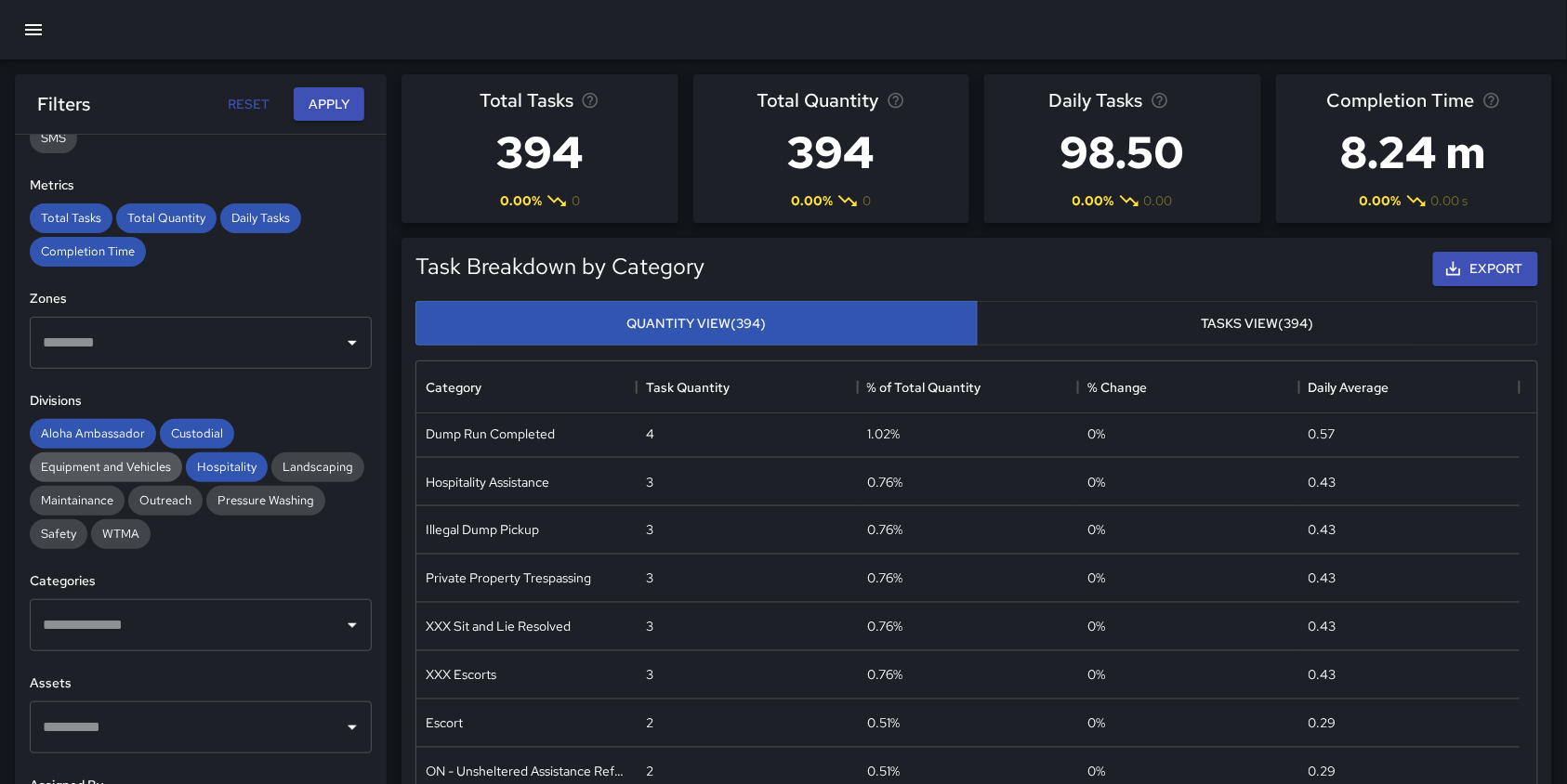 click on "Equipment and Vehicles" at bounding box center [106, 466] 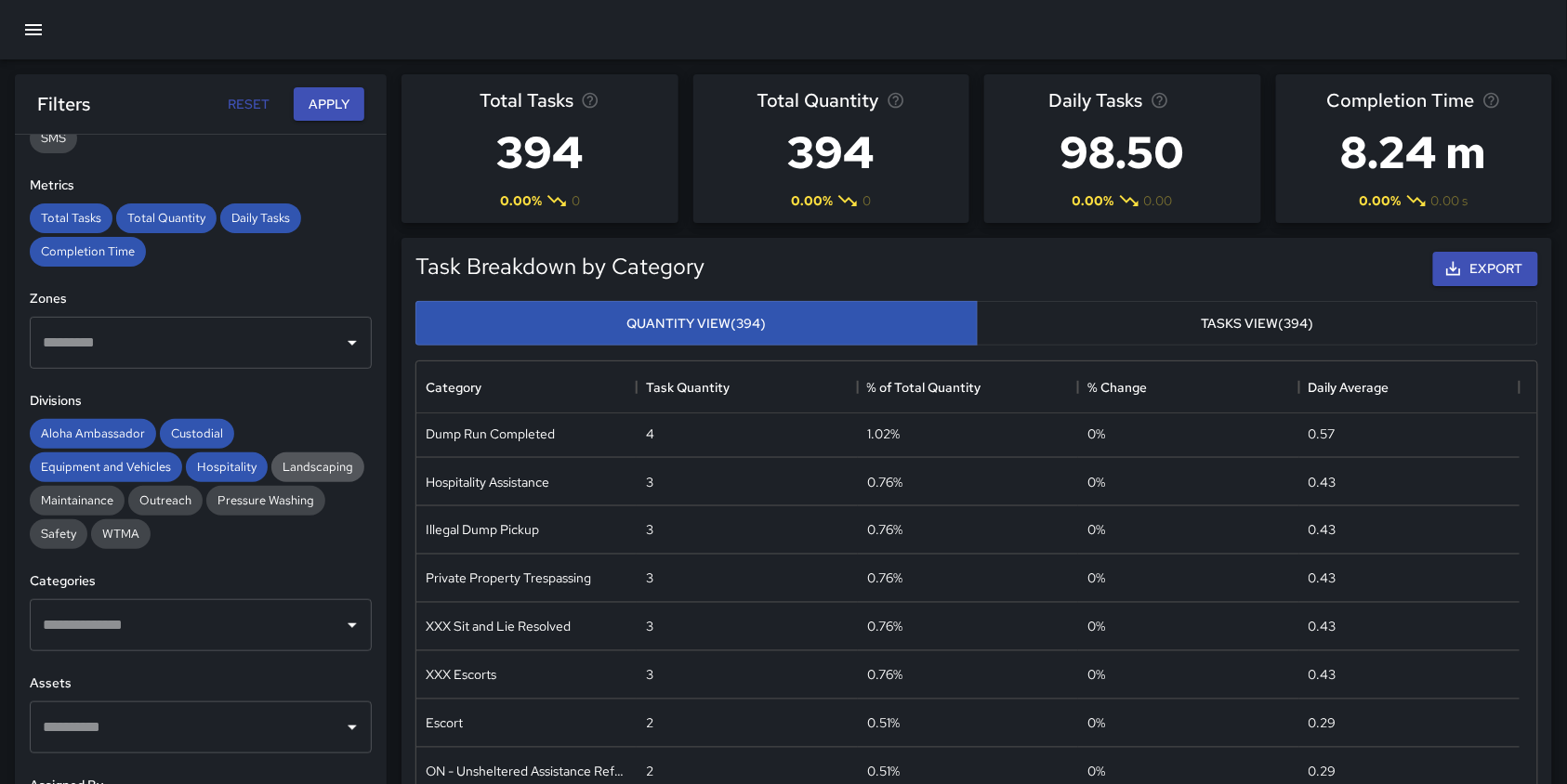 click on "Landscaping" at bounding box center (318, 466) 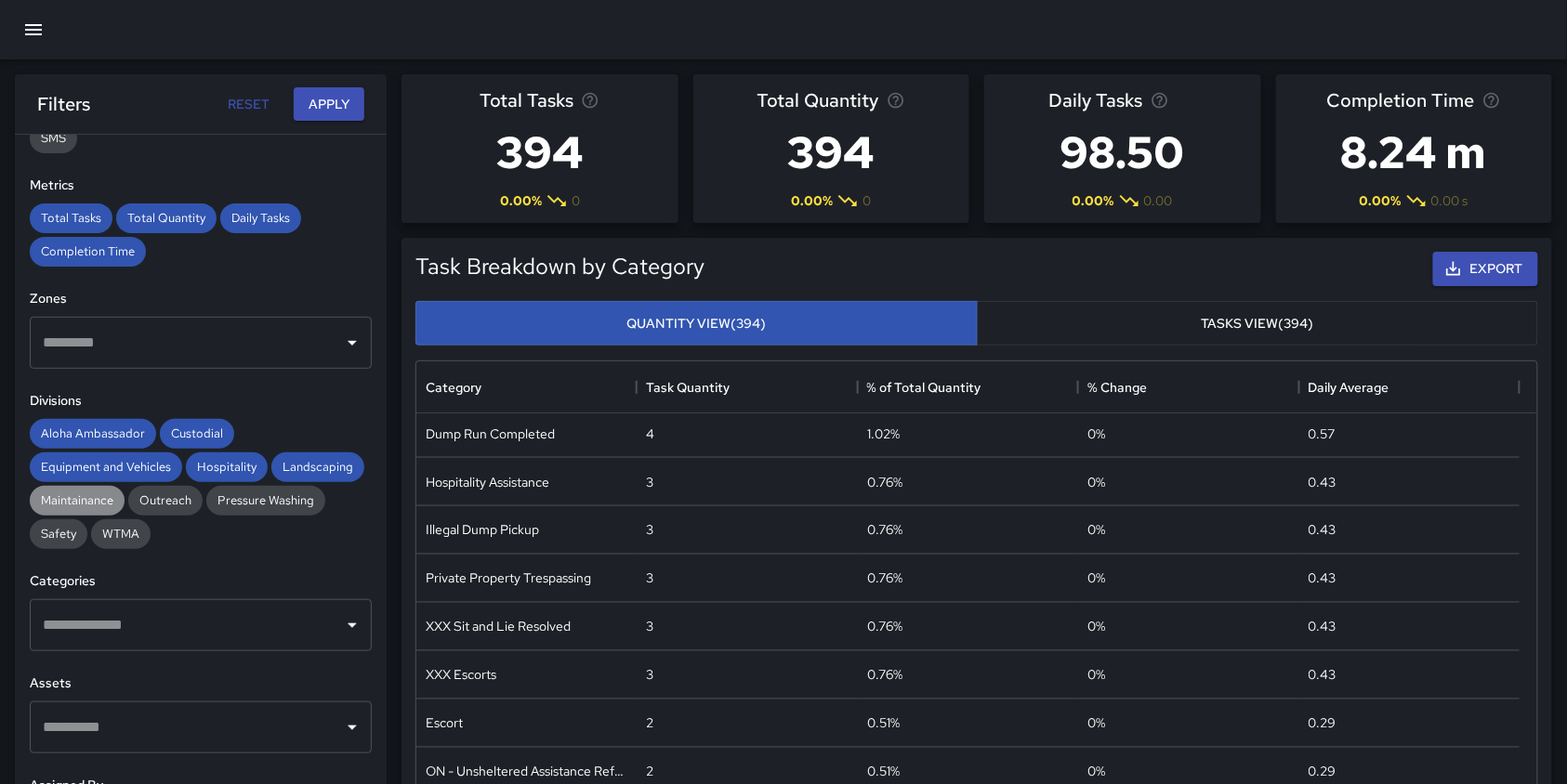 click on "Maintainance" at bounding box center (77, 500) 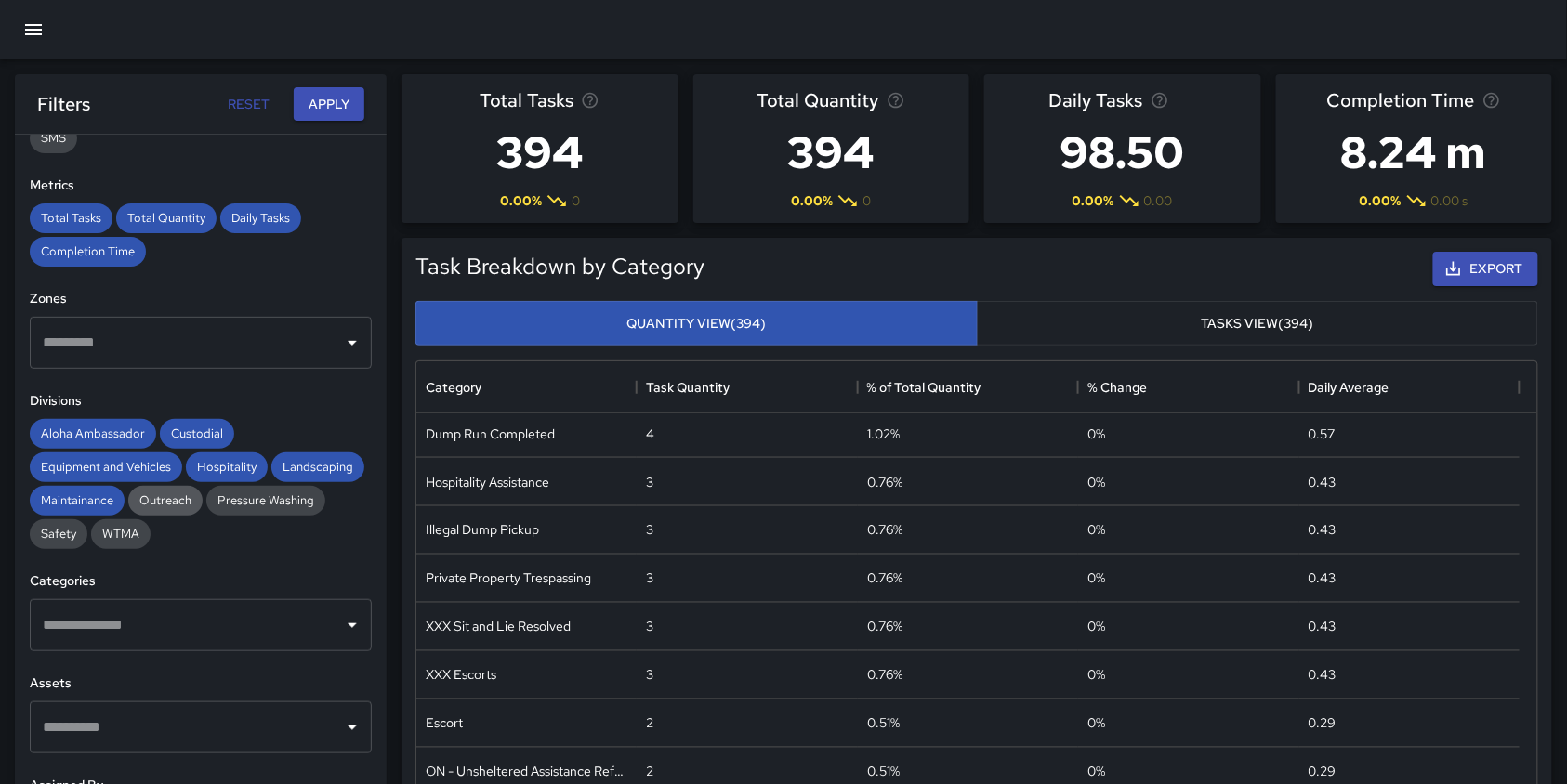 click on "Outreach" at bounding box center (165, 500) 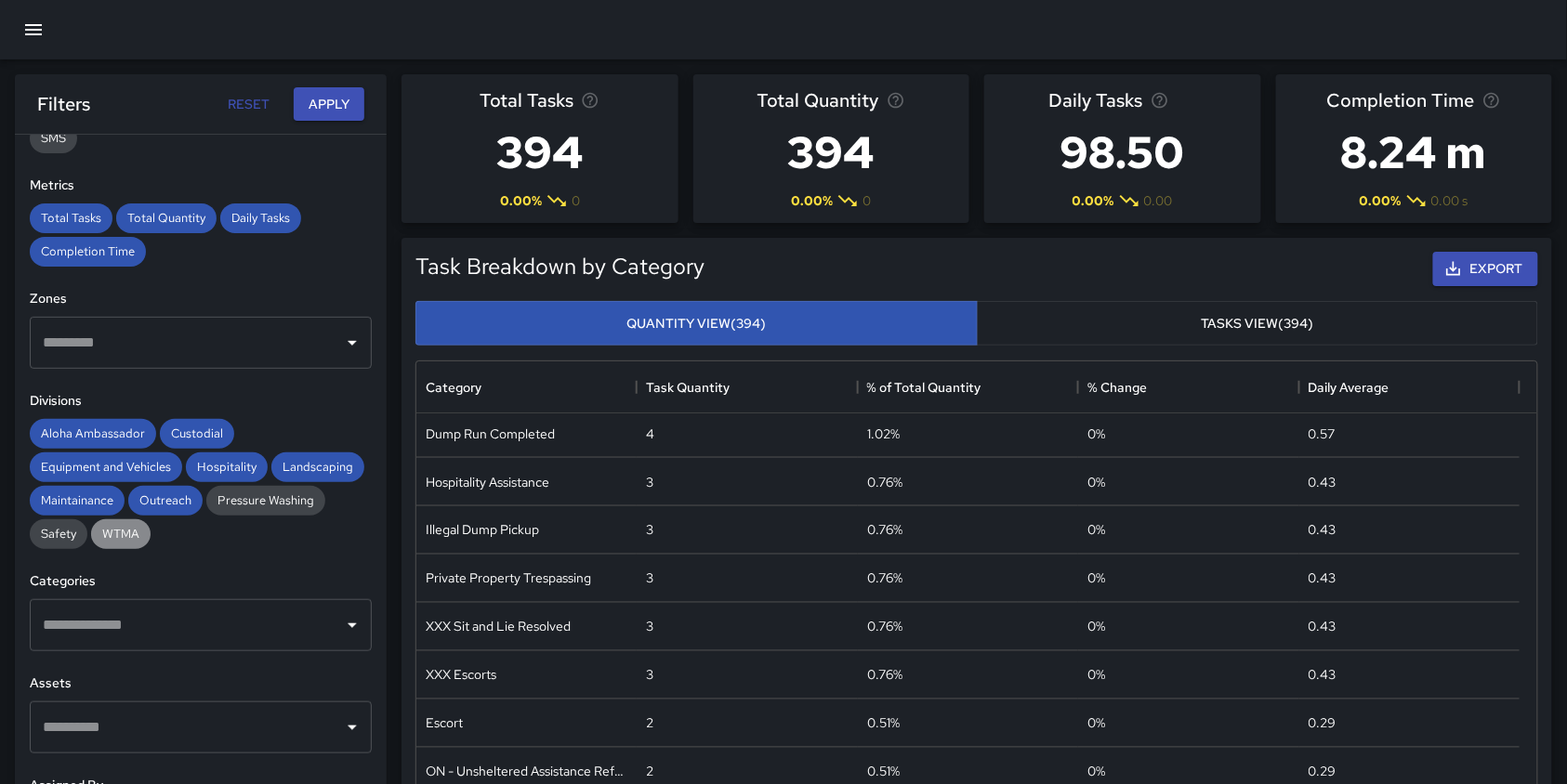 click on "WTMA" at bounding box center [121, 533] 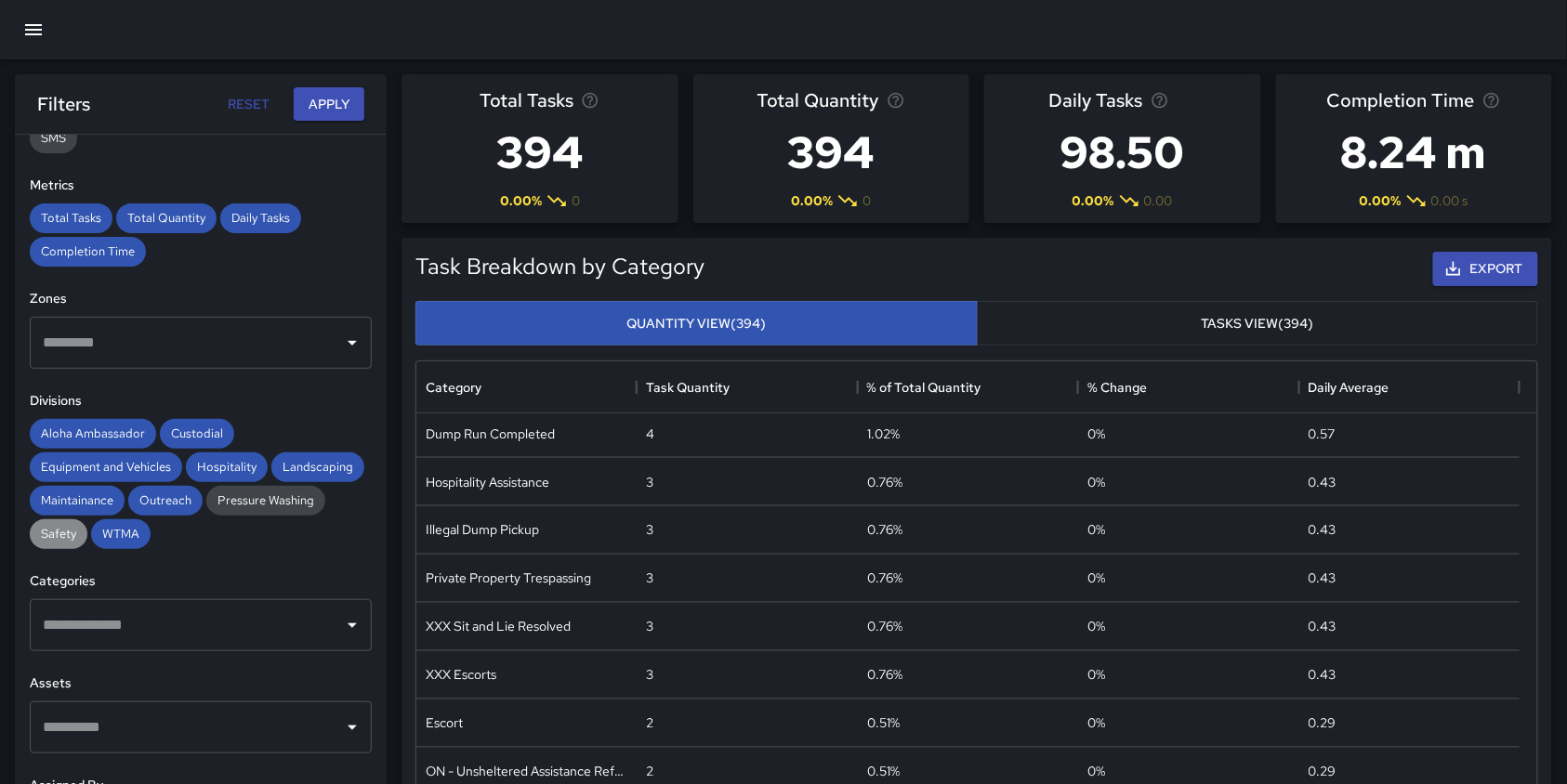 click on "Safety" at bounding box center [59, 533] 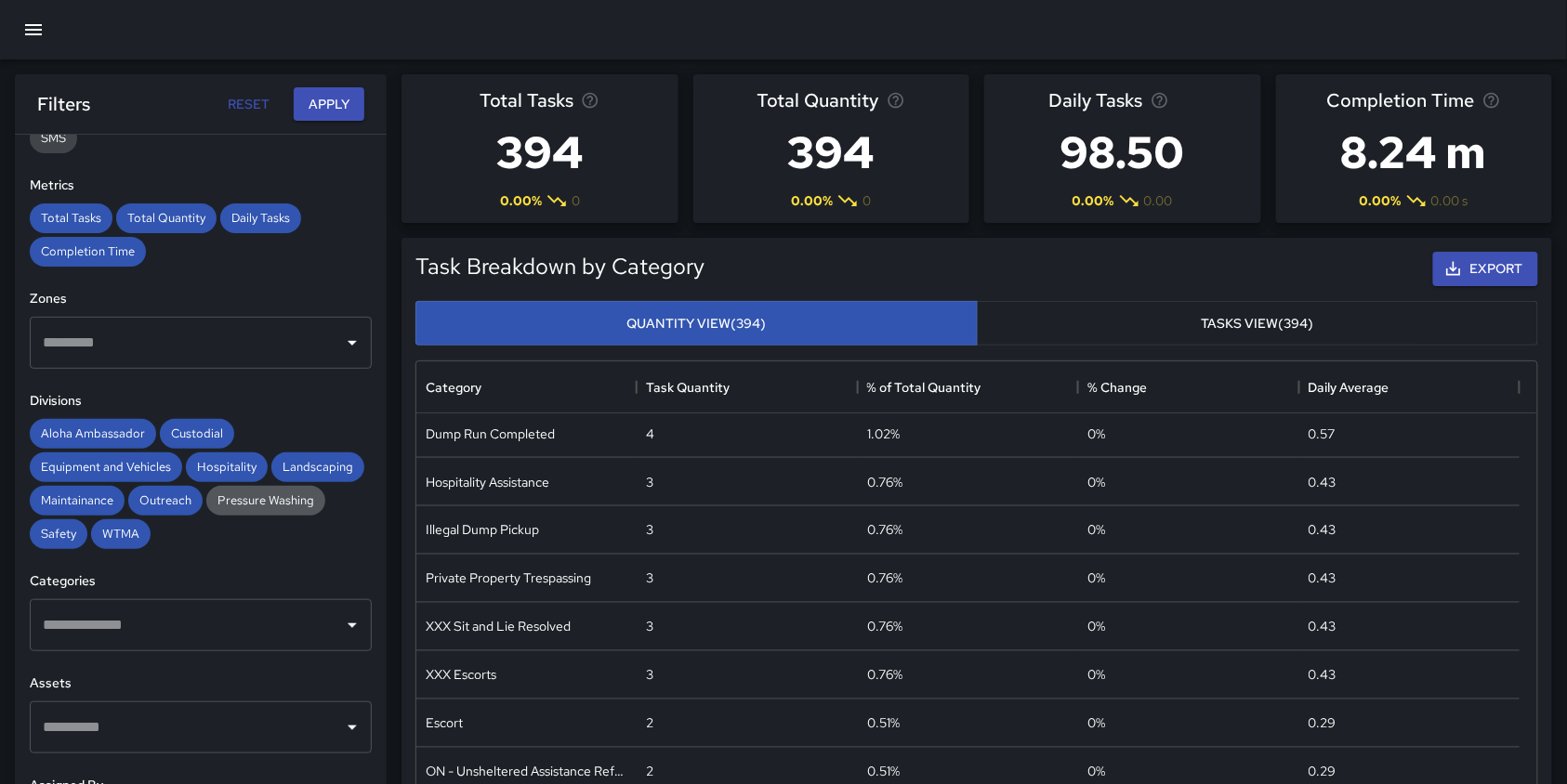click on "Pressure Washing" at bounding box center [266, 500] 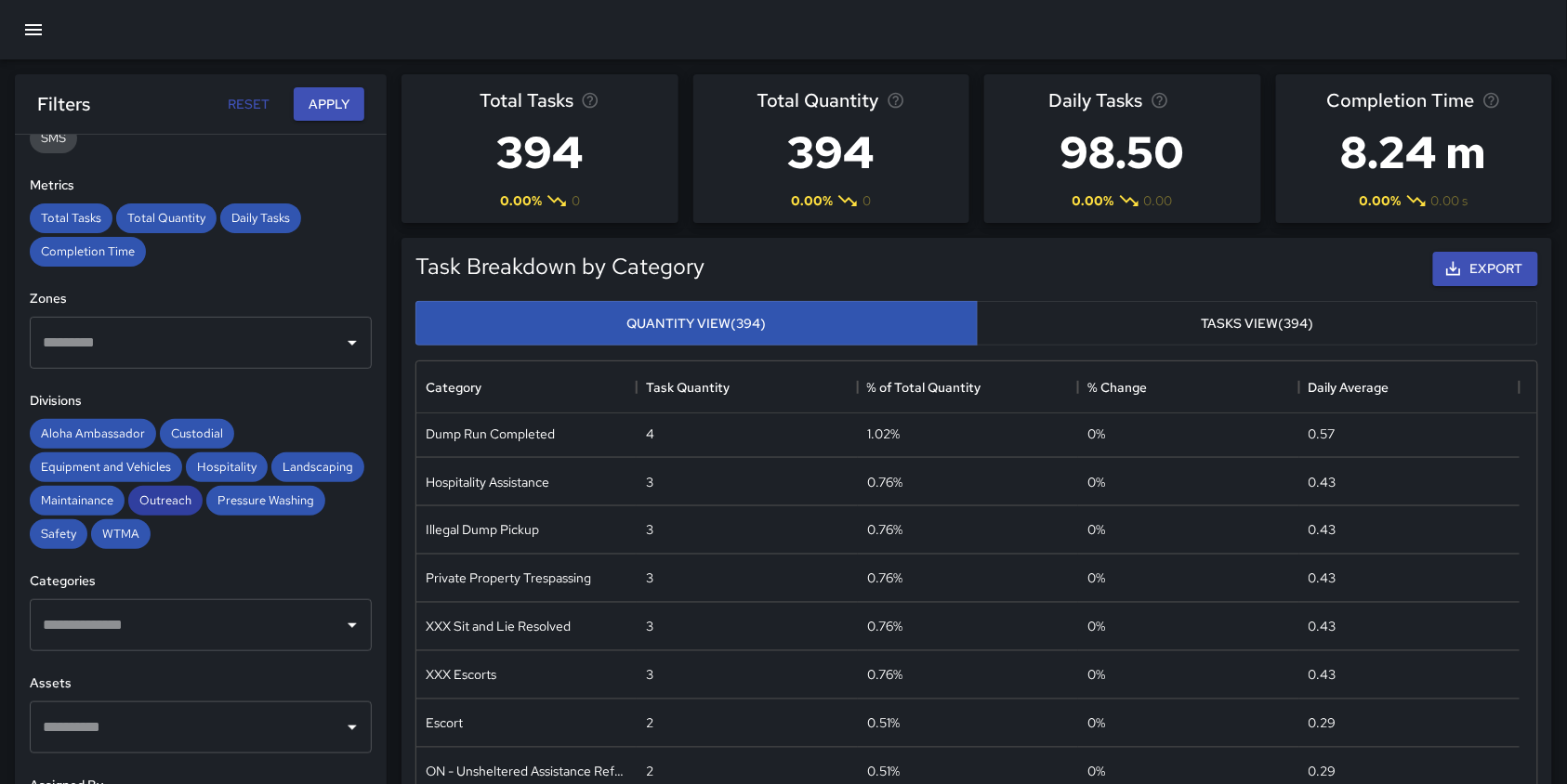 scroll, scrollTop: 247, scrollLeft: 0, axis: vertical 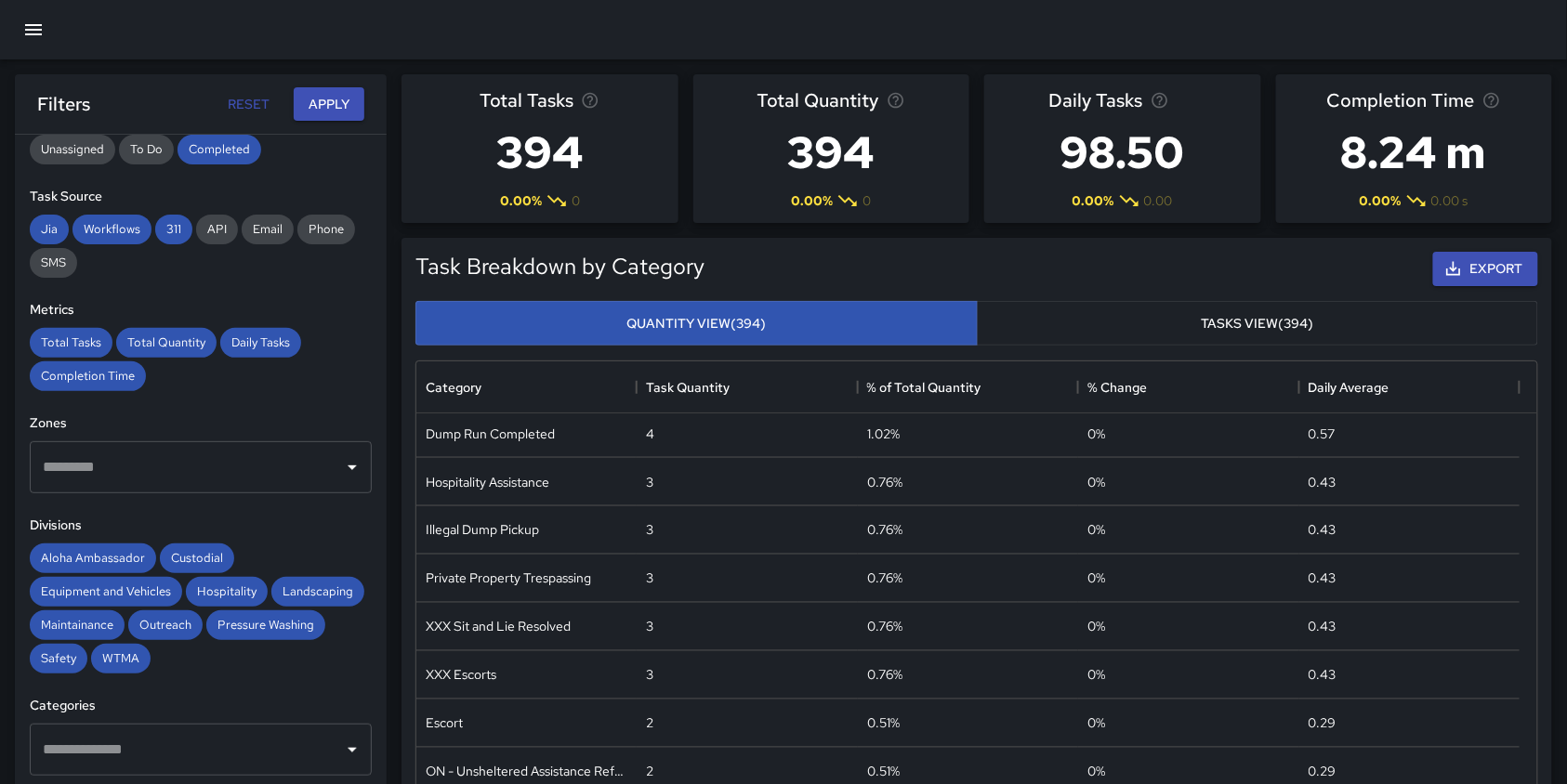 click at bounding box center [33, 30] 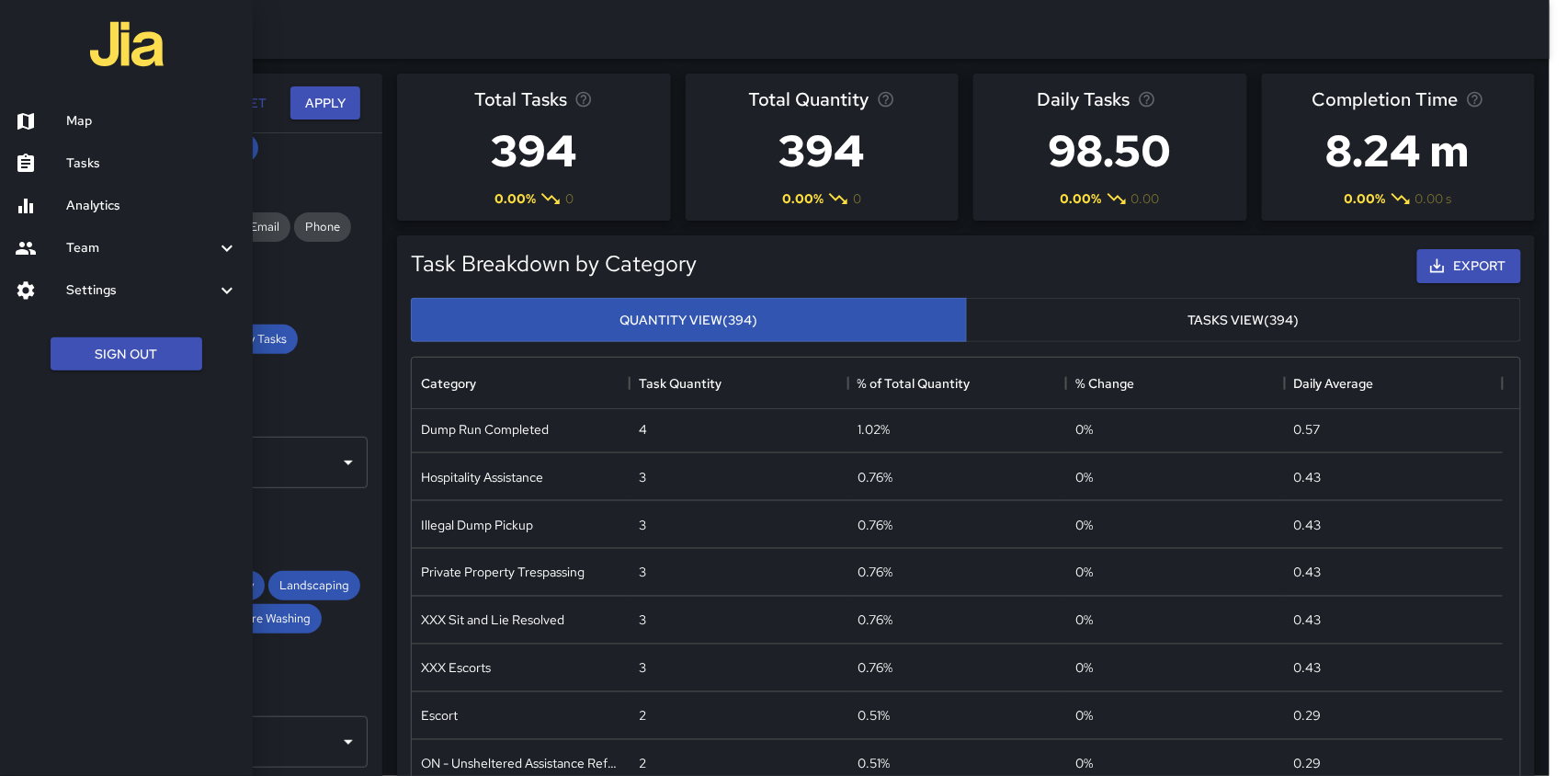 click on "Settings" at bounding box center [141, 291] 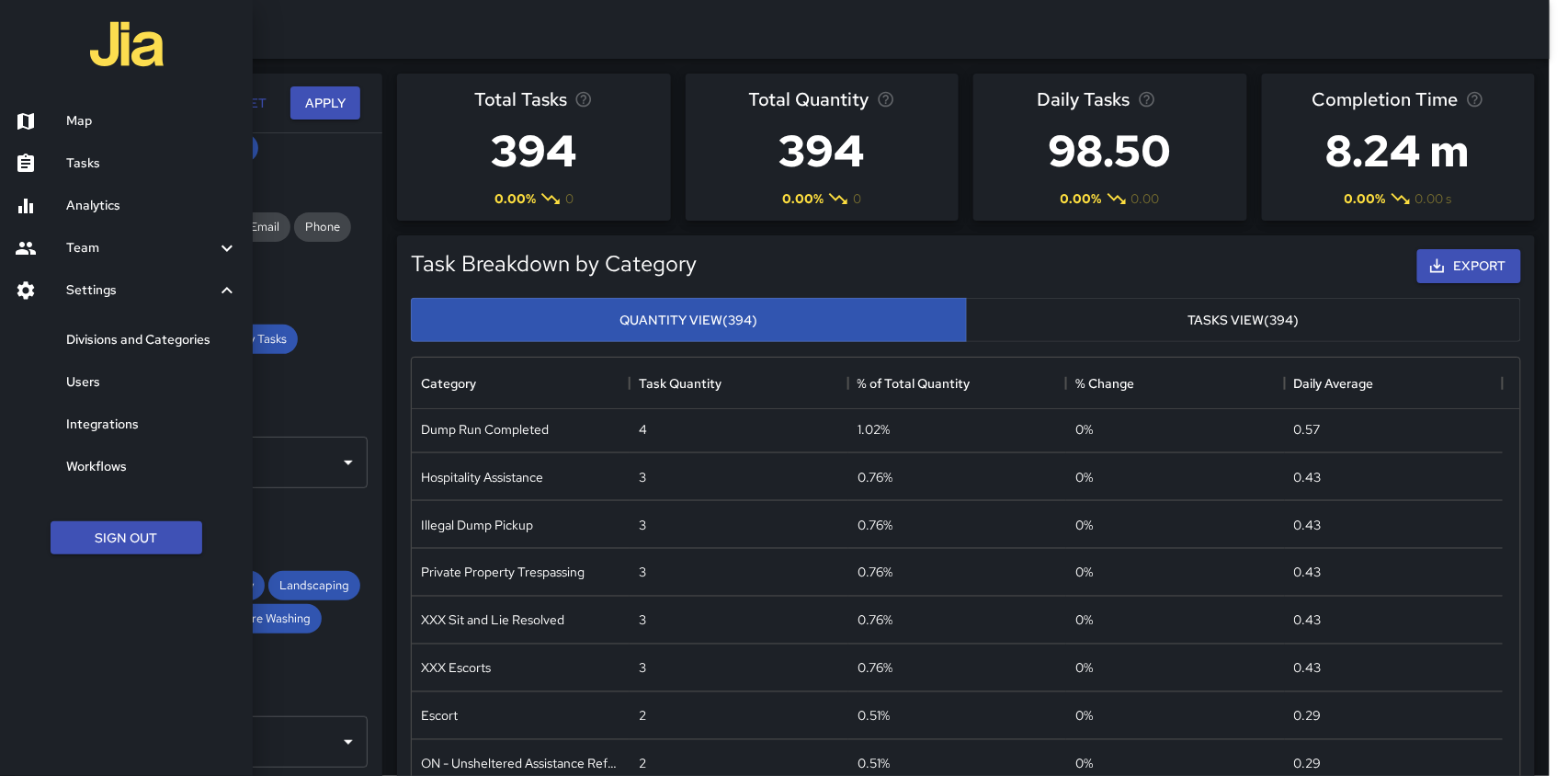 click on "Divisions and Categories" at bounding box center [152, 340] 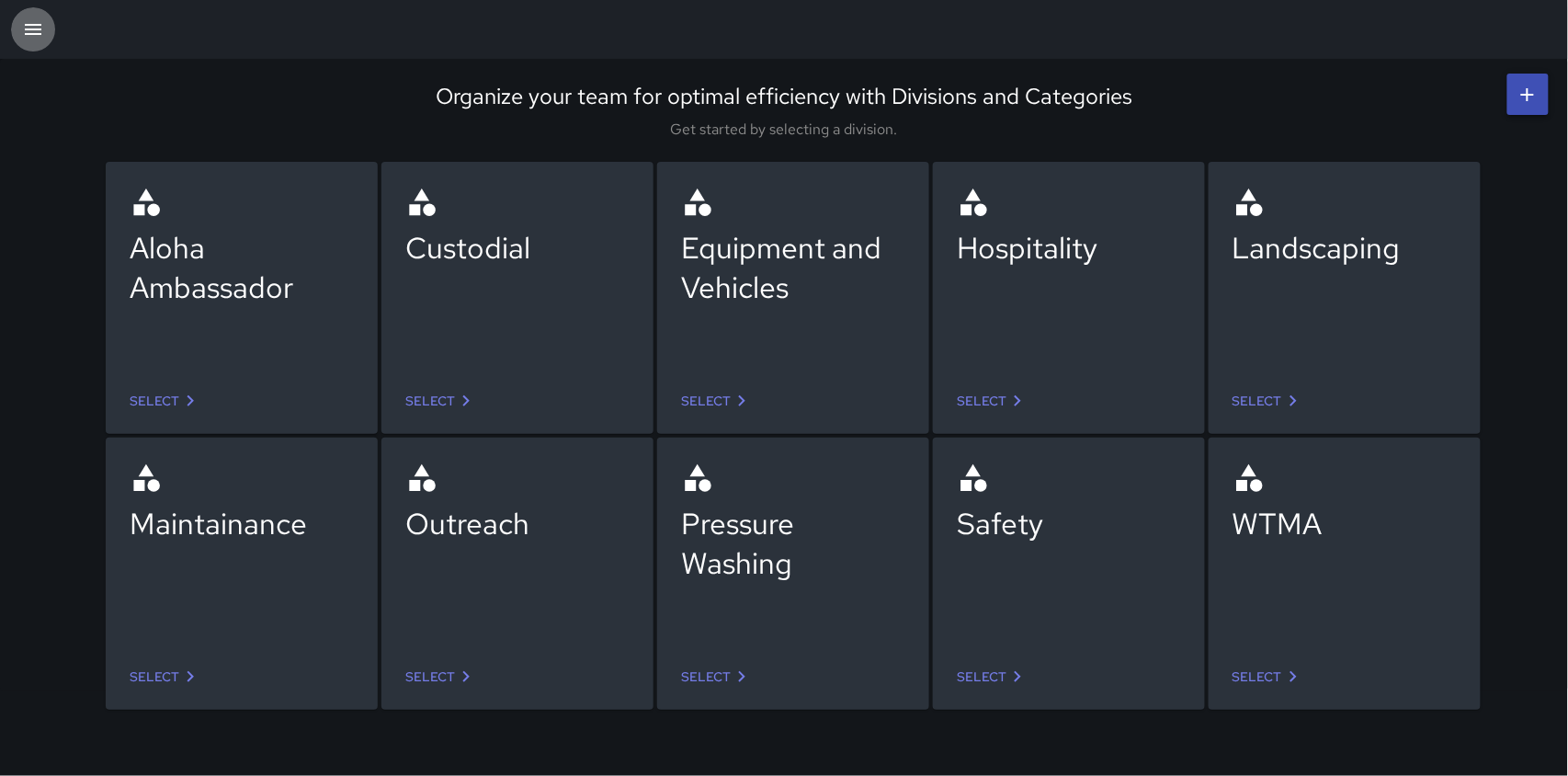 click 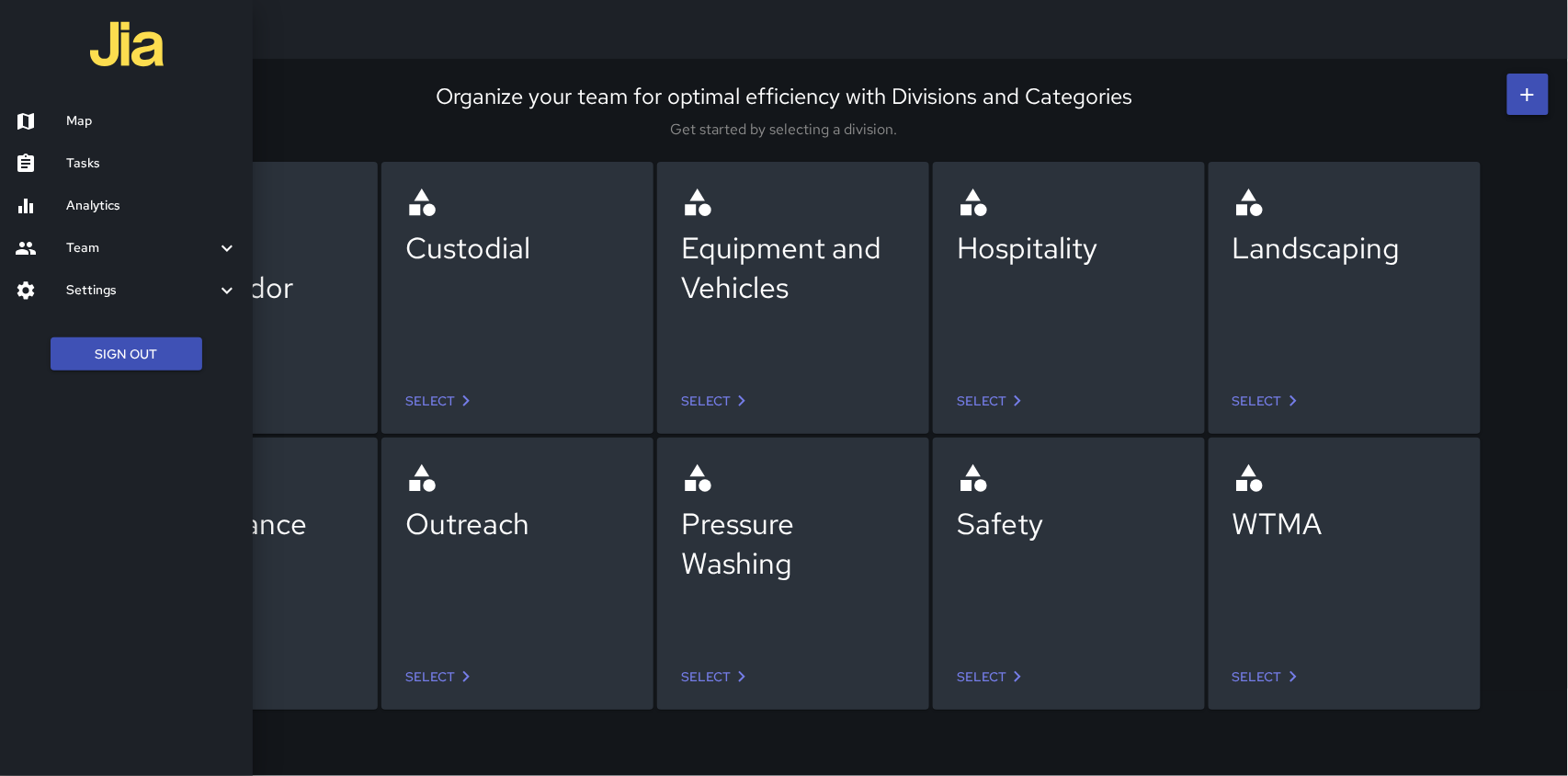 click on "Analytics" at bounding box center (152, 206) 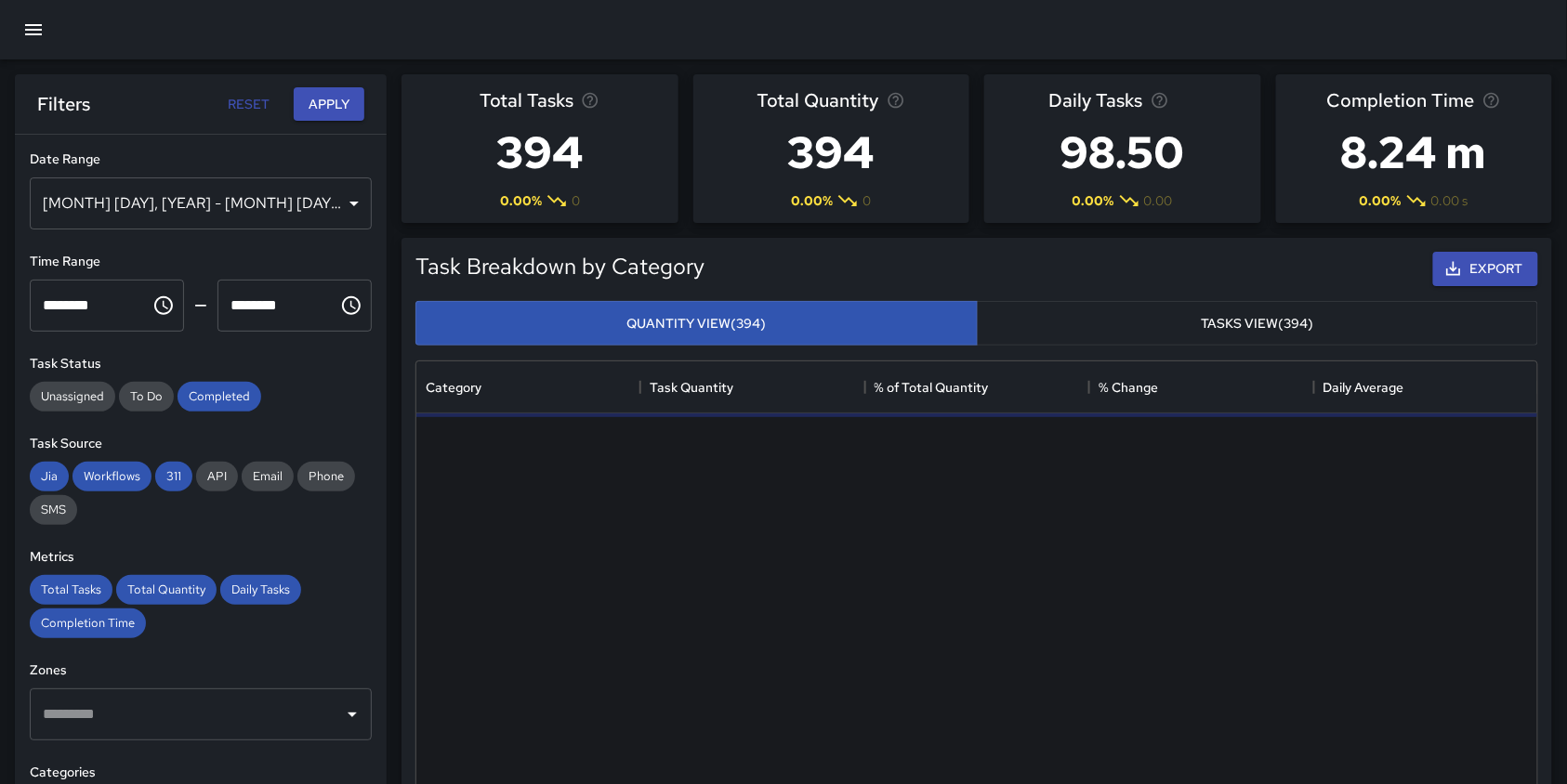 scroll, scrollTop: 19, scrollLeft: 19, axis: both 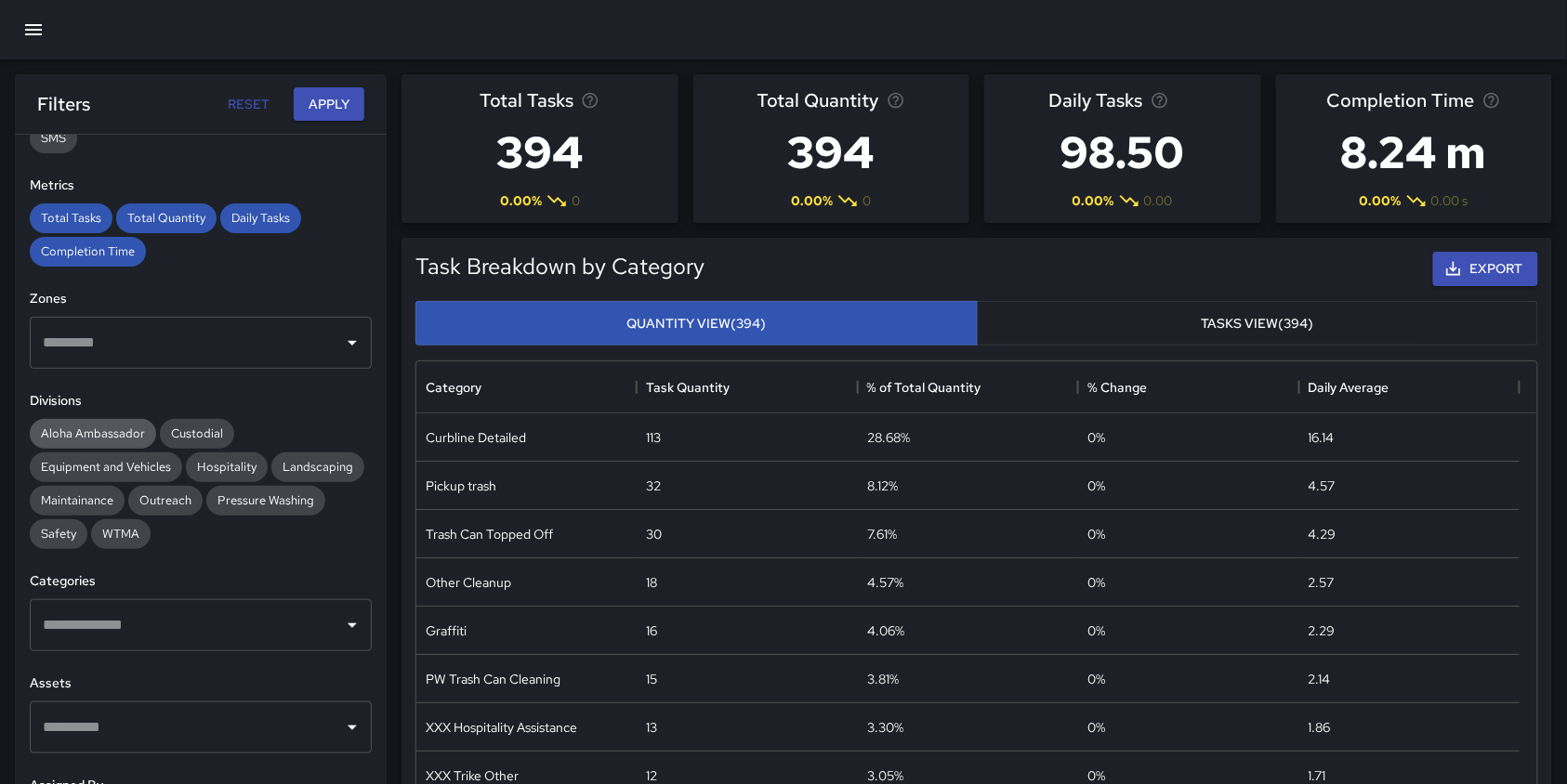 click on "Aloha Ambassador" at bounding box center (93, 433) 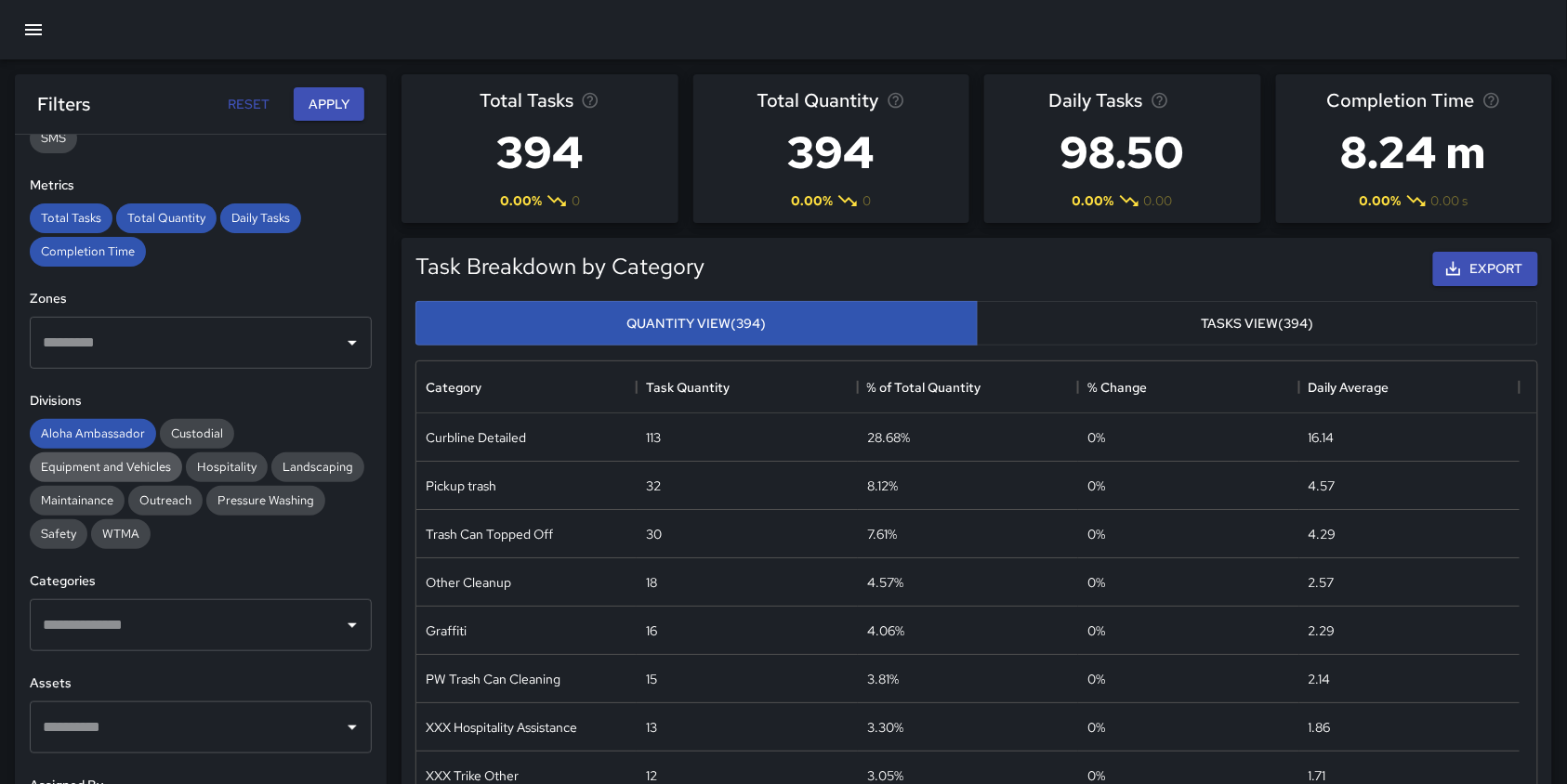 click on "Equipment and Vehicles" at bounding box center [106, 466] 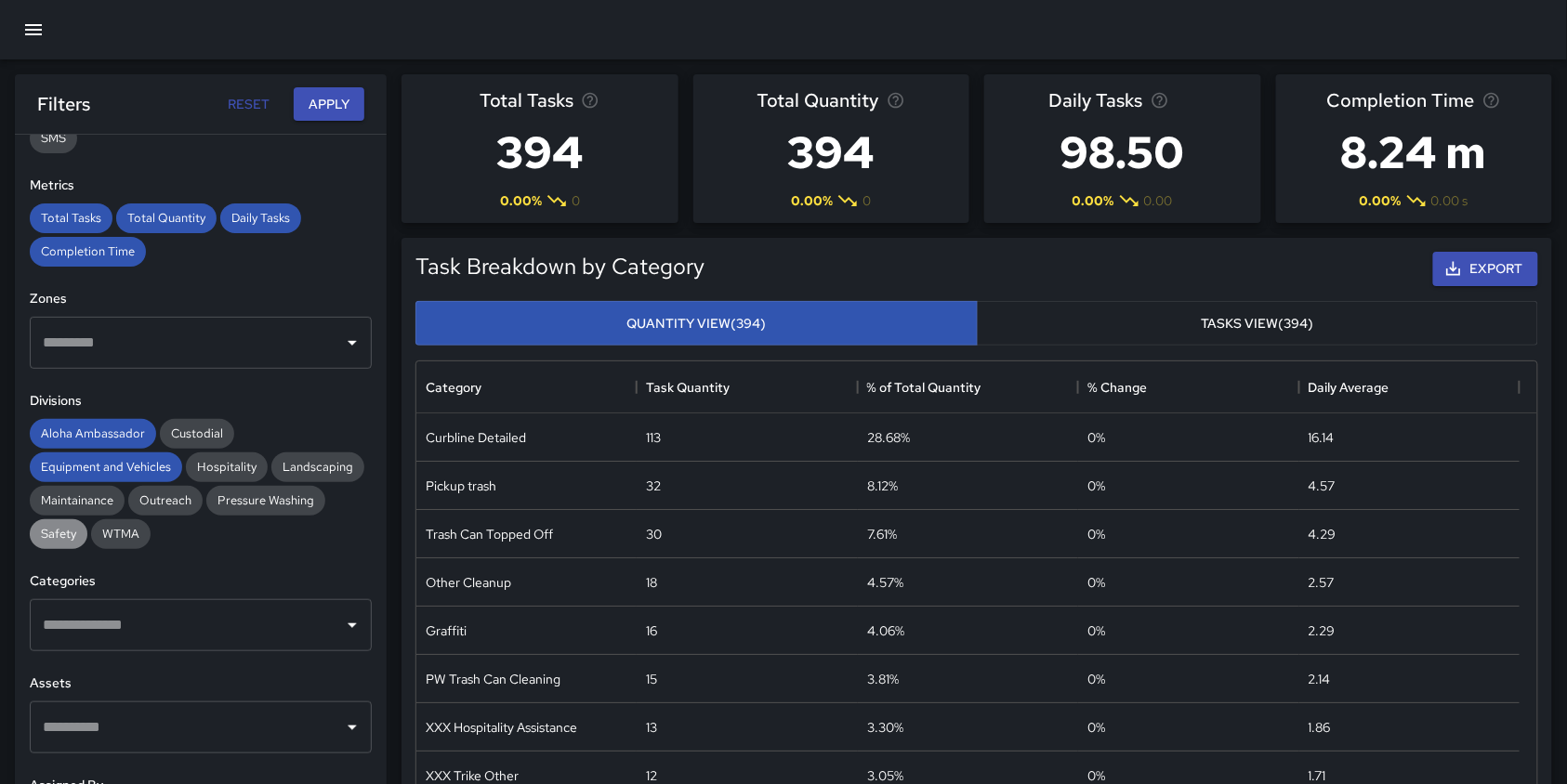 click on "Safety" at bounding box center (59, 533) 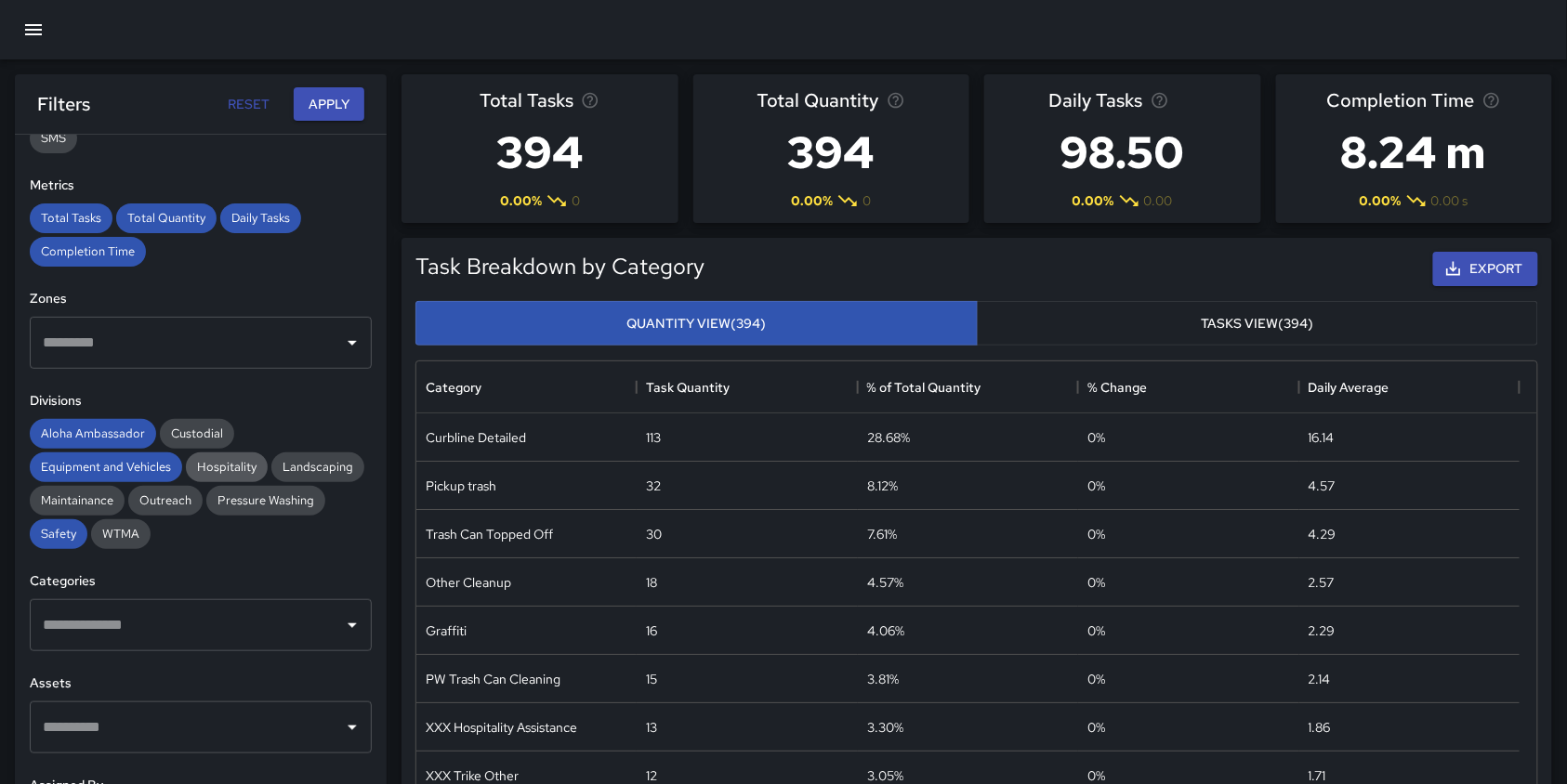 click on "Hospitality" at bounding box center (227, 466) 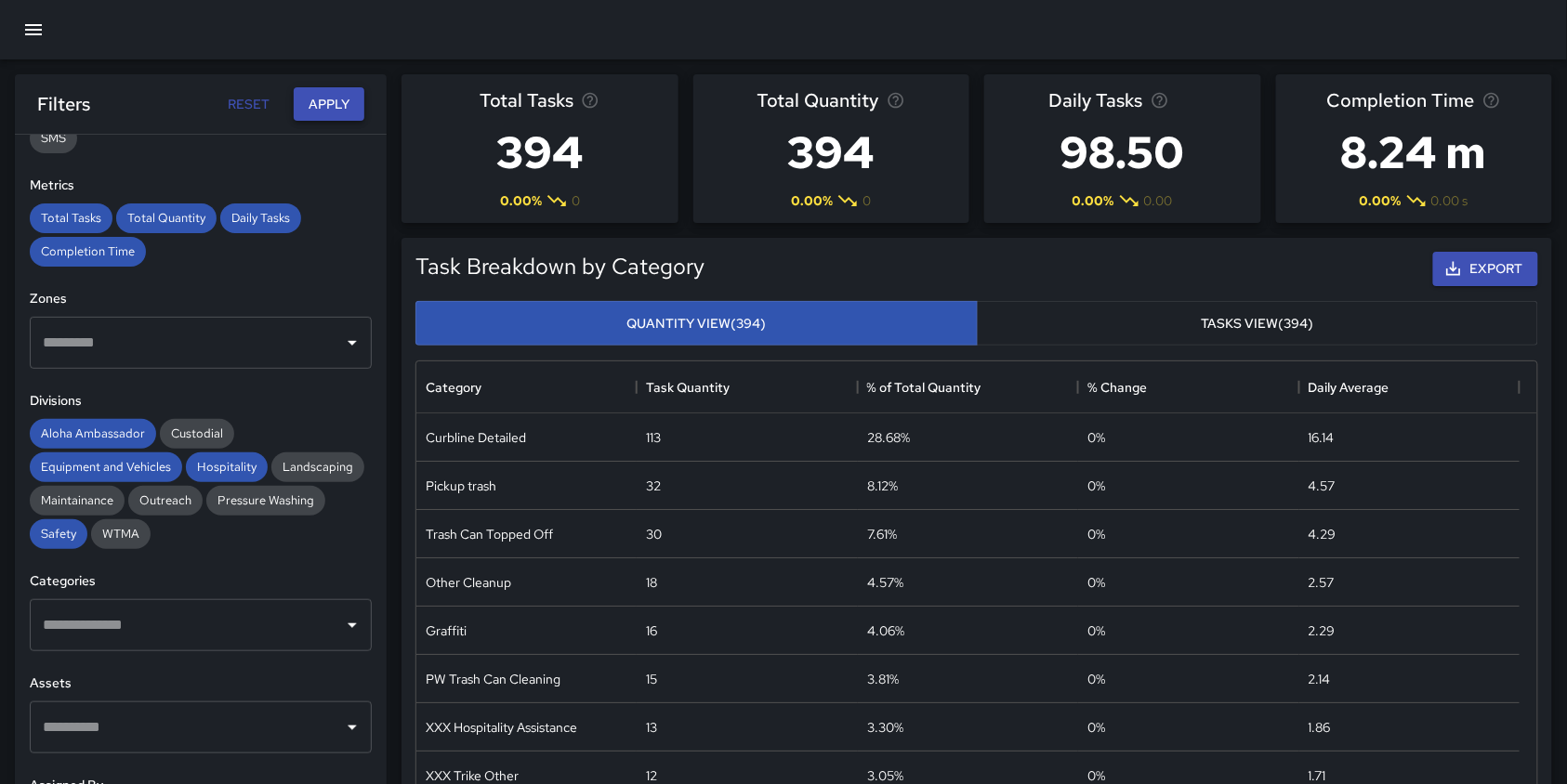 click on "Apply" at bounding box center [329, 104] 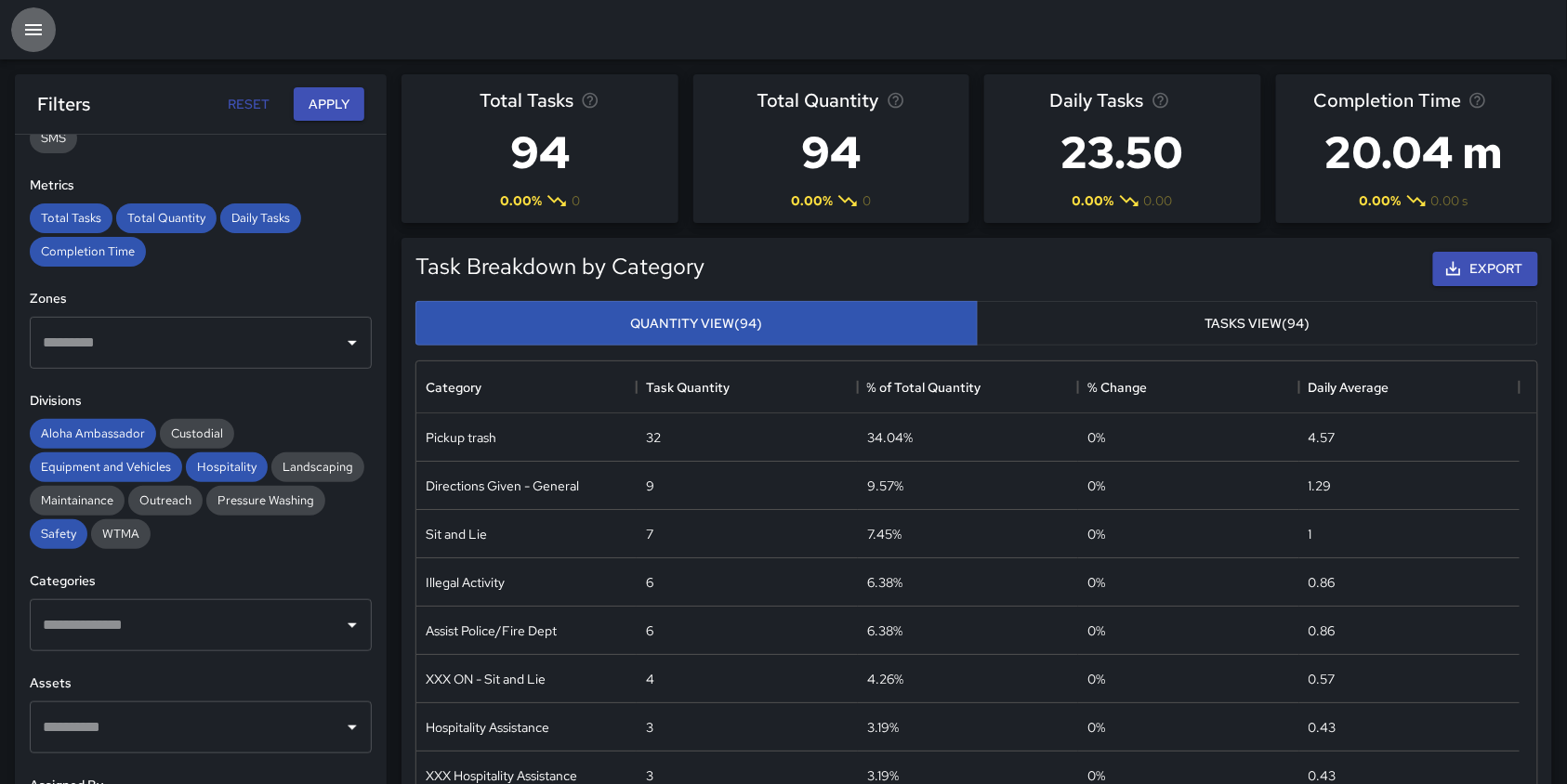 click 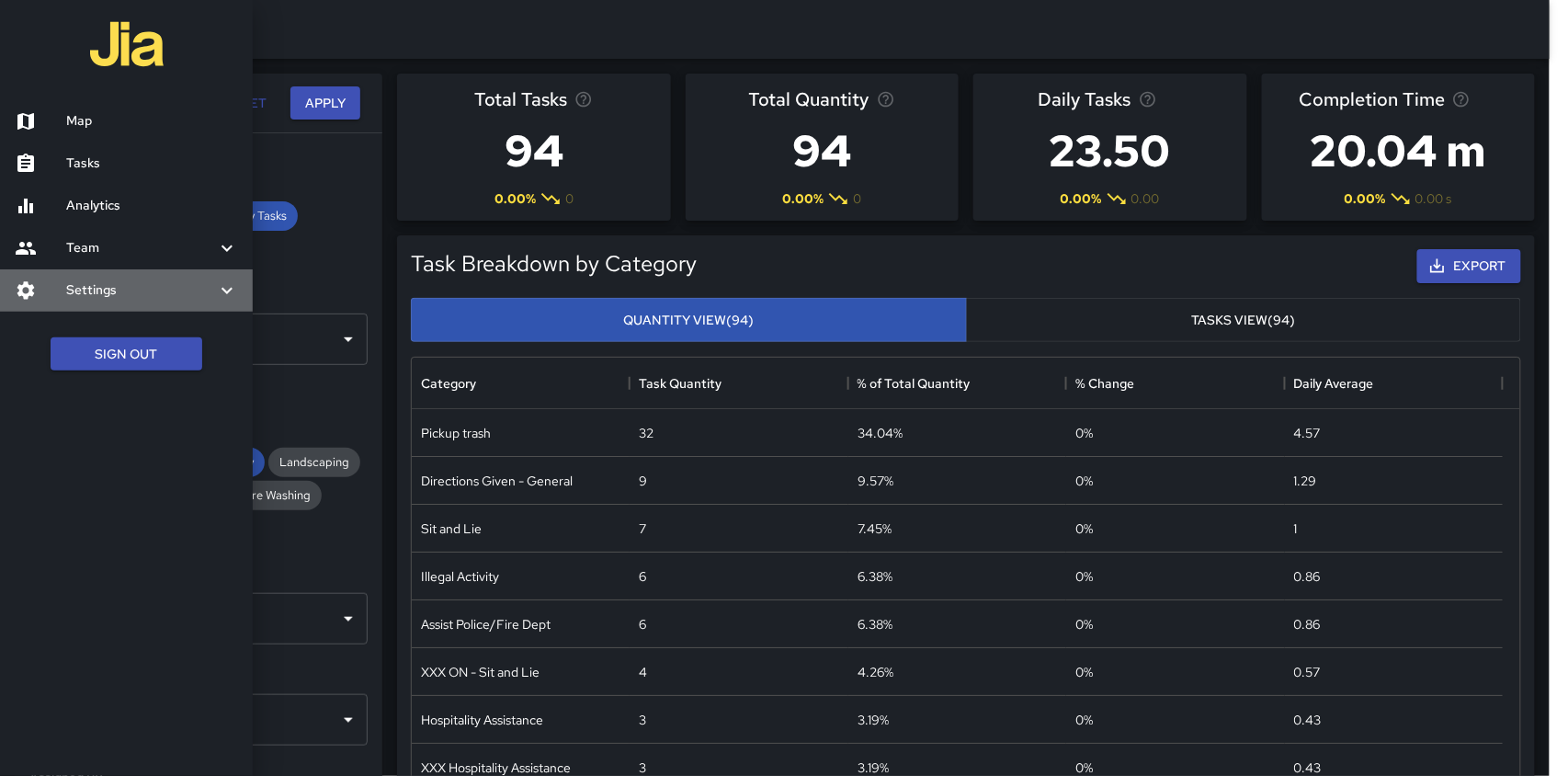 click on "Settings" at bounding box center (141, 291) 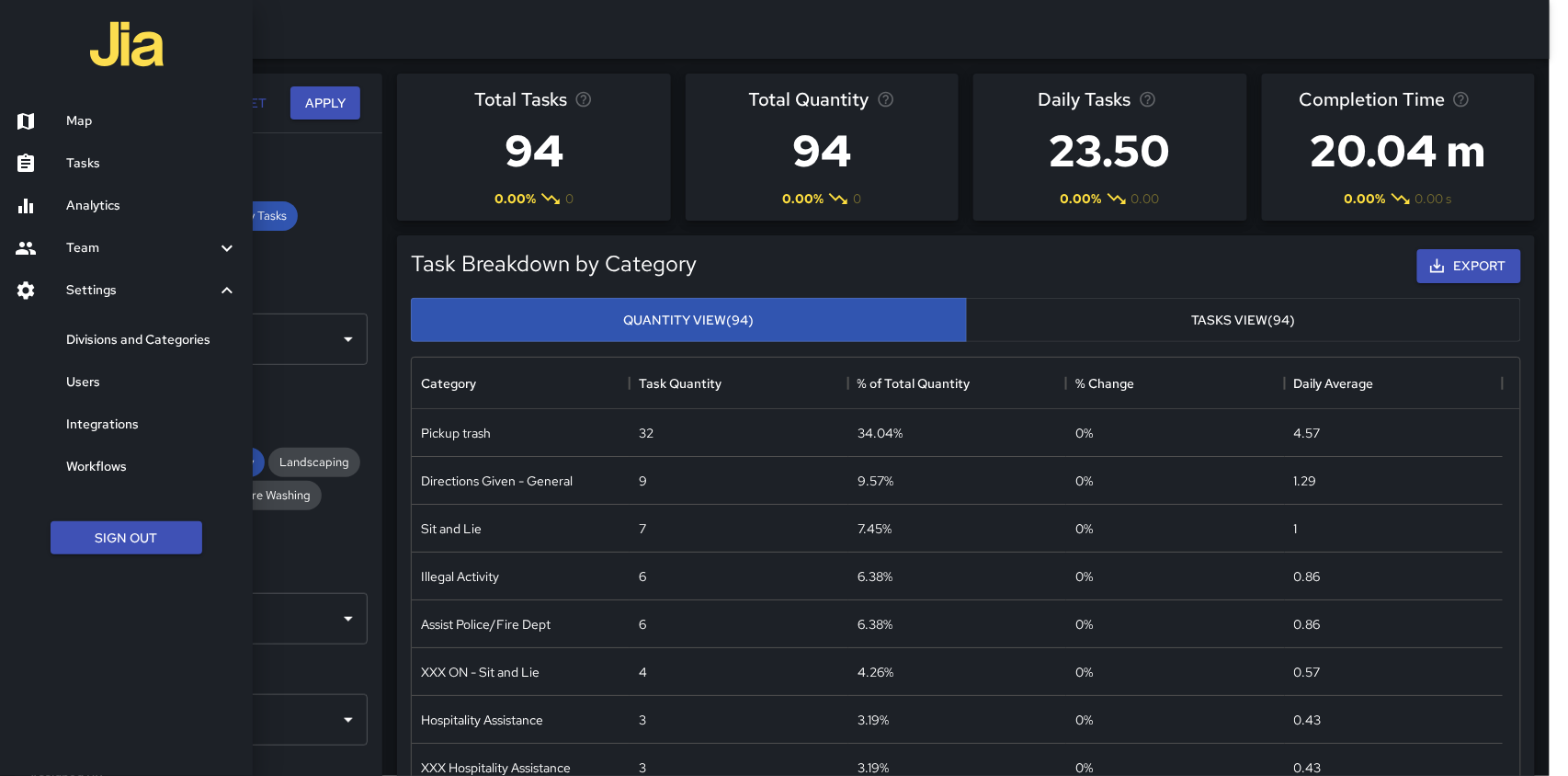 click on "Divisions and Categories" at bounding box center [152, 340] 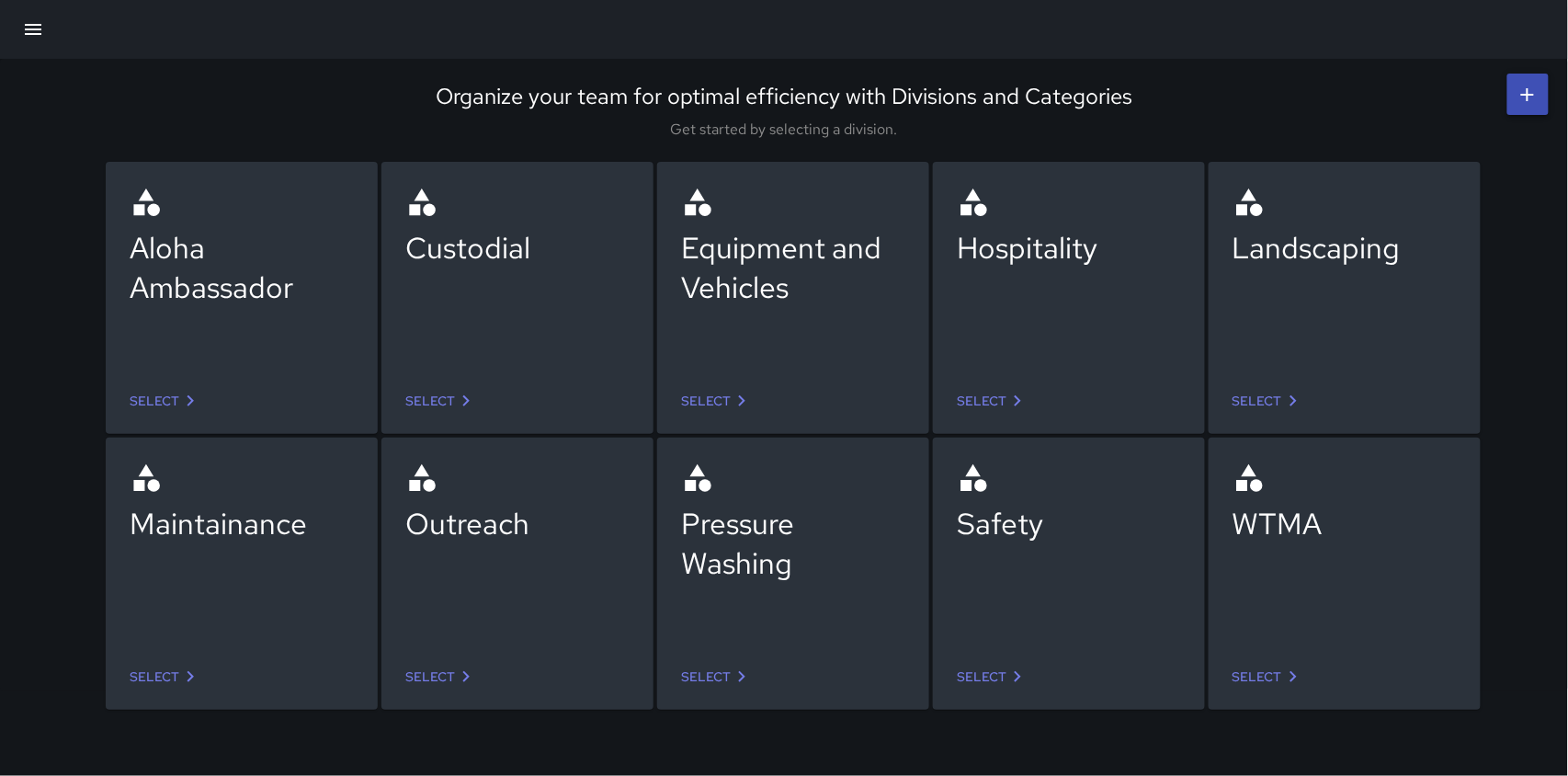 click on "Select" at bounding box center (165, 401) 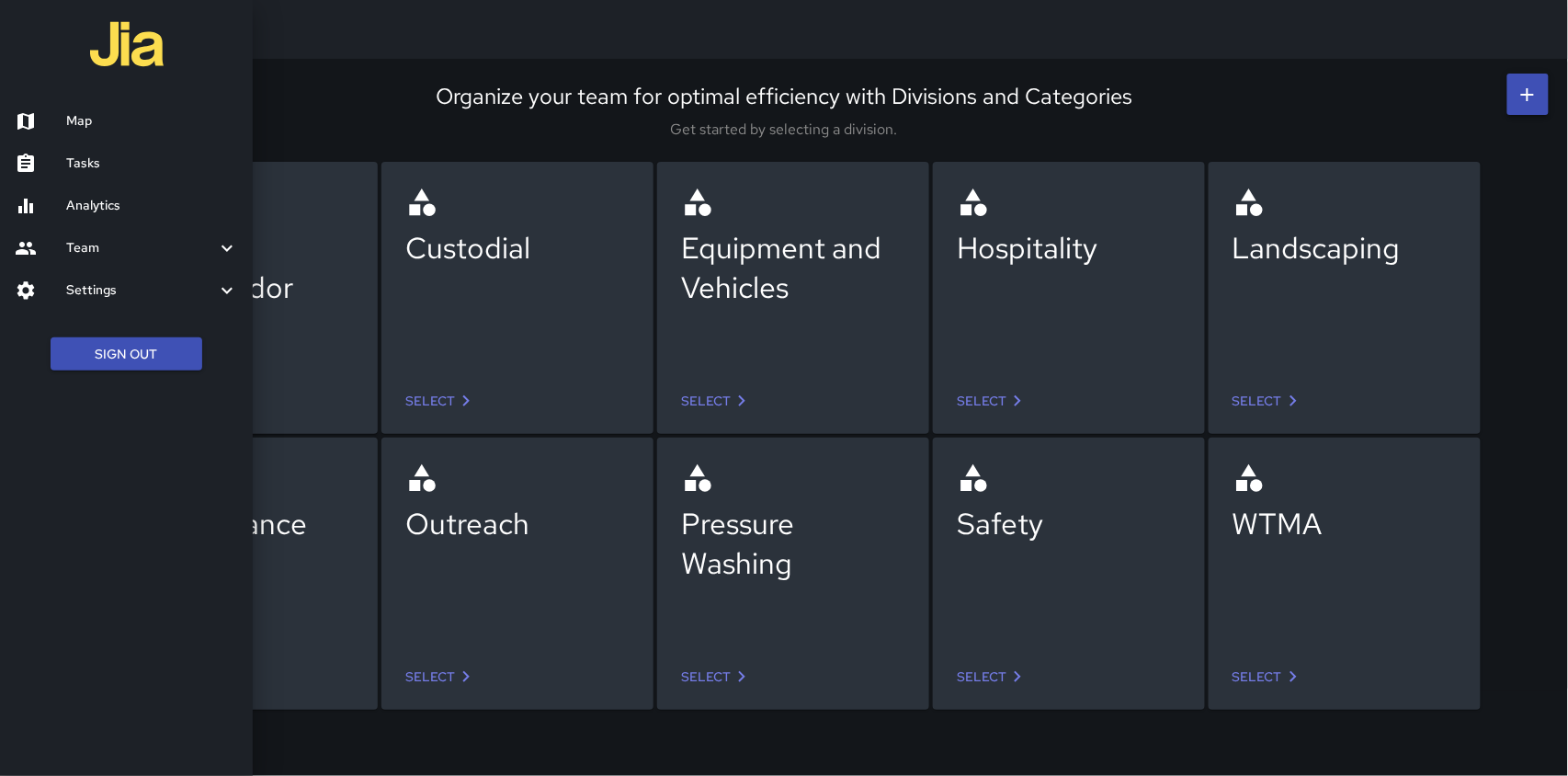 click on "Analytics" at bounding box center (152, 206) 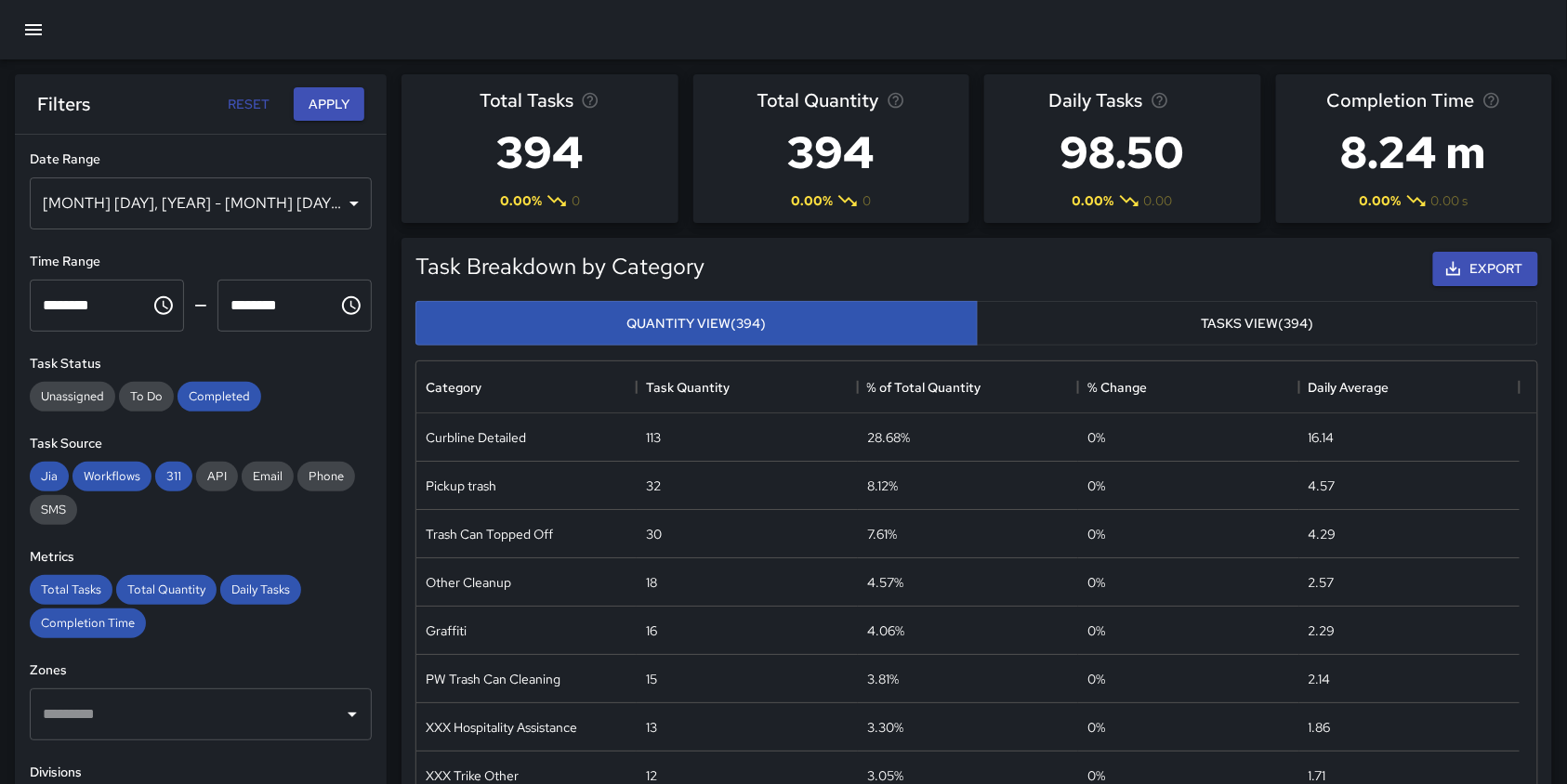 scroll, scrollTop: 19, scrollLeft: 19, axis: both 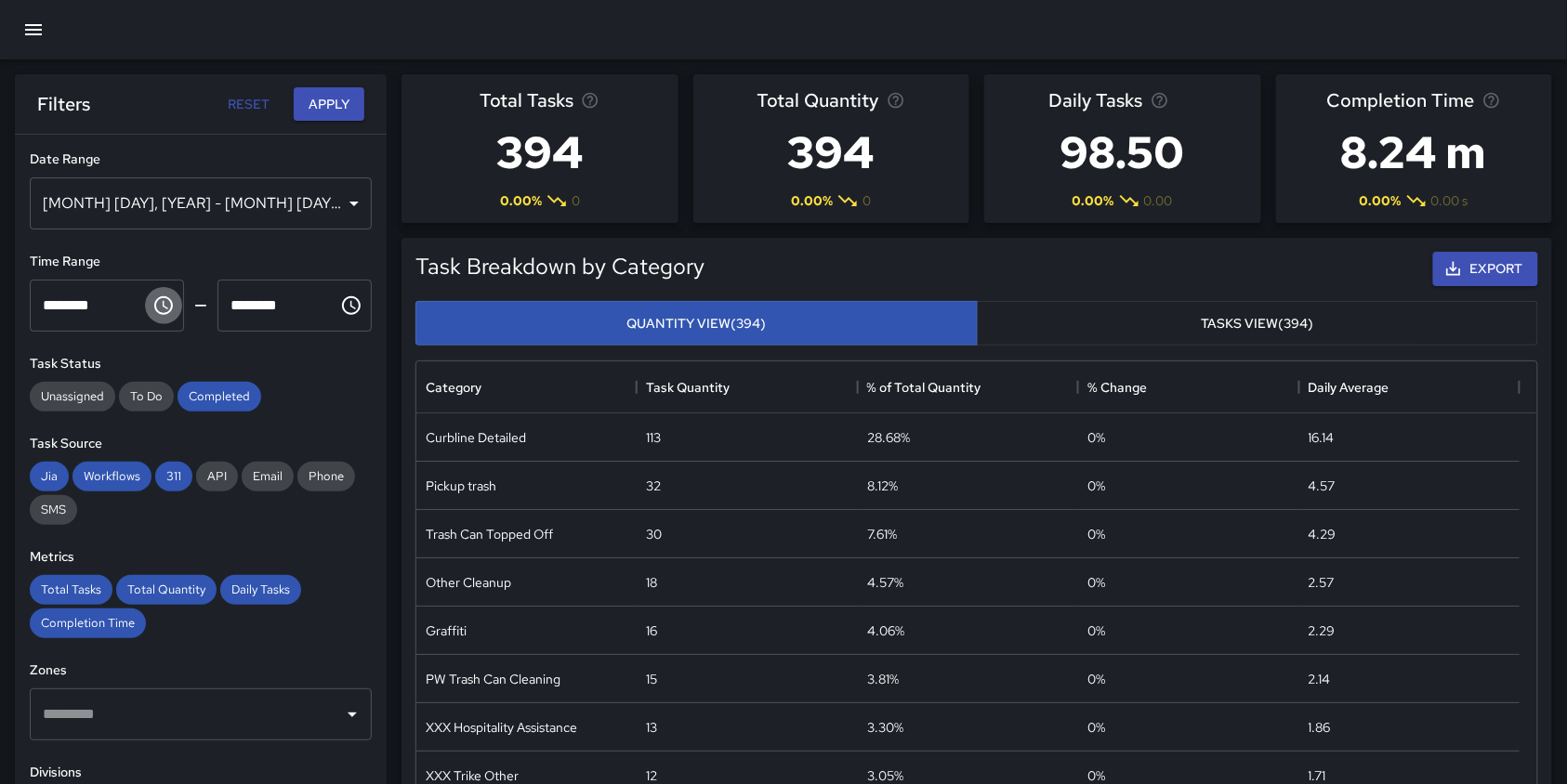 click 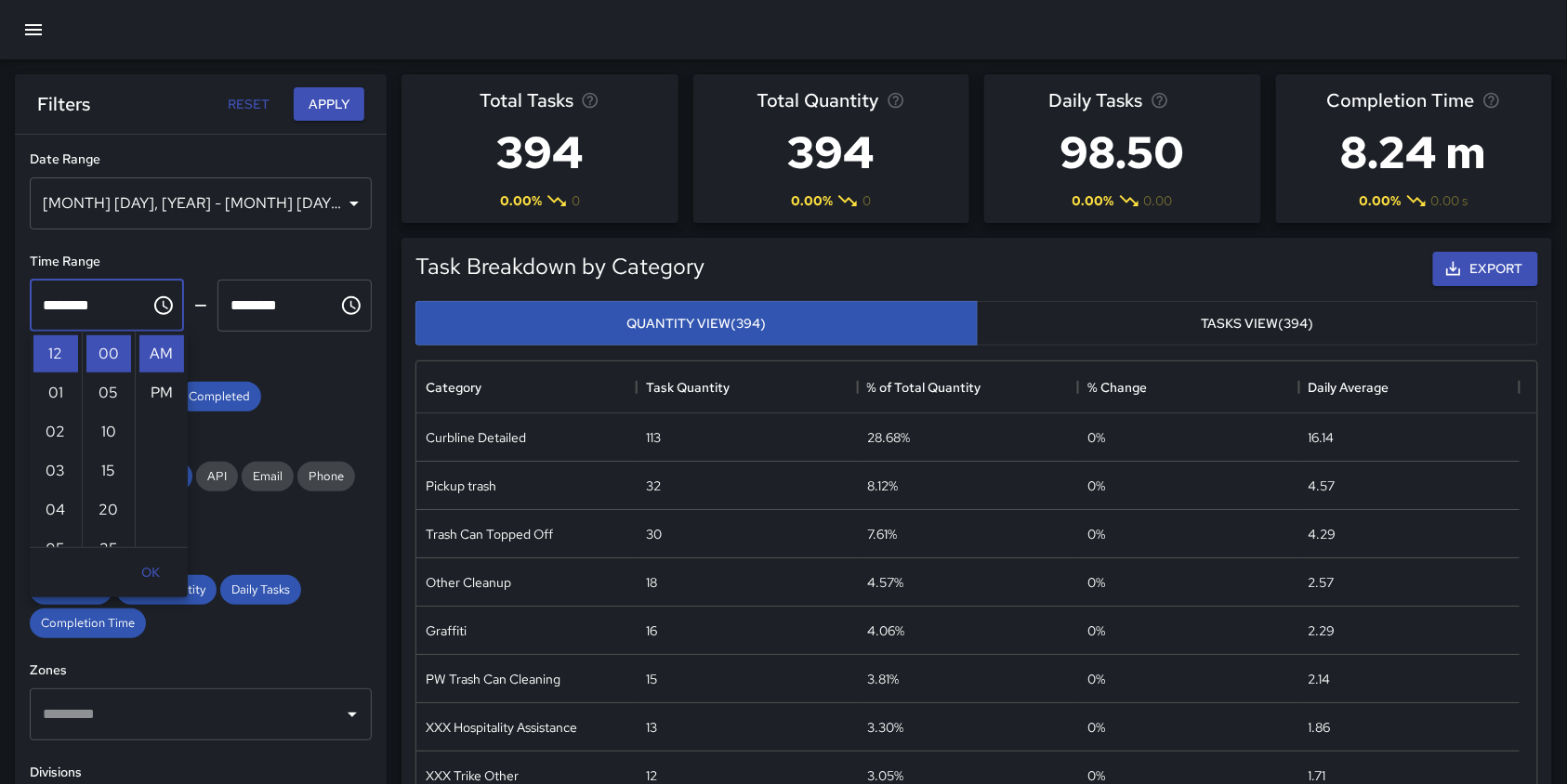 click 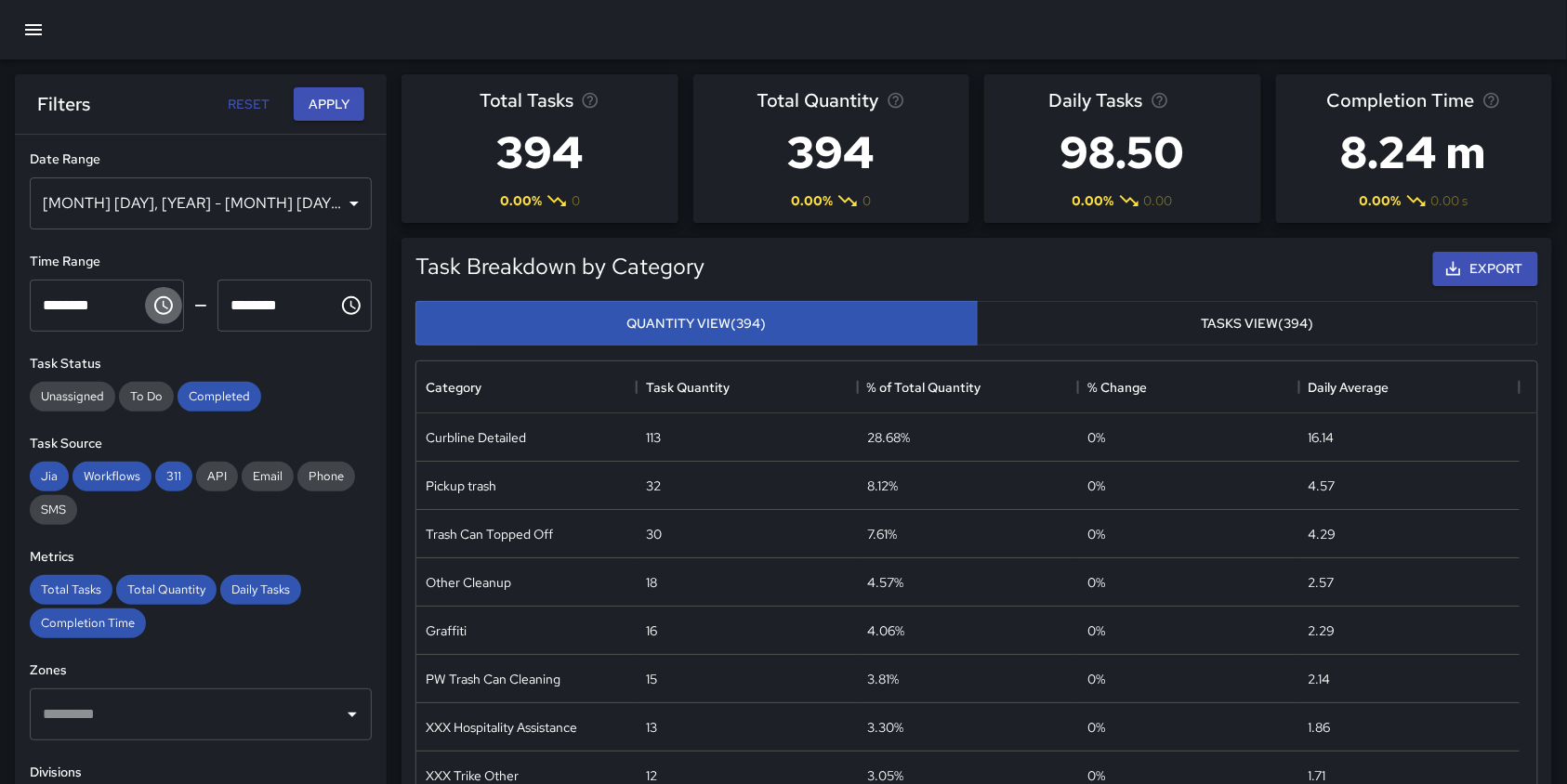 click 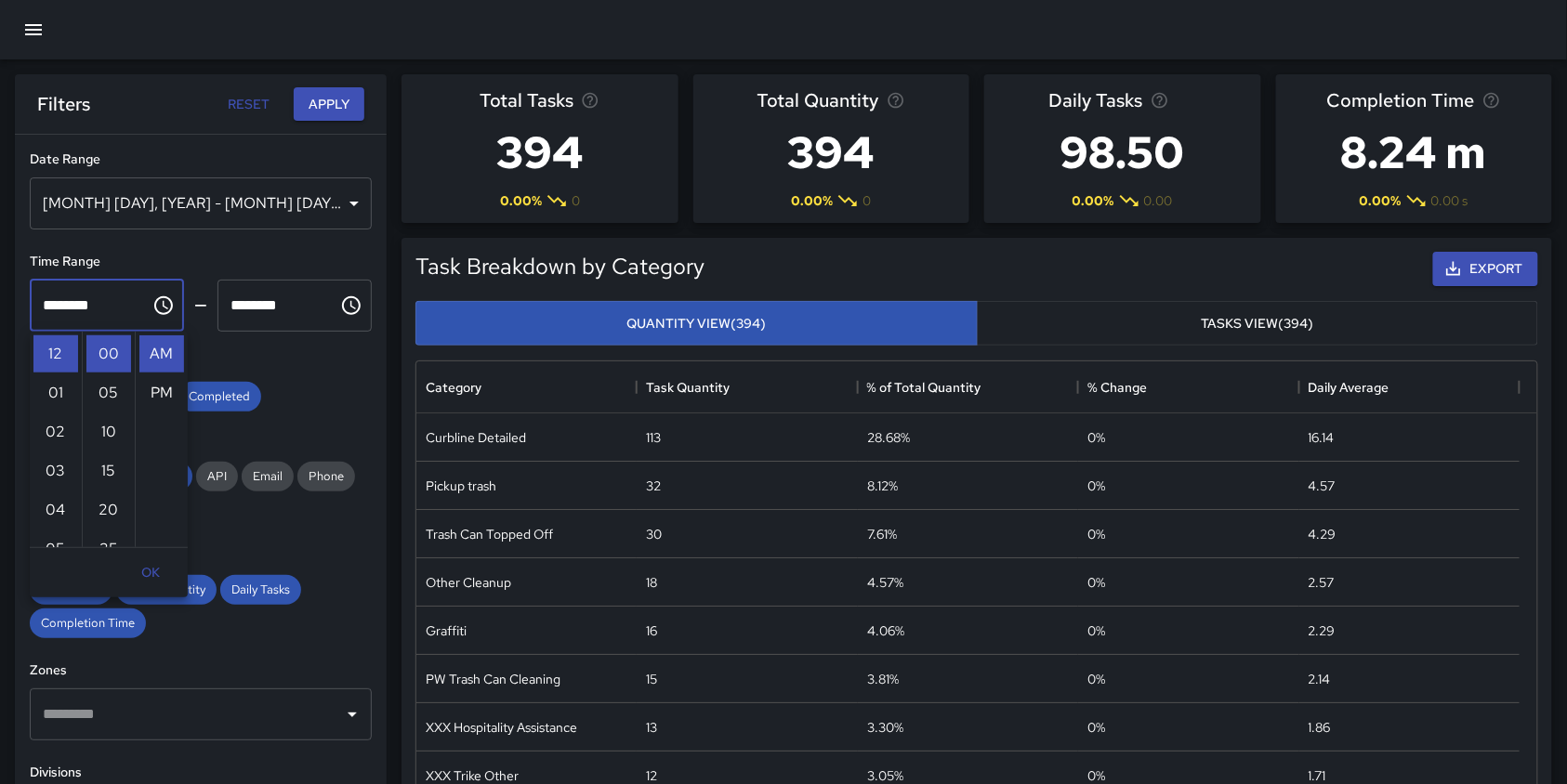 scroll, scrollTop: 124, scrollLeft: 0, axis: vertical 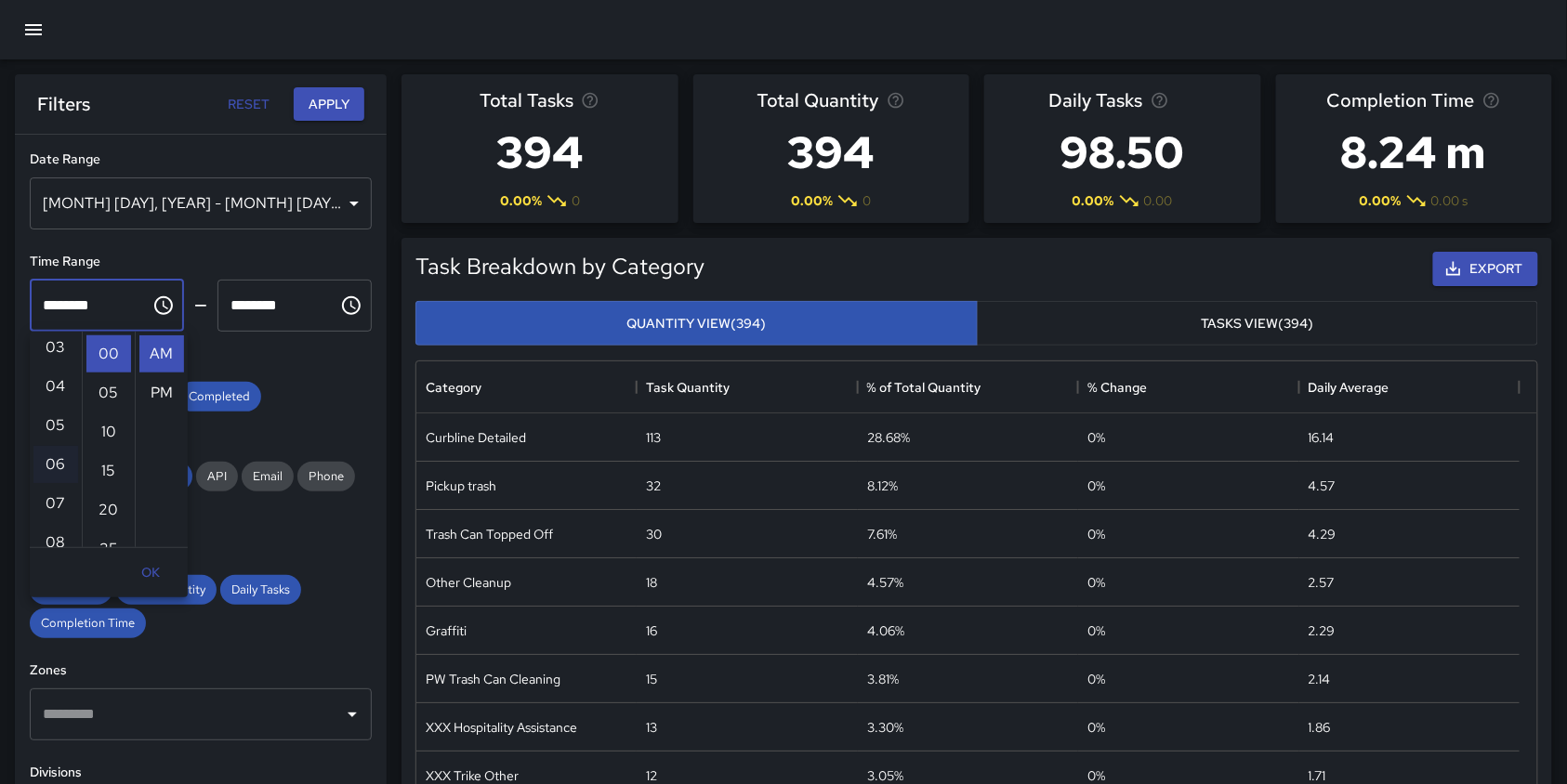 click on "06" at bounding box center (56, 464) 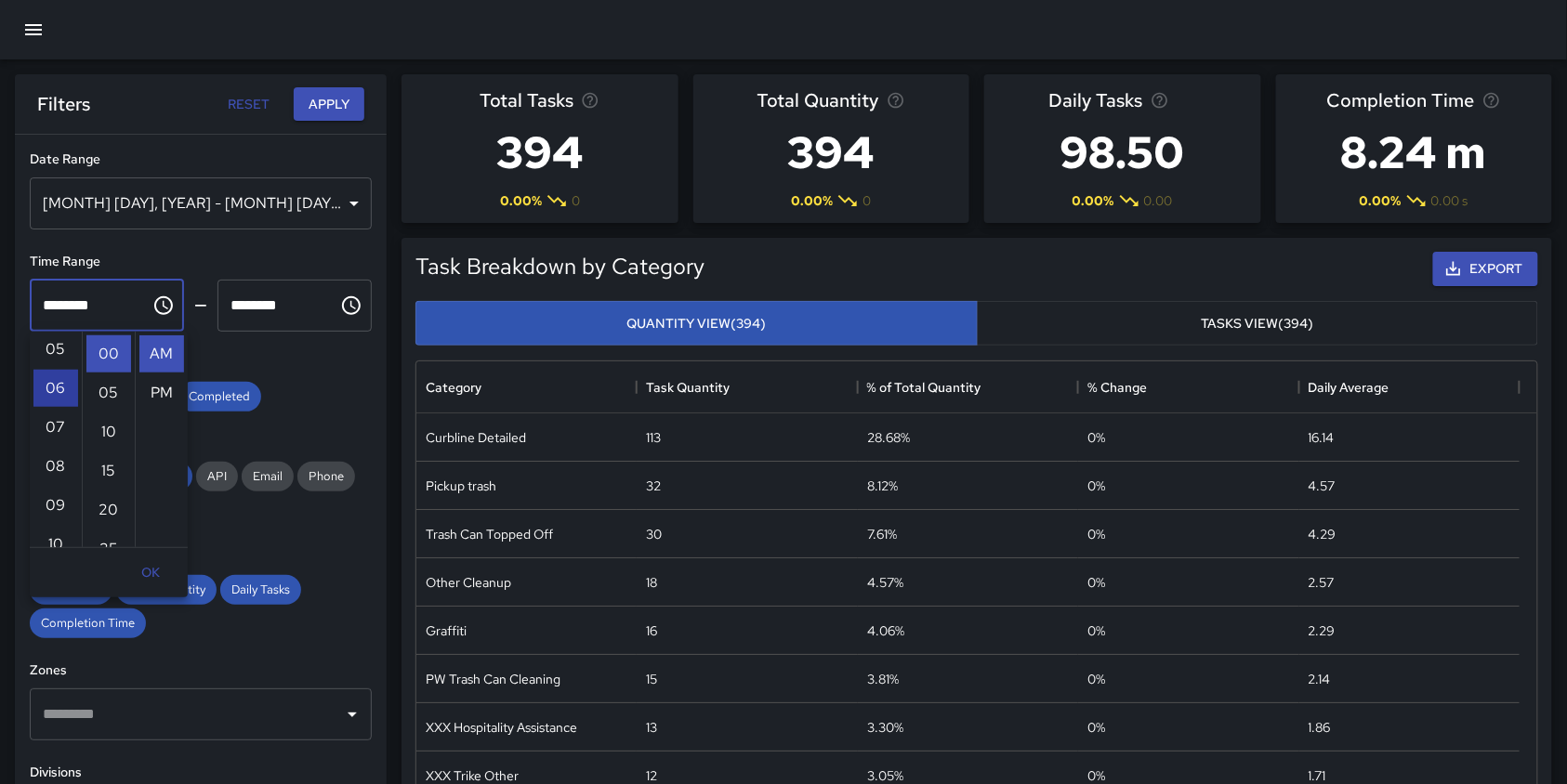 scroll, scrollTop: 234, scrollLeft: 0, axis: vertical 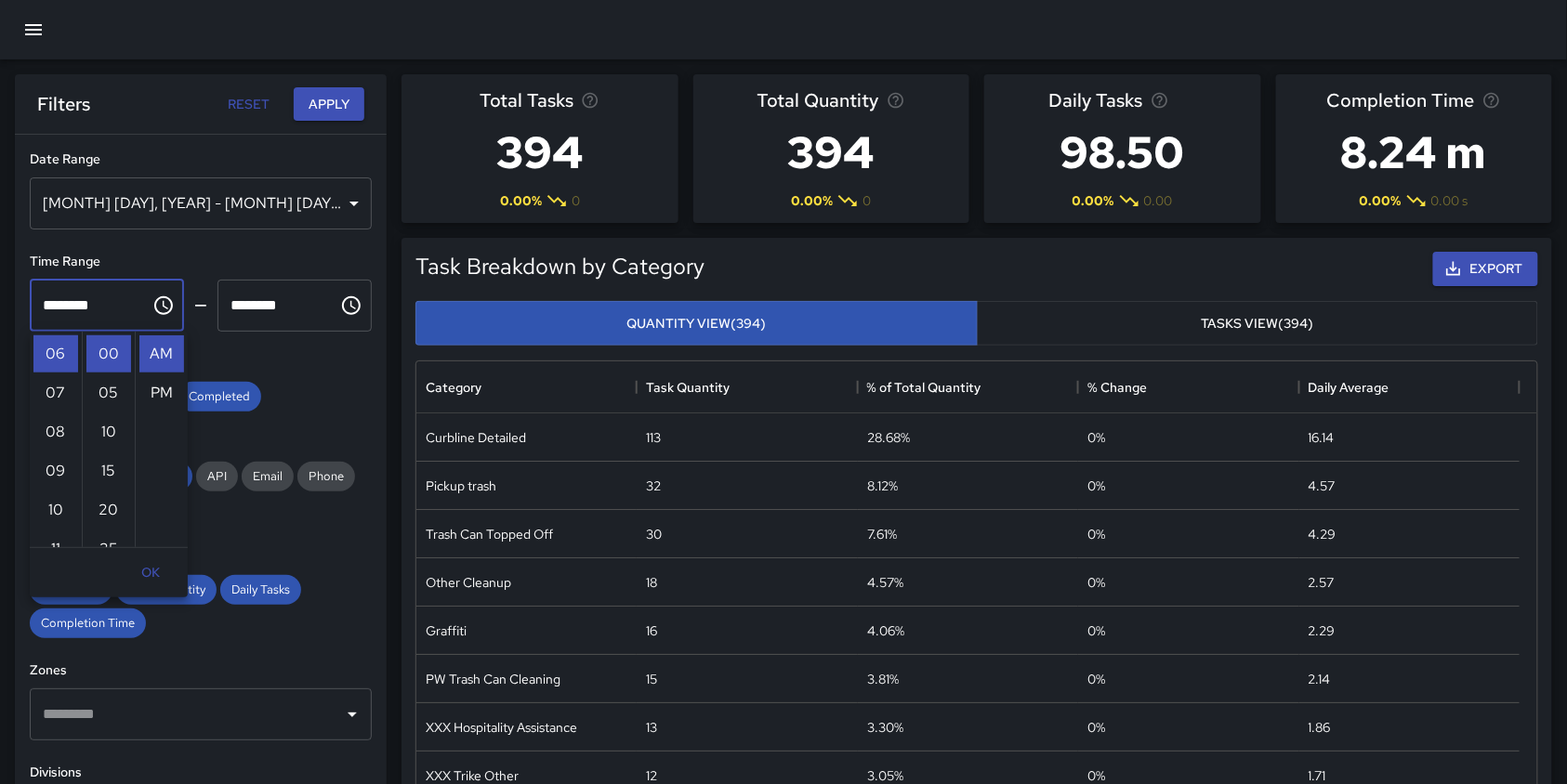 click 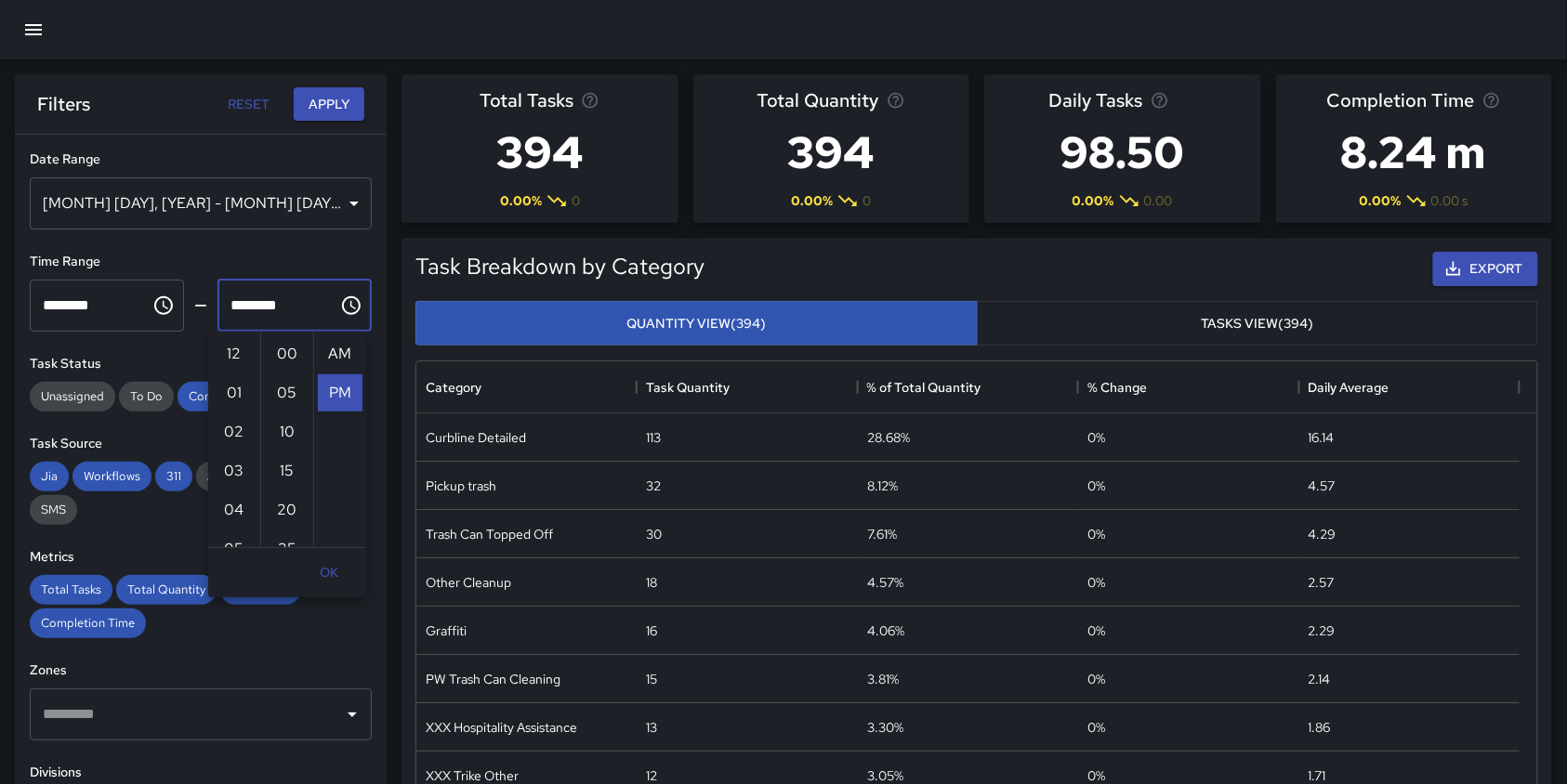 scroll, scrollTop: 429, scrollLeft: 0, axis: vertical 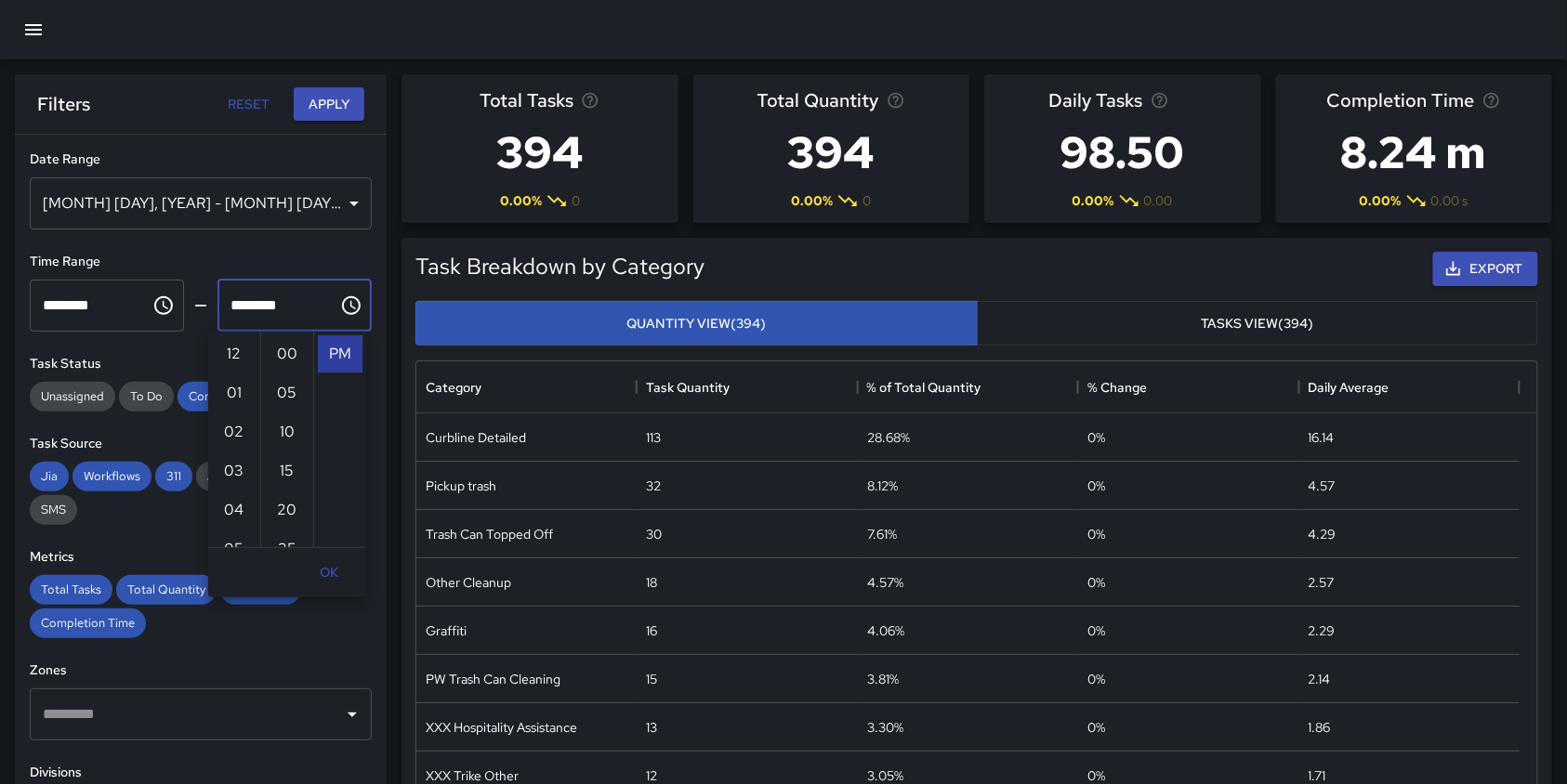 click on "PM" at bounding box center (340, 354) 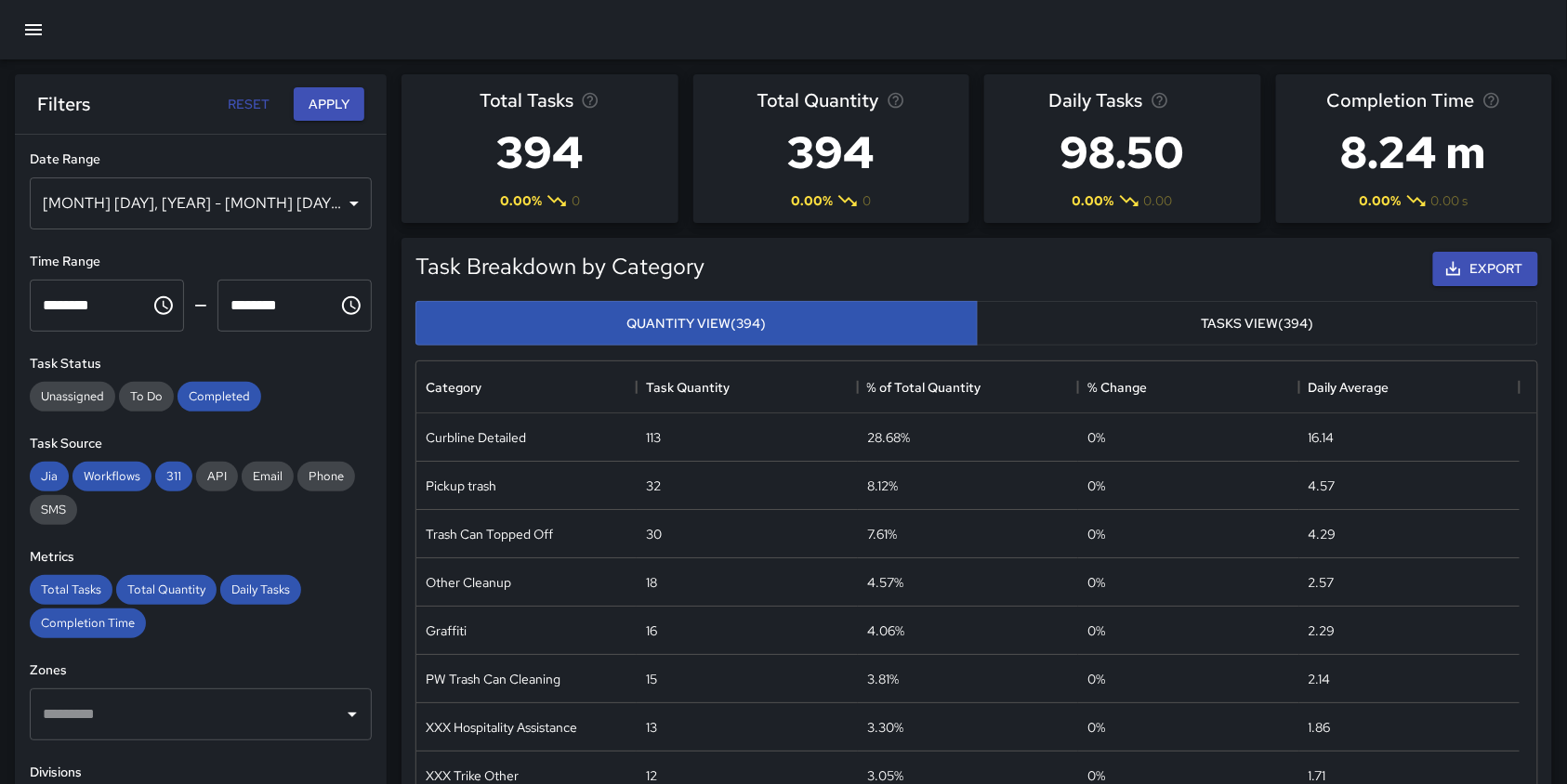 scroll, scrollTop: 55, scrollLeft: 0, axis: vertical 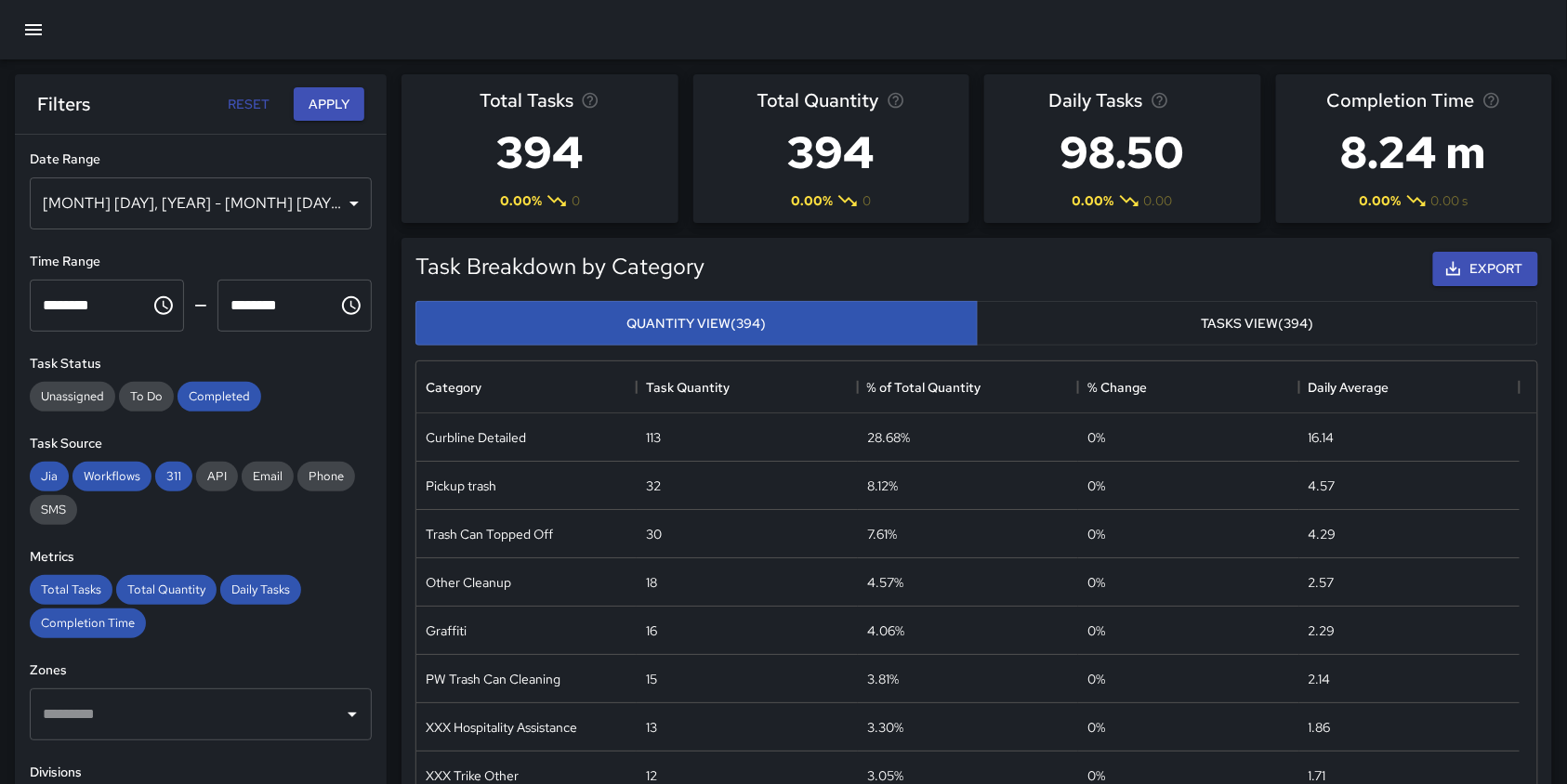 click 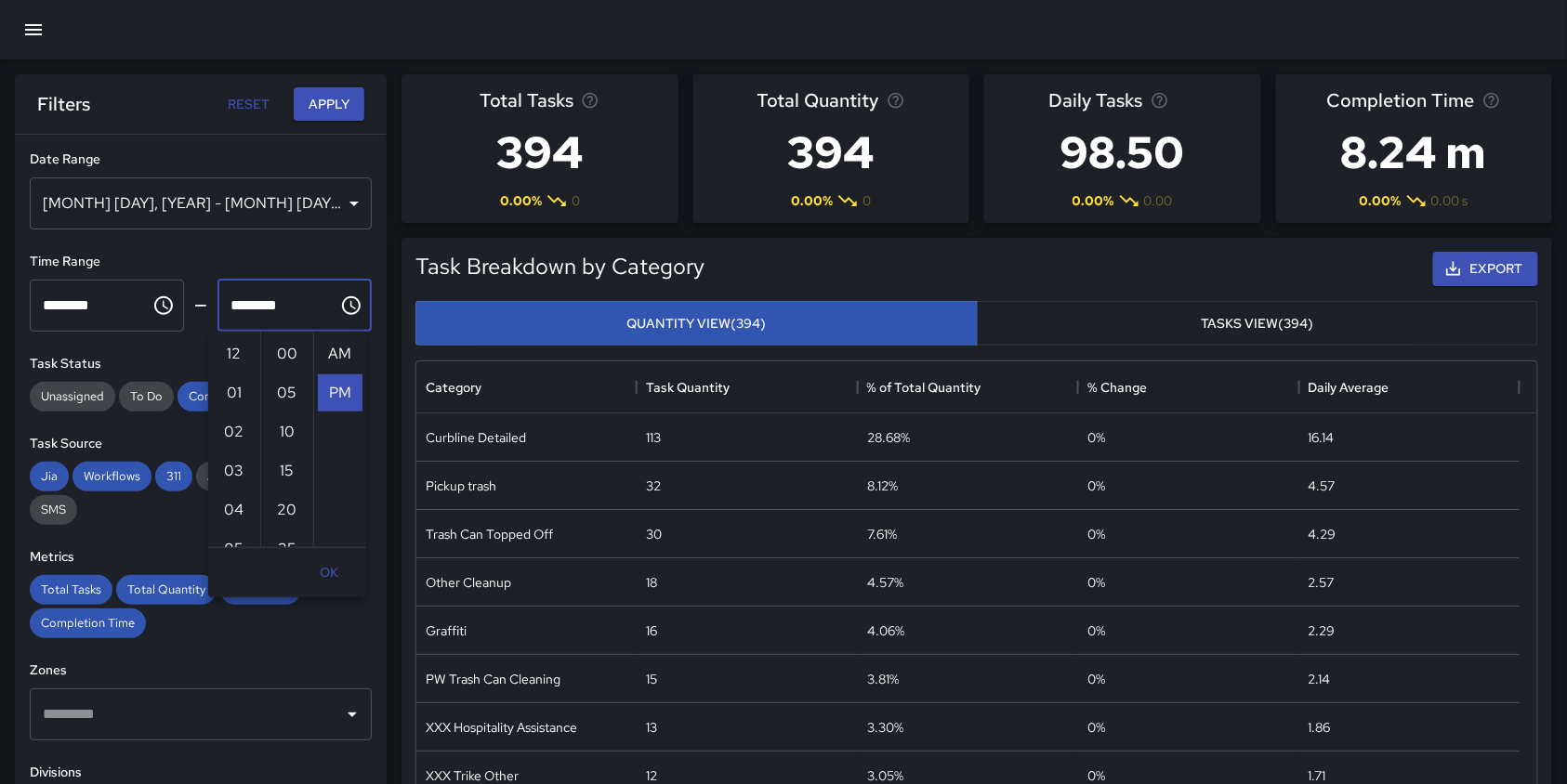 scroll, scrollTop: 429, scrollLeft: 0, axis: vertical 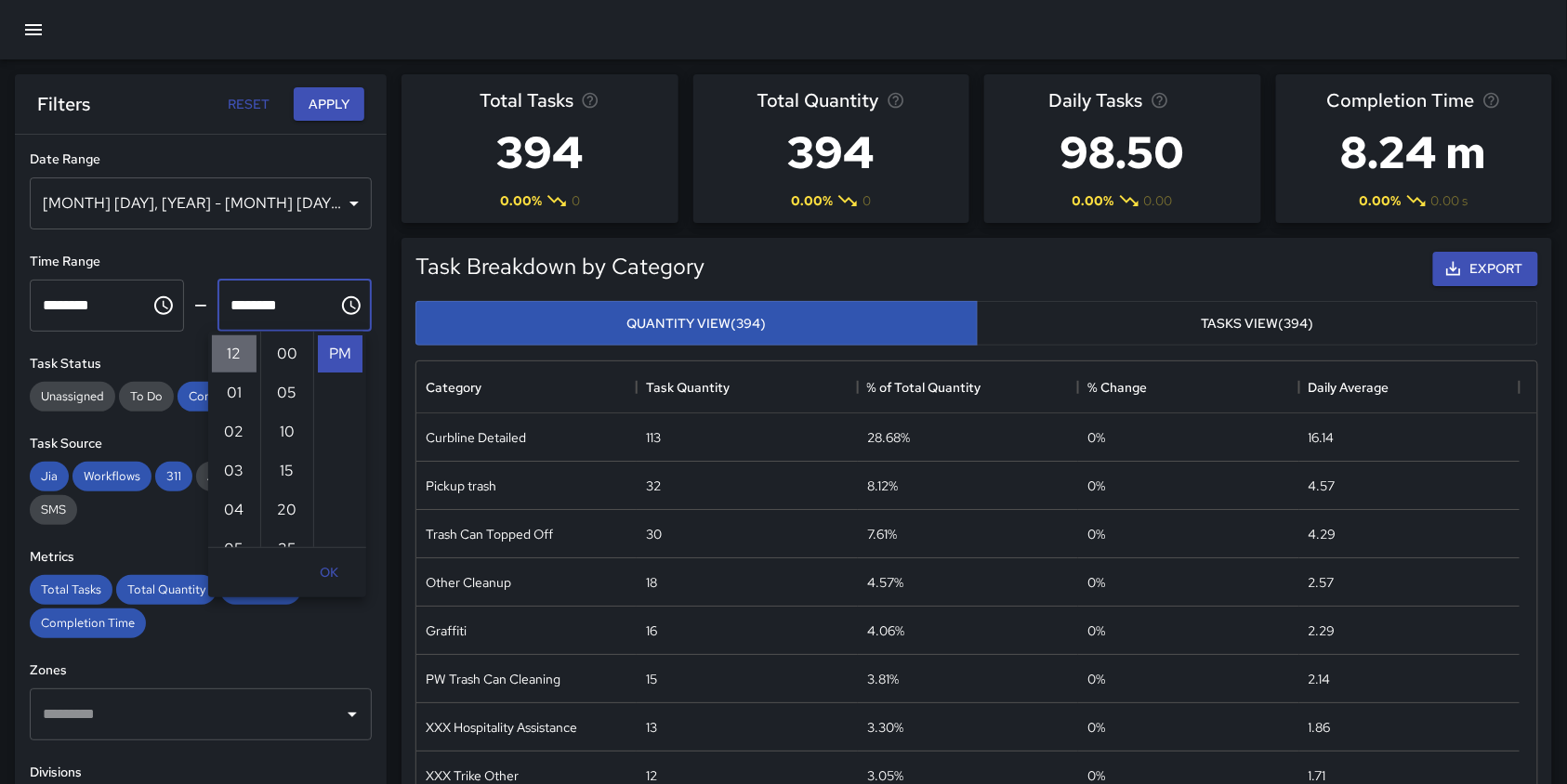 click on "12" at bounding box center (234, 354) 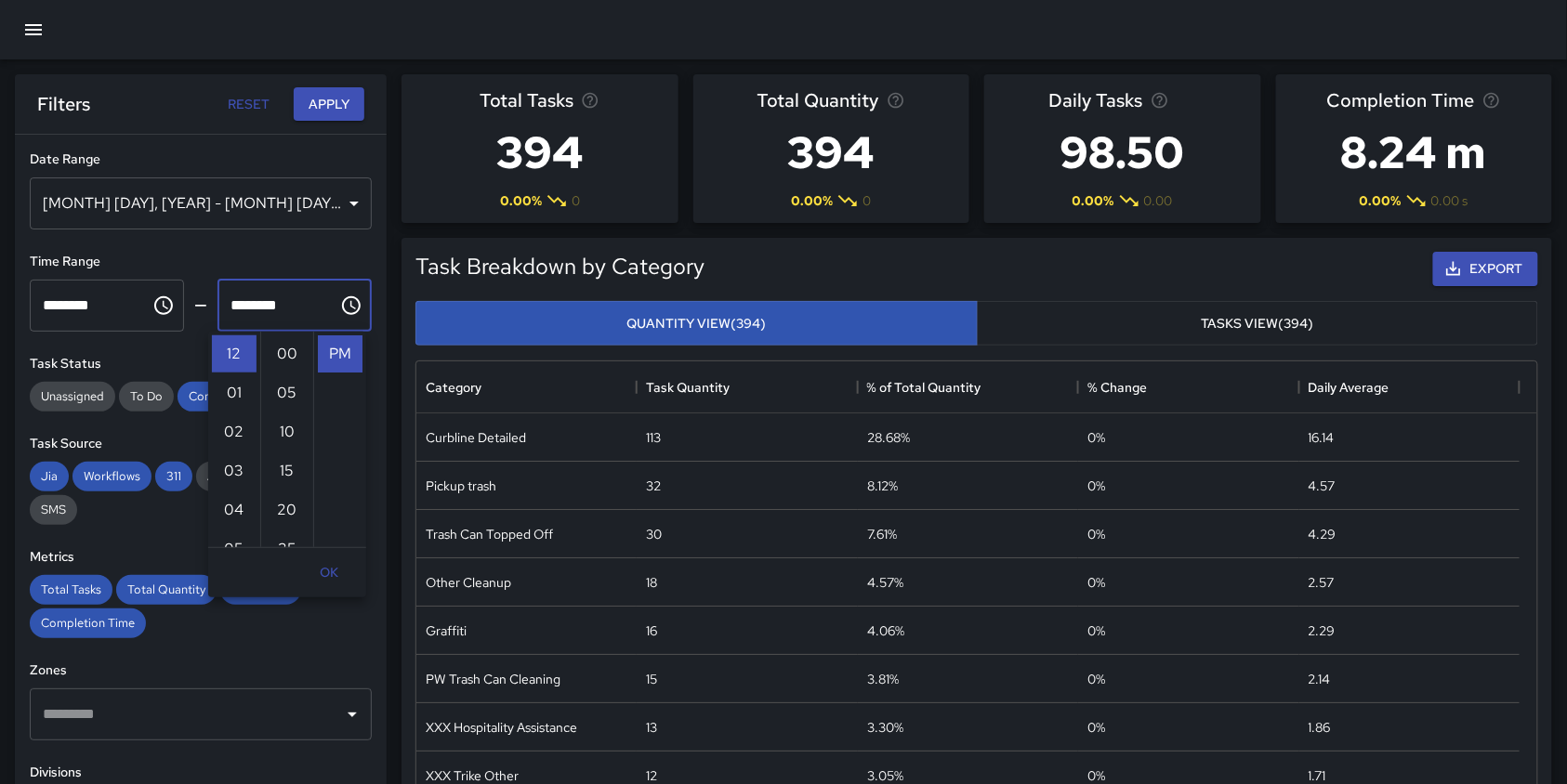 click on "********" at bounding box center [271, 306] 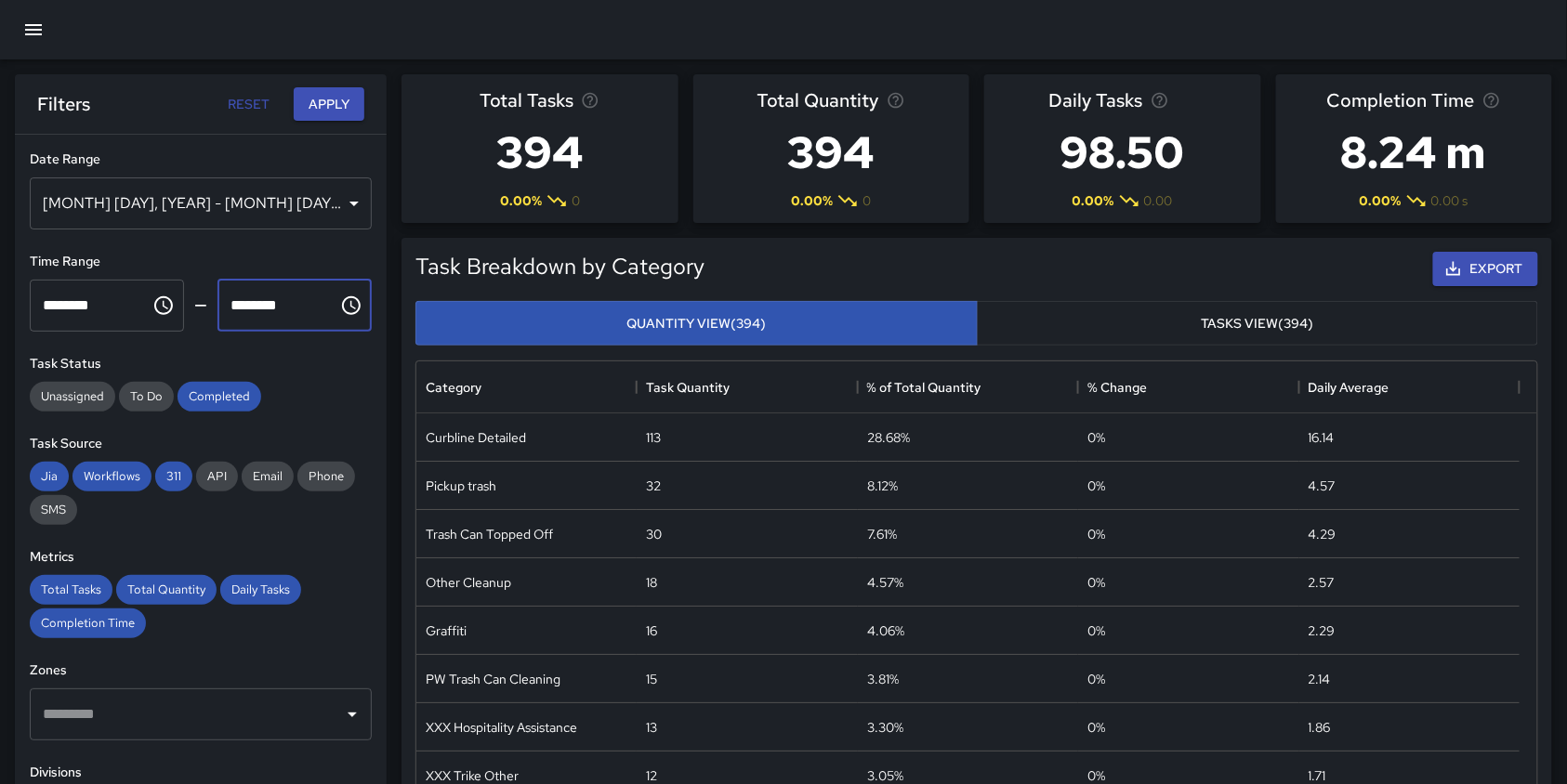 click on "********" at bounding box center [271, 306] 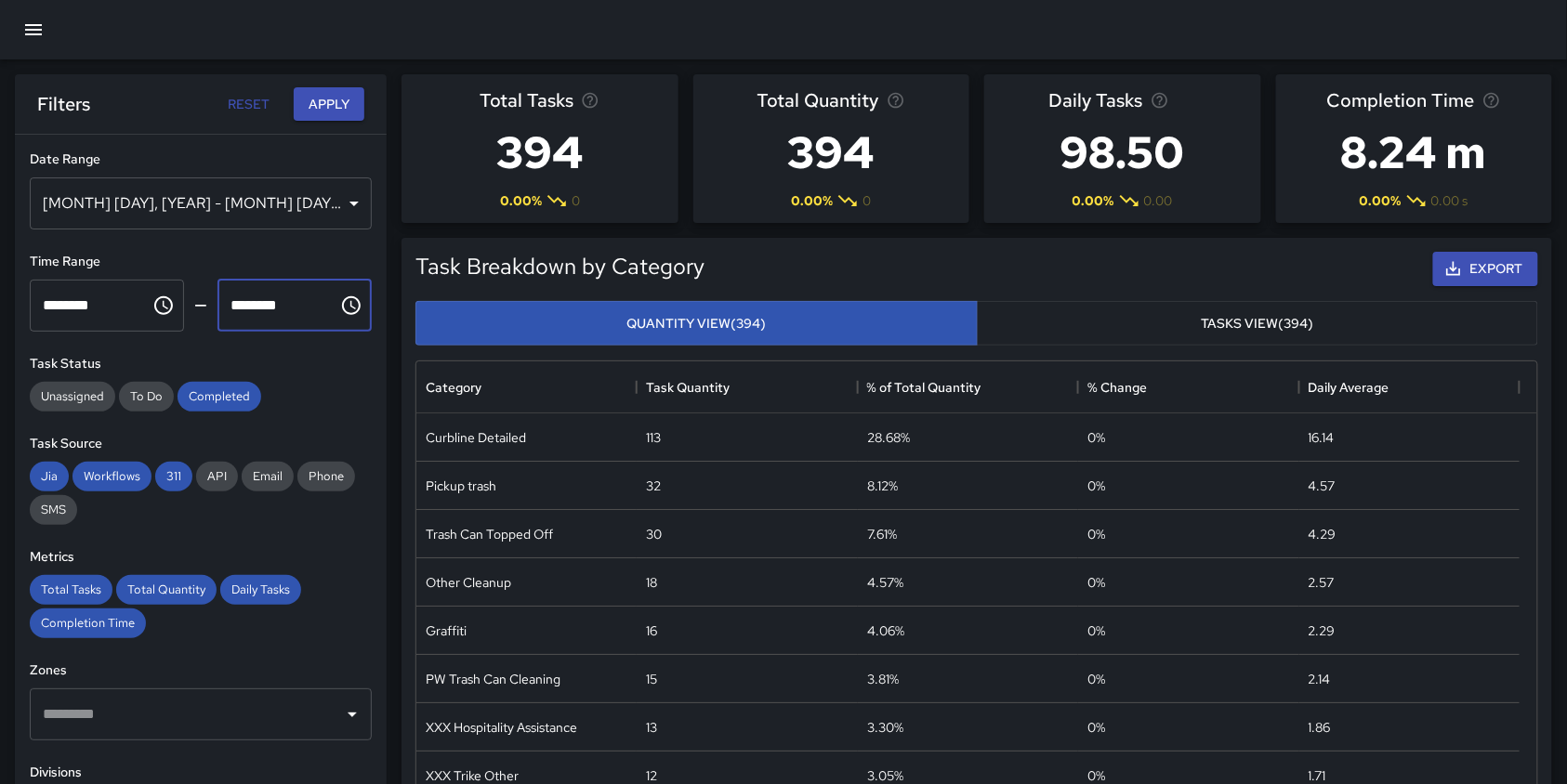 click on "********" at bounding box center [271, 306] 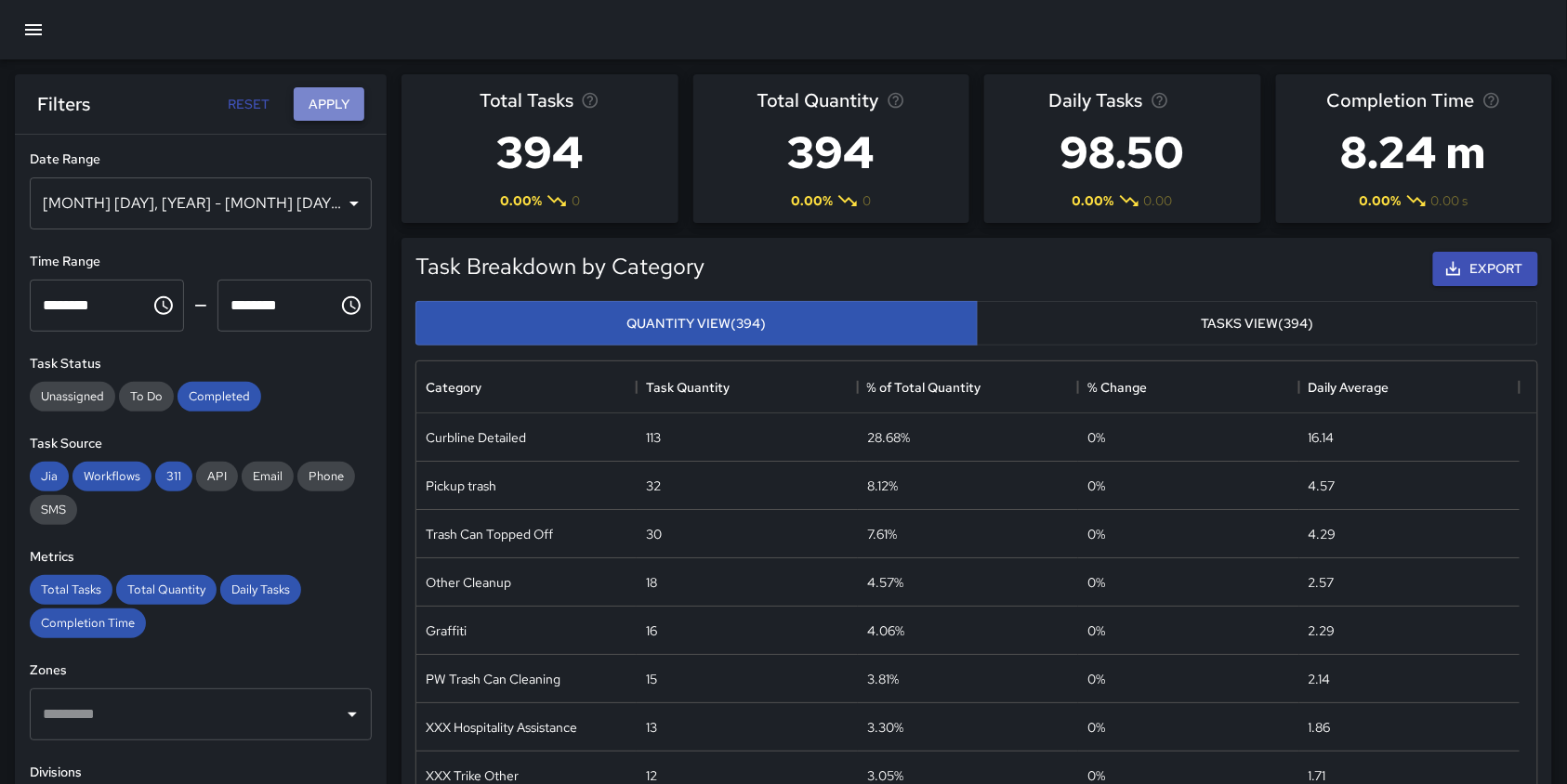 click on "Apply" at bounding box center [329, 104] 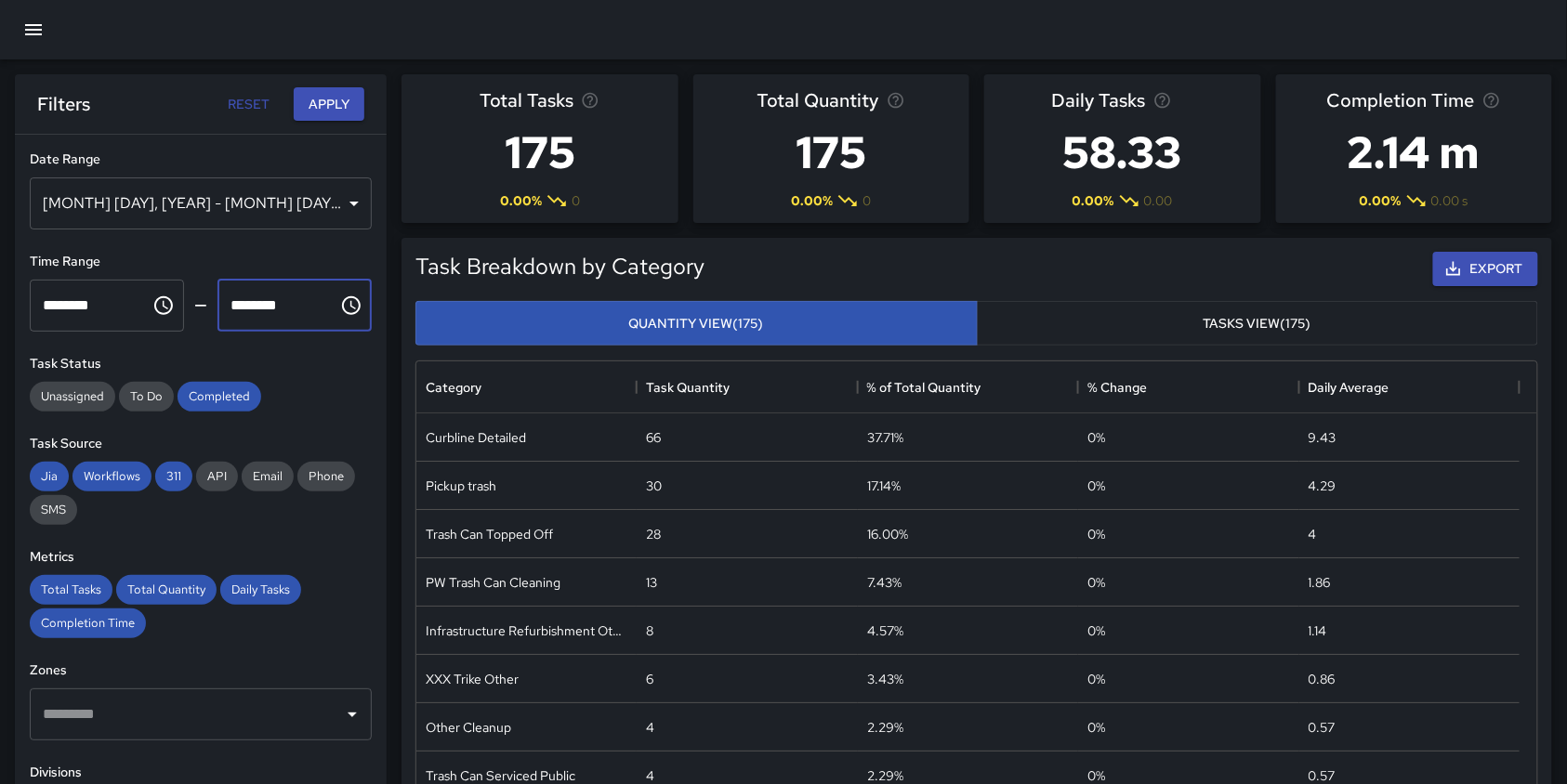 click on "********" at bounding box center [271, 306] 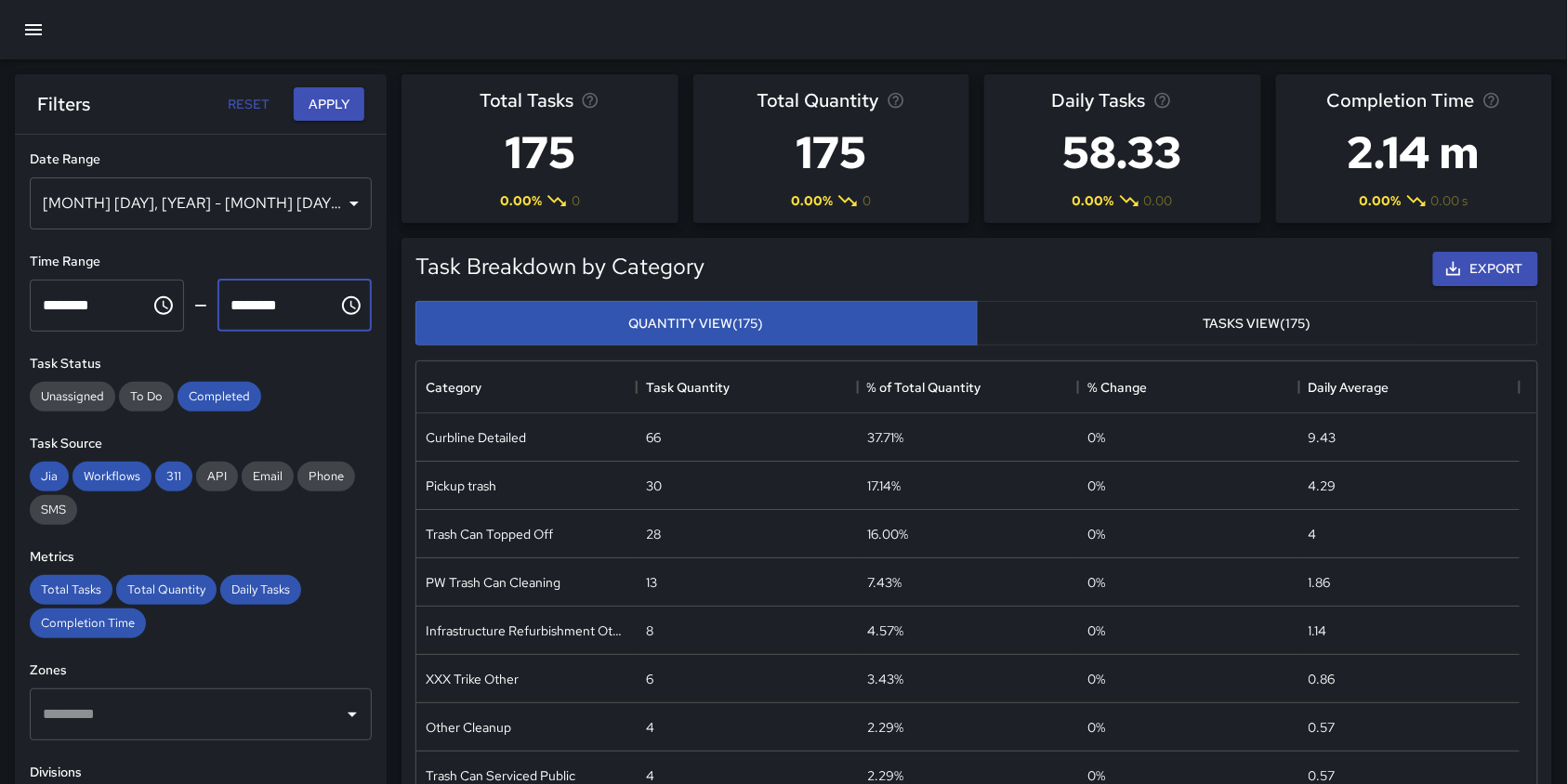 click on "********" at bounding box center [271, 306] 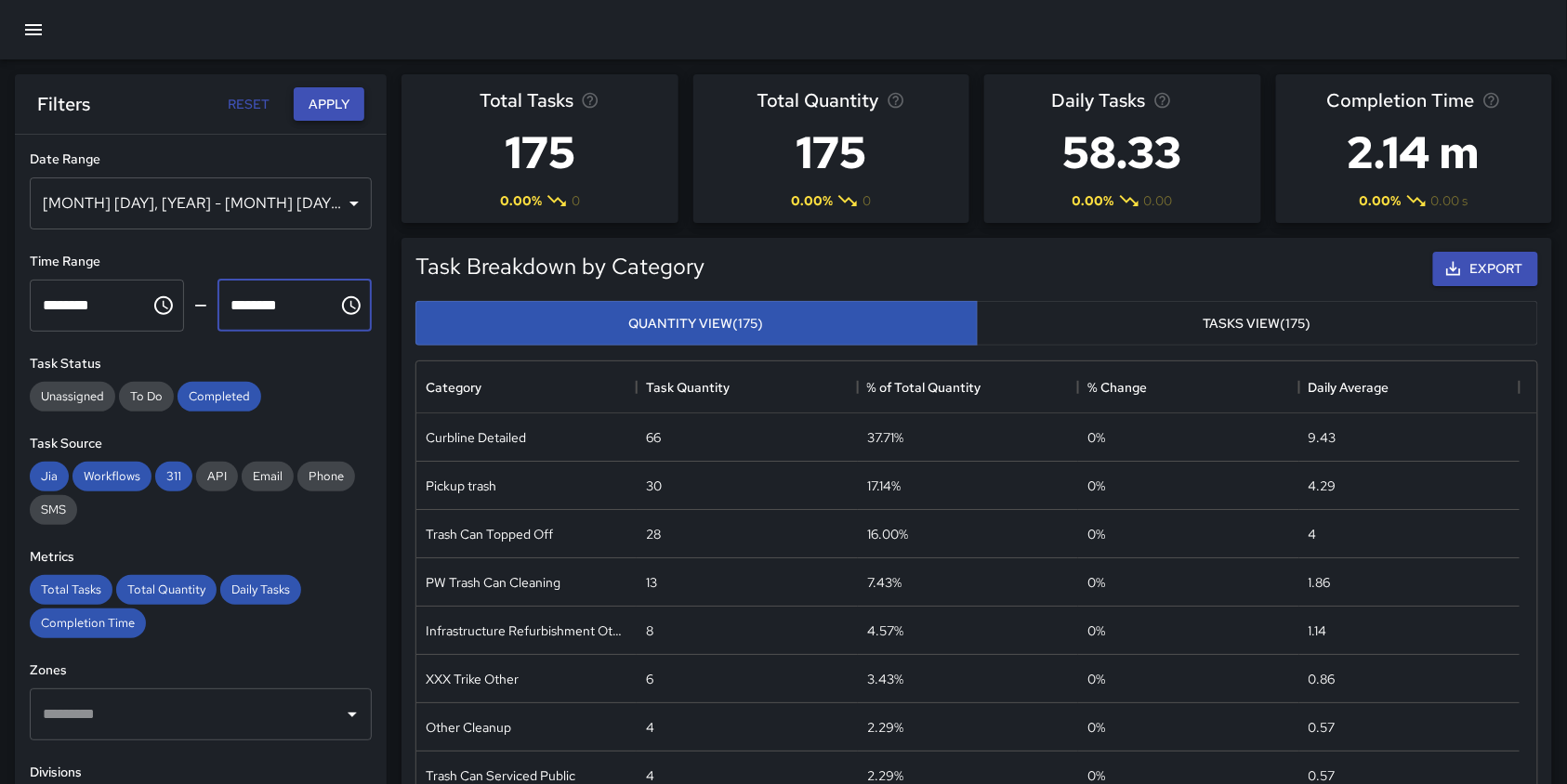 type on "********" 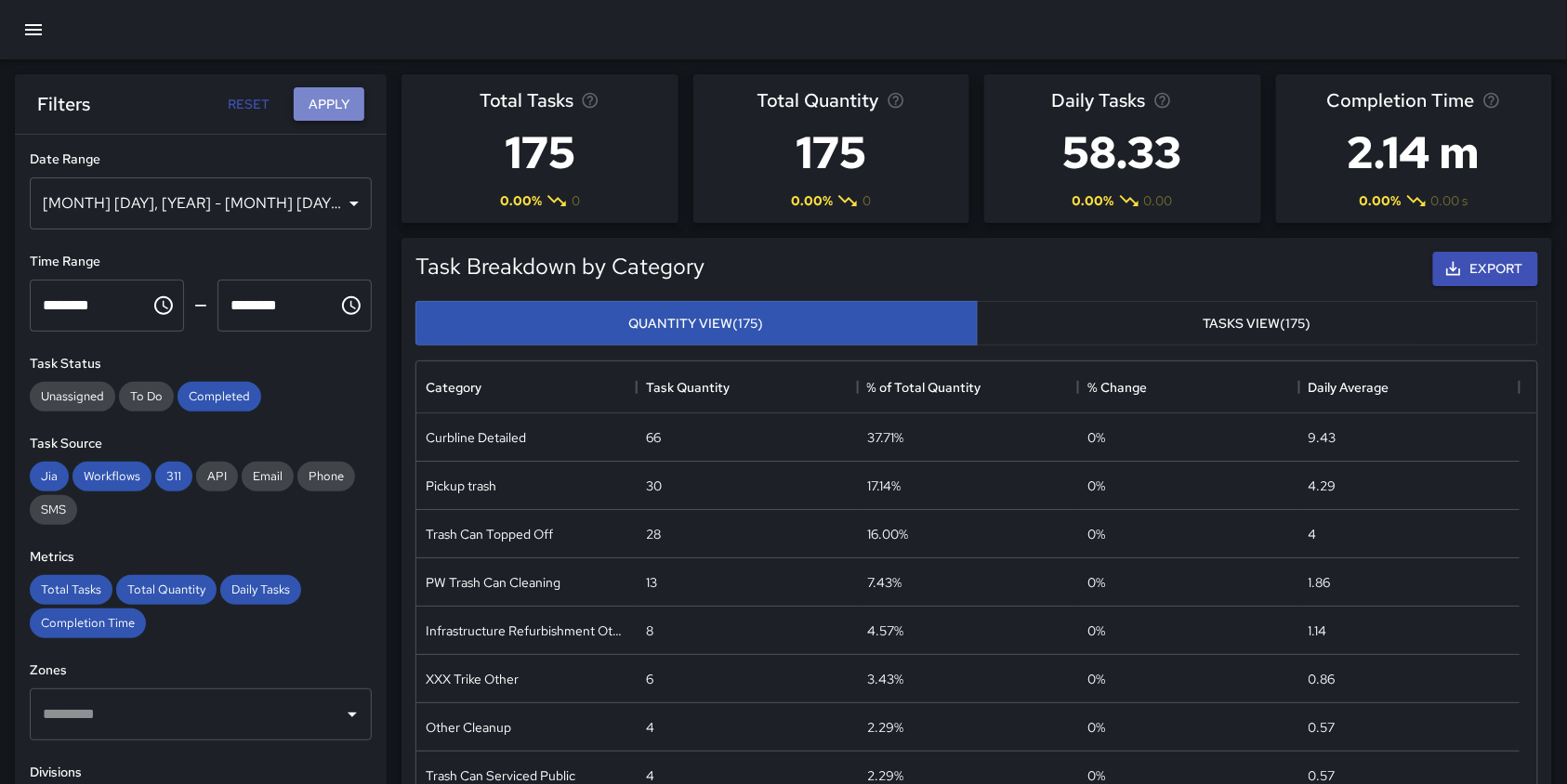 click on "Apply" at bounding box center [329, 104] 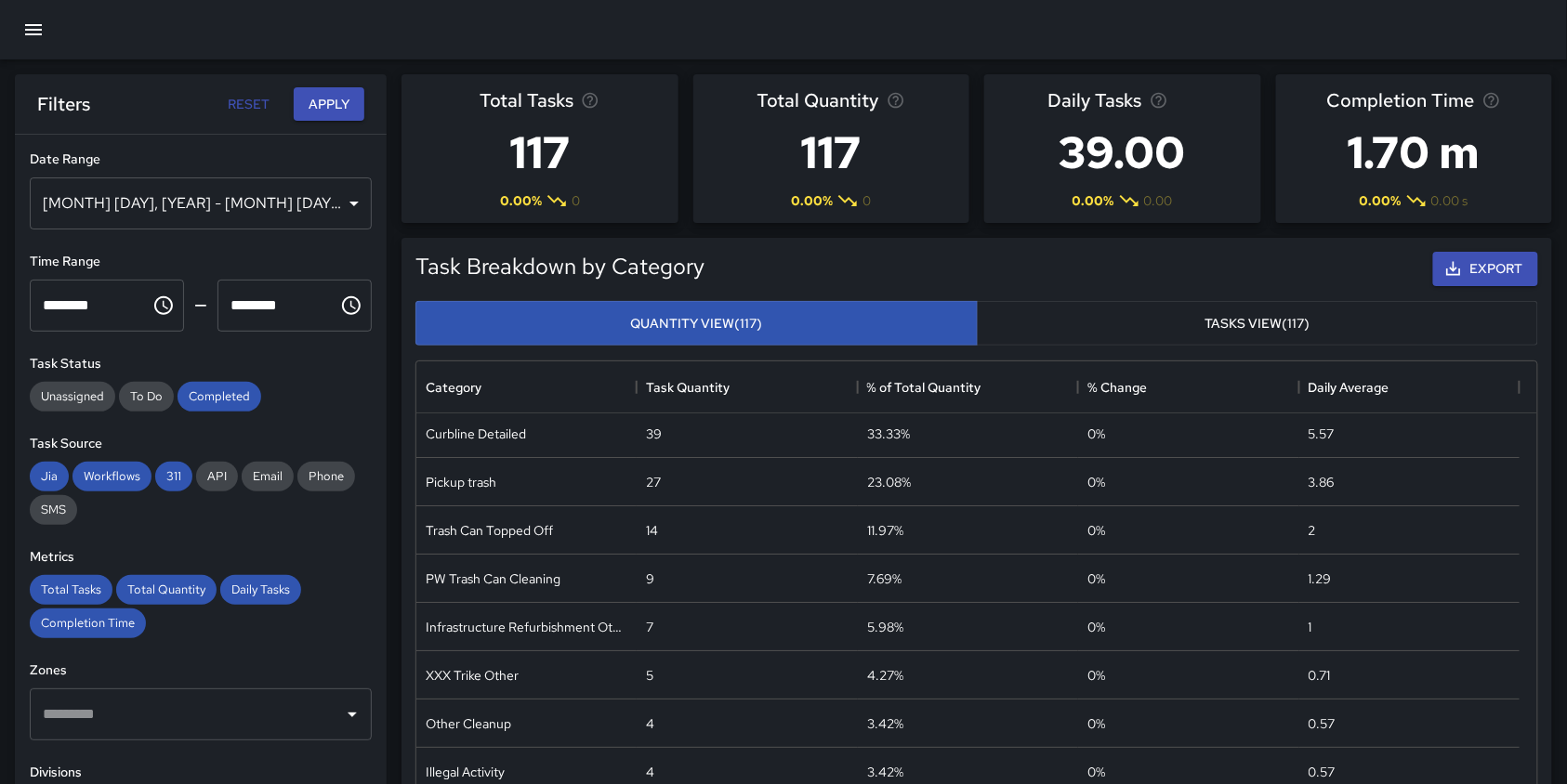 scroll, scrollTop: 0, scrollLeft: 0, axis: both 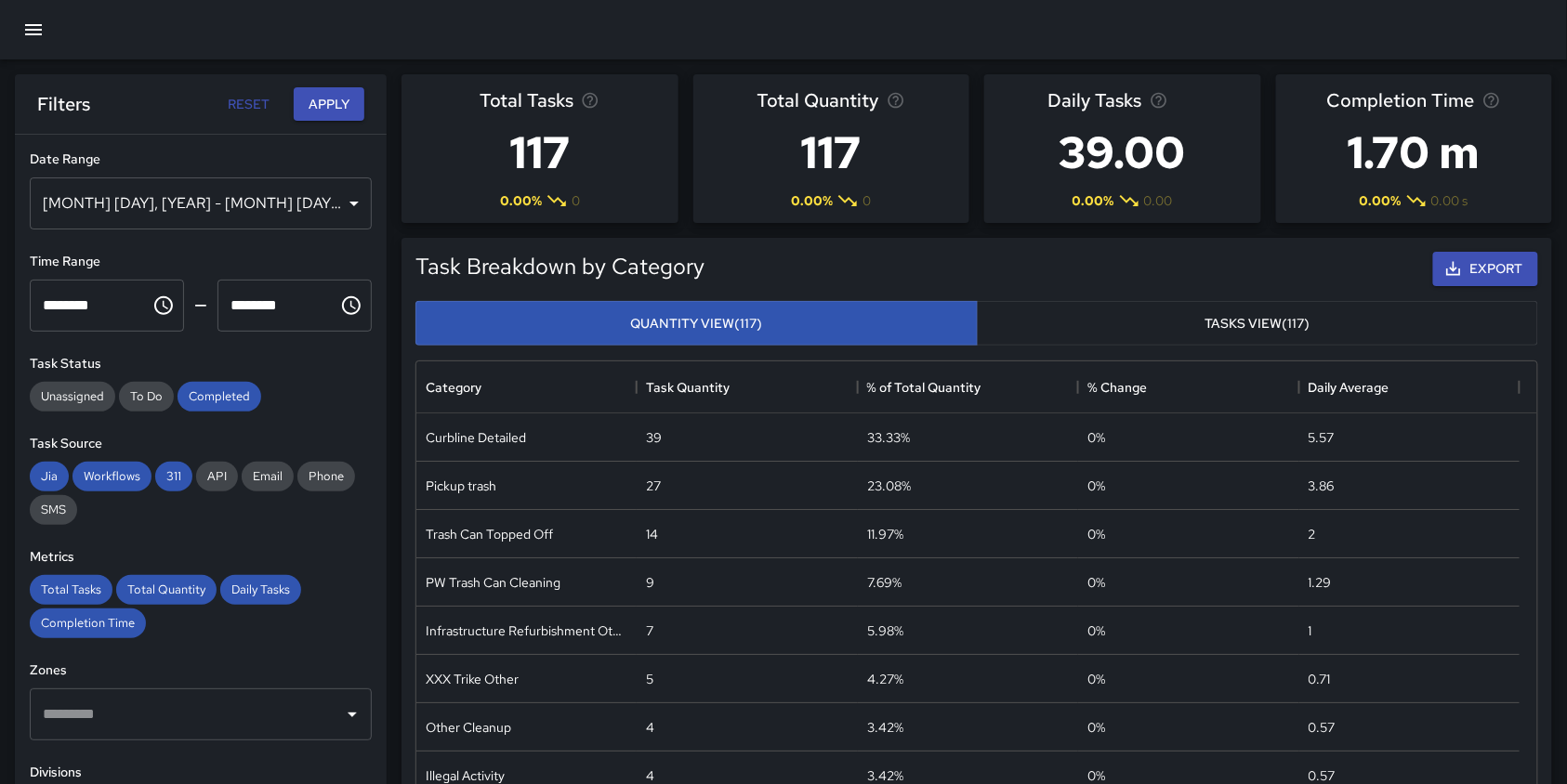 click on "Tasks View  (117)" at bounding box center [1258, 323] 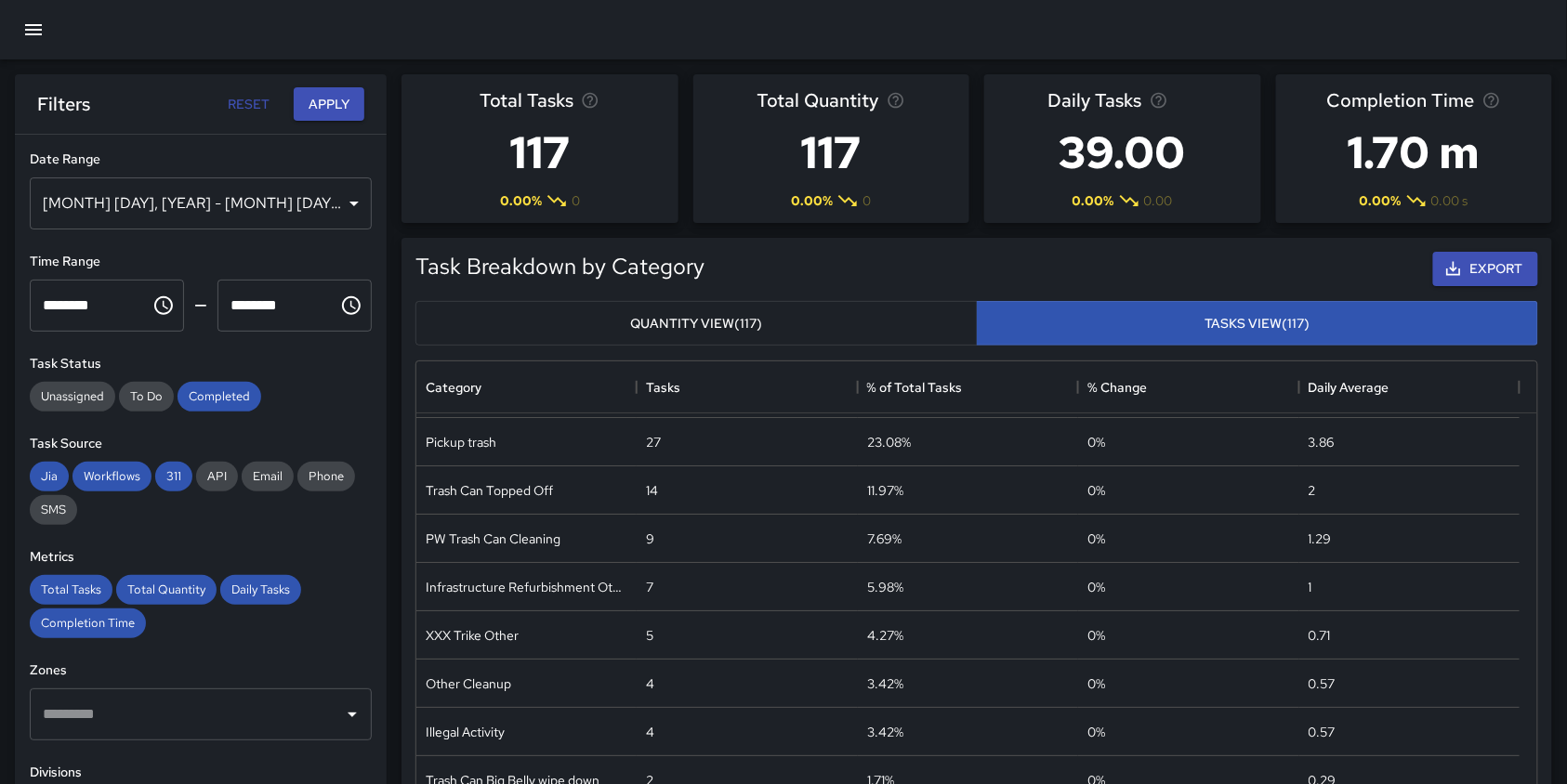 scroll, scrollTop: 0, scrollLeft: 0, axis: both 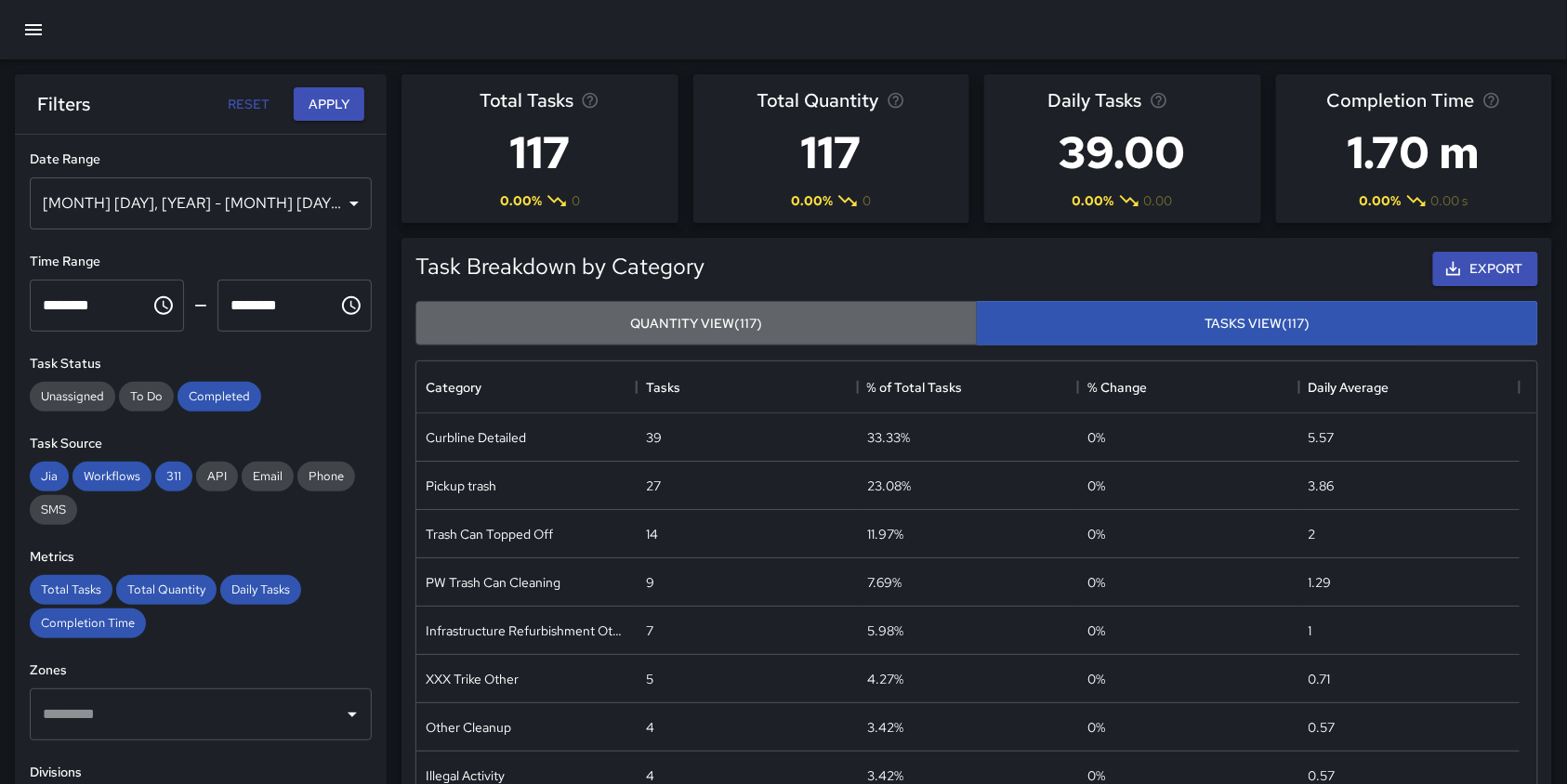 click on "Quantity View  (117)" at bounding box center [696, 323] 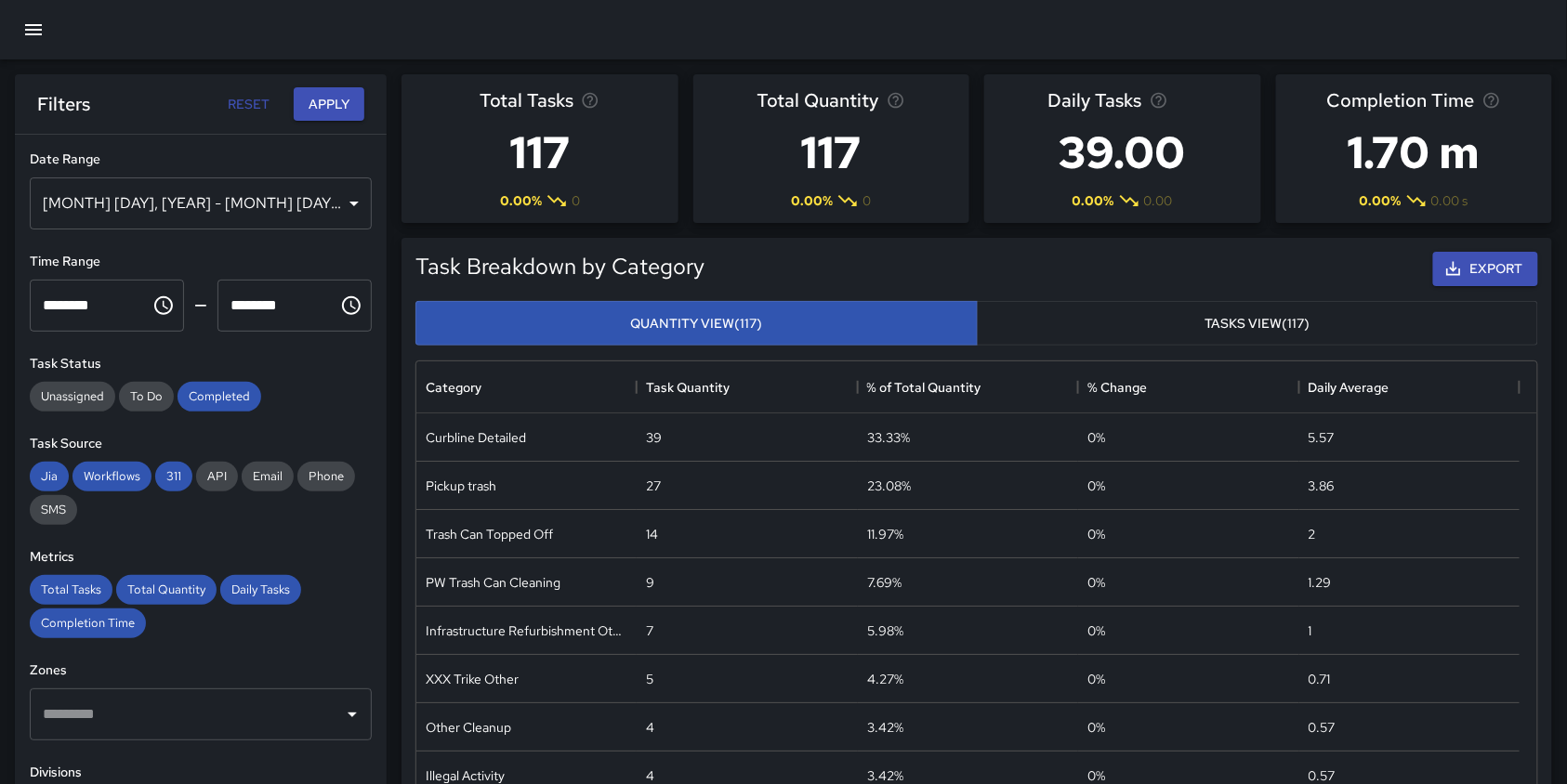 click on "Tasks View  (117)" at bounding box center [1258, 323] 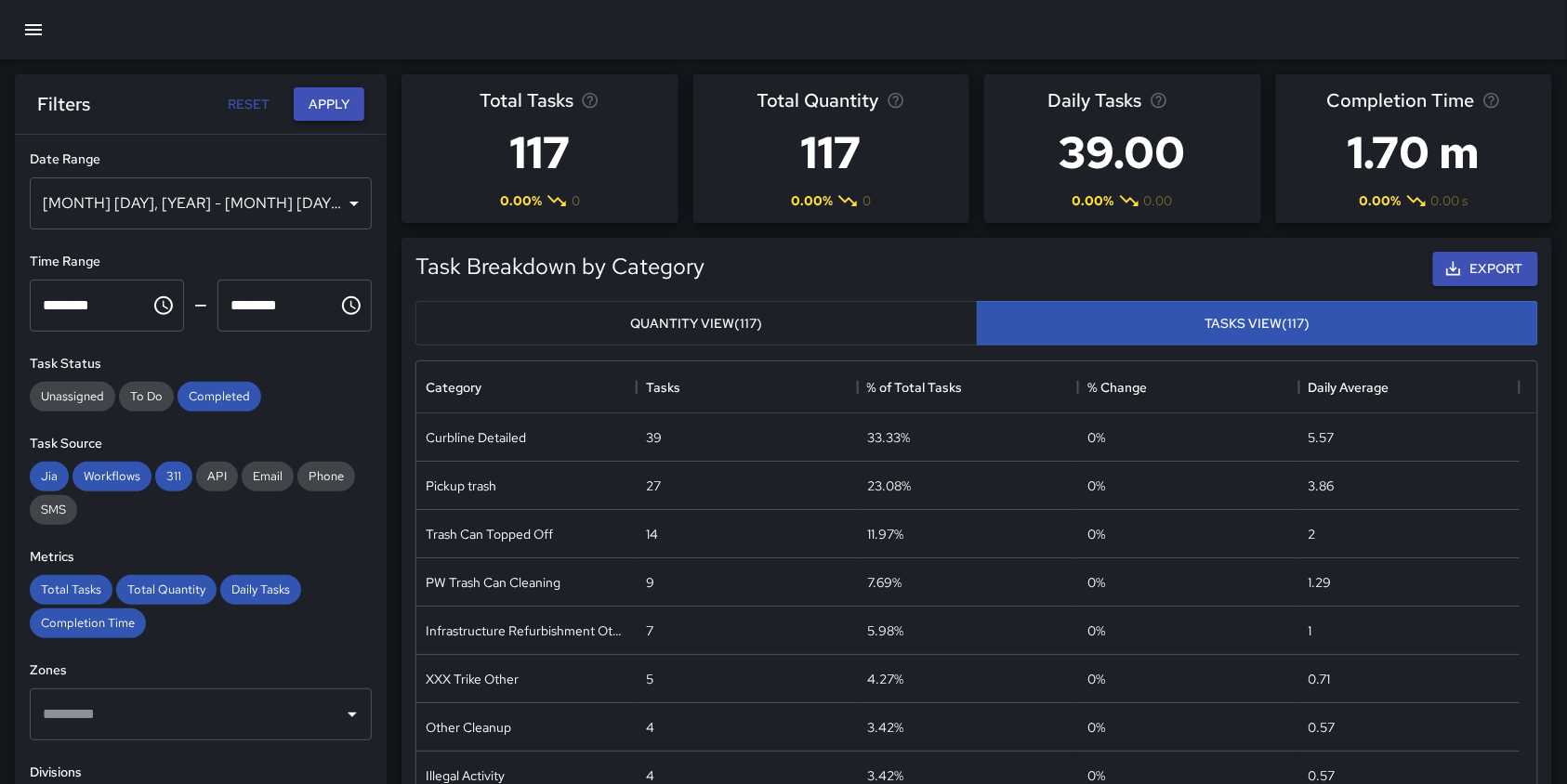click on "Apply" at bounding box center (329, 104) 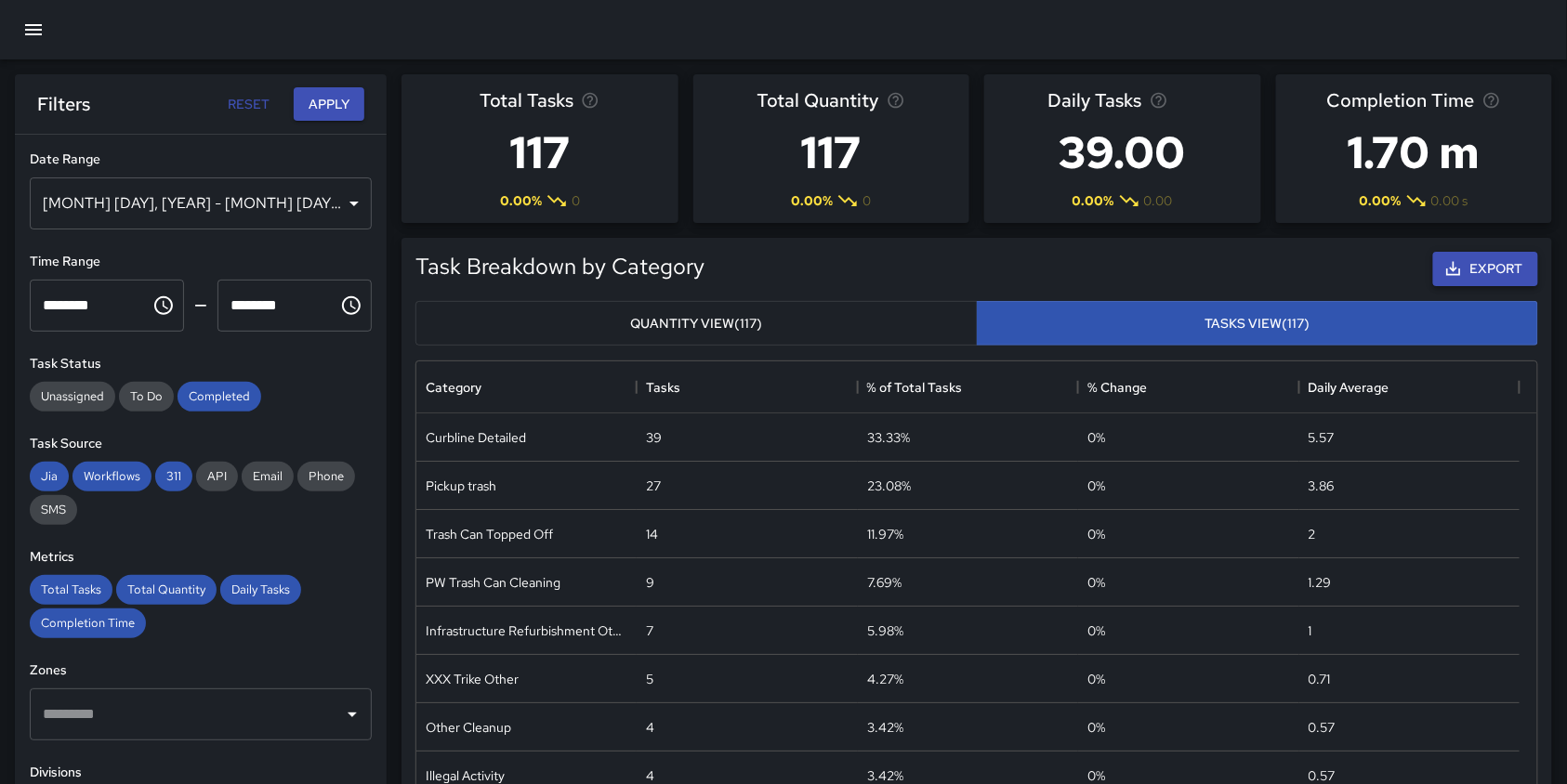 click 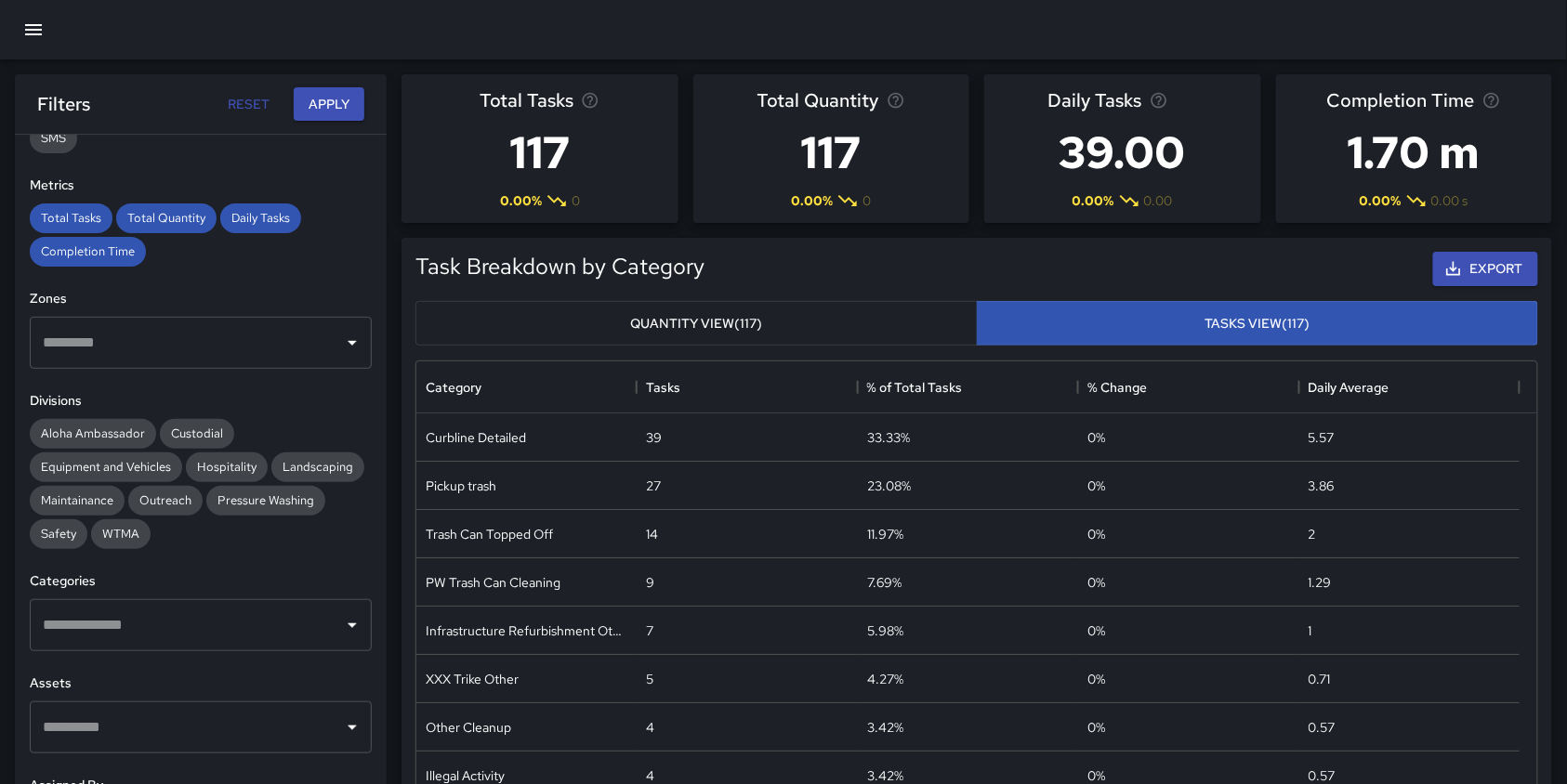 scroll, scrollTop: 485, scrollLeft: 0, axis: vertical 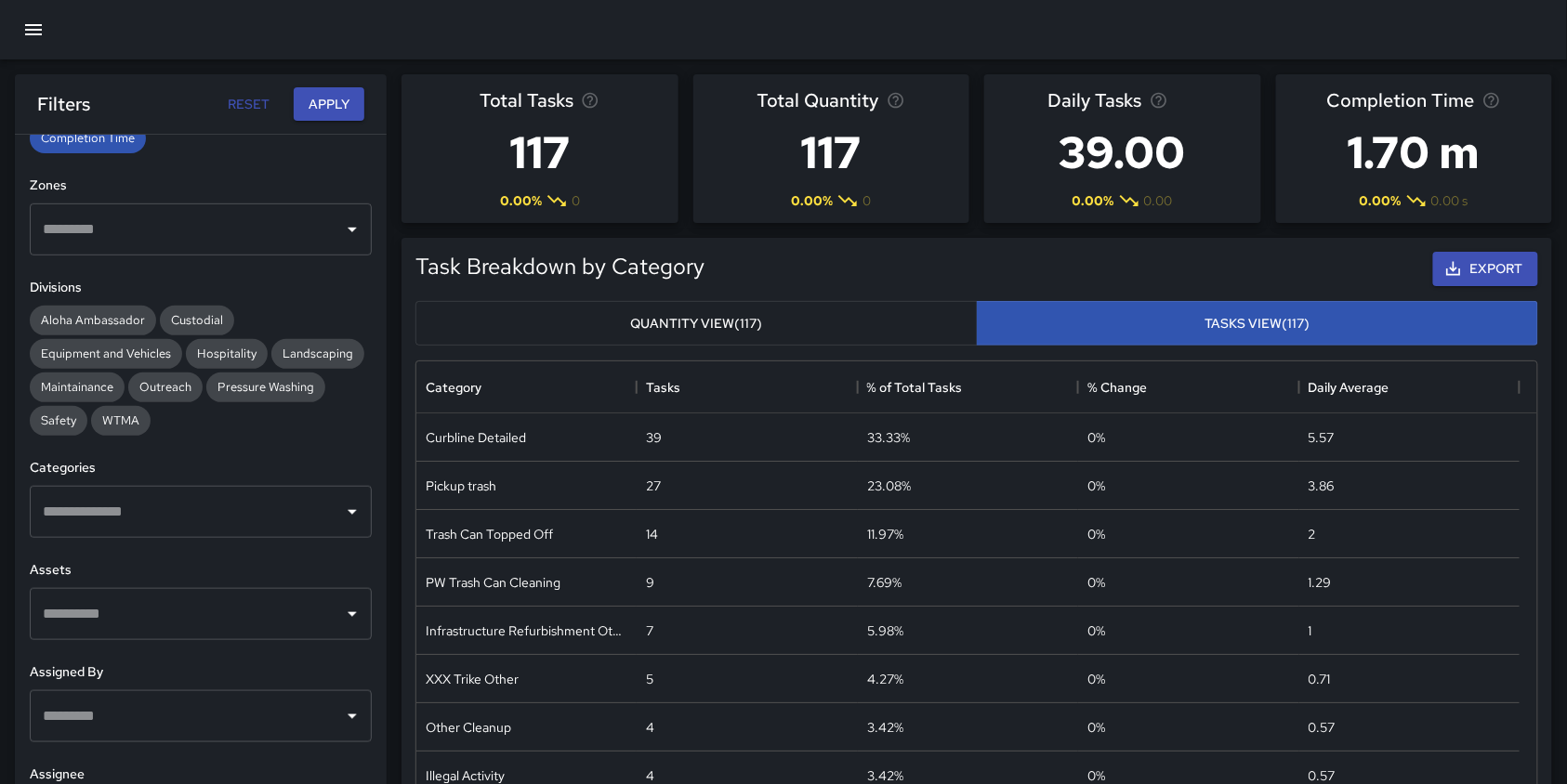 click 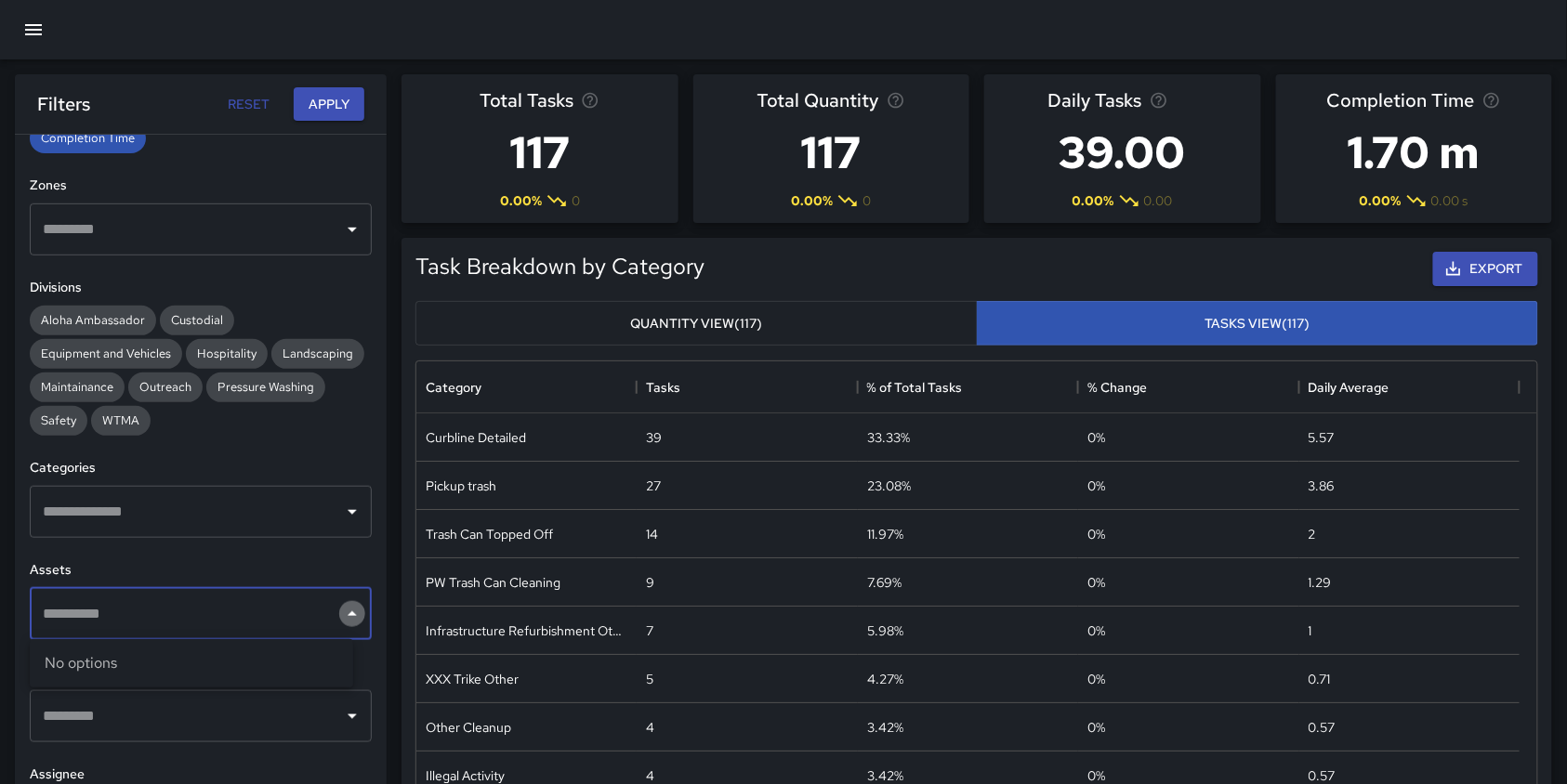 click 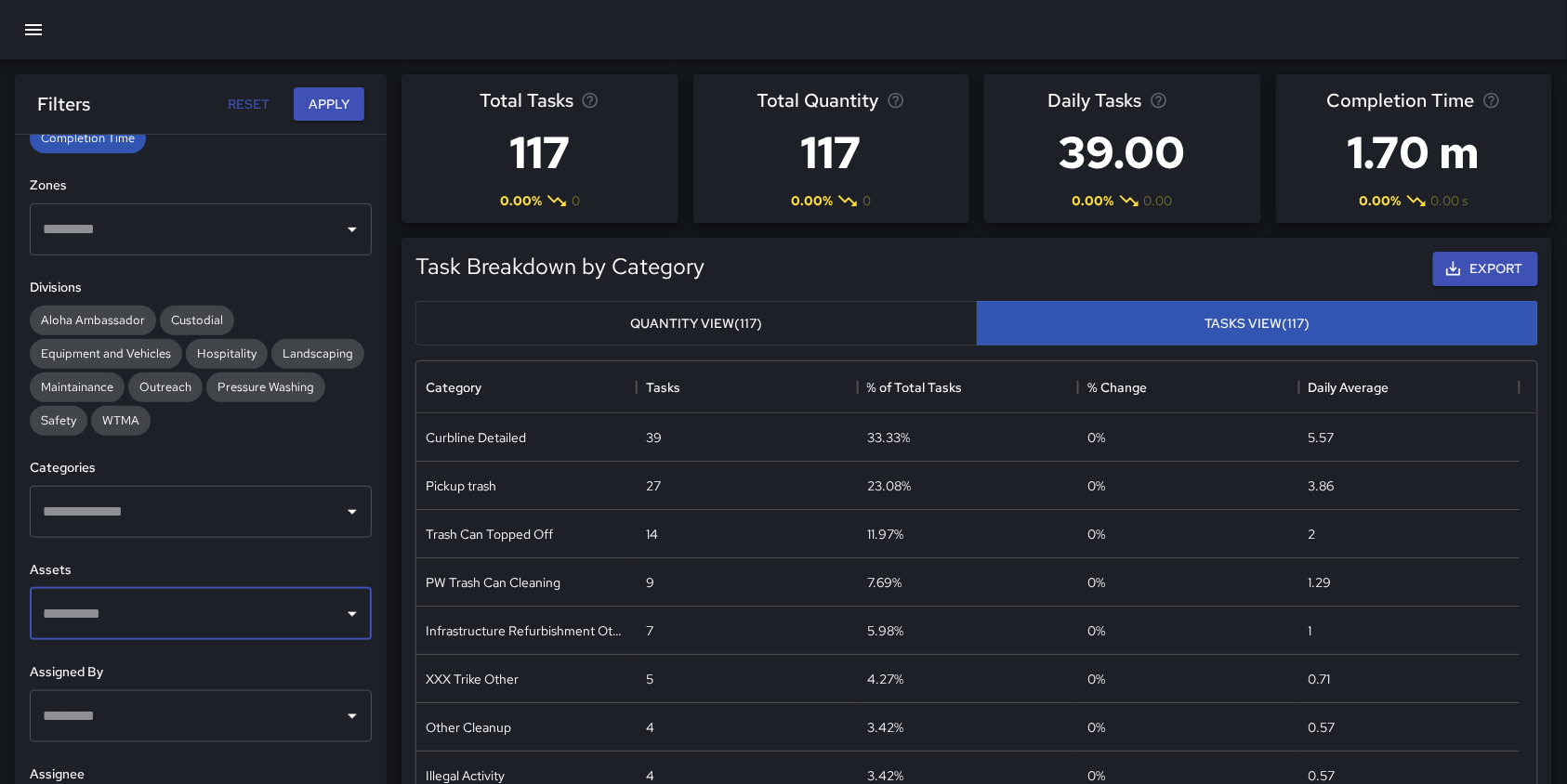 click 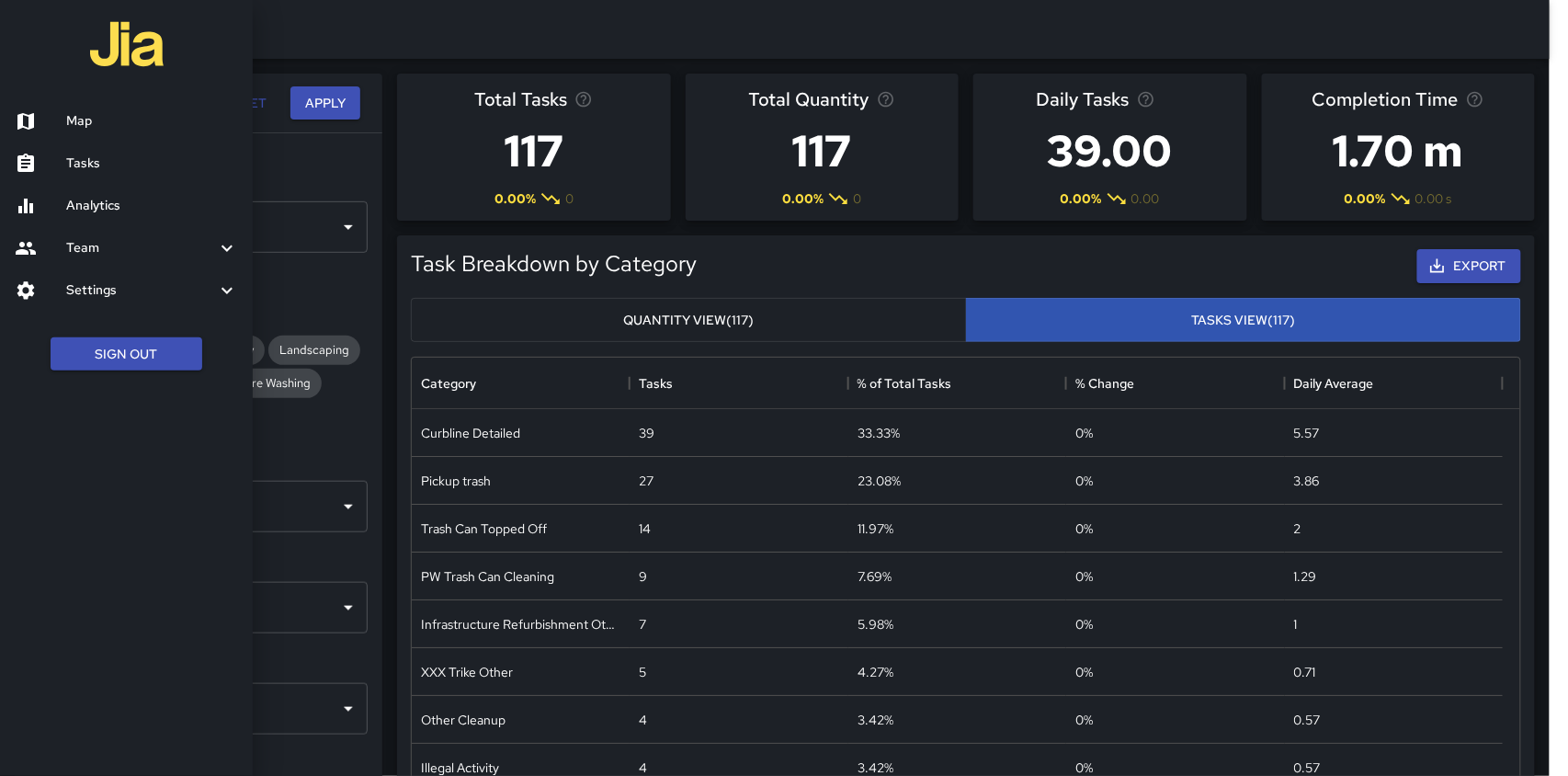 click on "Settings" at bounding box center (141, 291) 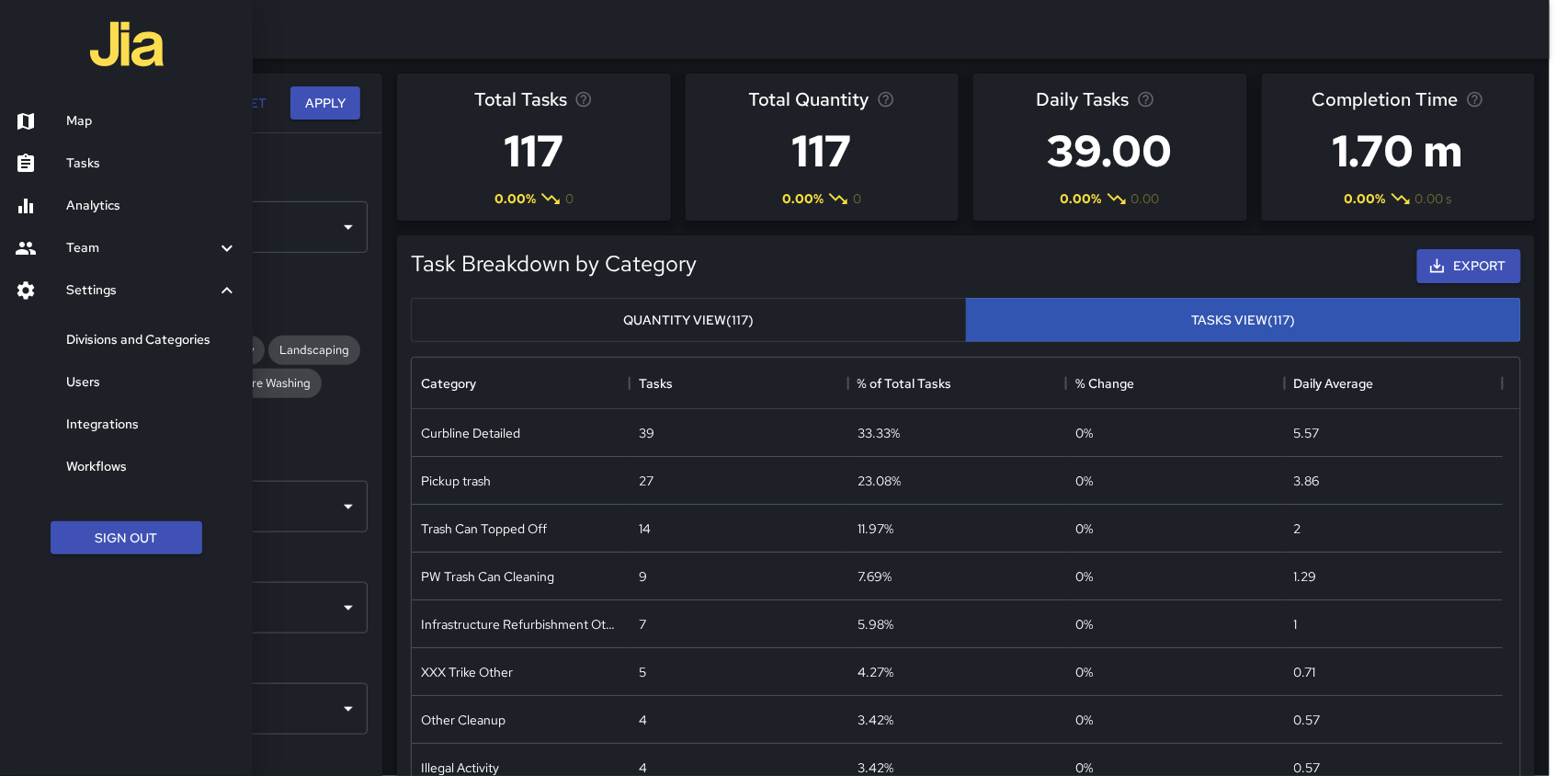 click on "Divisions and Categories" at bounding box center (152, 340) 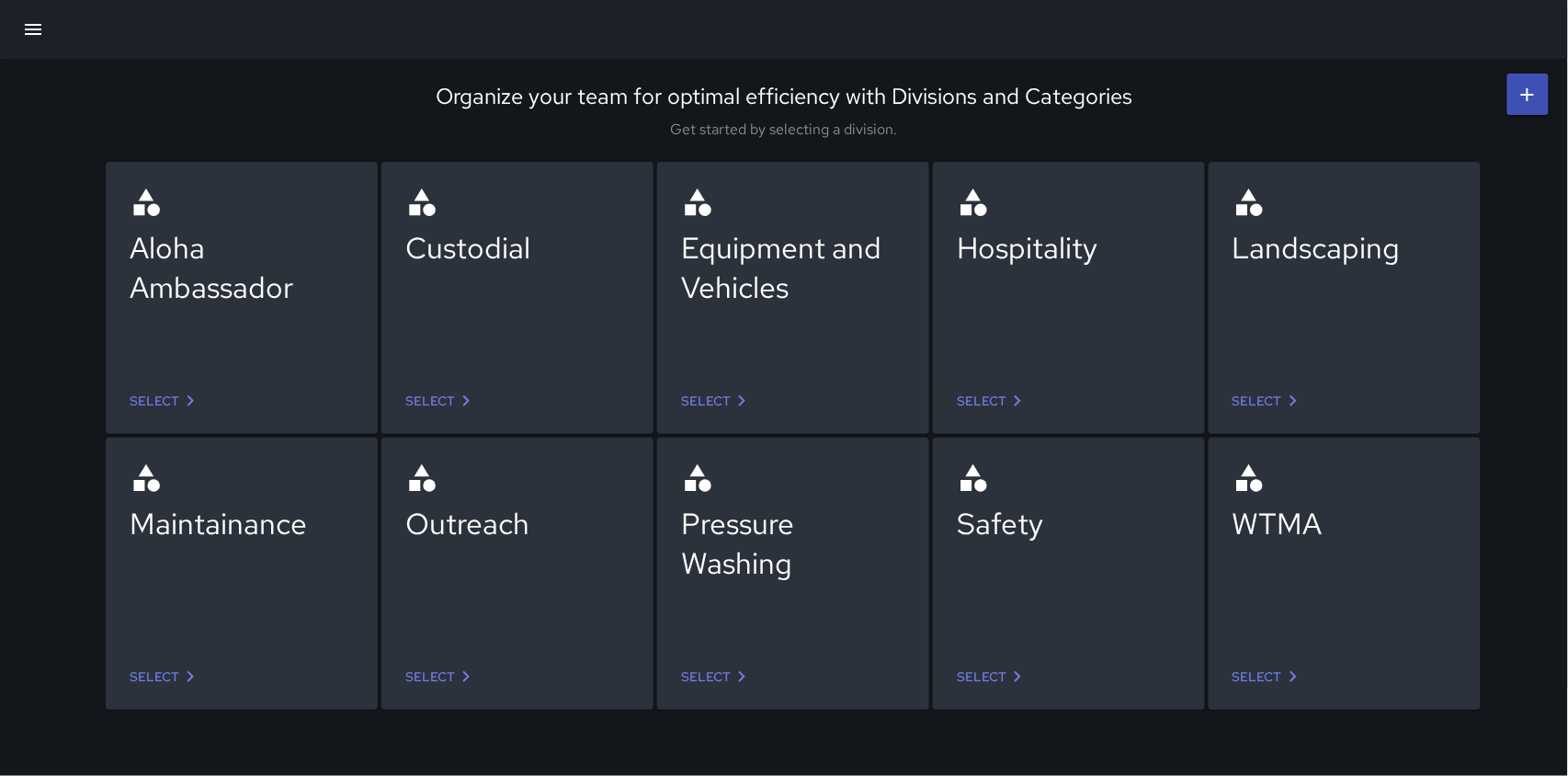 click on "Custodial" at bounding box center [517, 247] 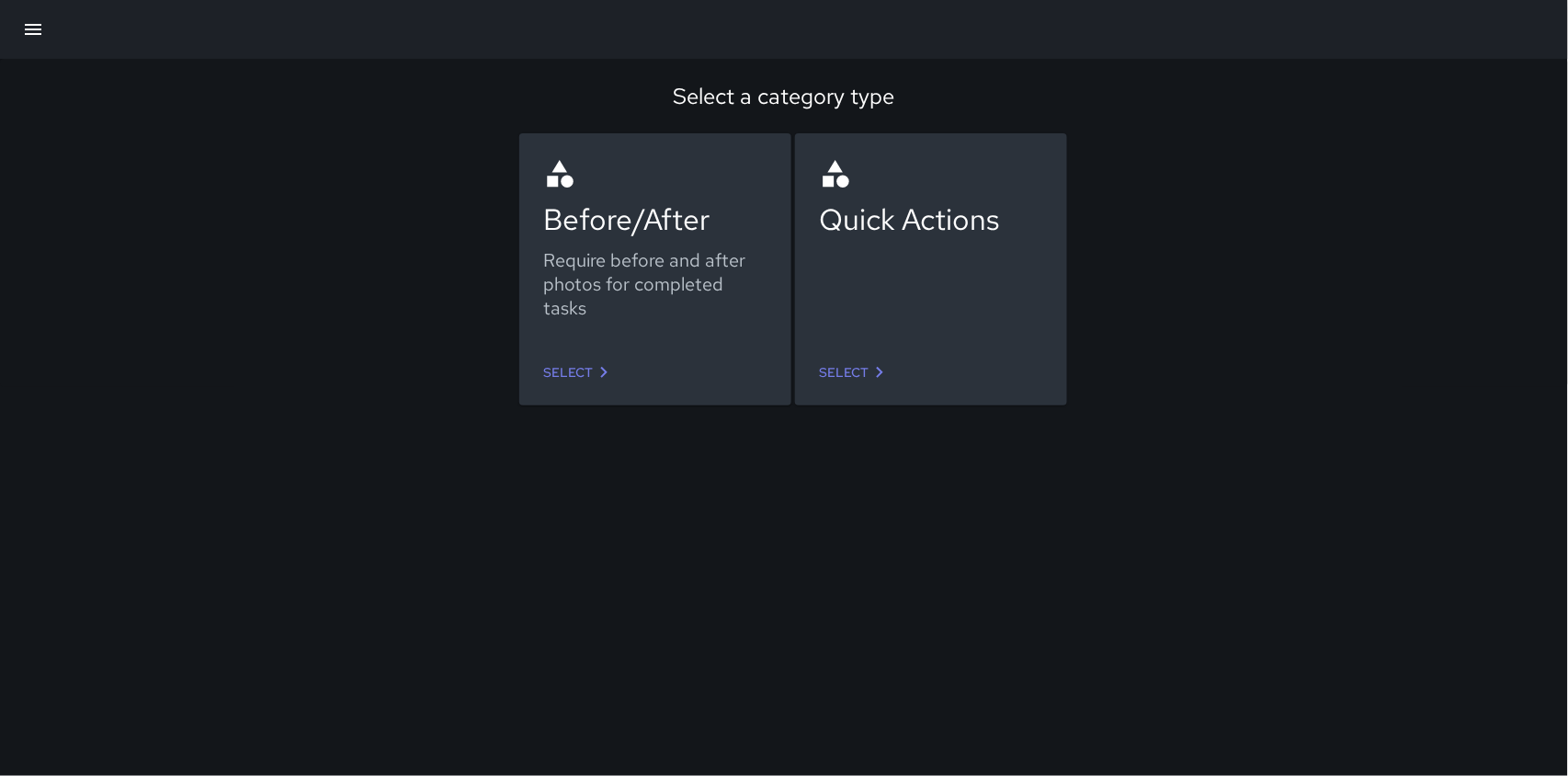 click on "Select" at bounding box center [579, 372] 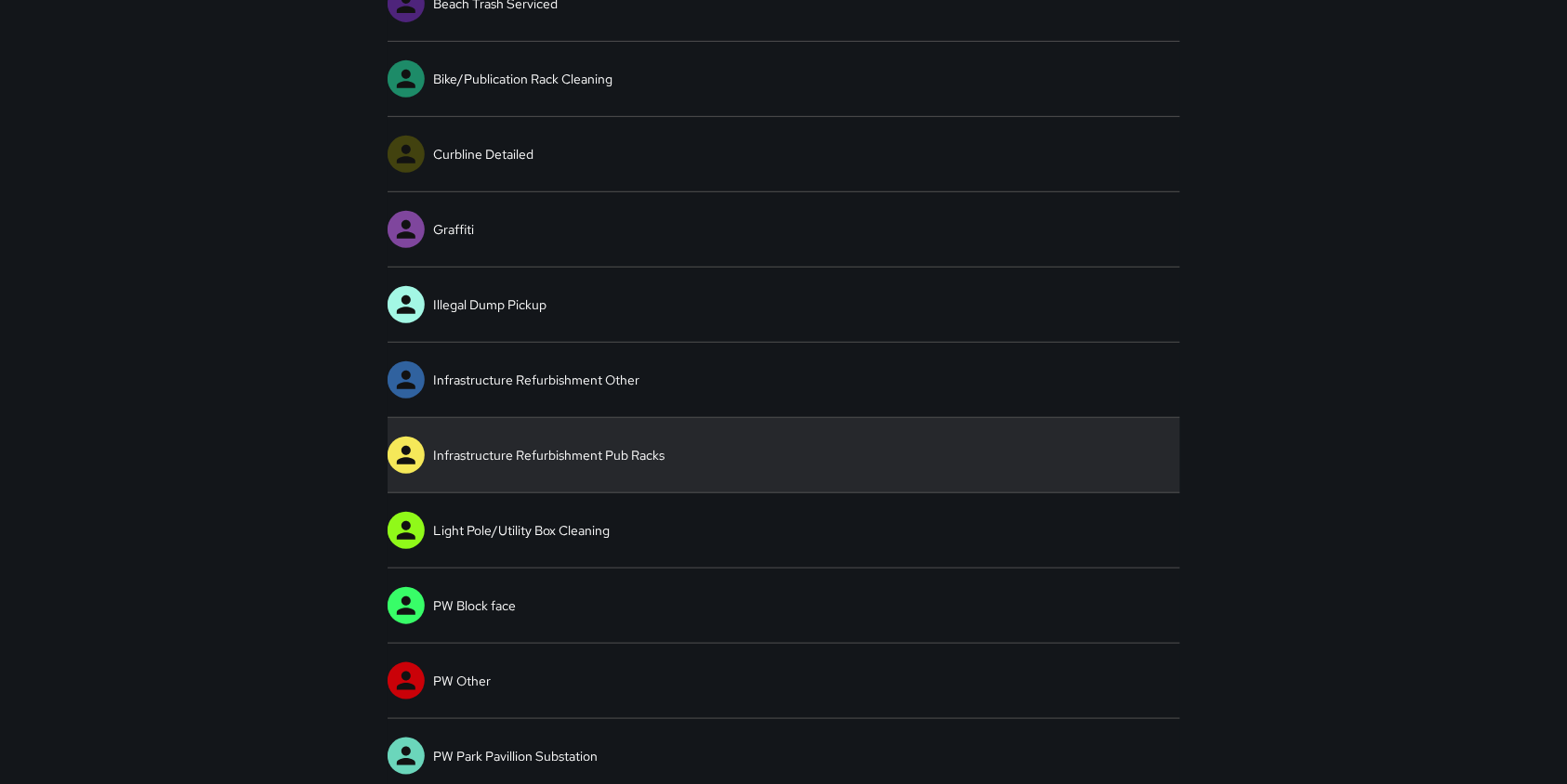 scroll, scrollTop: 124, scrollLeft: 0, axis: vertical 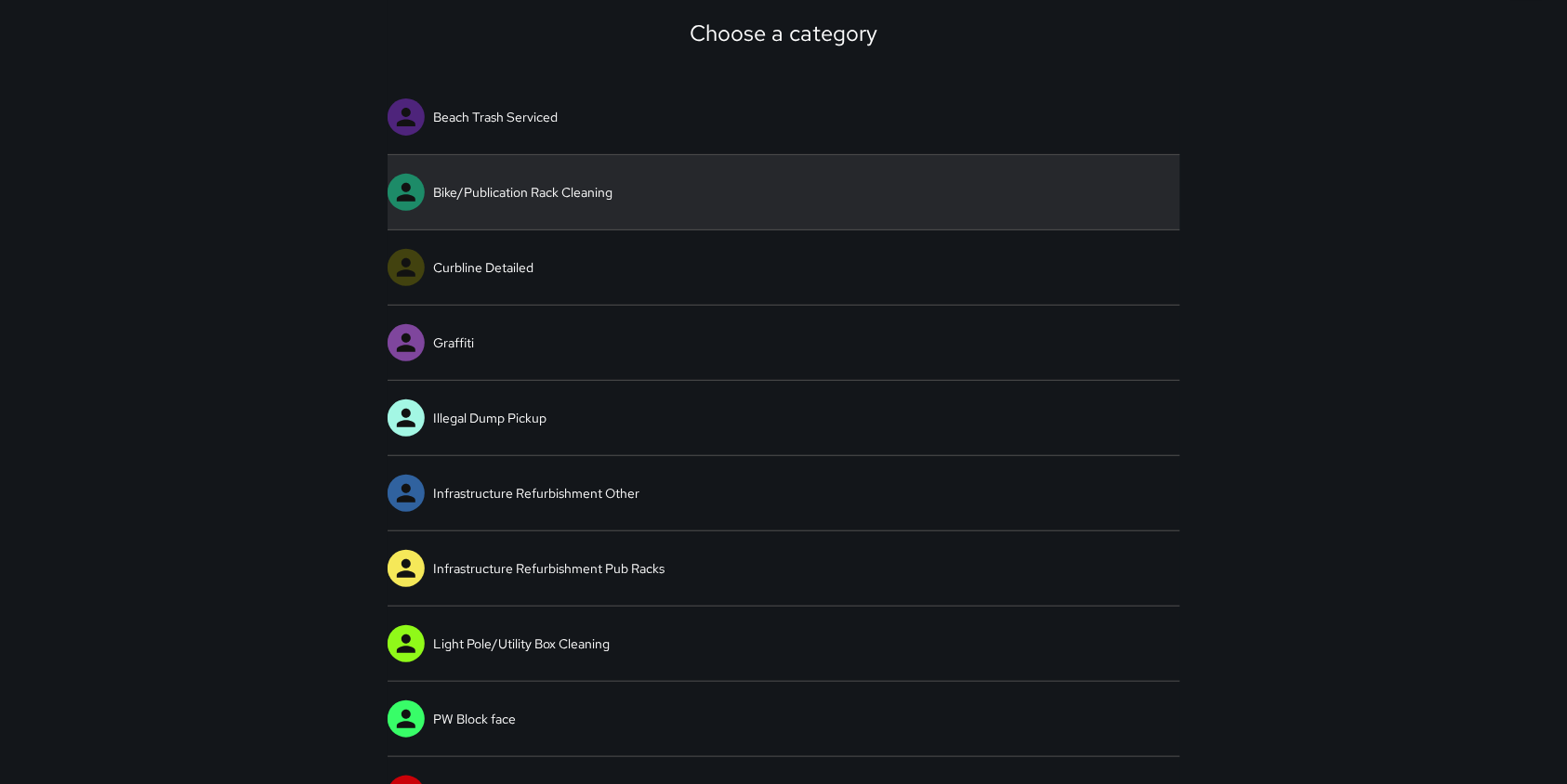 click on "Bike/Publication Rack Cleaning" at bounding box center (784, 192) 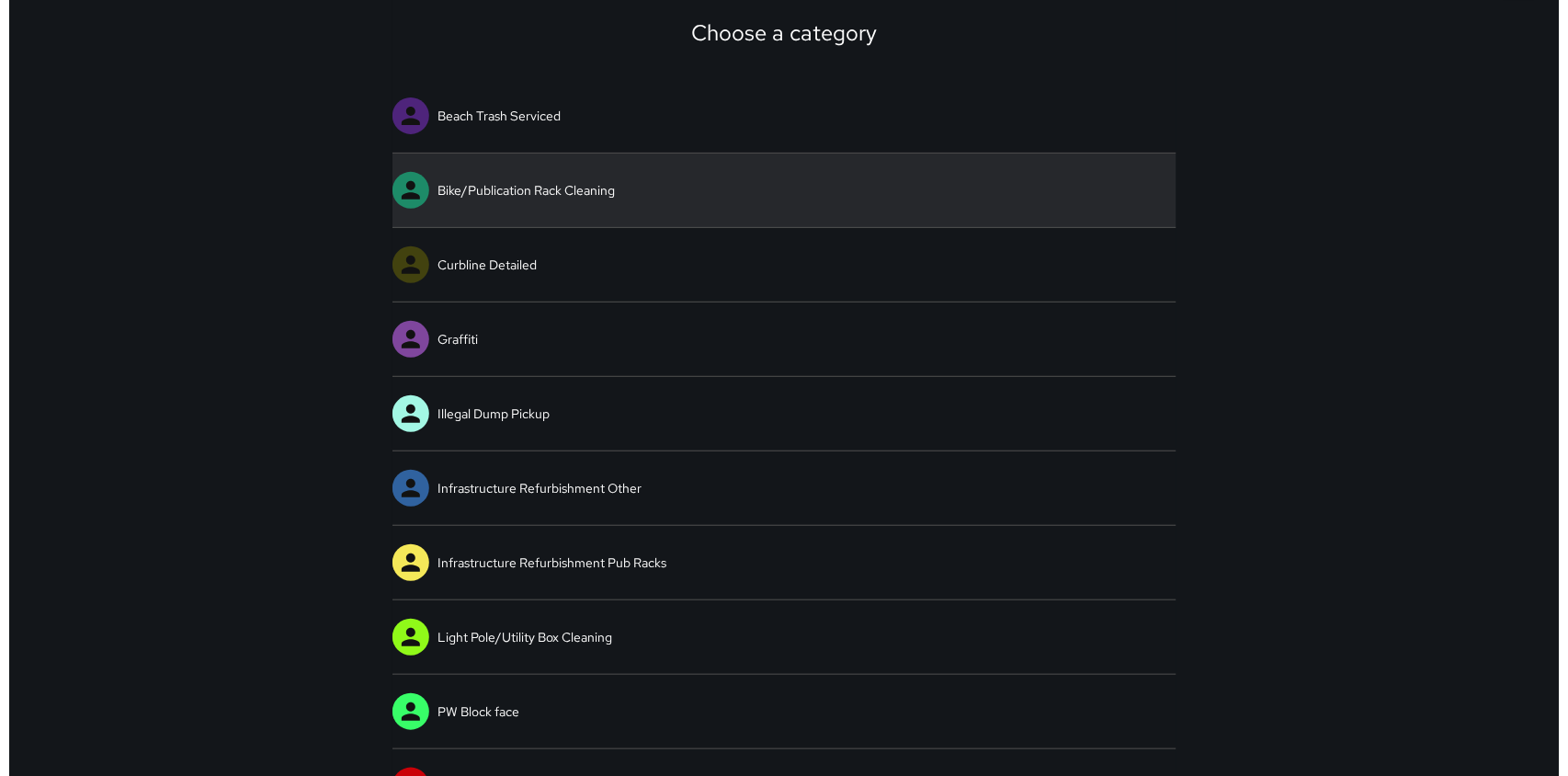 scroll, scrollTop: 0, scrollLeft: 0, axis: both 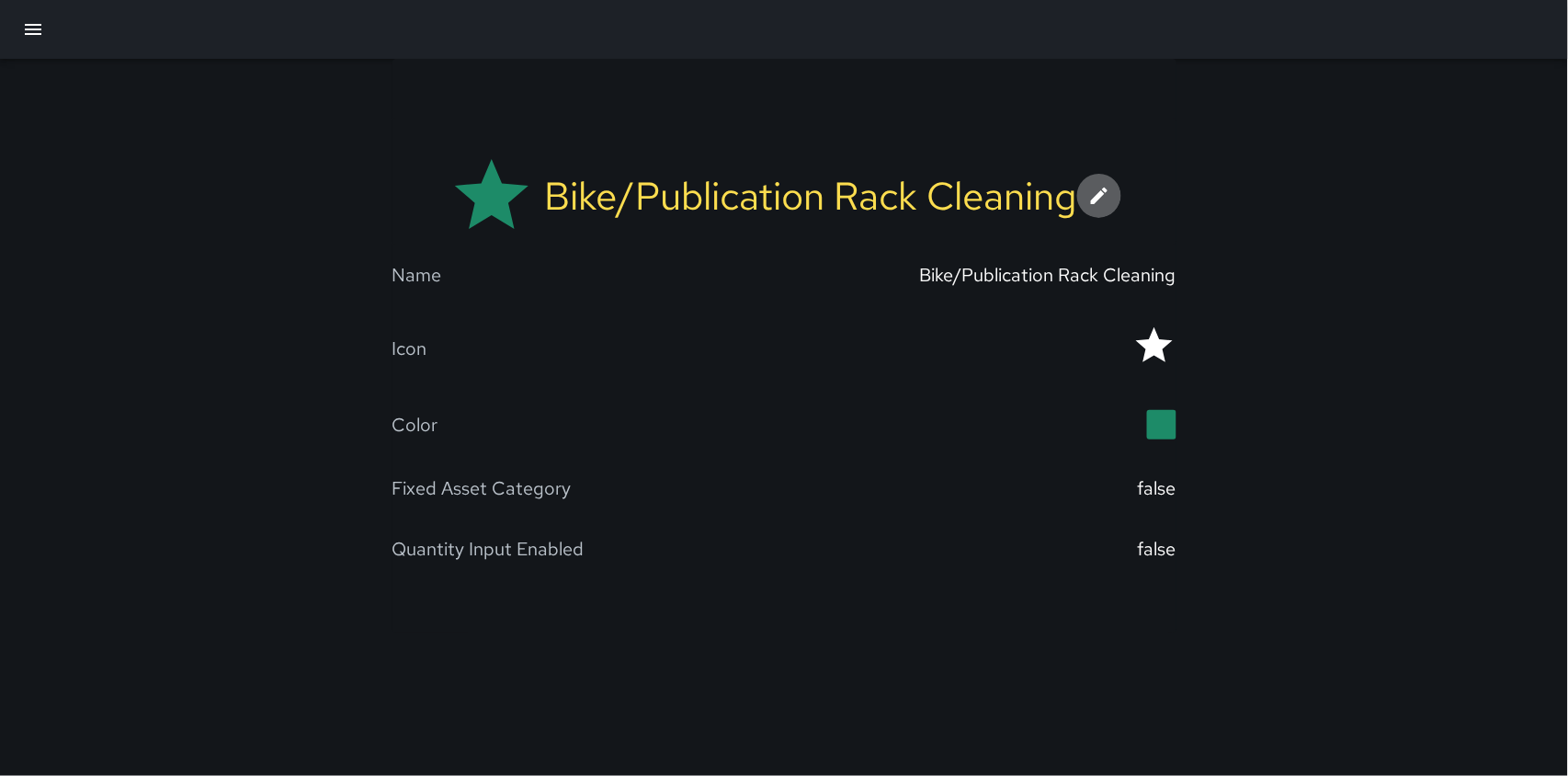 click 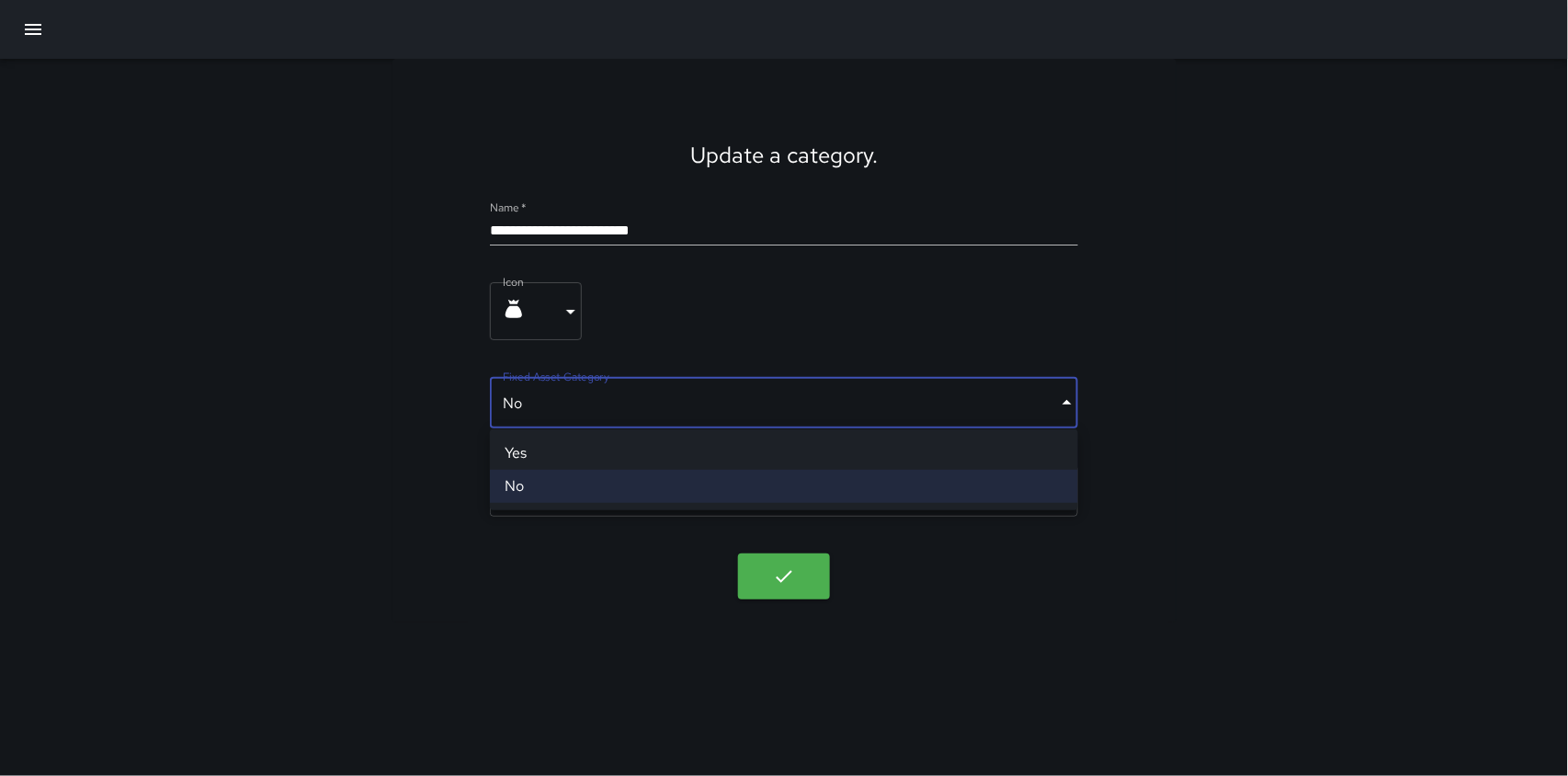 click on "**********" at bounding box center [784, 388] 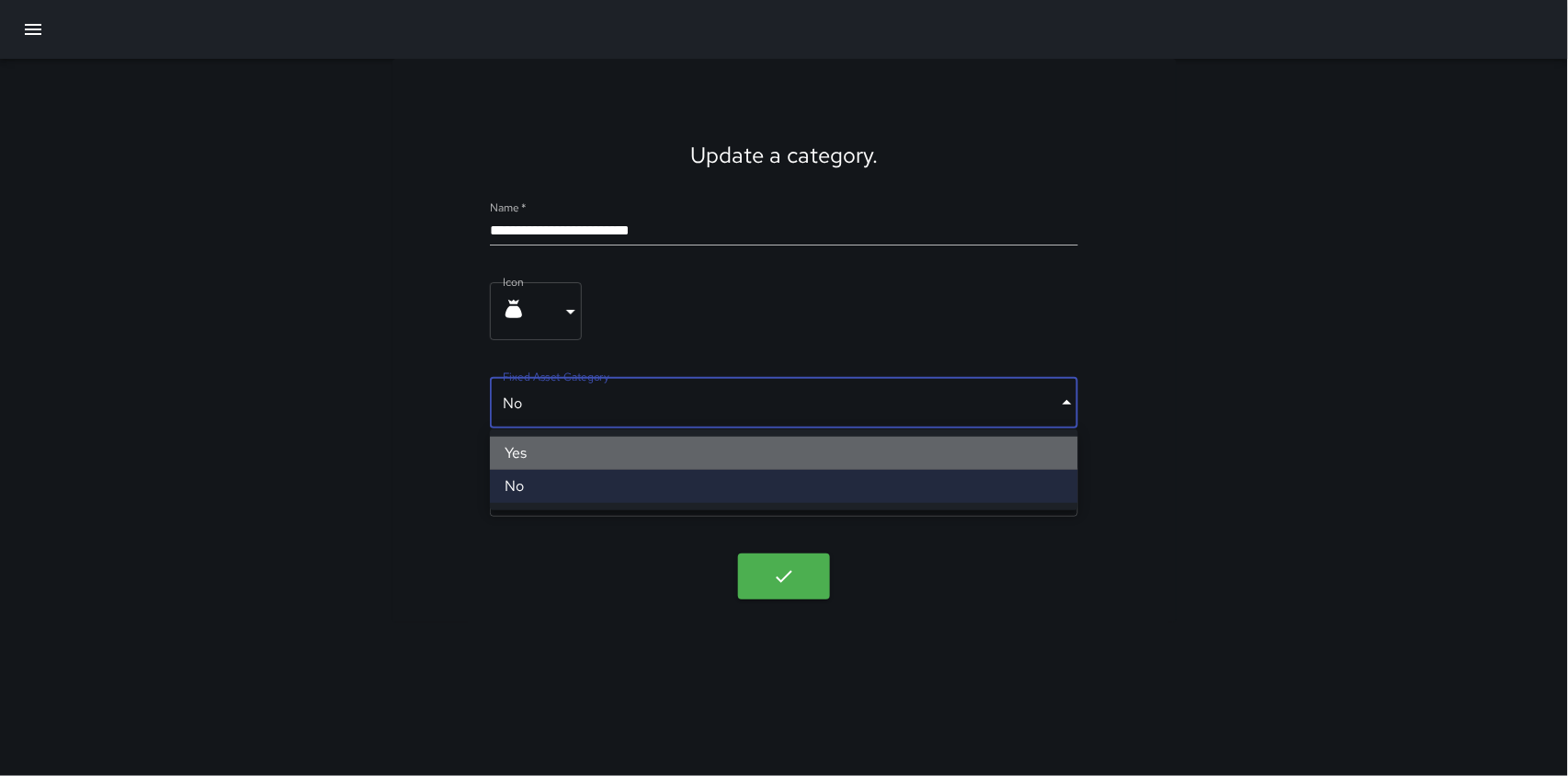 click on "Yes" at bounding box center [784, 453] 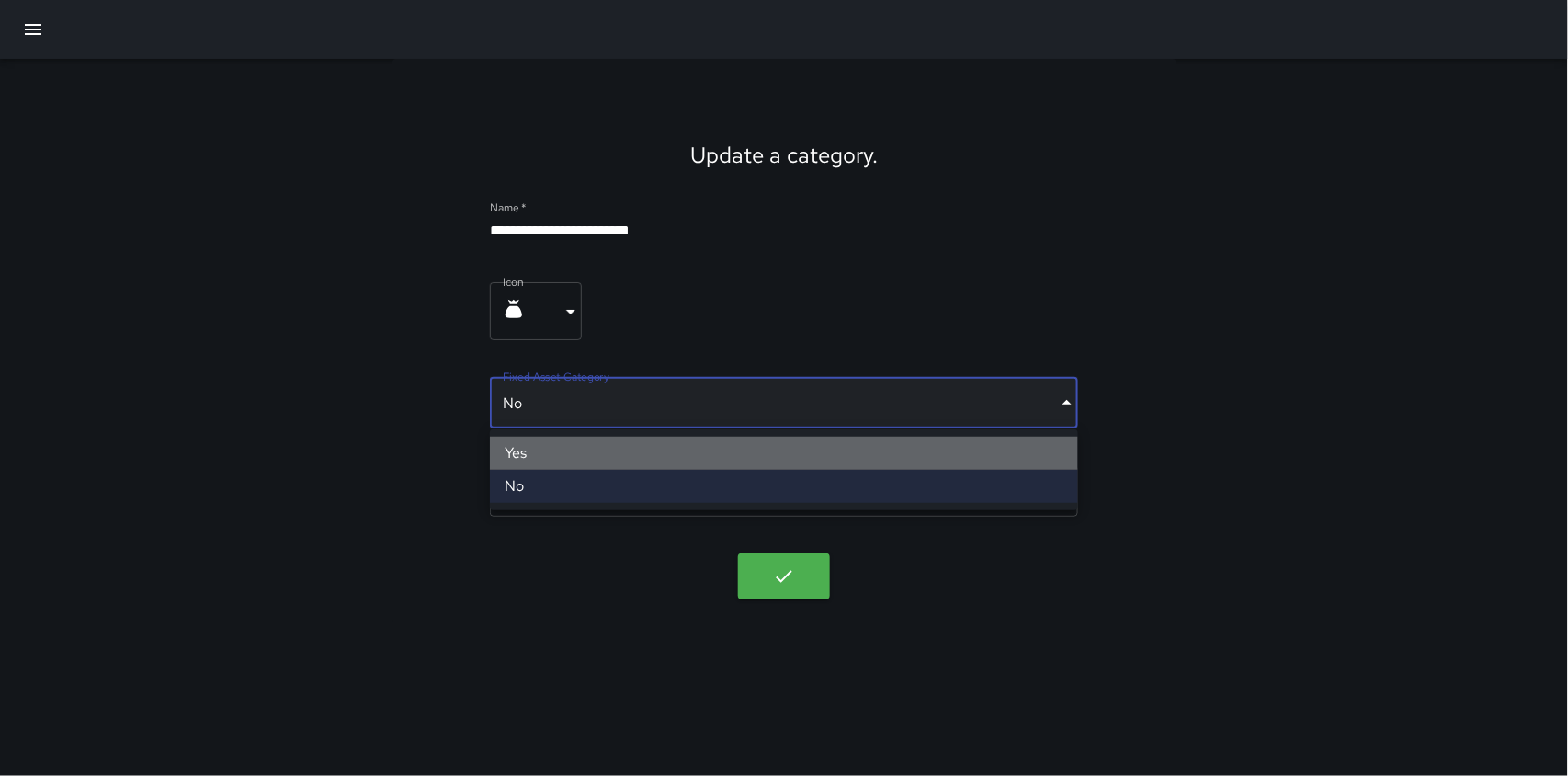 type on "****" 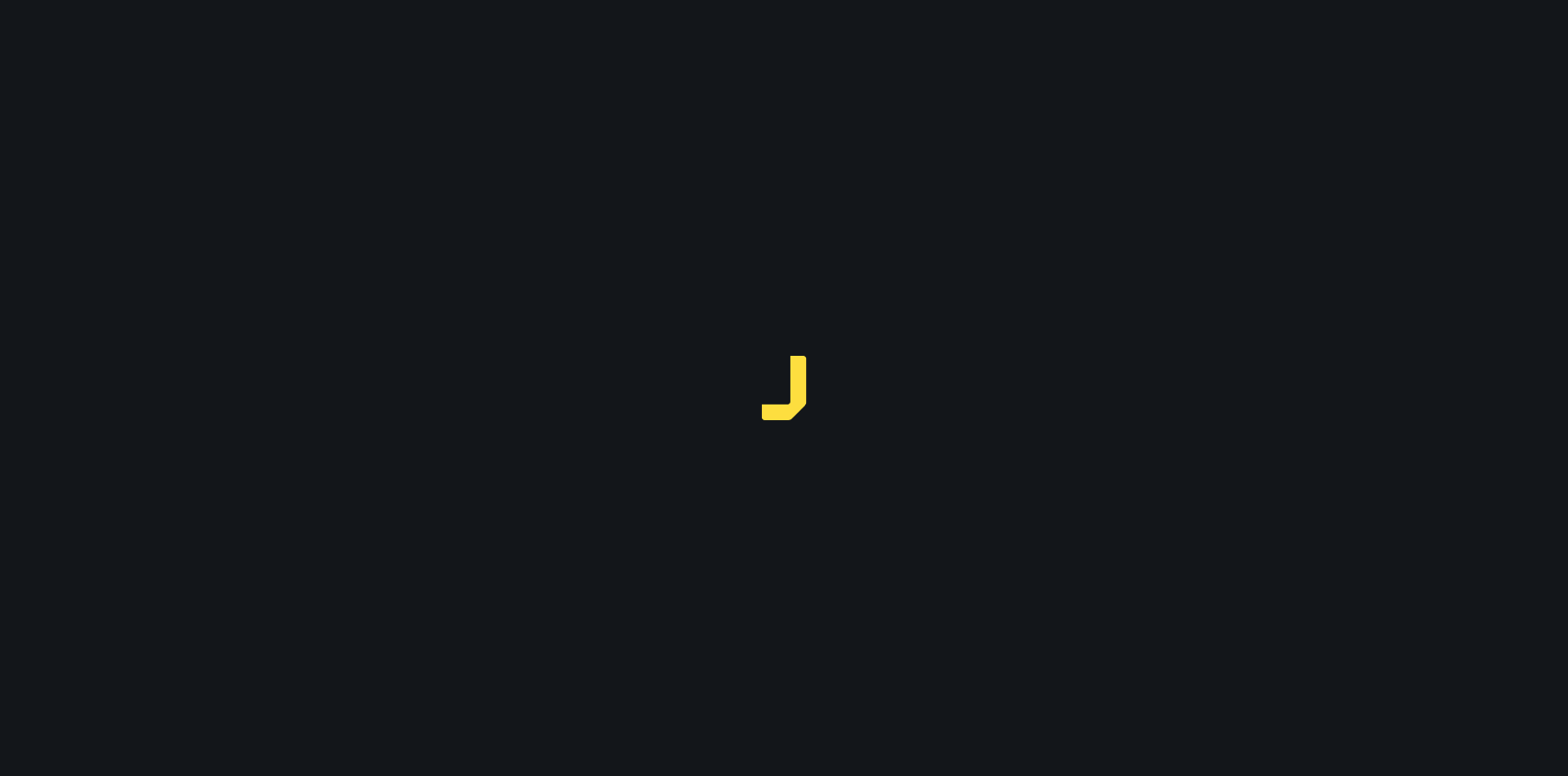 scroll, scrollTop: 0, scrollLeft: 0, axis: both 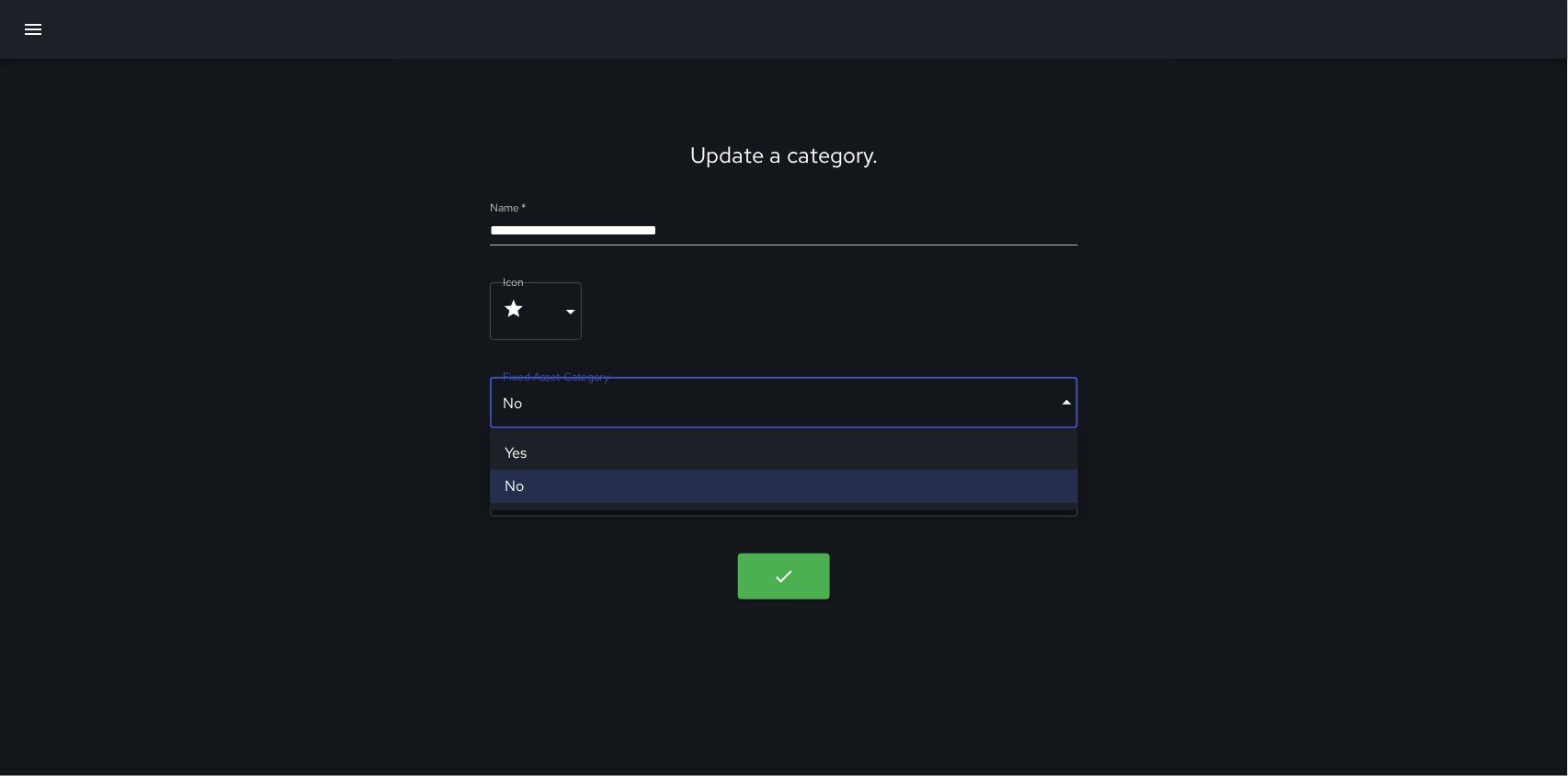 click on "**********" at bounding box center [784, 388] 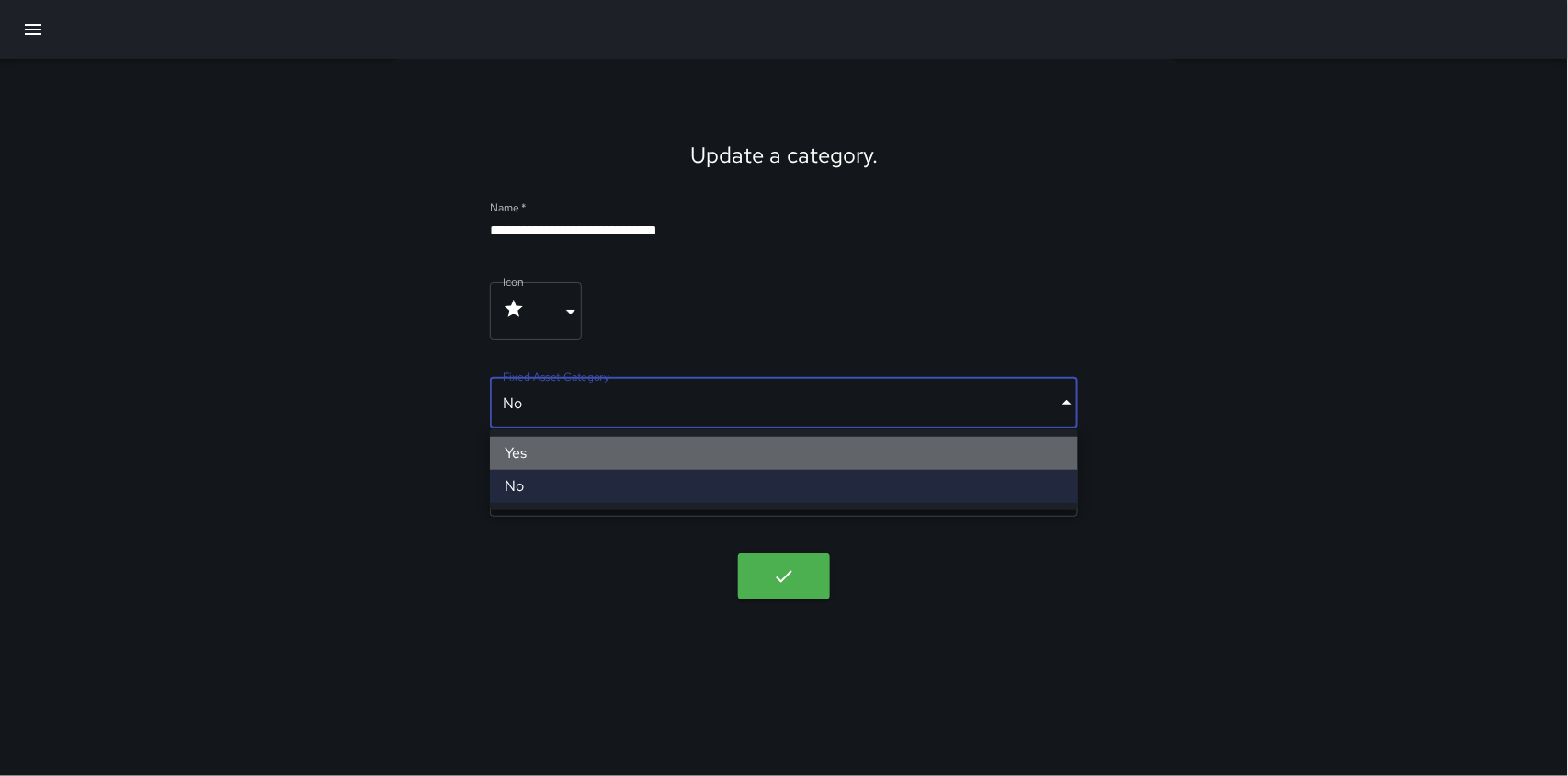 click on "Yes" at bounding box center (784, 453) 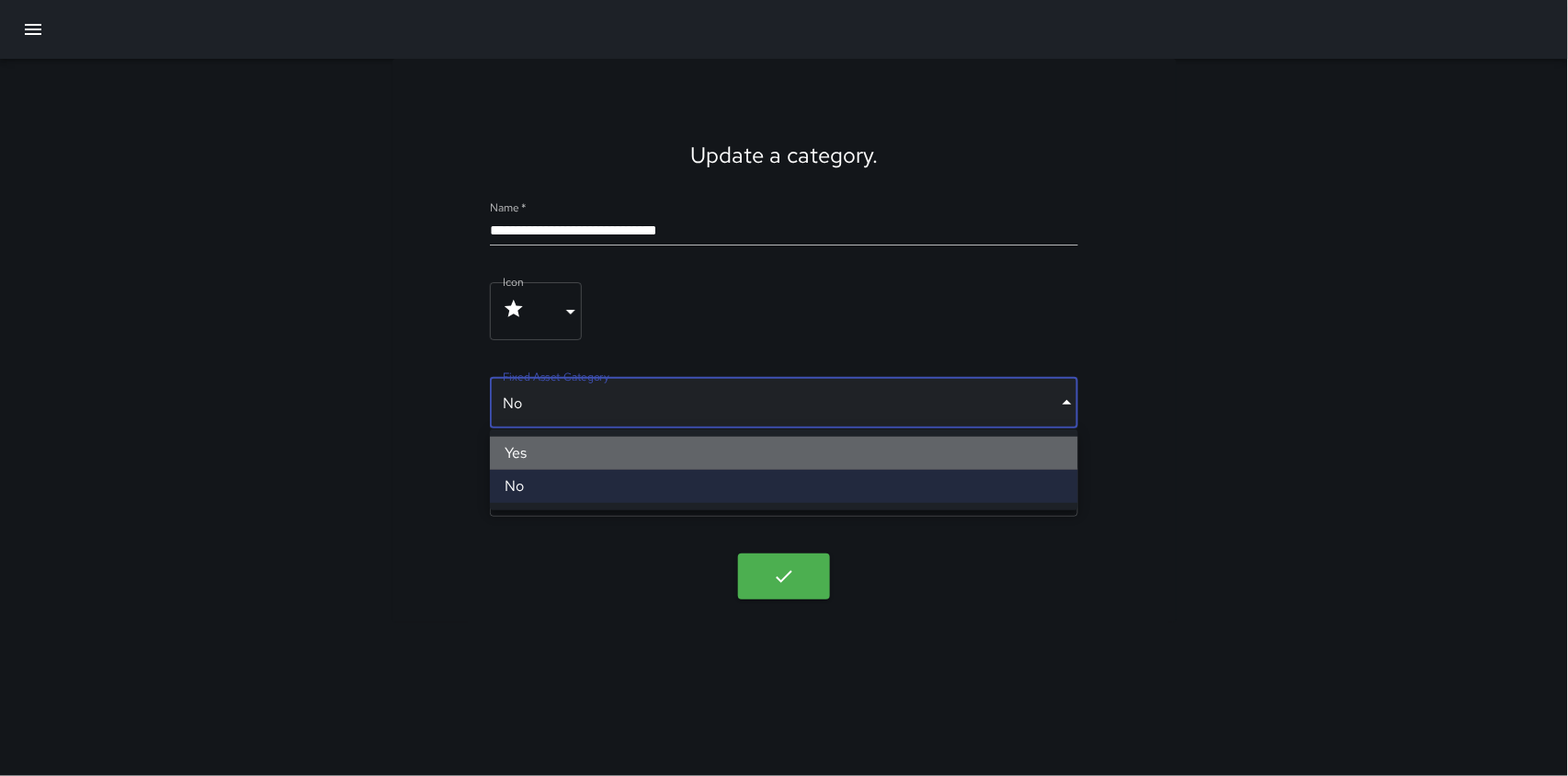 type on "****" 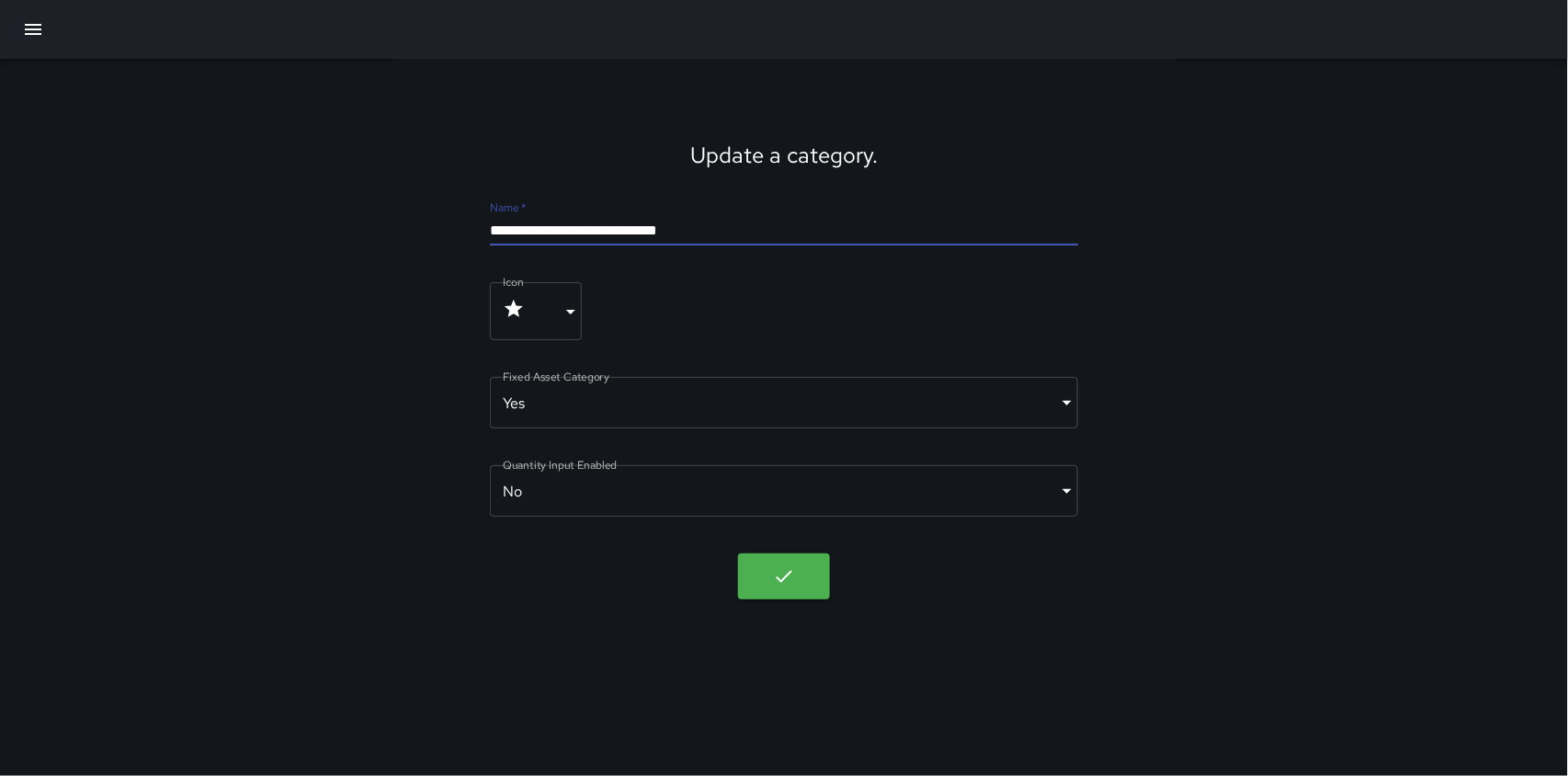 click on "**********" at bounding box center [784, 231] 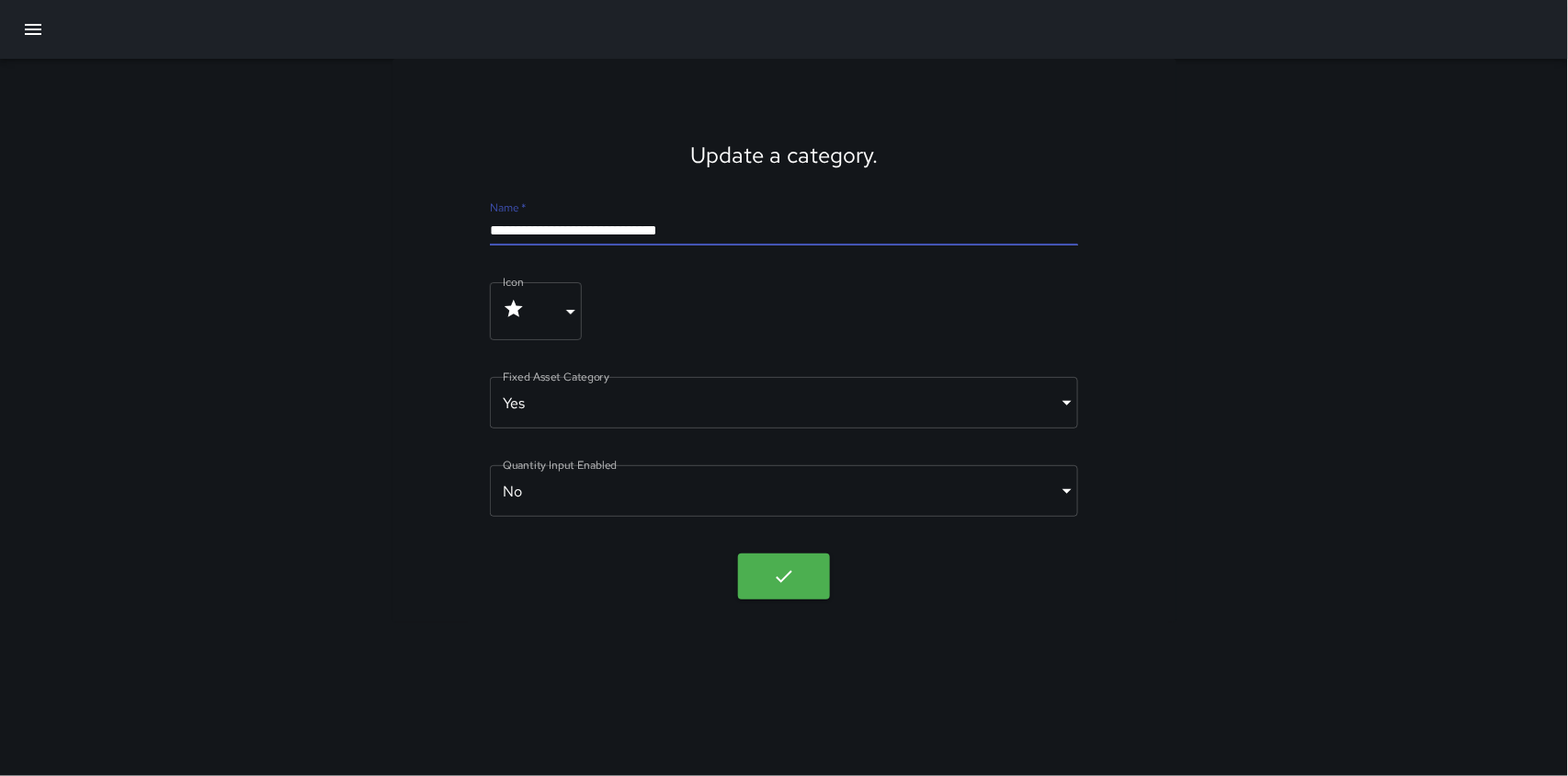 click 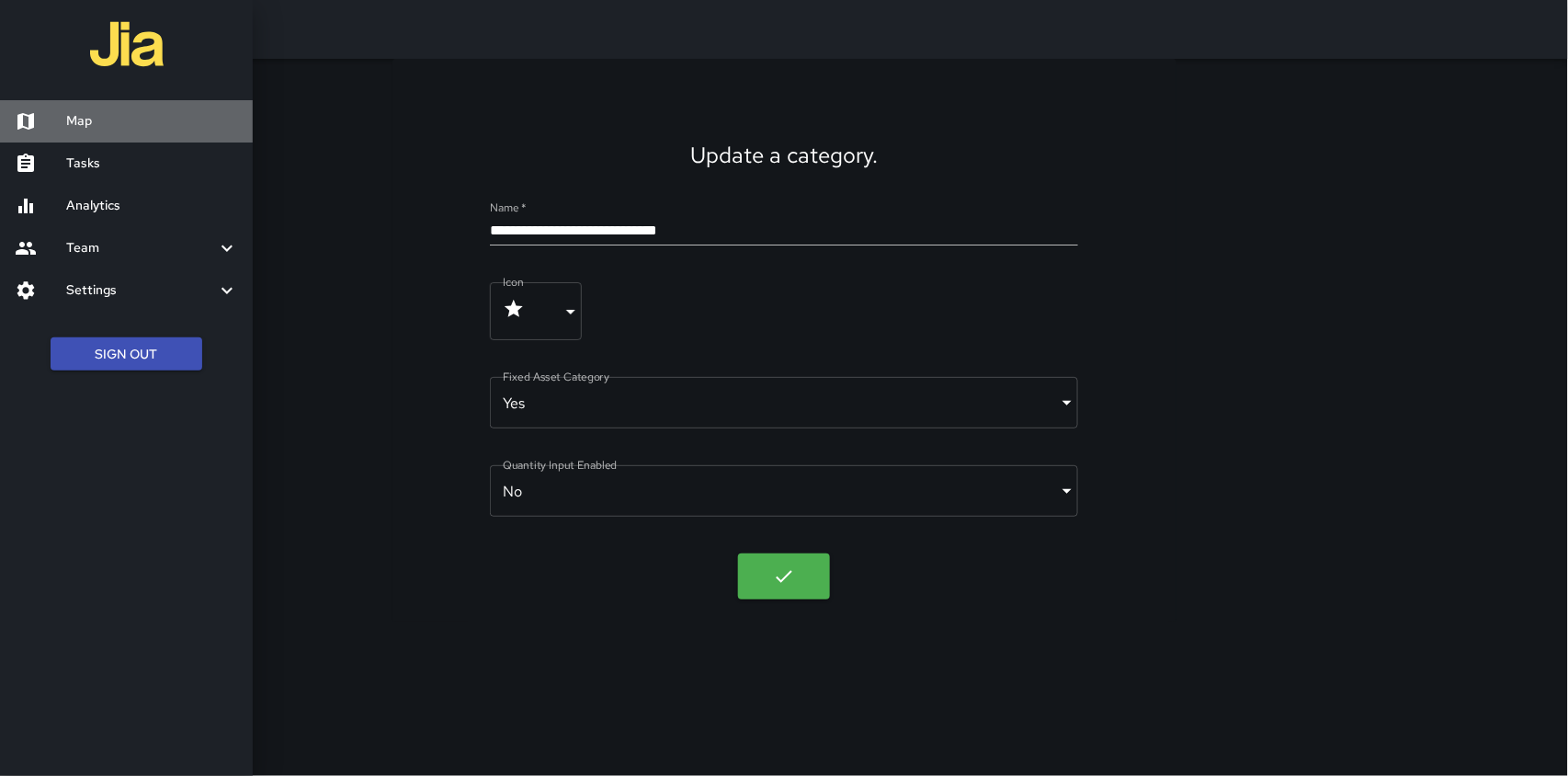 click on "Map" at bounding box center [126, 121] 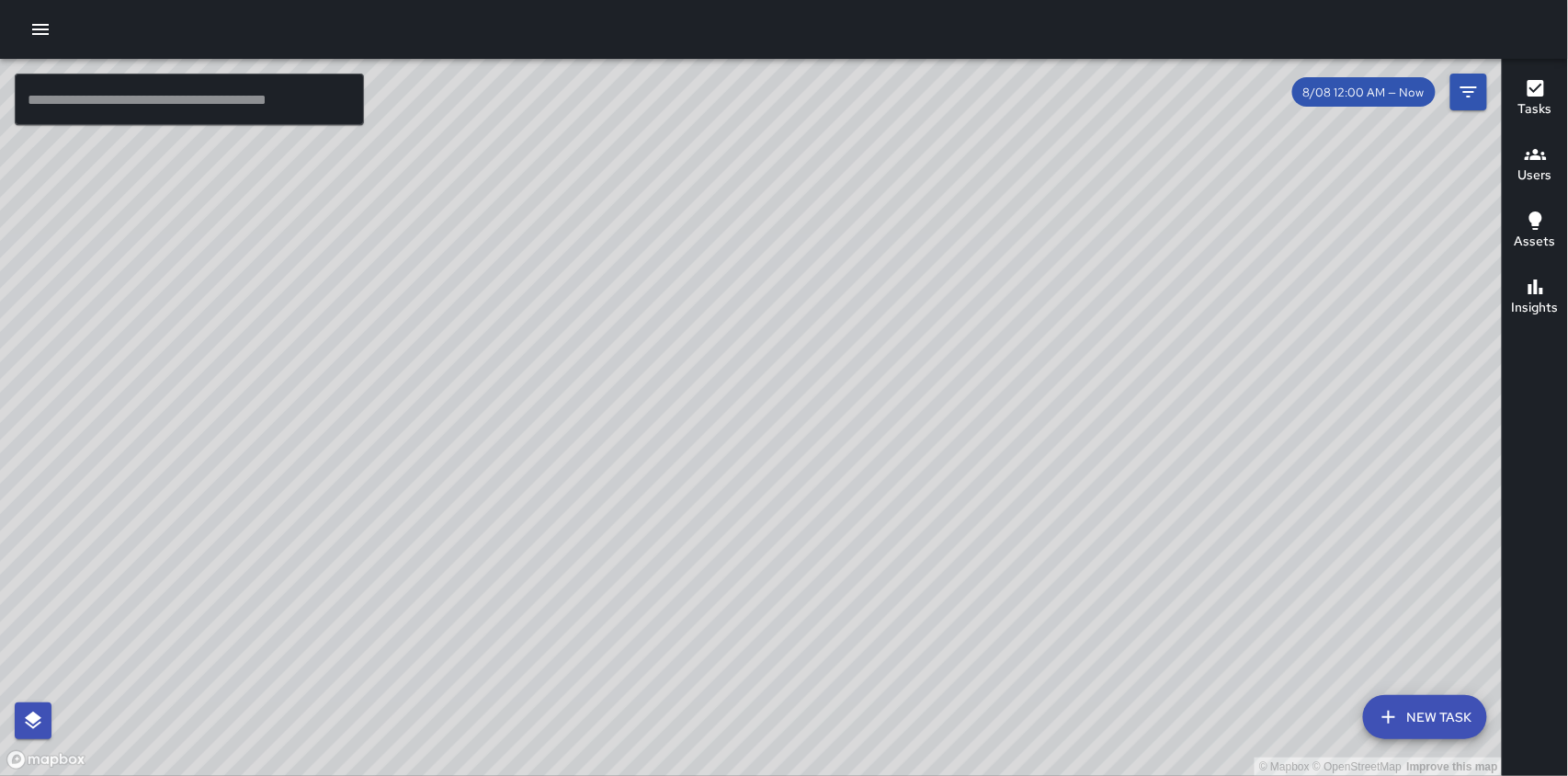 drag, startPoint x: 901, startPoint y: 439, endPoint x: 768, endPoint y: 258, distance: 224.61077 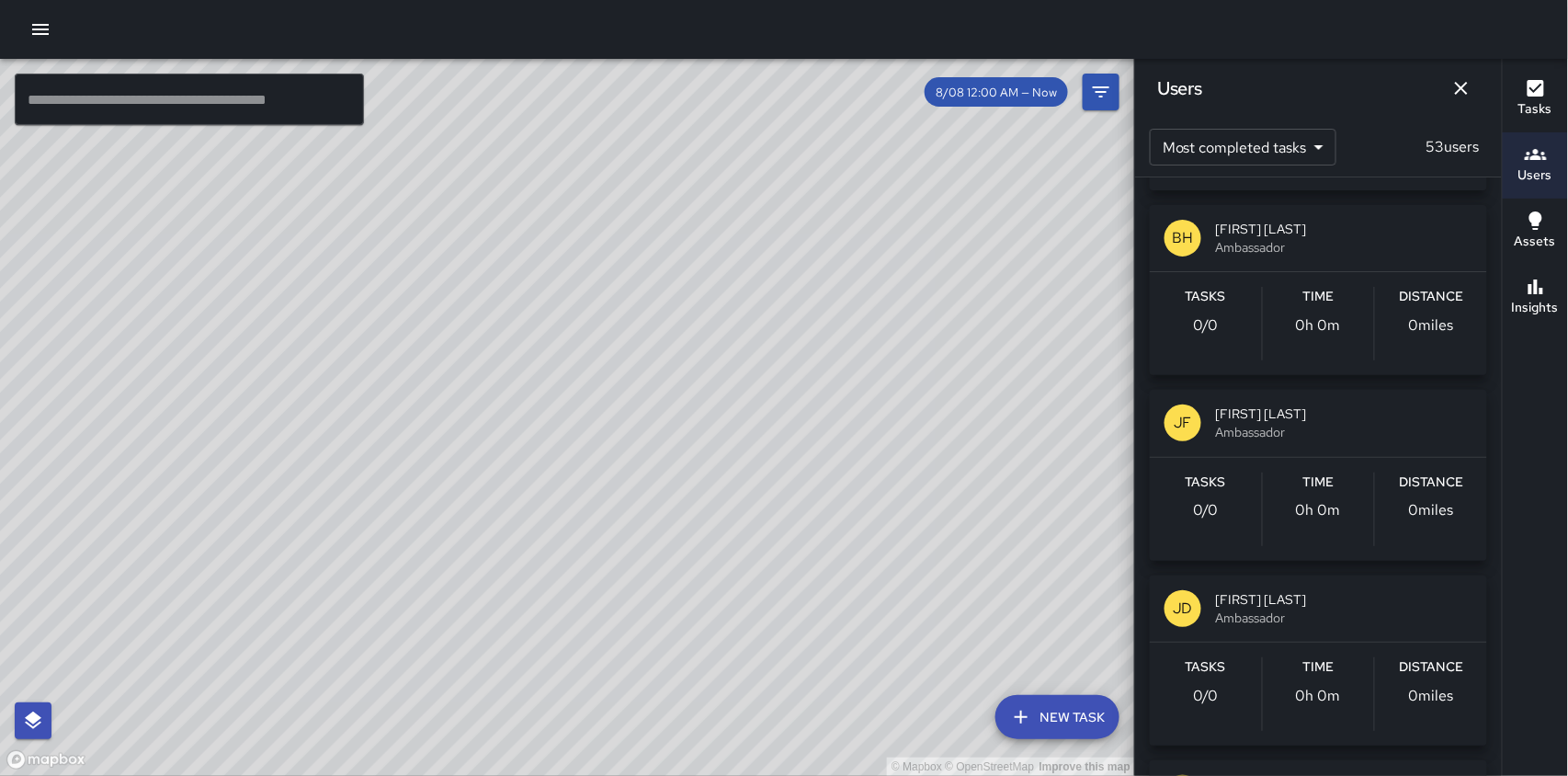 scroll, scrollTop: 2697, scrollLeft: 0, axis: vertical 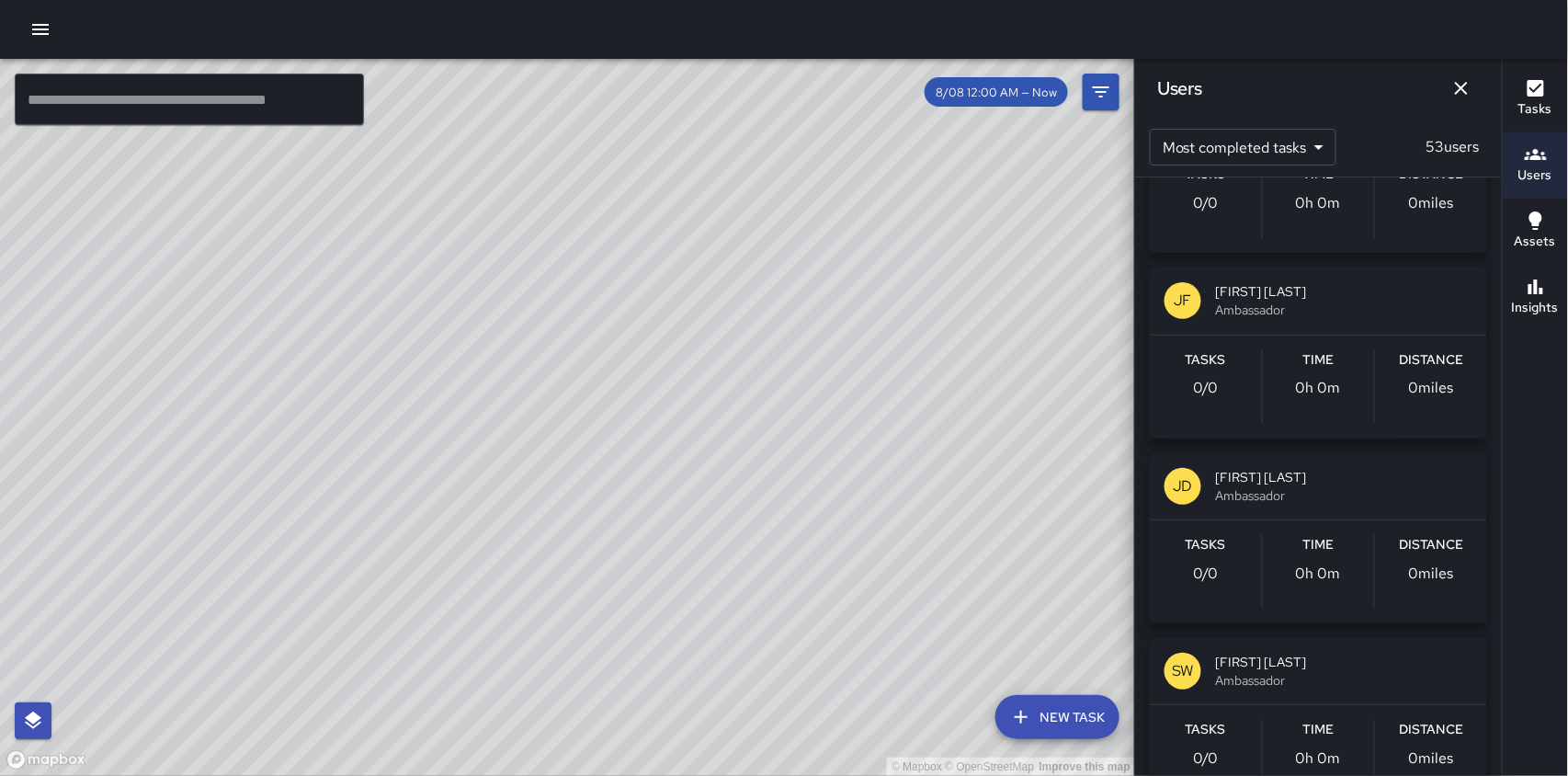 drag, startPoint x: 724, startPoint y: 564, endPoint x: 678, endPoint y: 486, distance: 90.5539 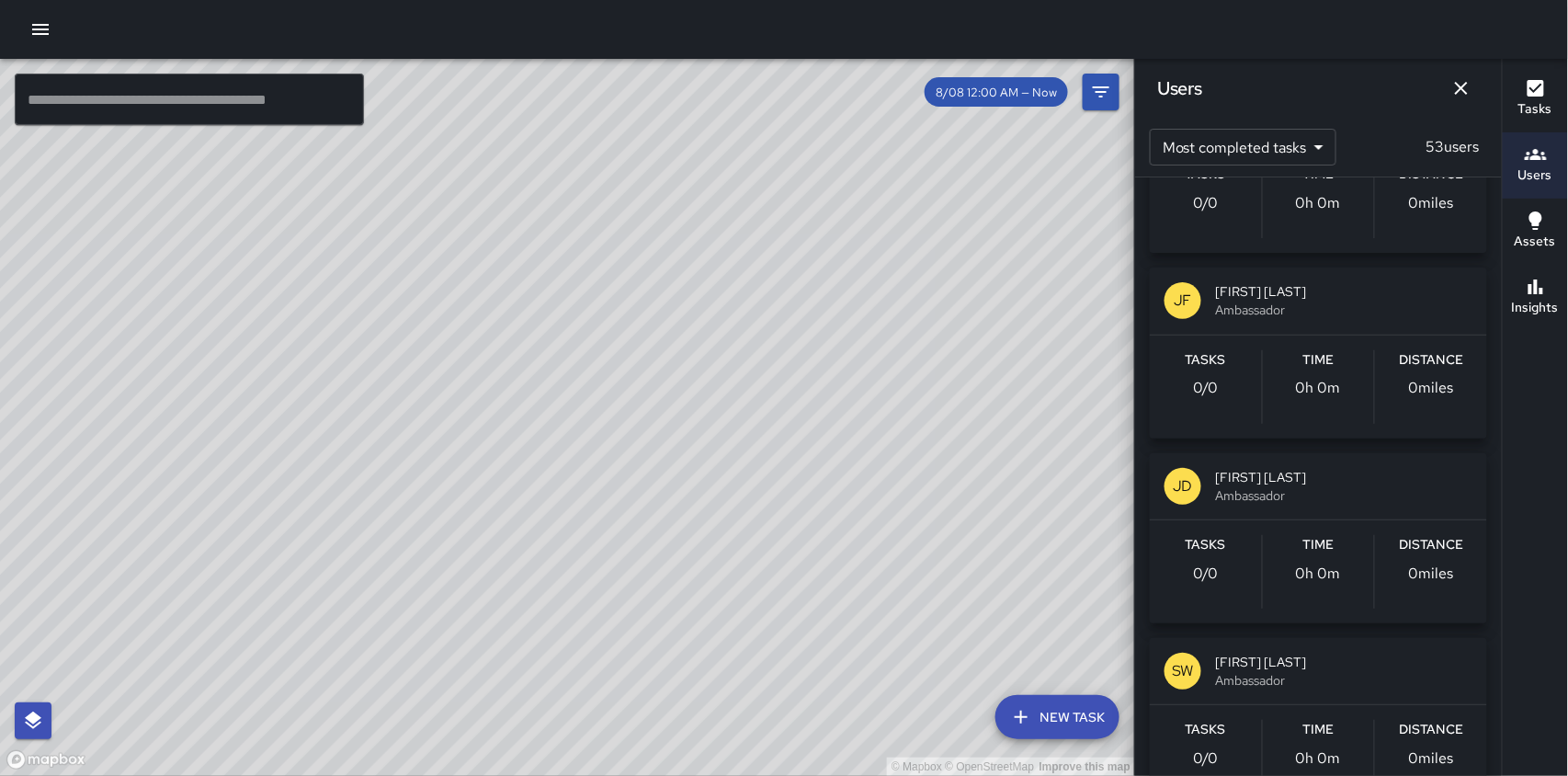 click on "© Mapbox   © OpenStreetMap   Improve this map" at bounding box center (567, 417) 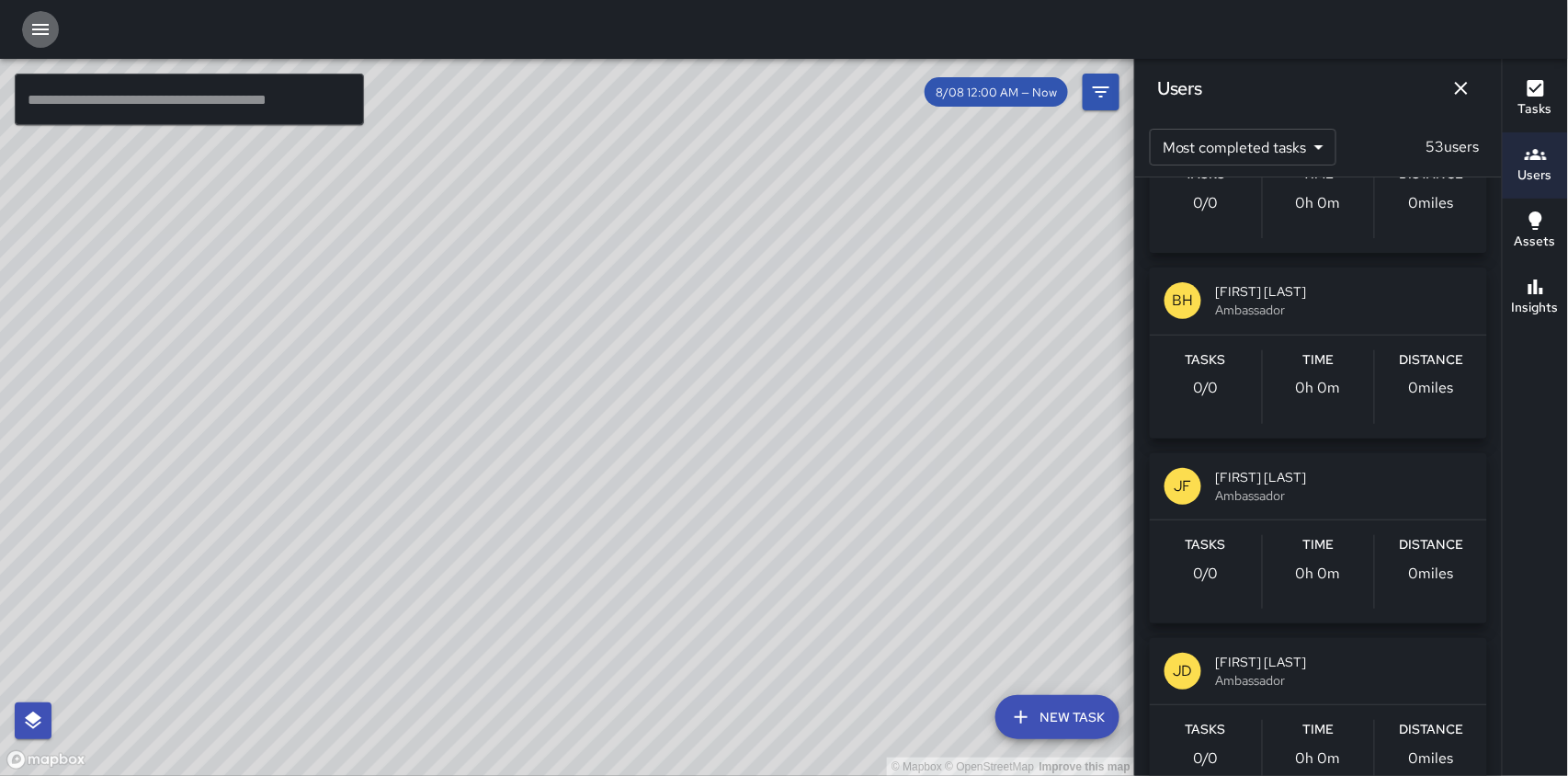 click 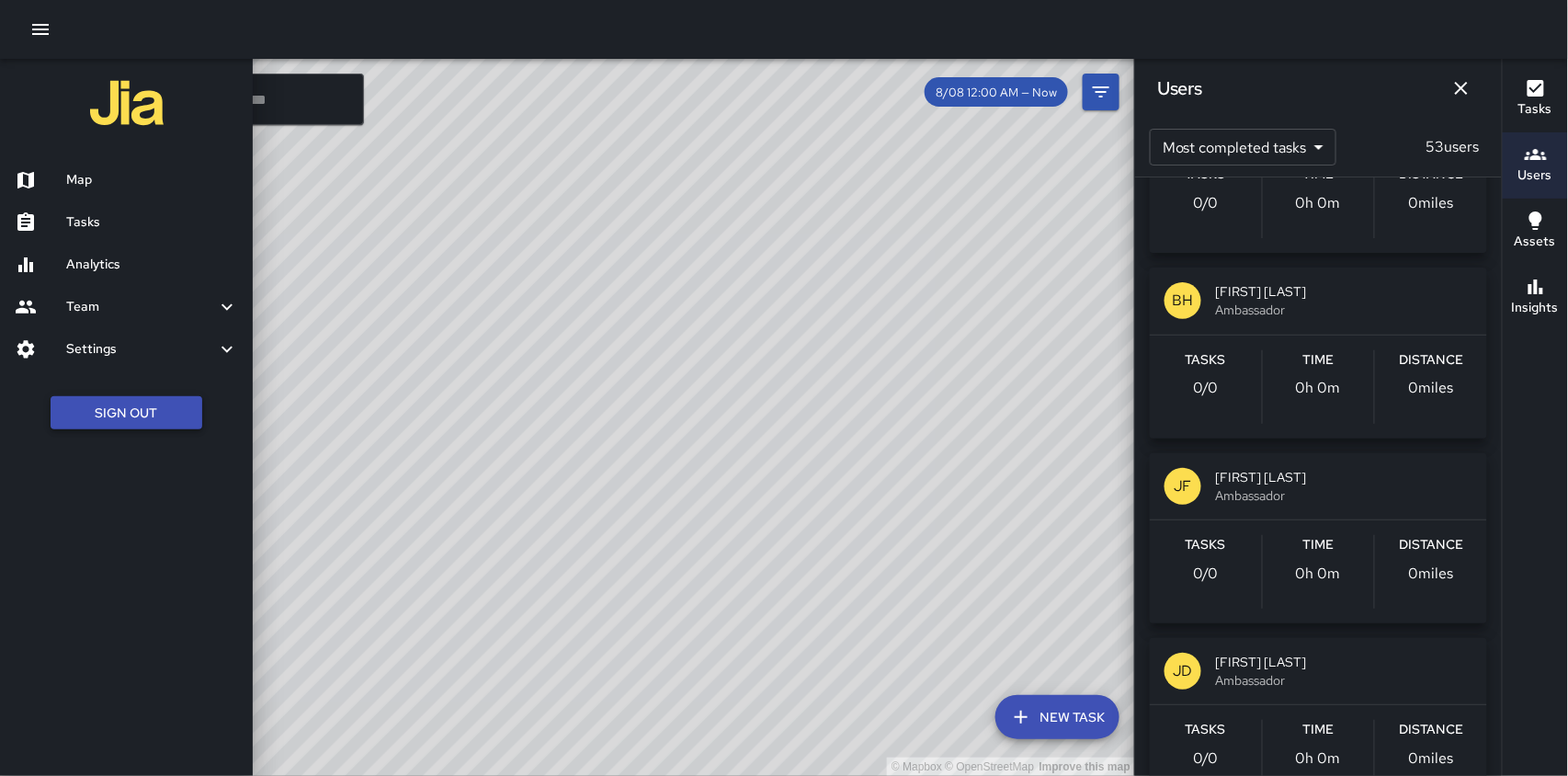 click on "Sign Out" at bounding box center [126, 413] 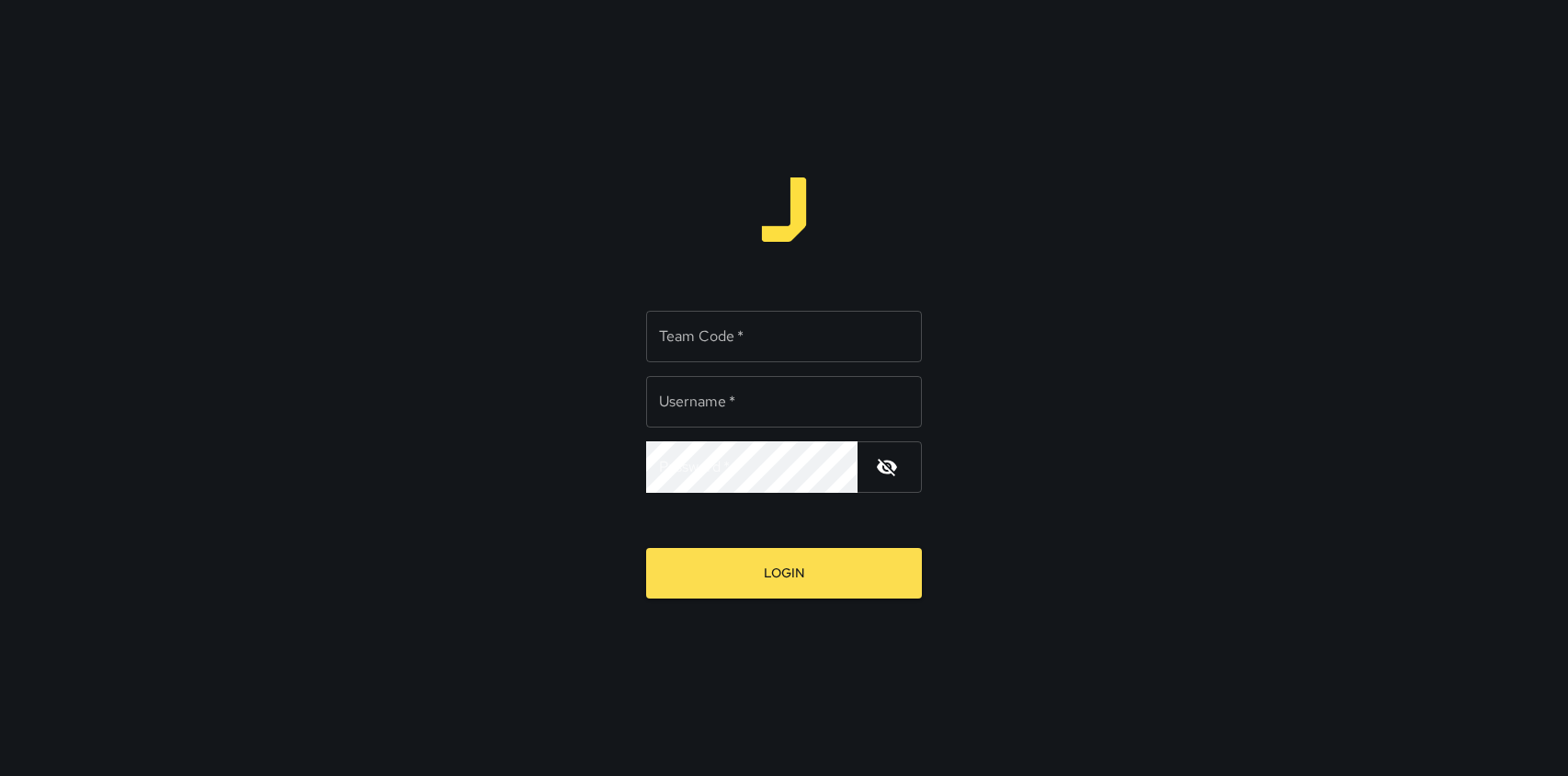scroll, scrollTop: 0, scrollLeft: 0, axis: both 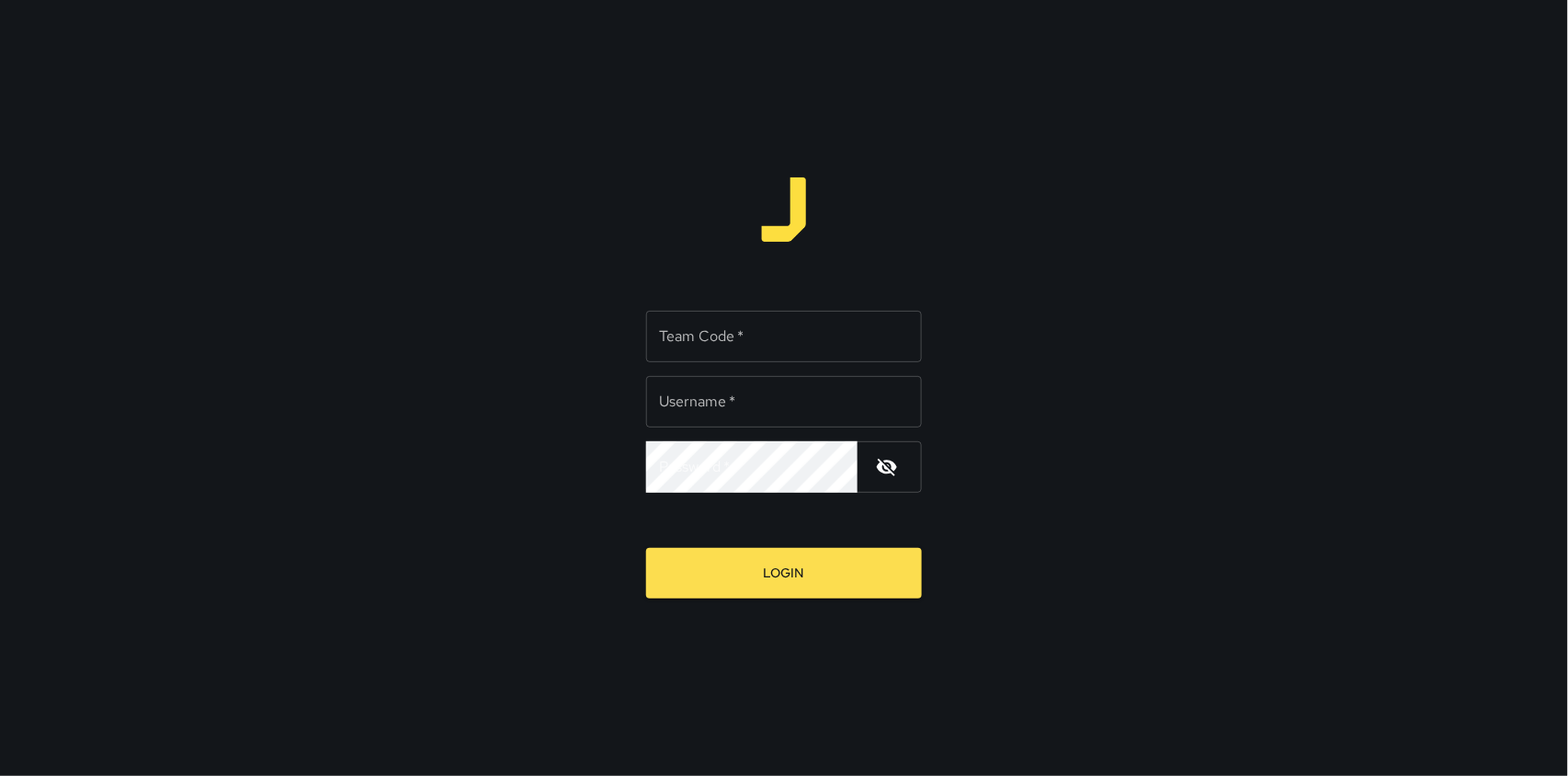 drag, startPoint x: 1222, startPoint y: 3, endPoint x: 1080, endPoint y: 77, distance: 160.12495 